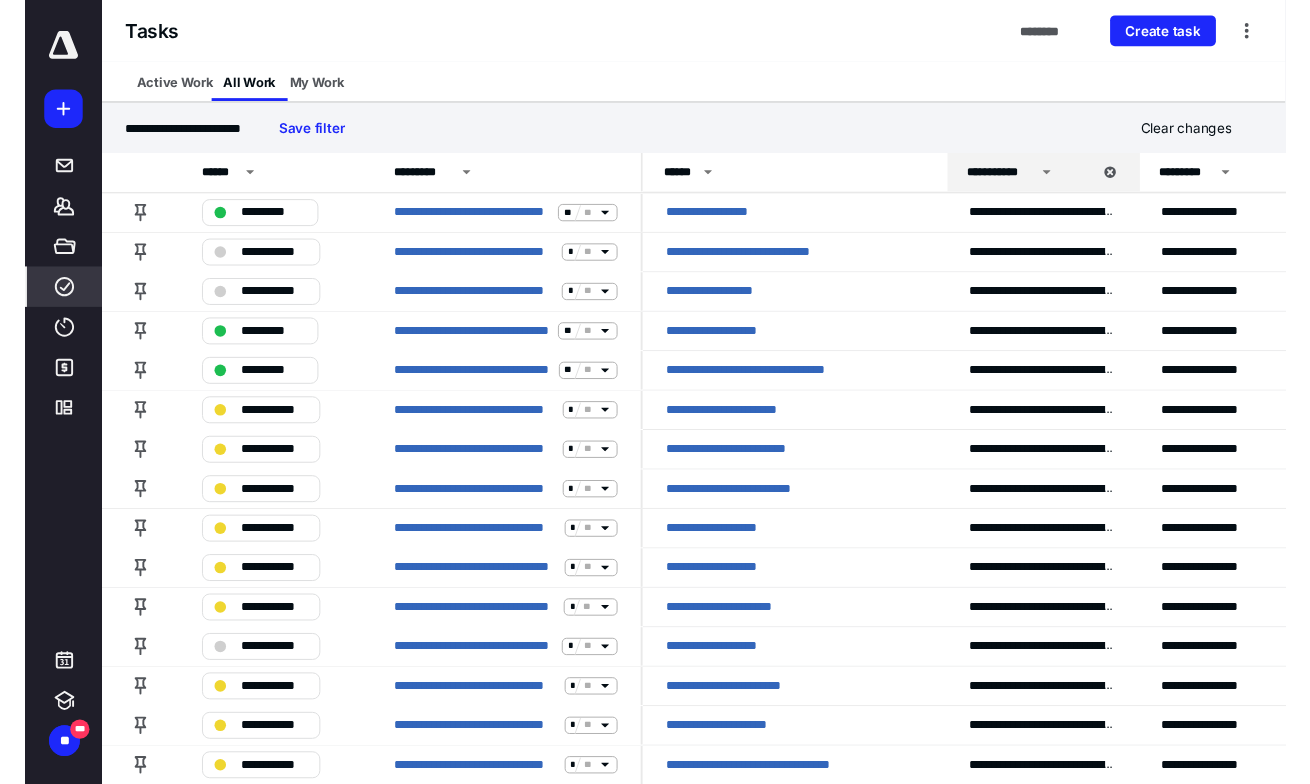 scroll, scrollTop: 0, scrollLeft: 0, axis: both 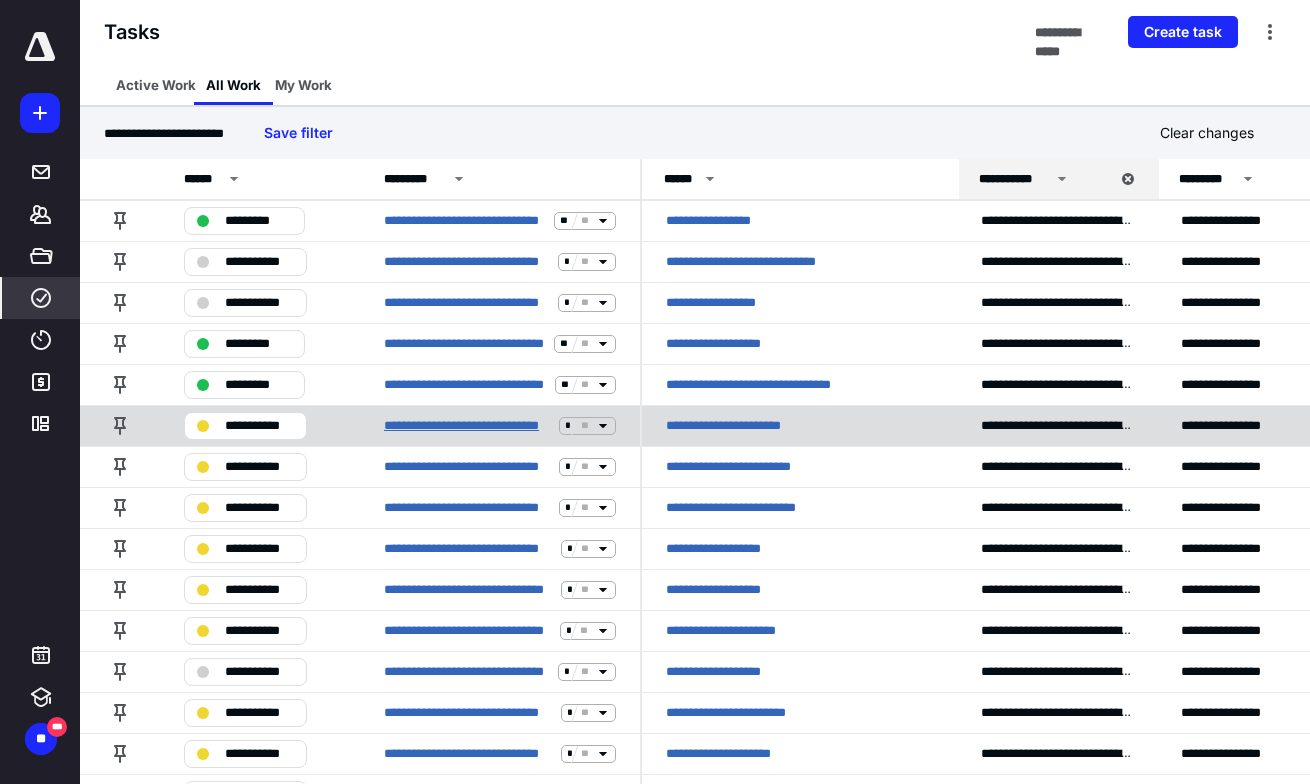 click on "**********" at bounding box center [467, 425] 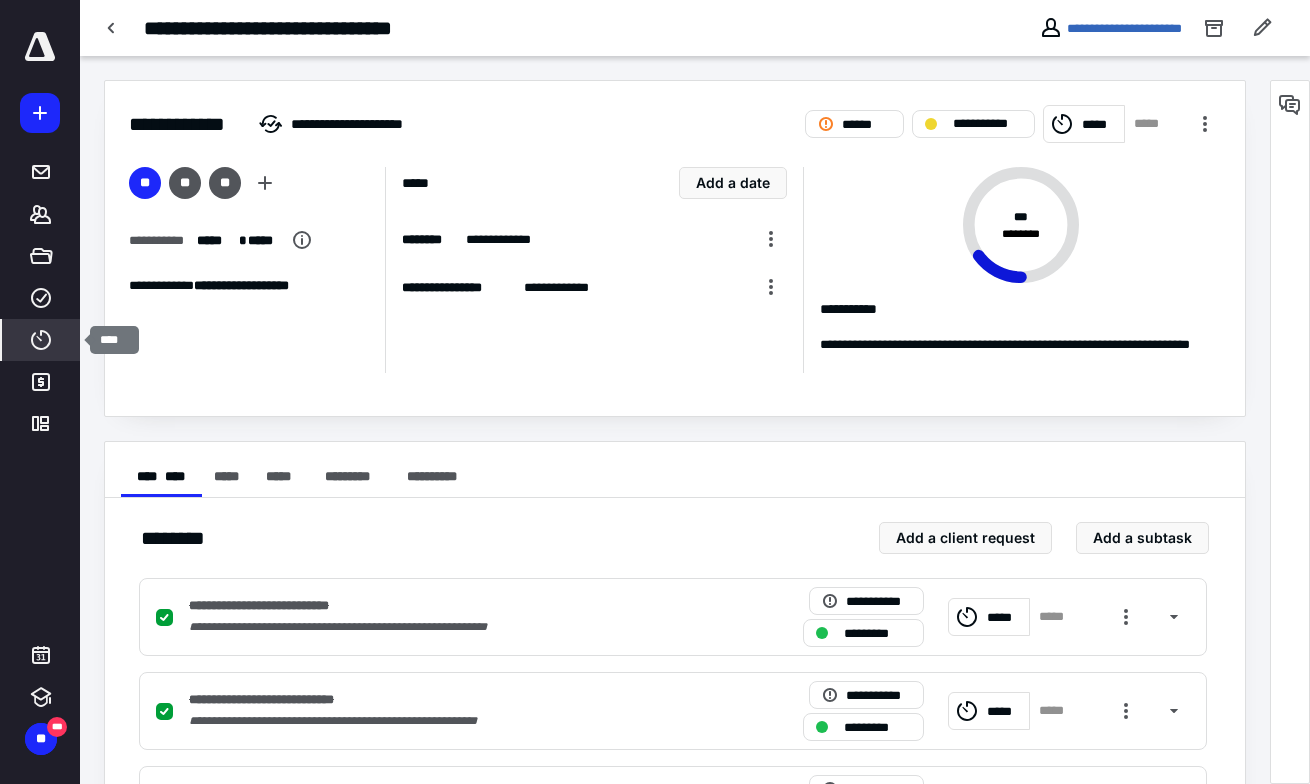 click 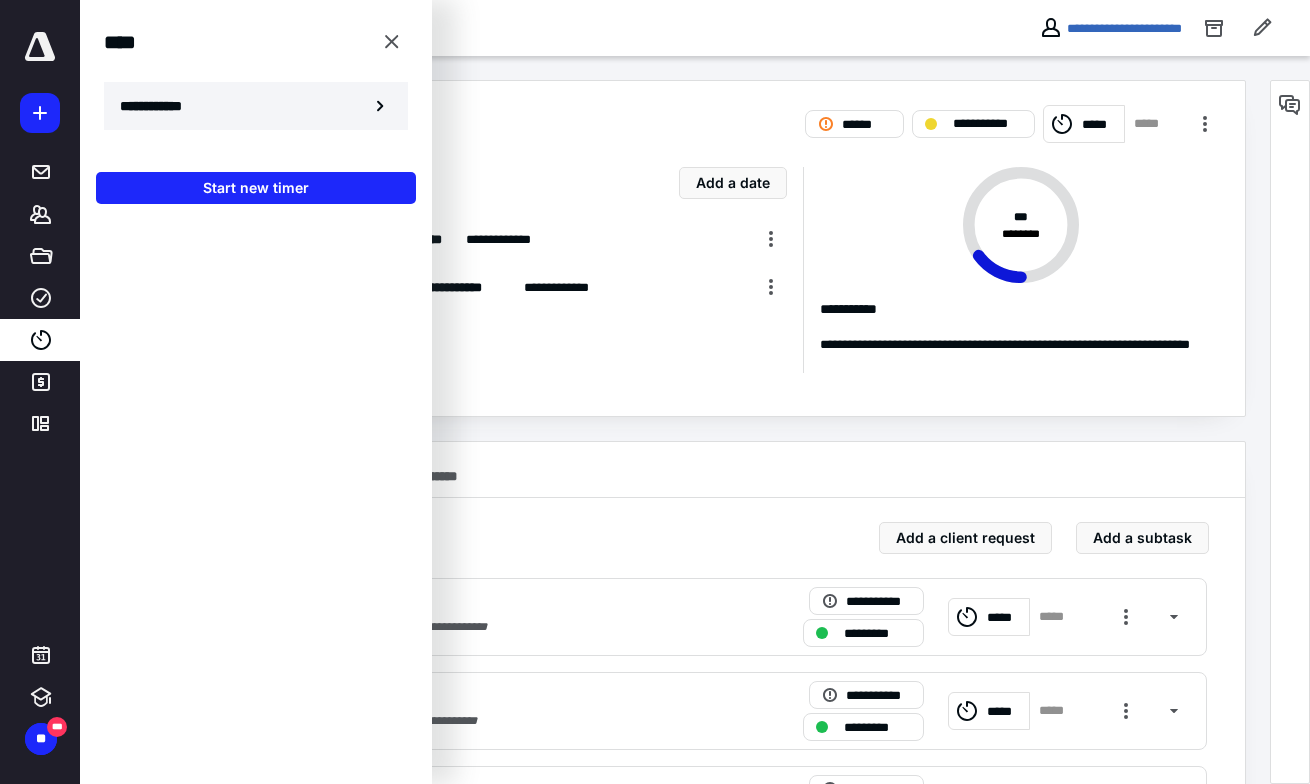 click on "**********" at bounding box center [256, 106] 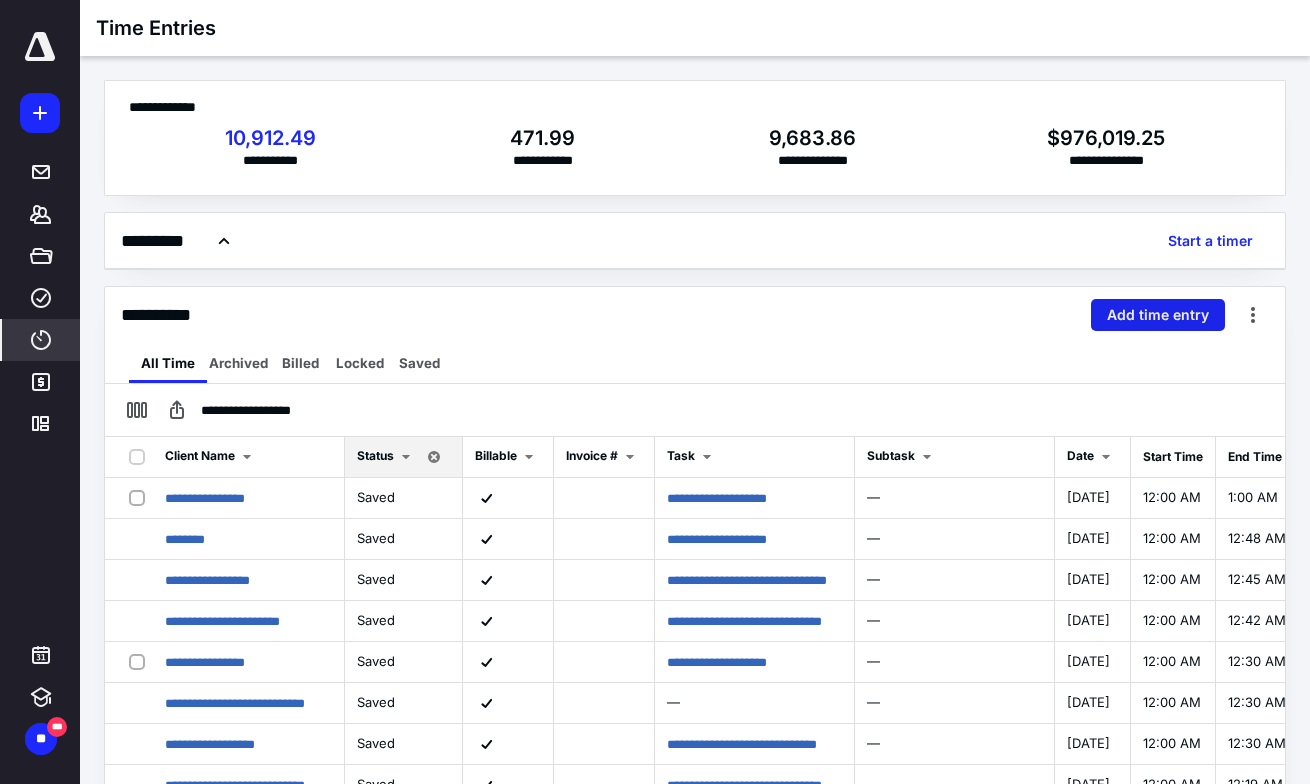 click on "Add time entry" at bounding box center (1158, 315) 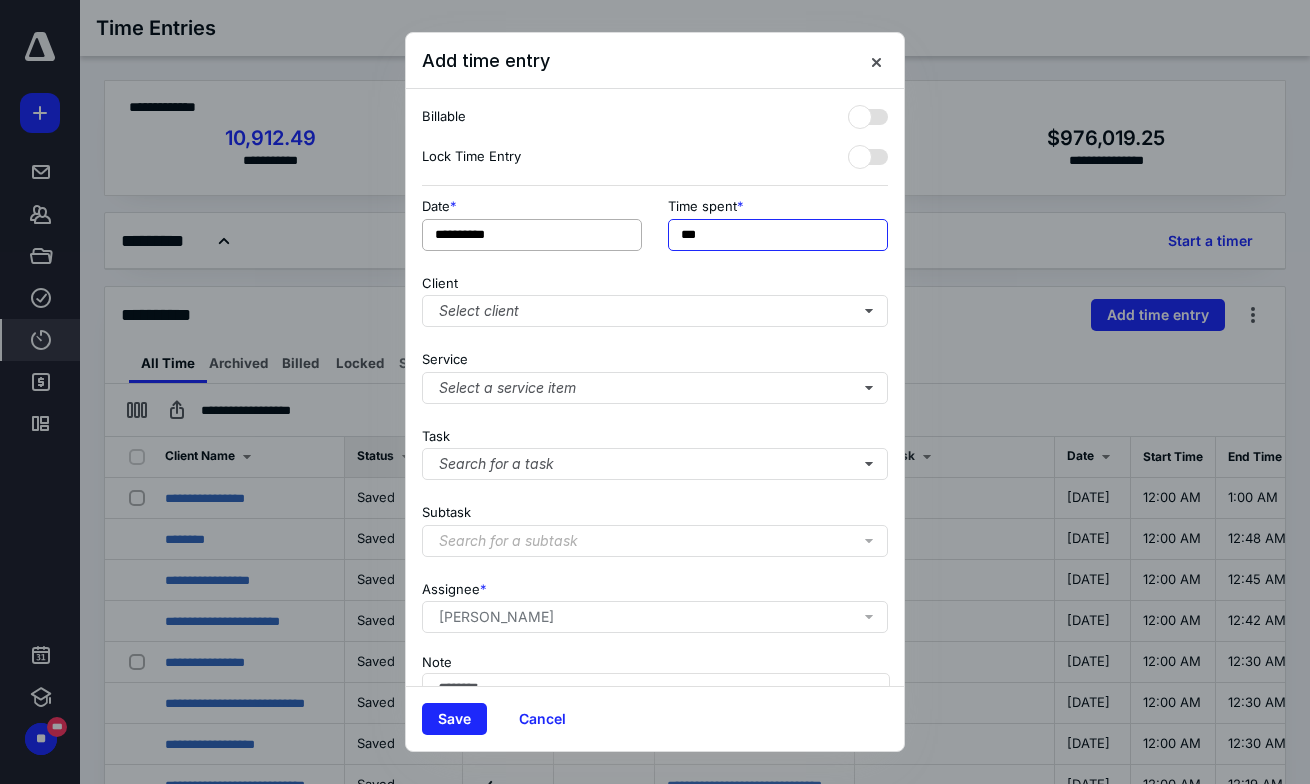 drag, startPoint x: 762, startPoint y: 241, endPoint x: 618, endPoint y: 241, distance: 144 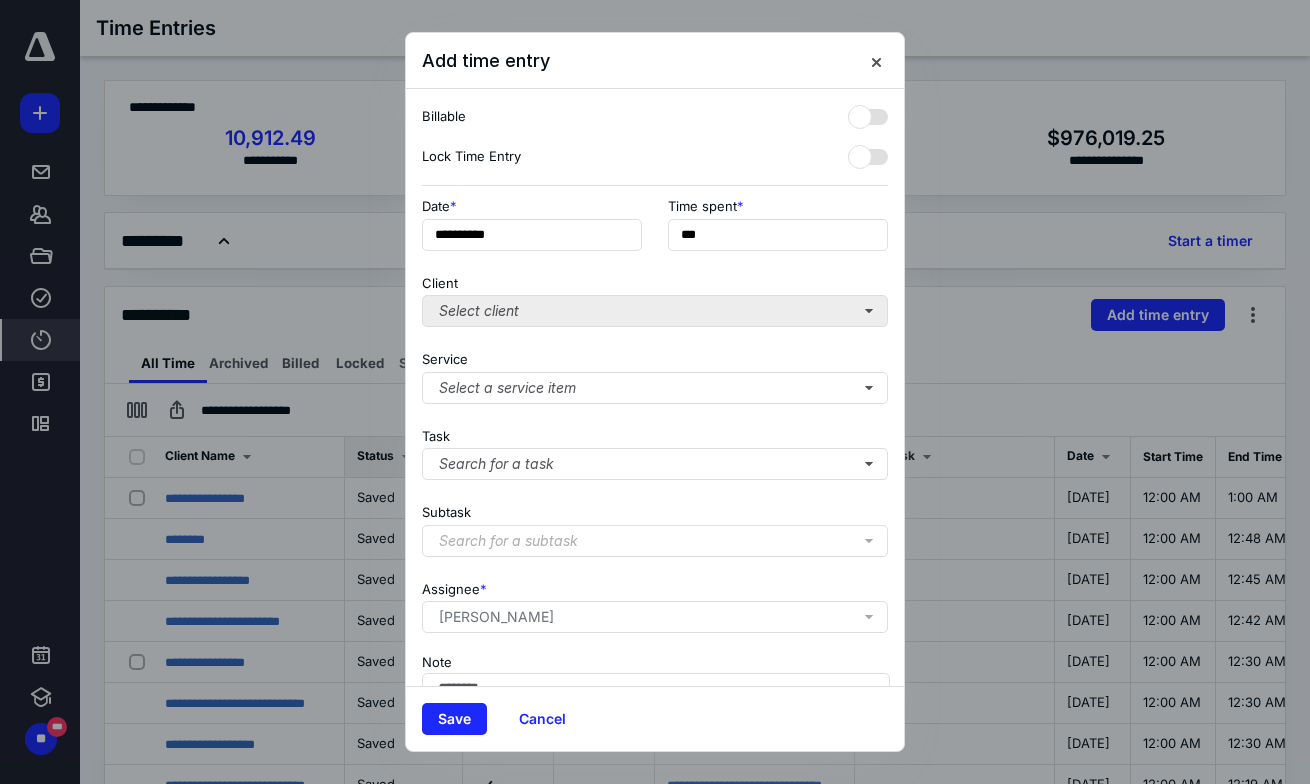 type on "**" 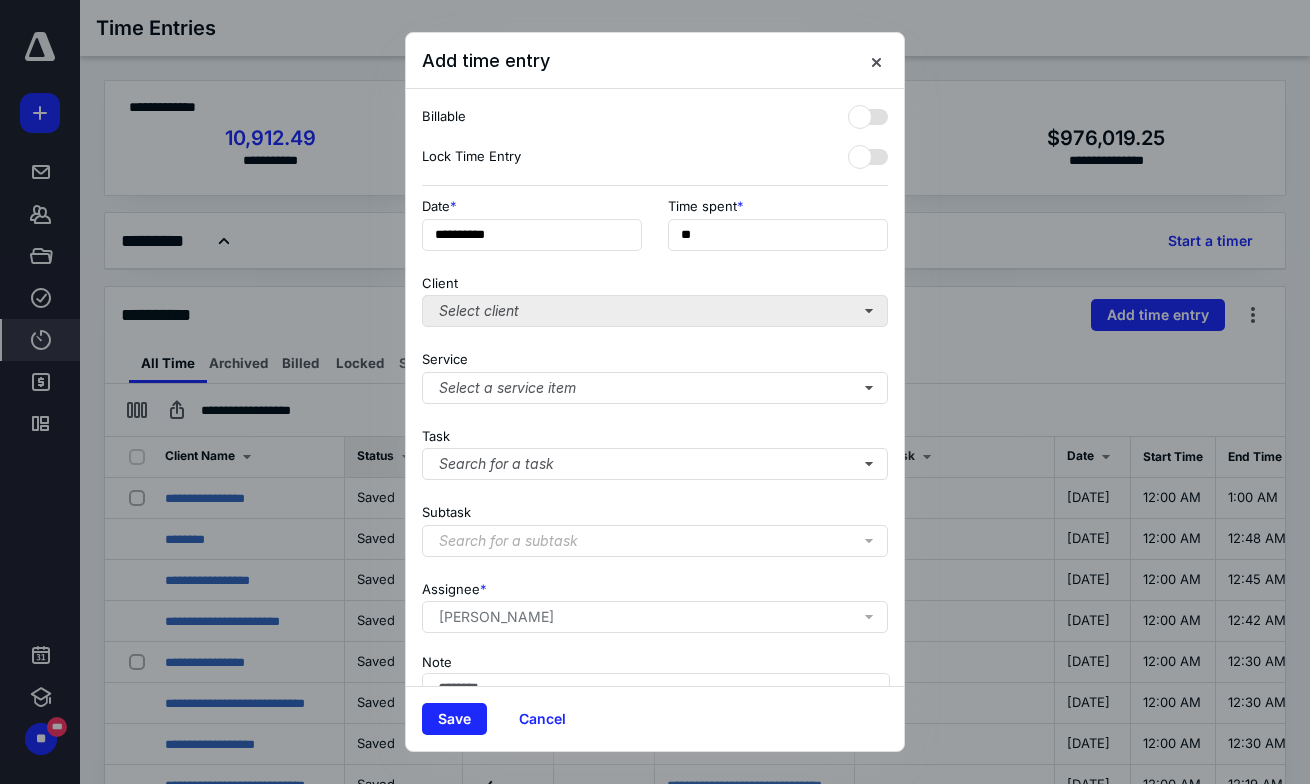click on "Select client" at bounding box center [655, 311] 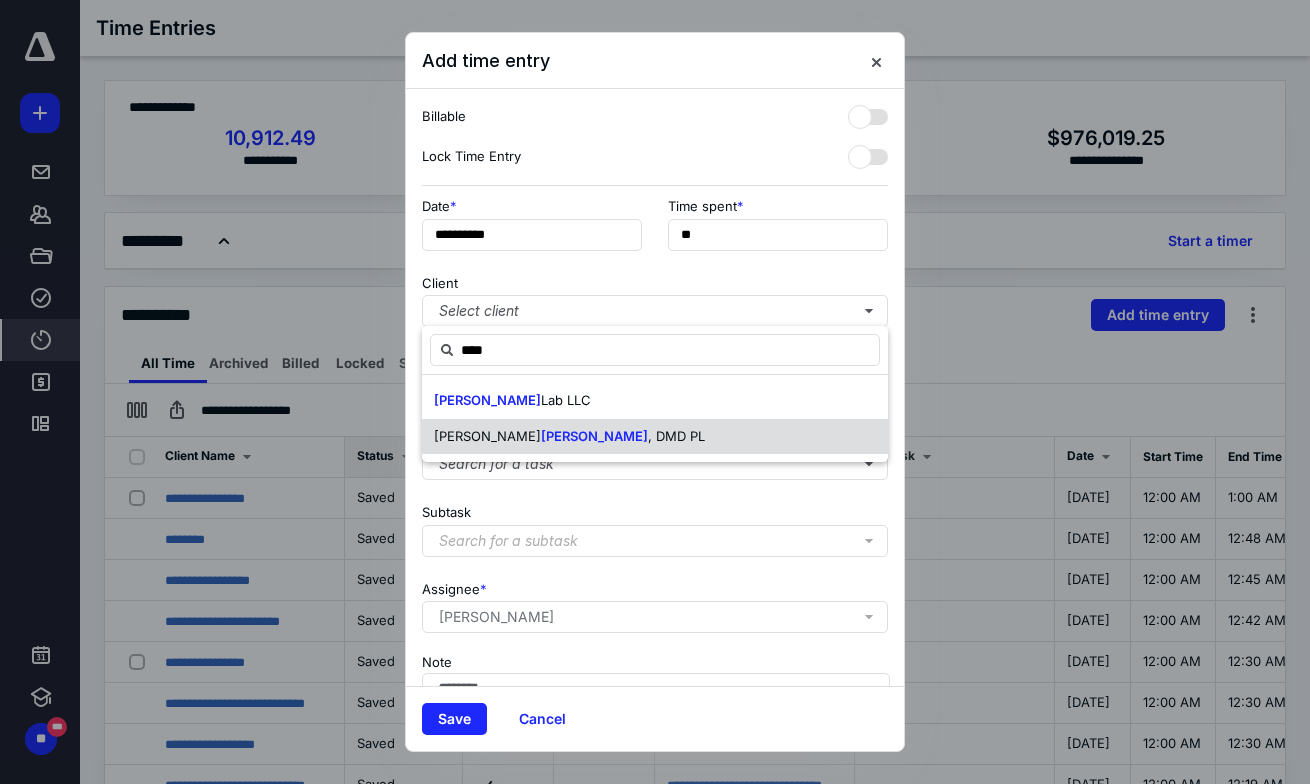 click on "[PERSON_NAME]" at bounding box center (594, 436) 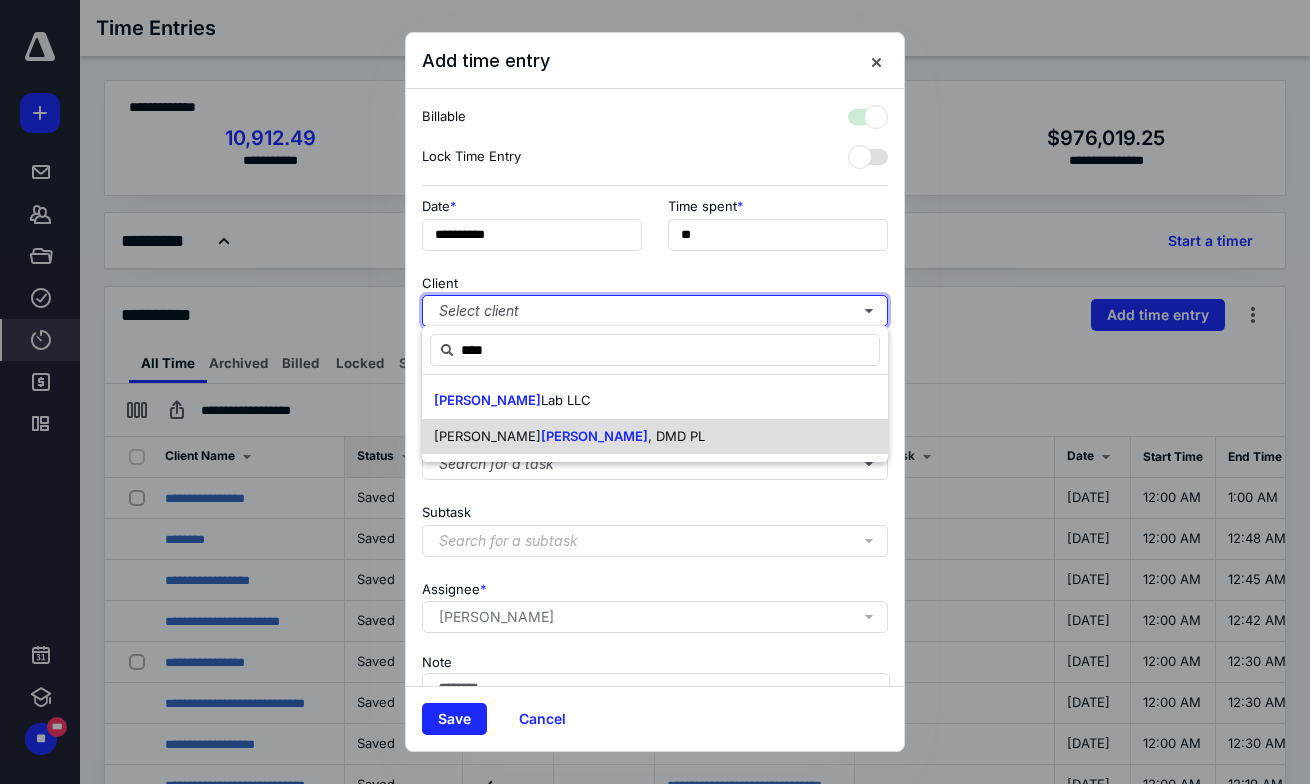 checkbox on "true" 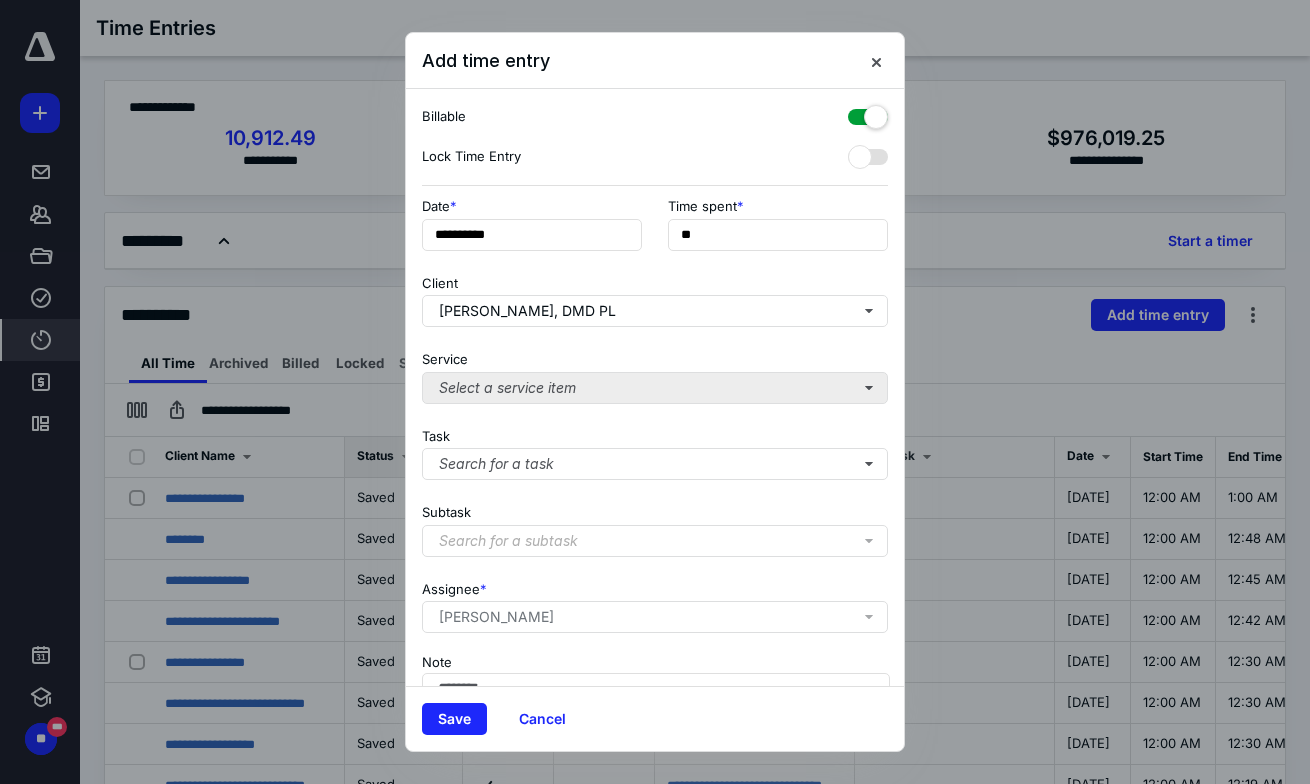 click on "Select a service item" at bounding box center [655, 388] 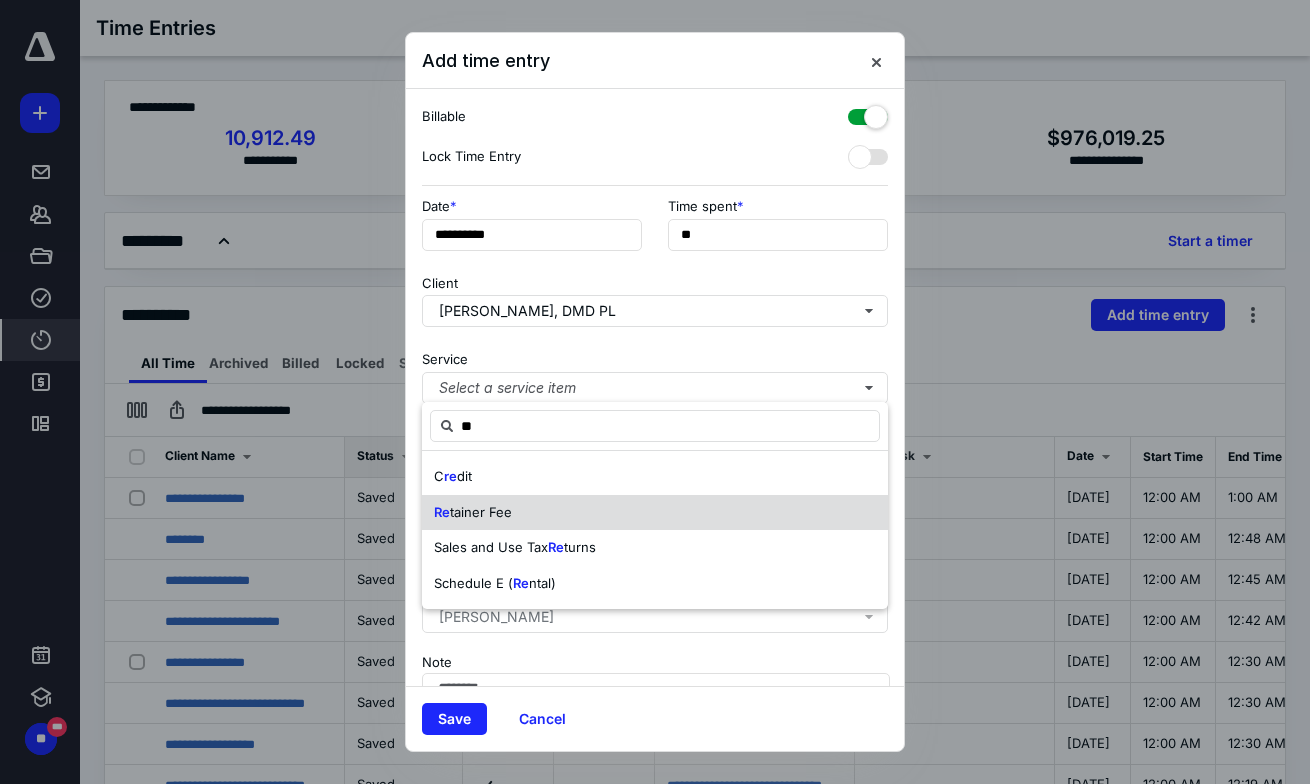 click on "tainer Fee" at bounding box center (481, 512) 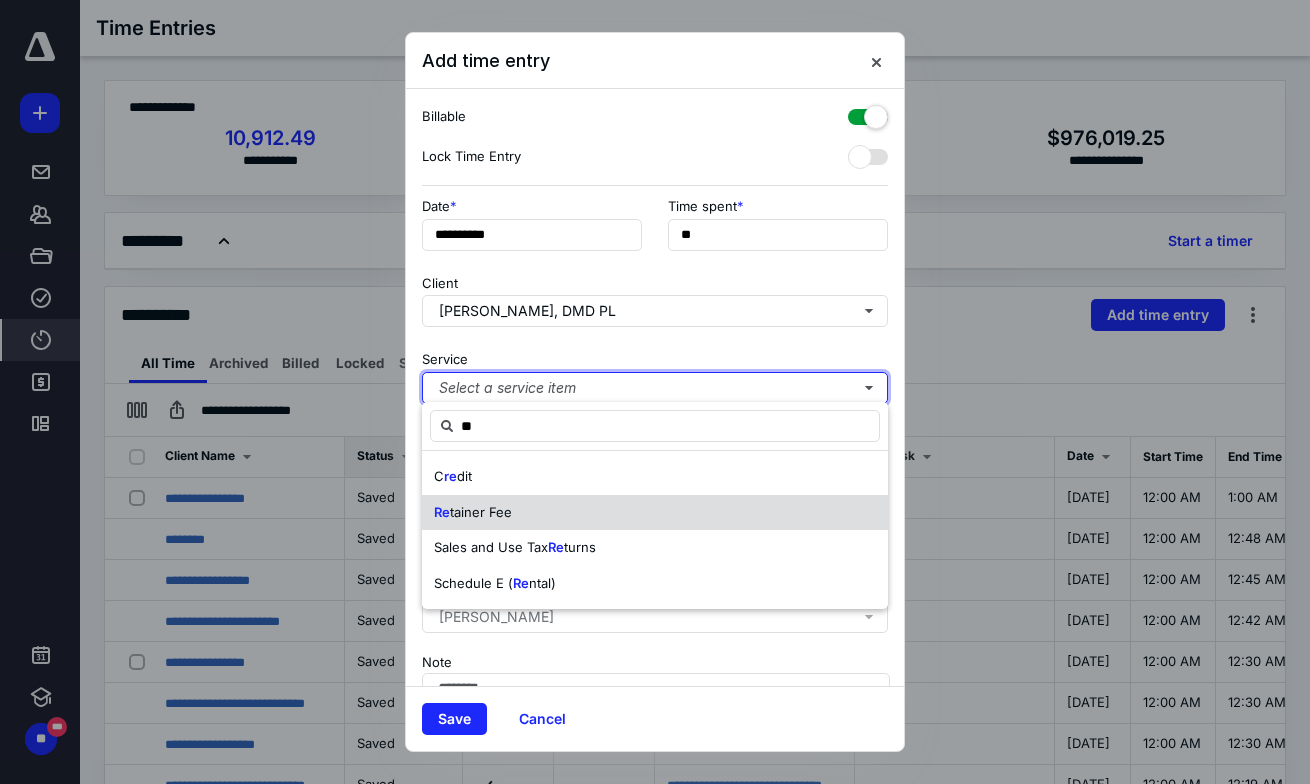 type 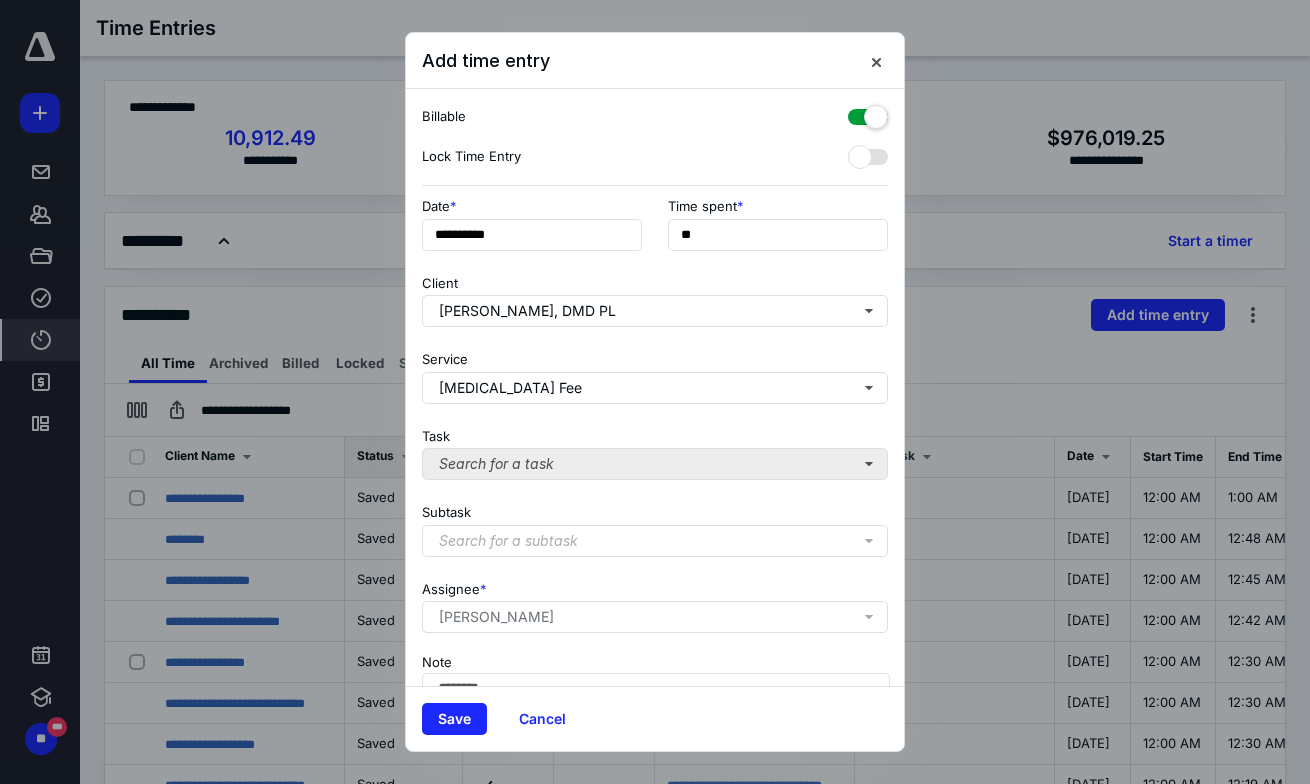 click on "Search for a task" at bounding box center [655, 464] 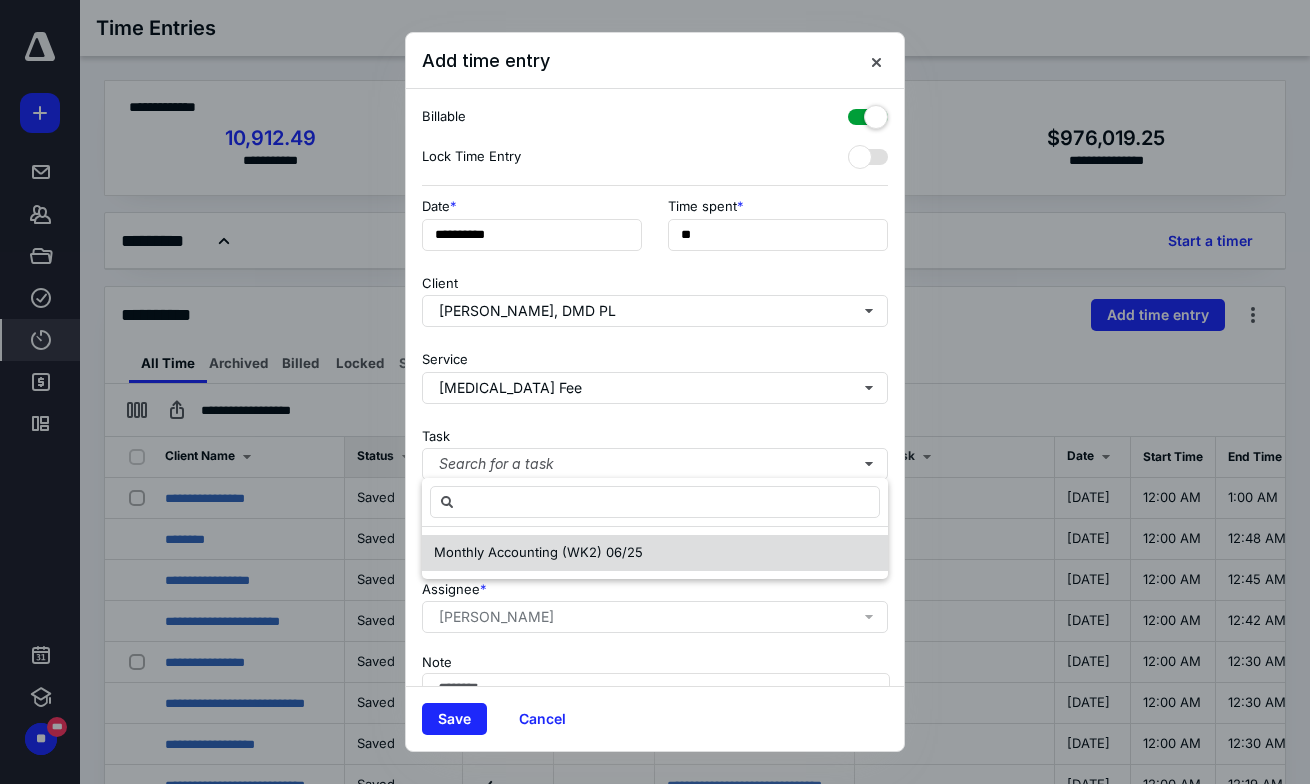 click on "Monthly Accounting (WK2)  06/25" at bounding box center (538, 552) 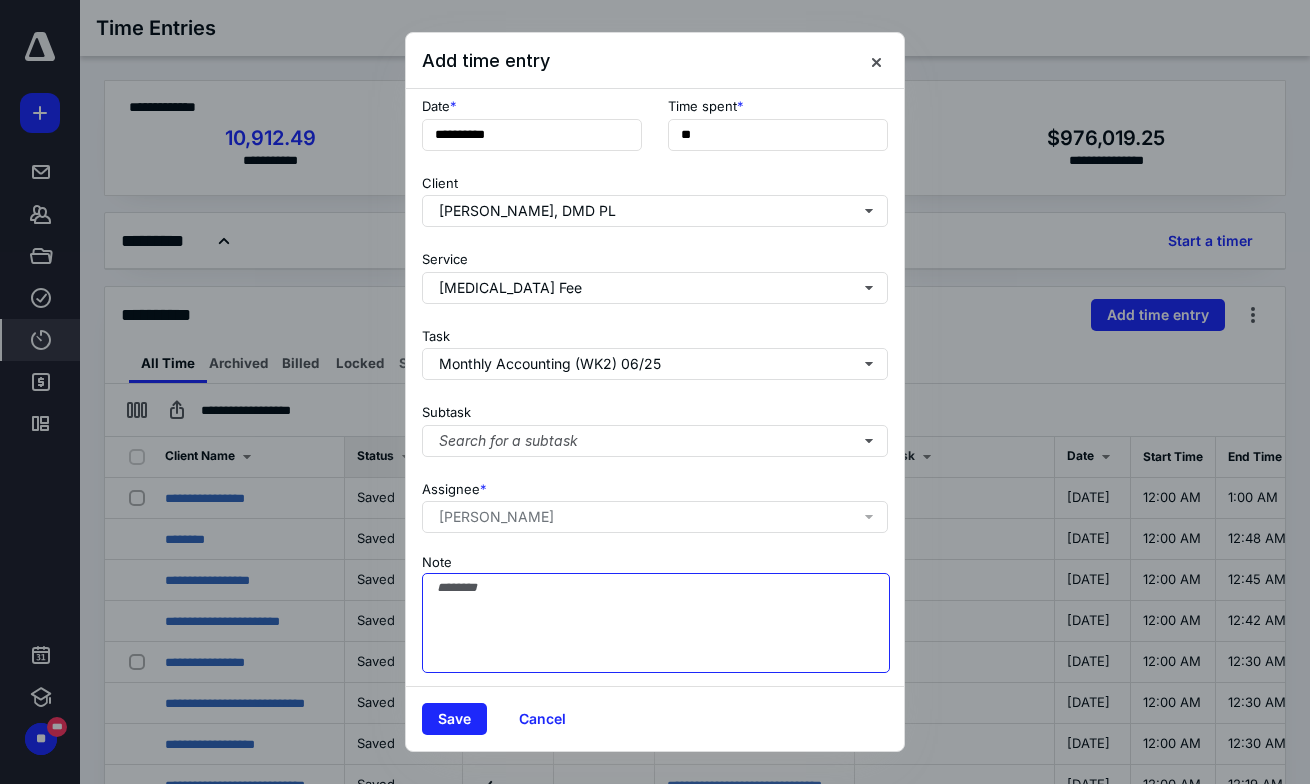 click on "Note" at bounding box center [656, 623] 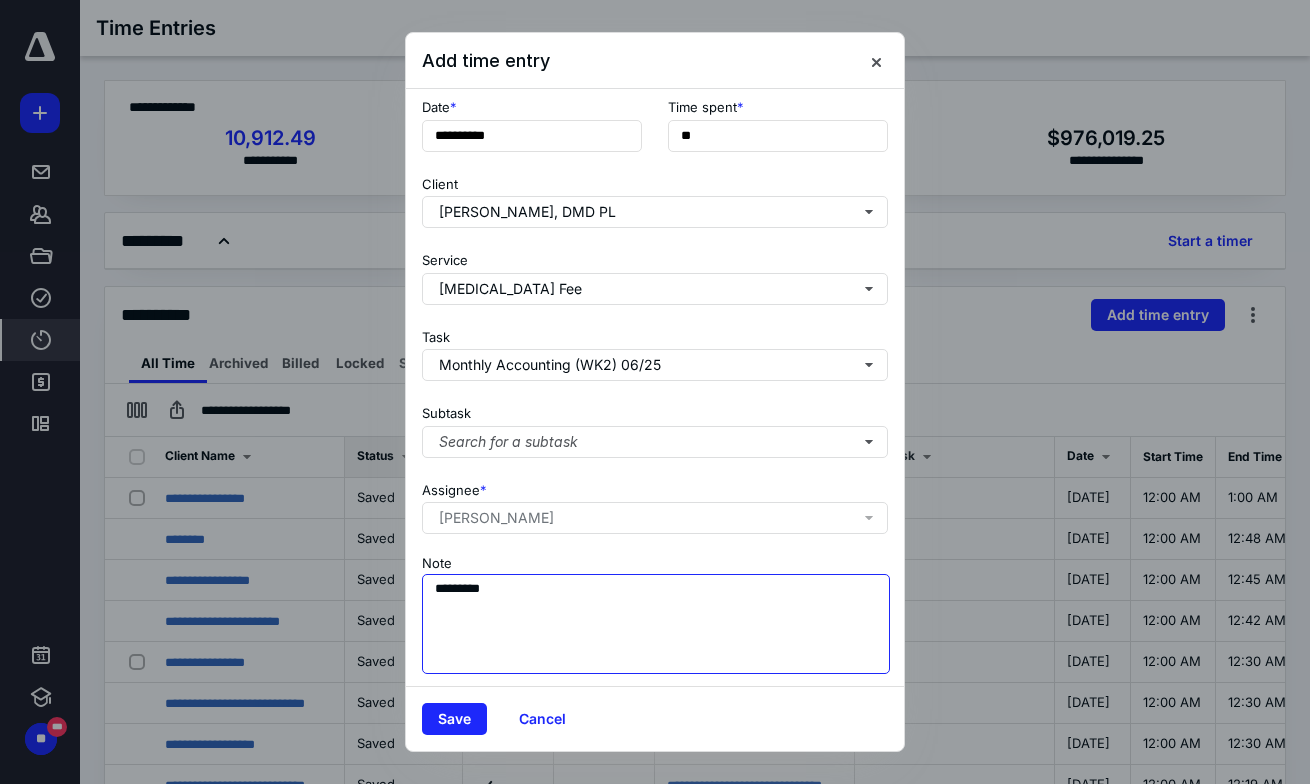 type on "**********" 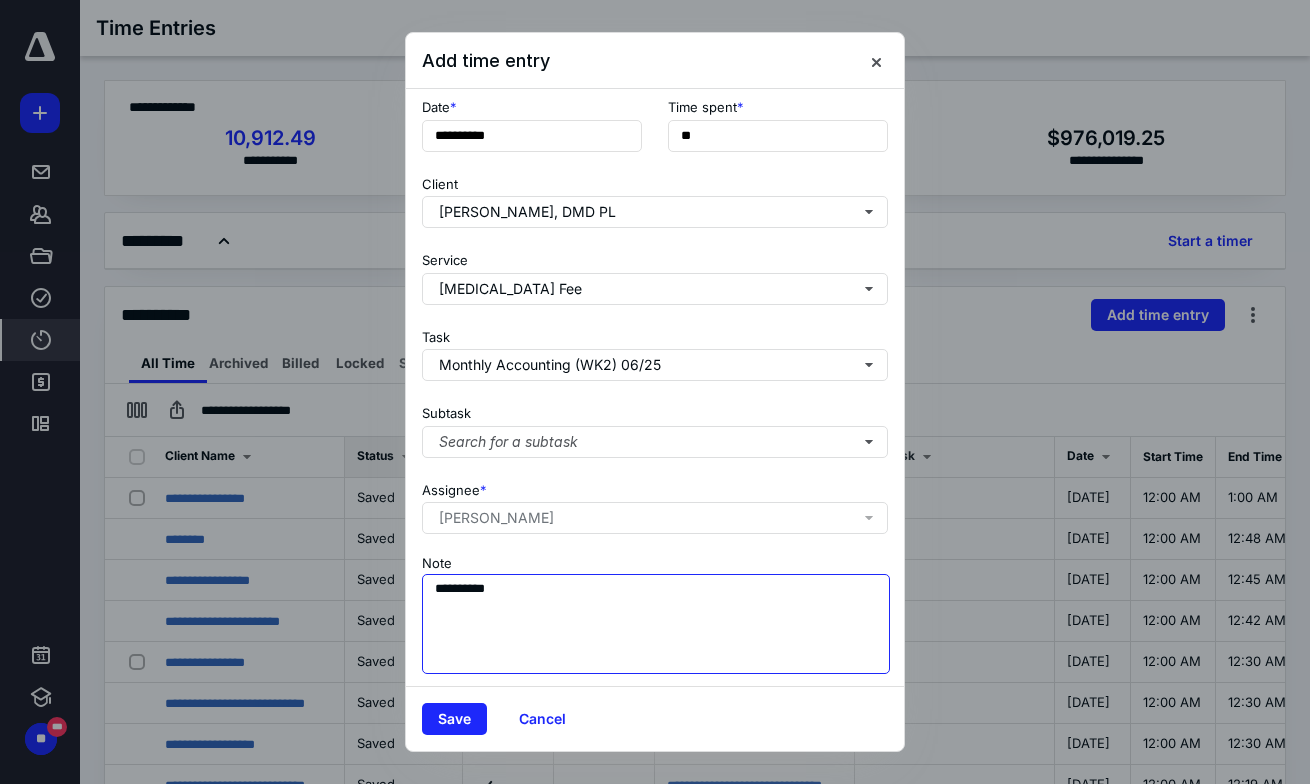 type 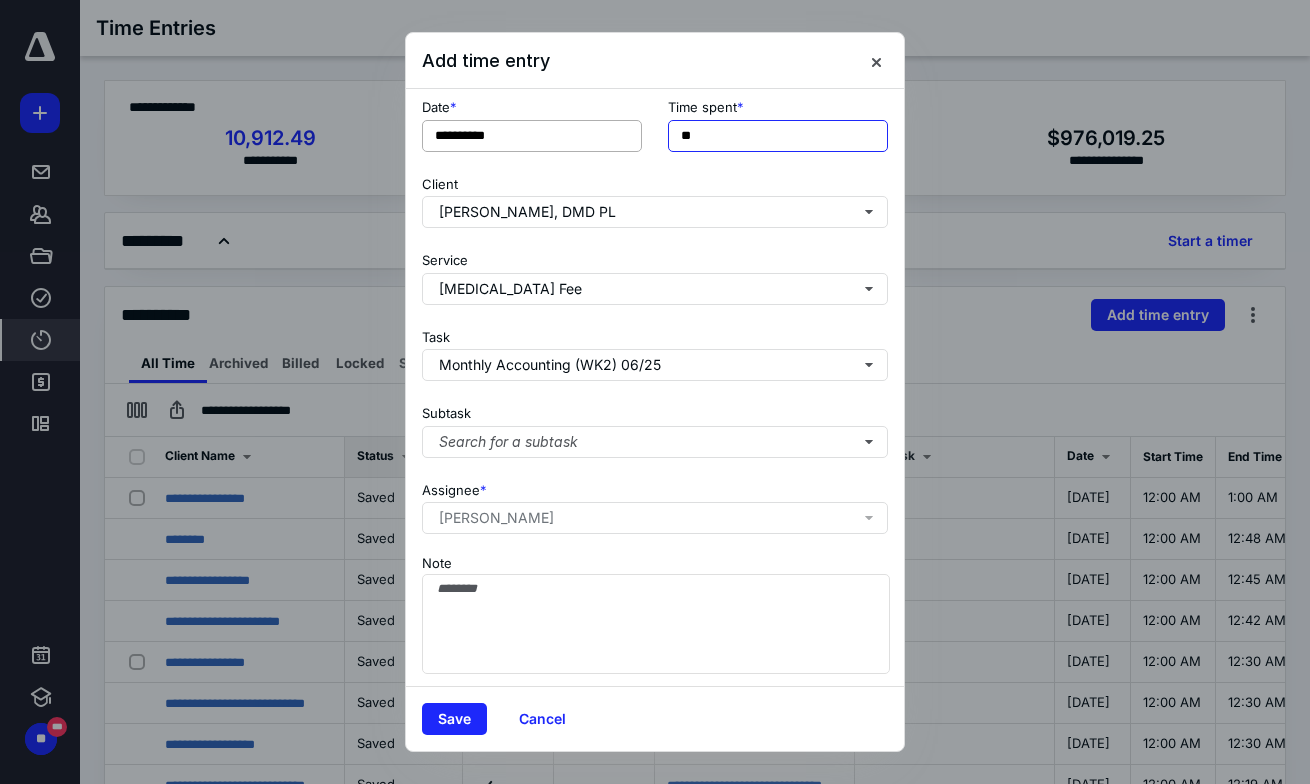 drag, startPoint x: 721, startPoint y: 143, endPoint x: 612, endPoint y: 140, distance: 109.041275 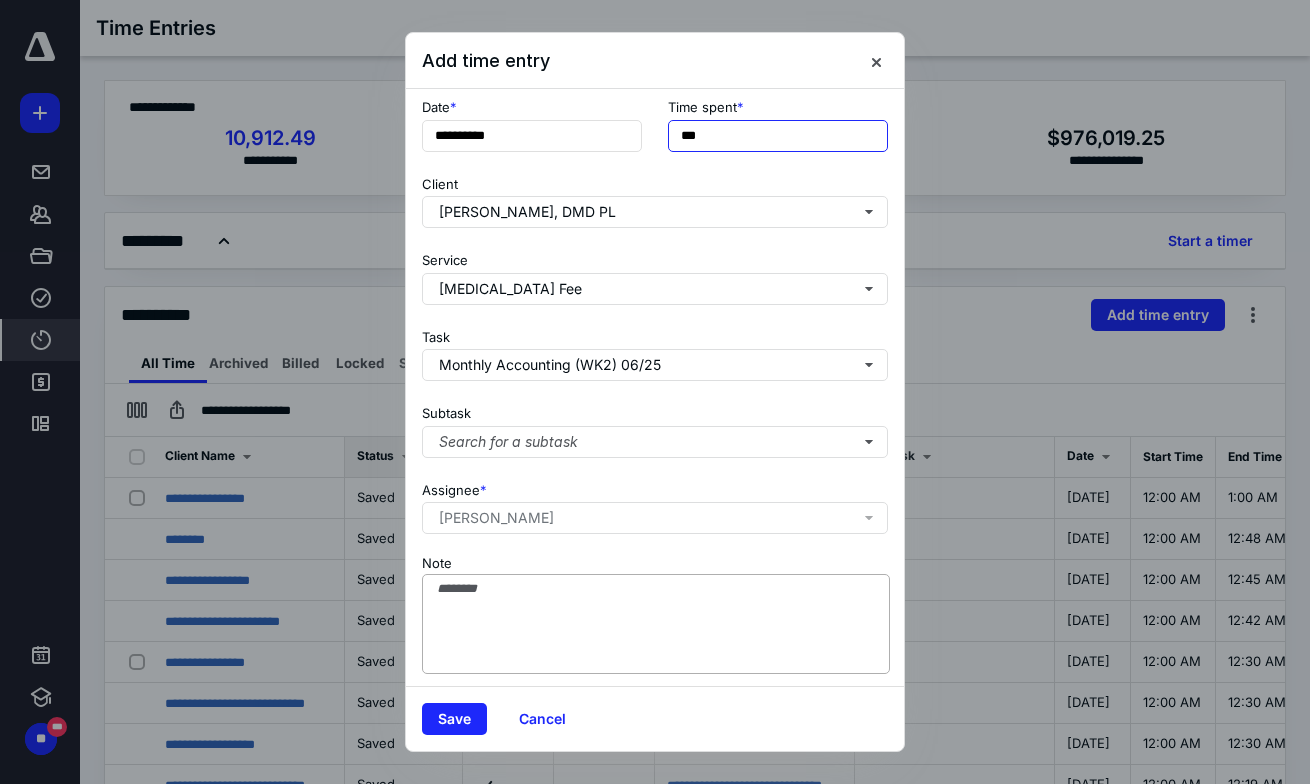 type on "***" 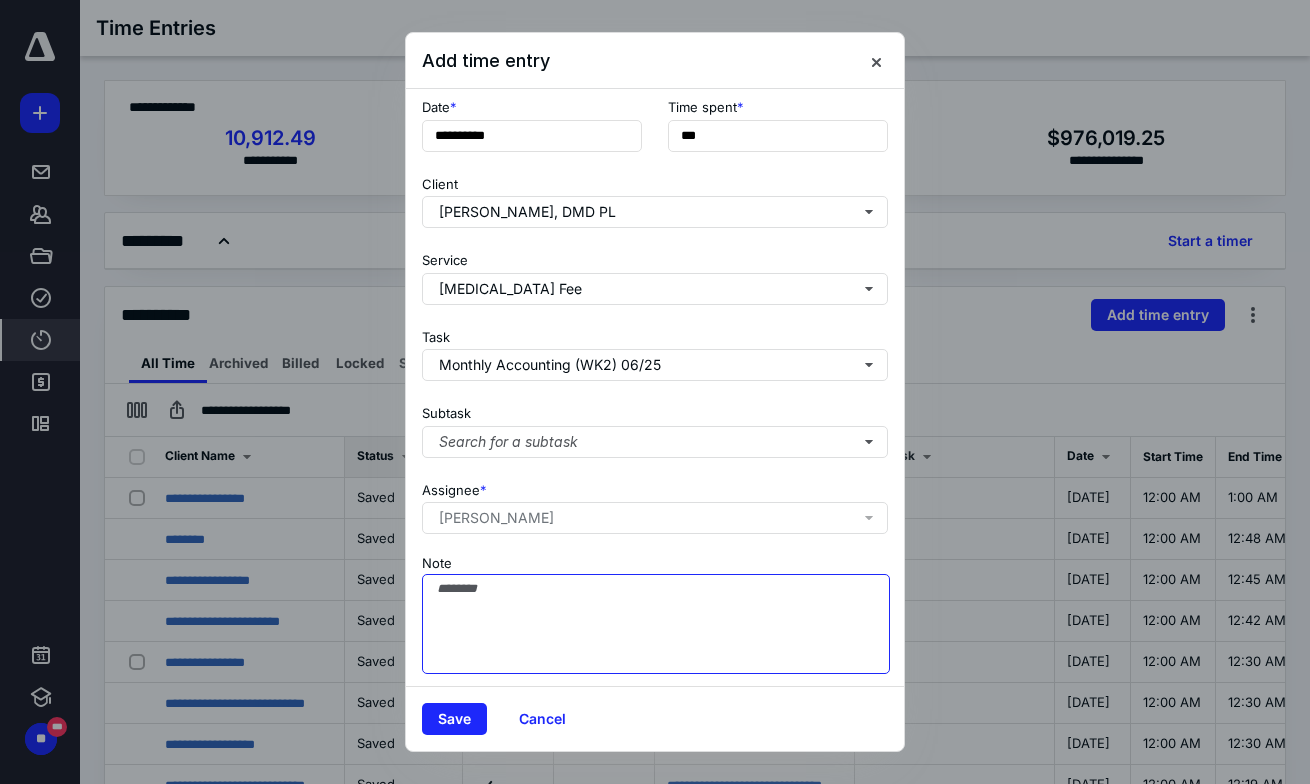 click on "Note" at bounding box center [656, 624] 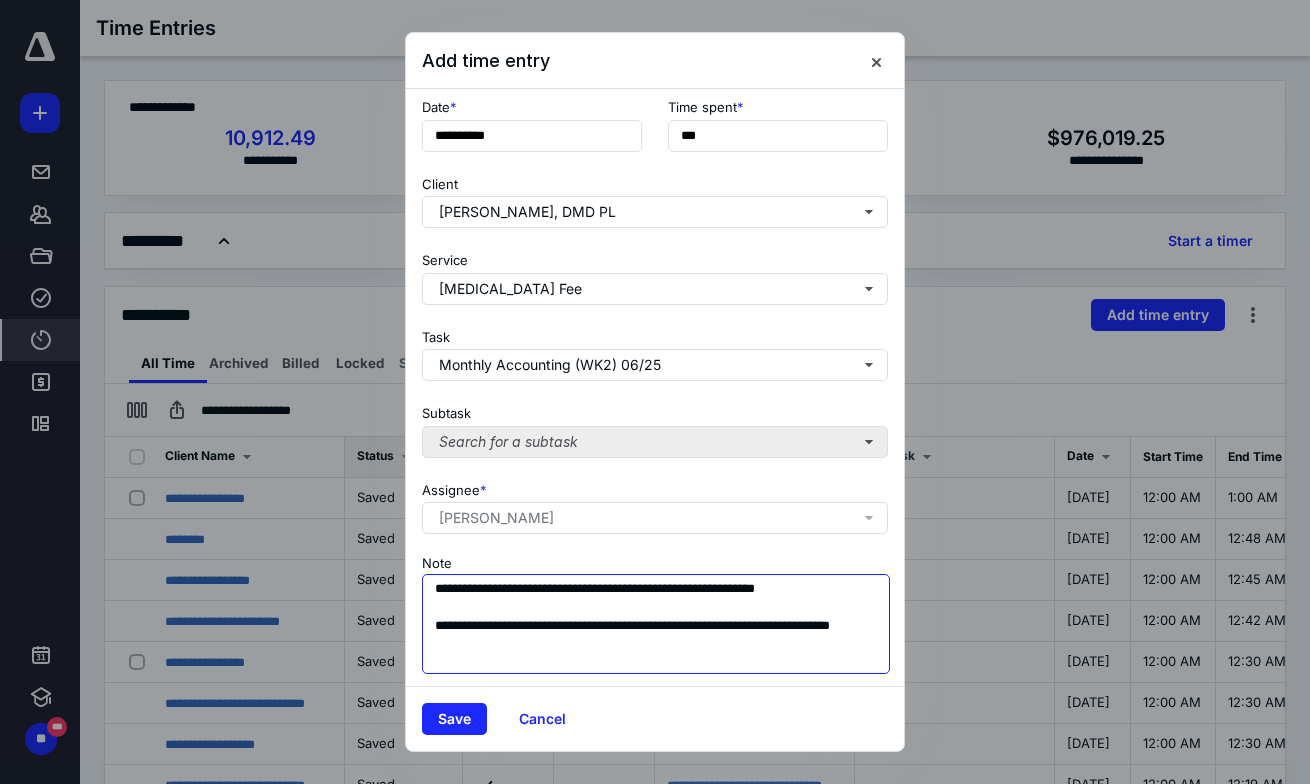 type on "**********" 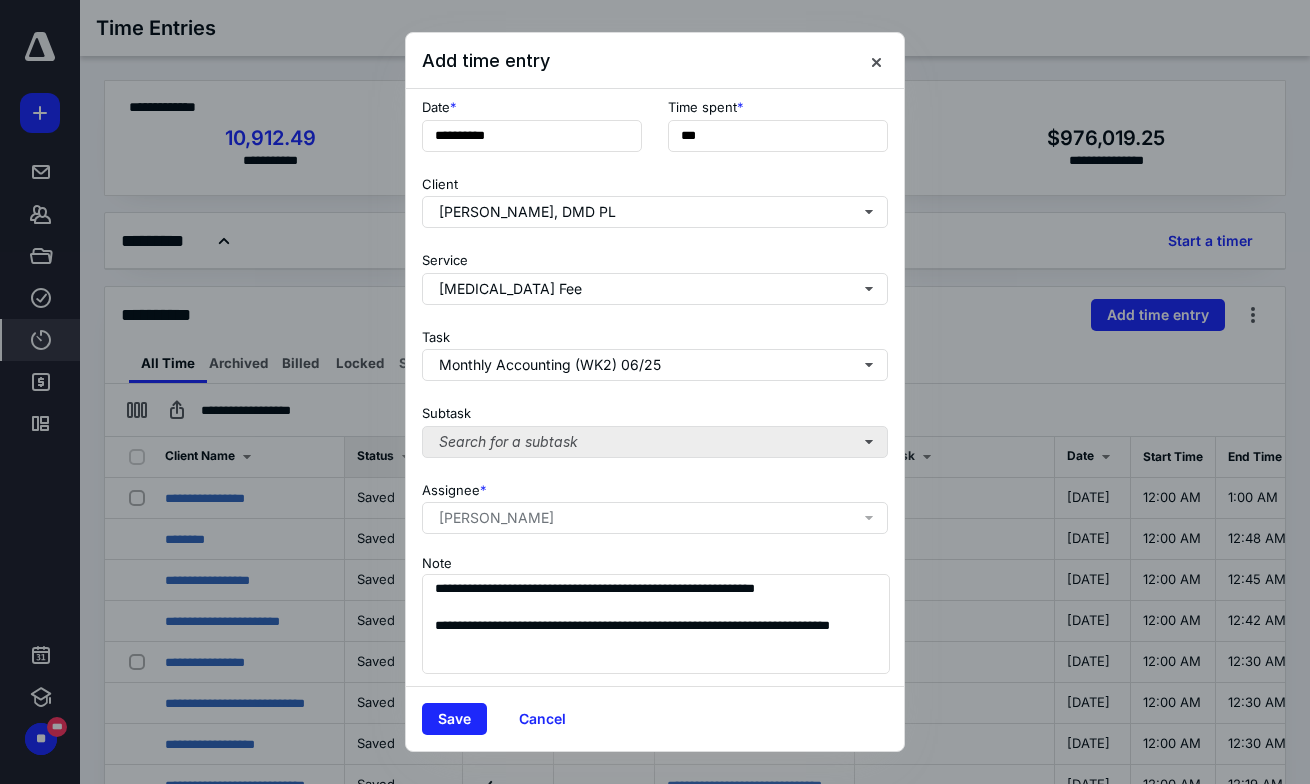 click on "Search for a subtask" at bounding box center (655, 442) 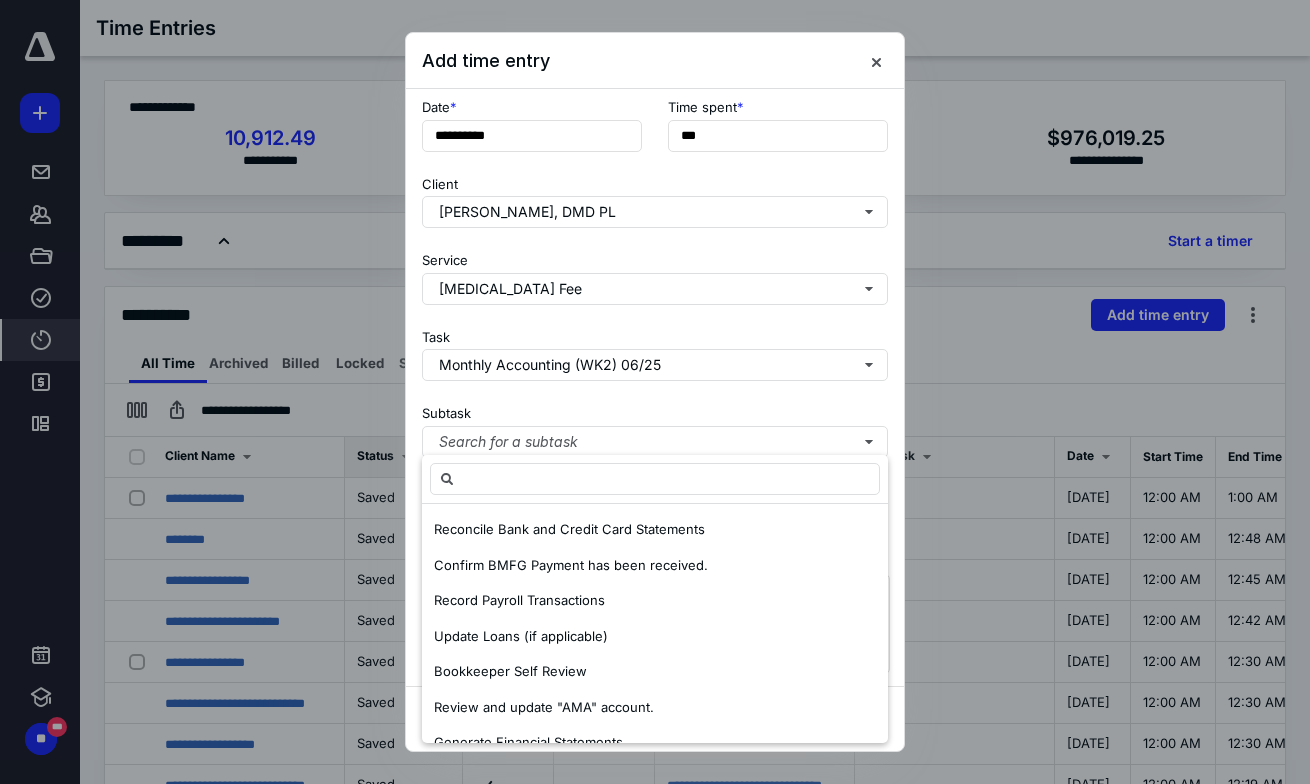 click on "Subtask Search for a subtask" at bounding box center (655, 427) 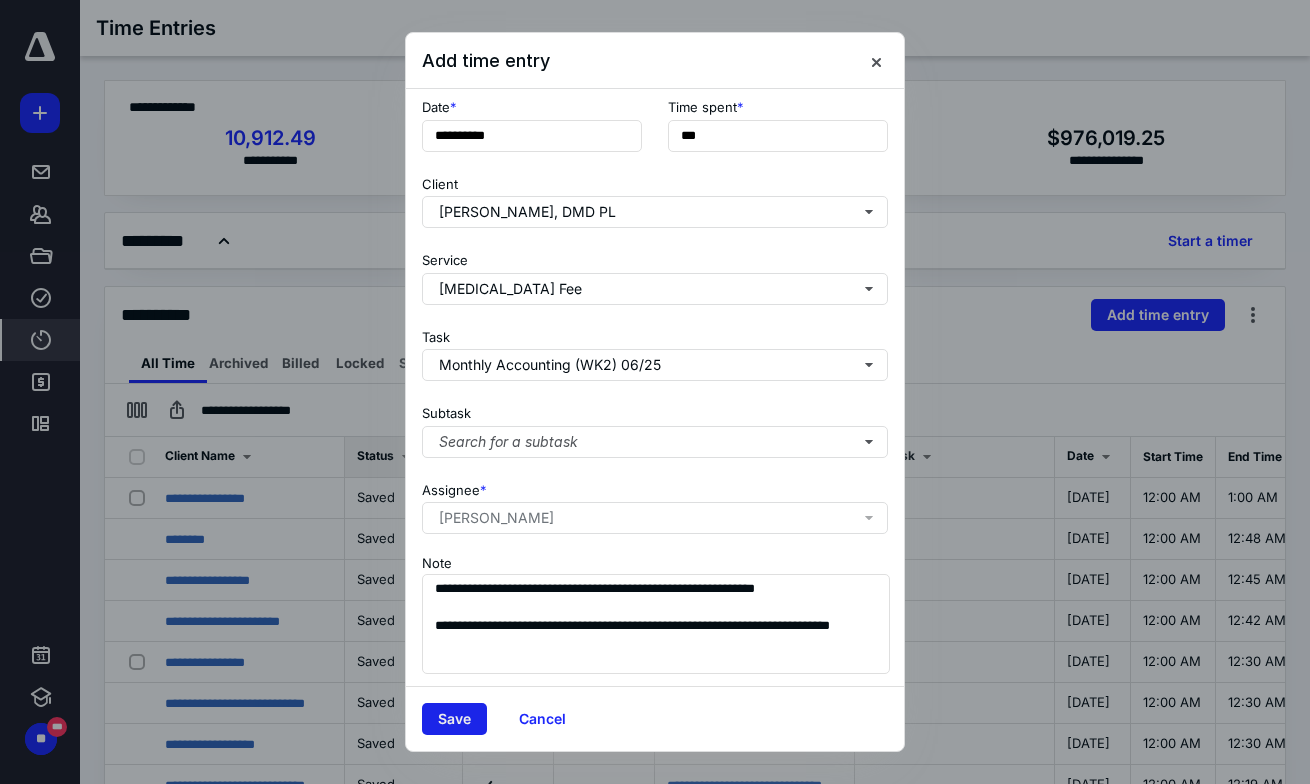 click on "Save" at bounding box center (454, 719) 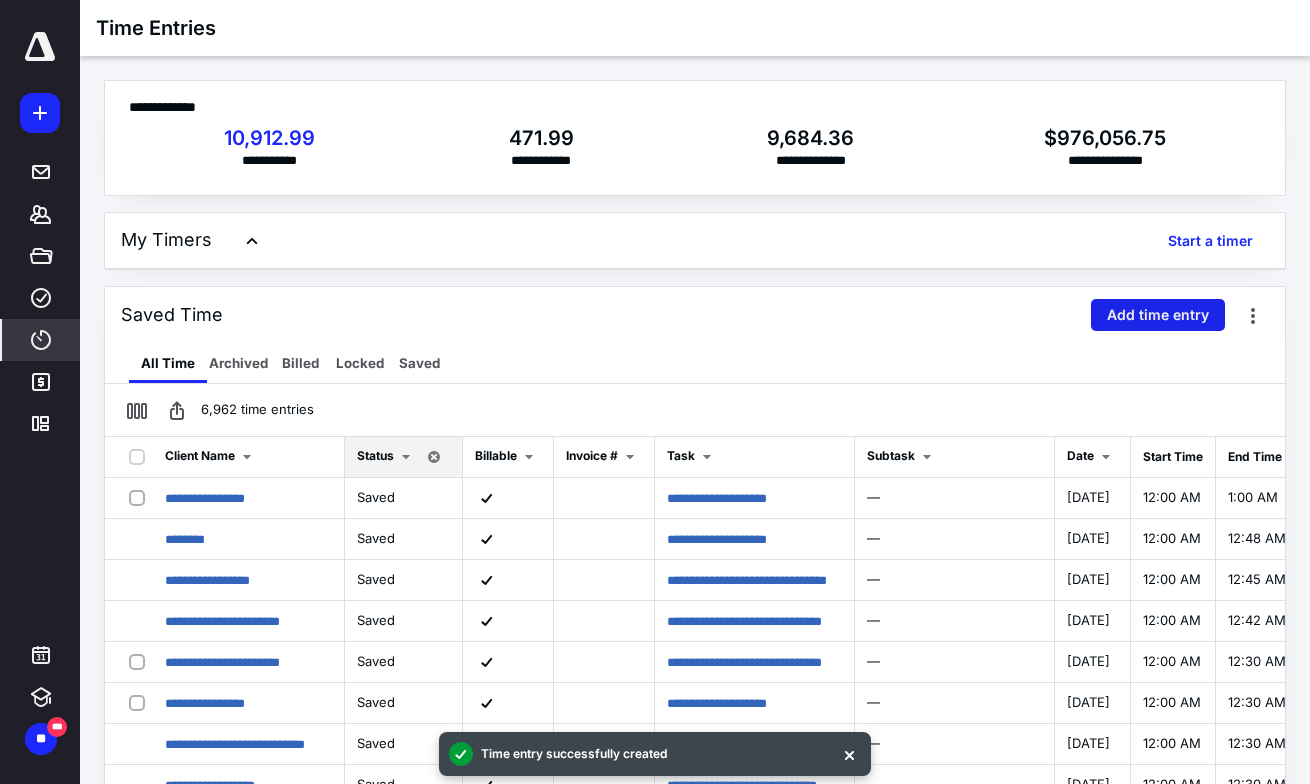 click on "Add time entry" at bounding box center (1158, 315) 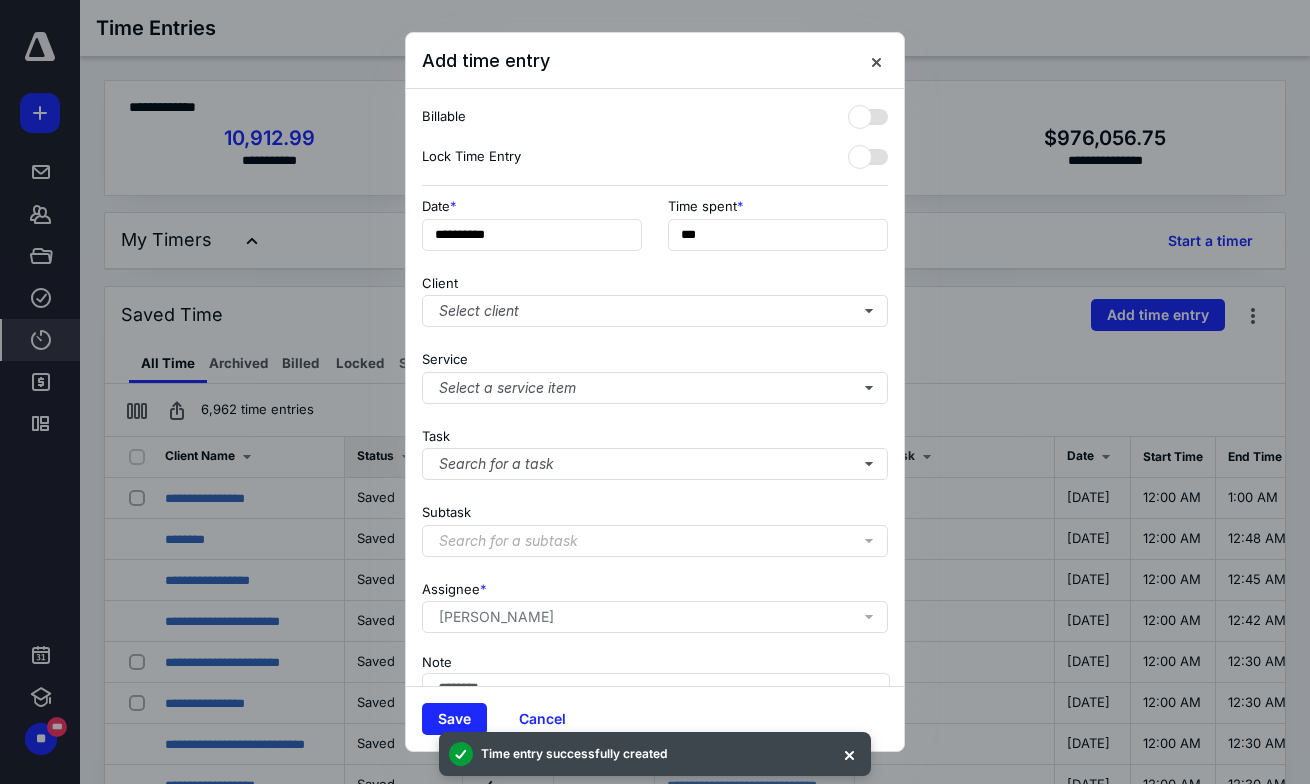 click at bounding box center (655, 392) 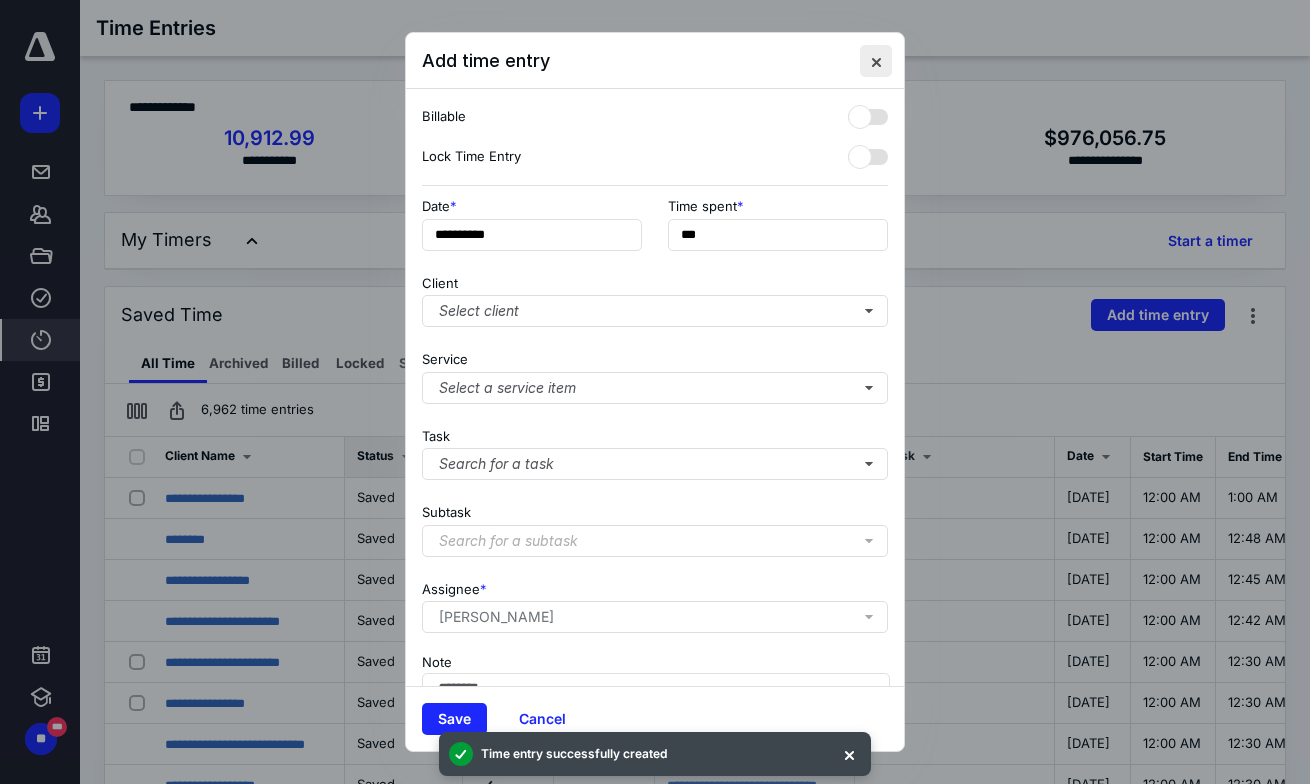 click at bounding box center (876, 61) 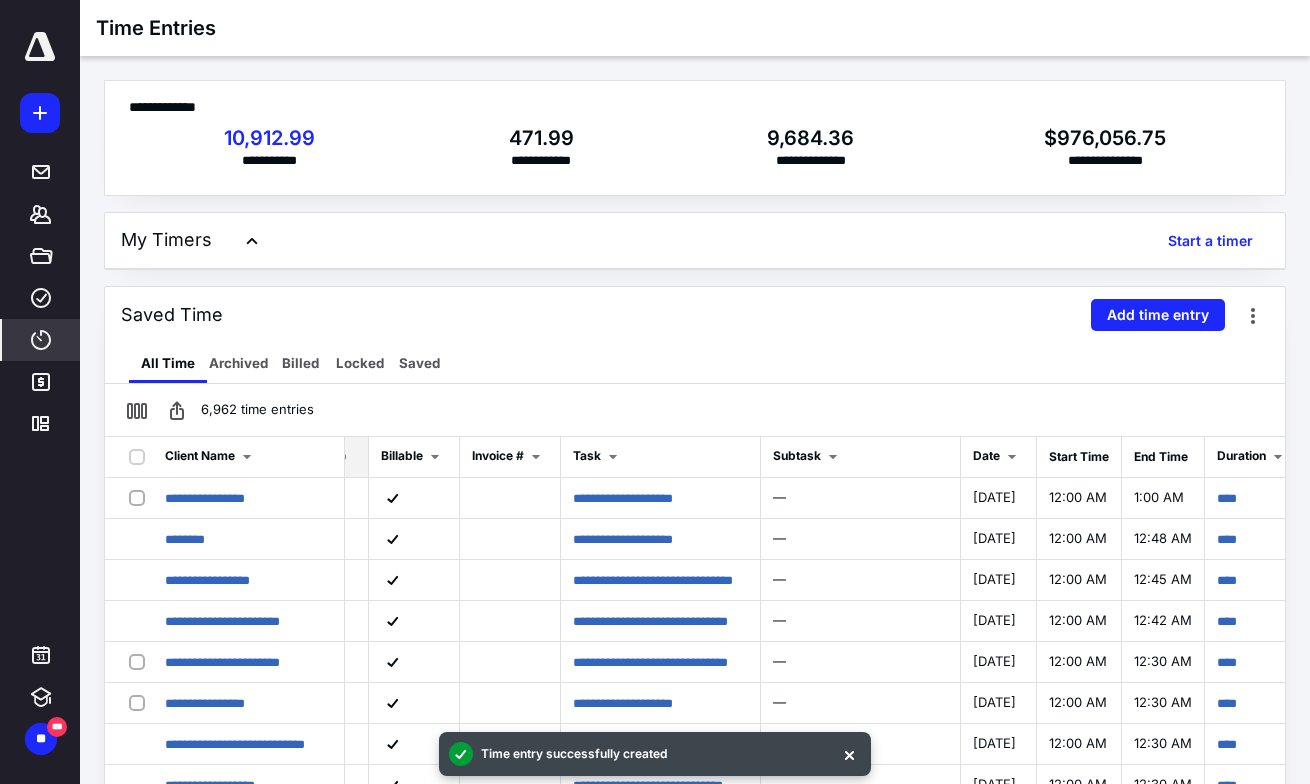 scroll, scrollTop: 0, scrollLeft: 344, axis: horizontal 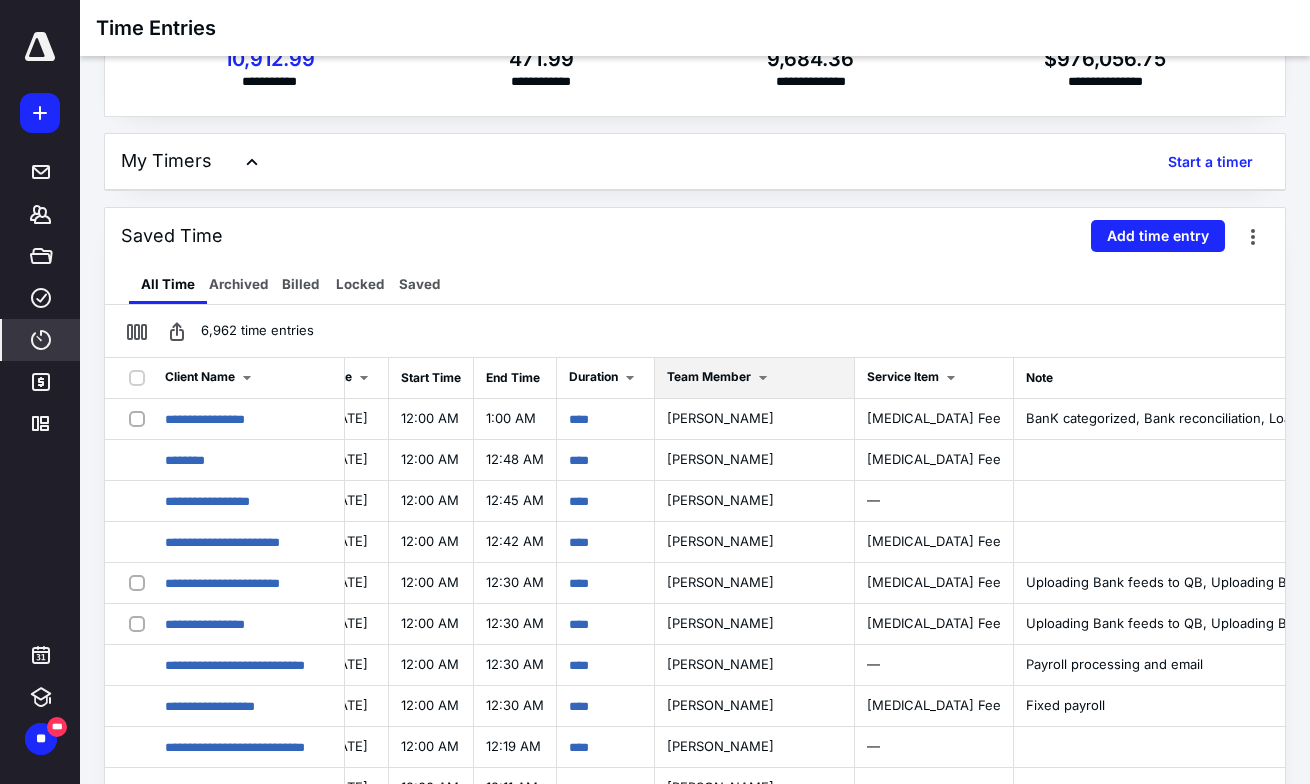 click on "Team Member" at bounding box center (709, 376) 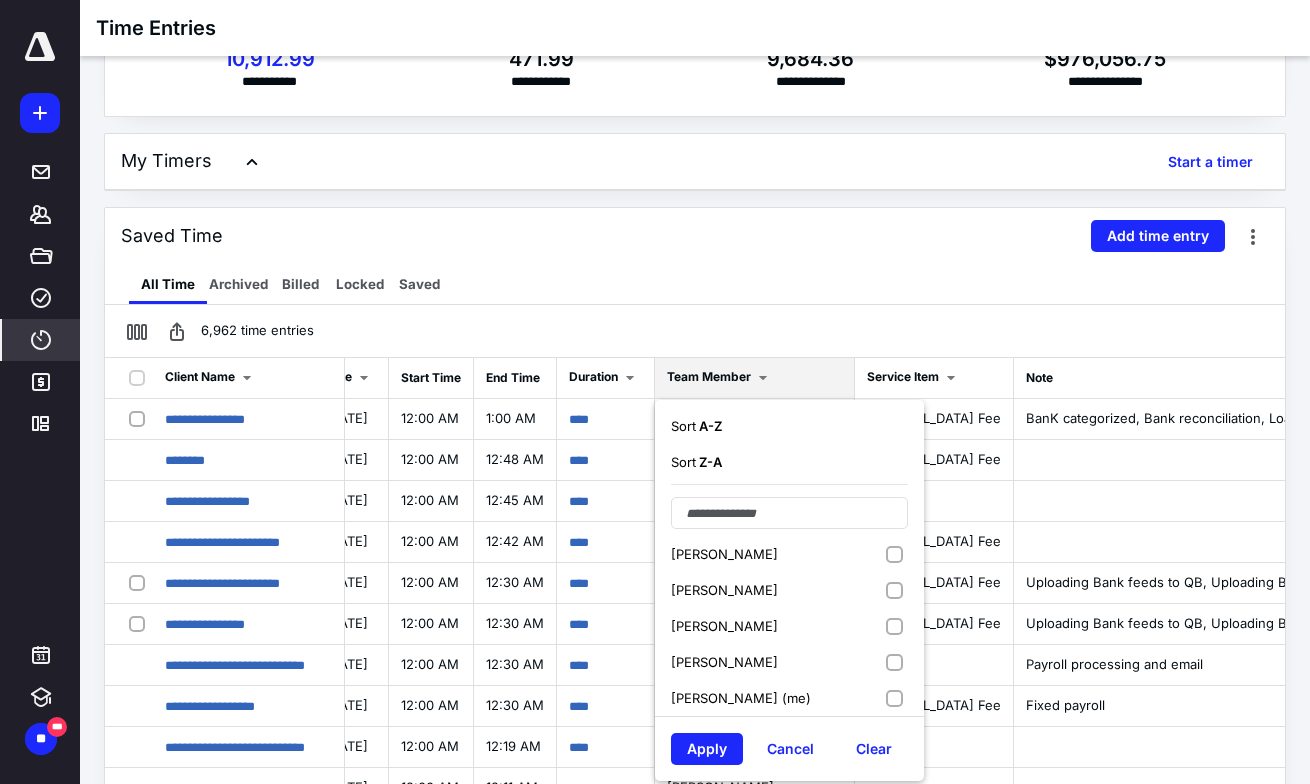 scroll, scrollTop: 293, scrollLeft: 0, axis: vertical 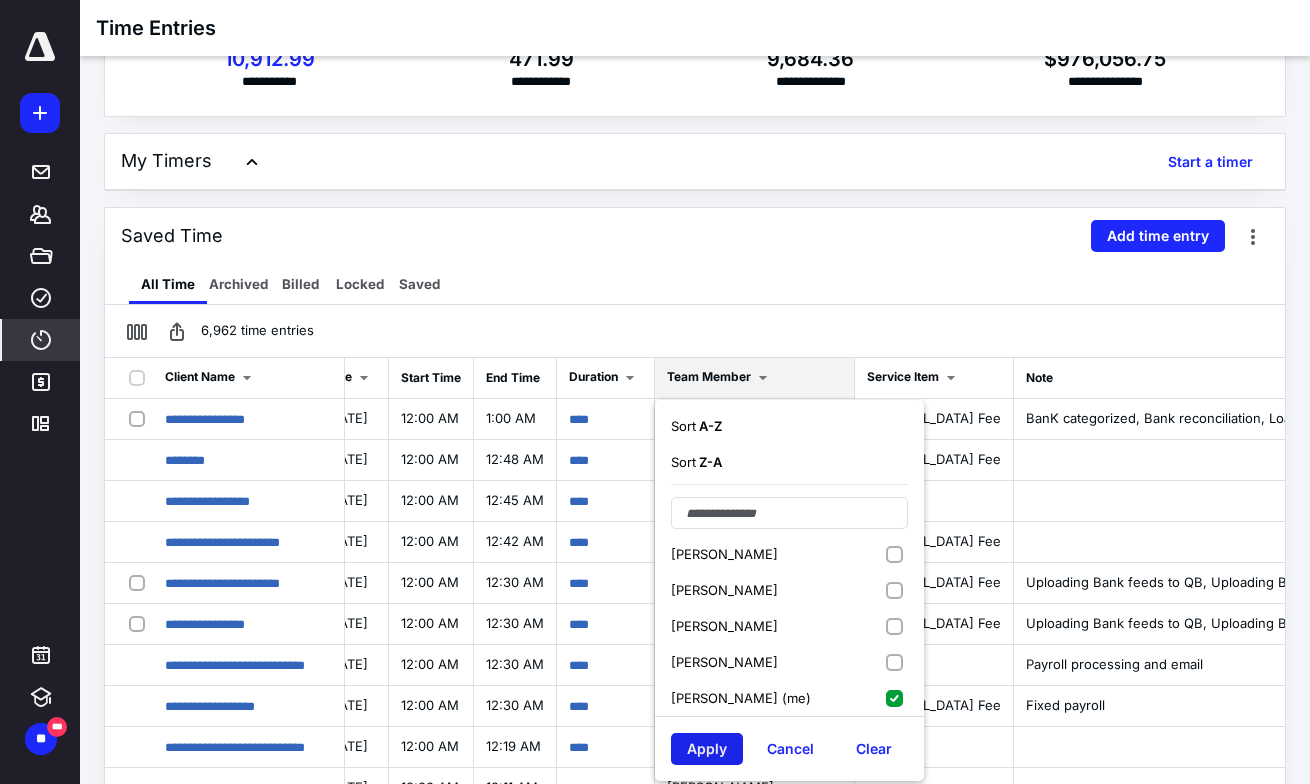 click on "Apply" at bounding box center (707, 749) 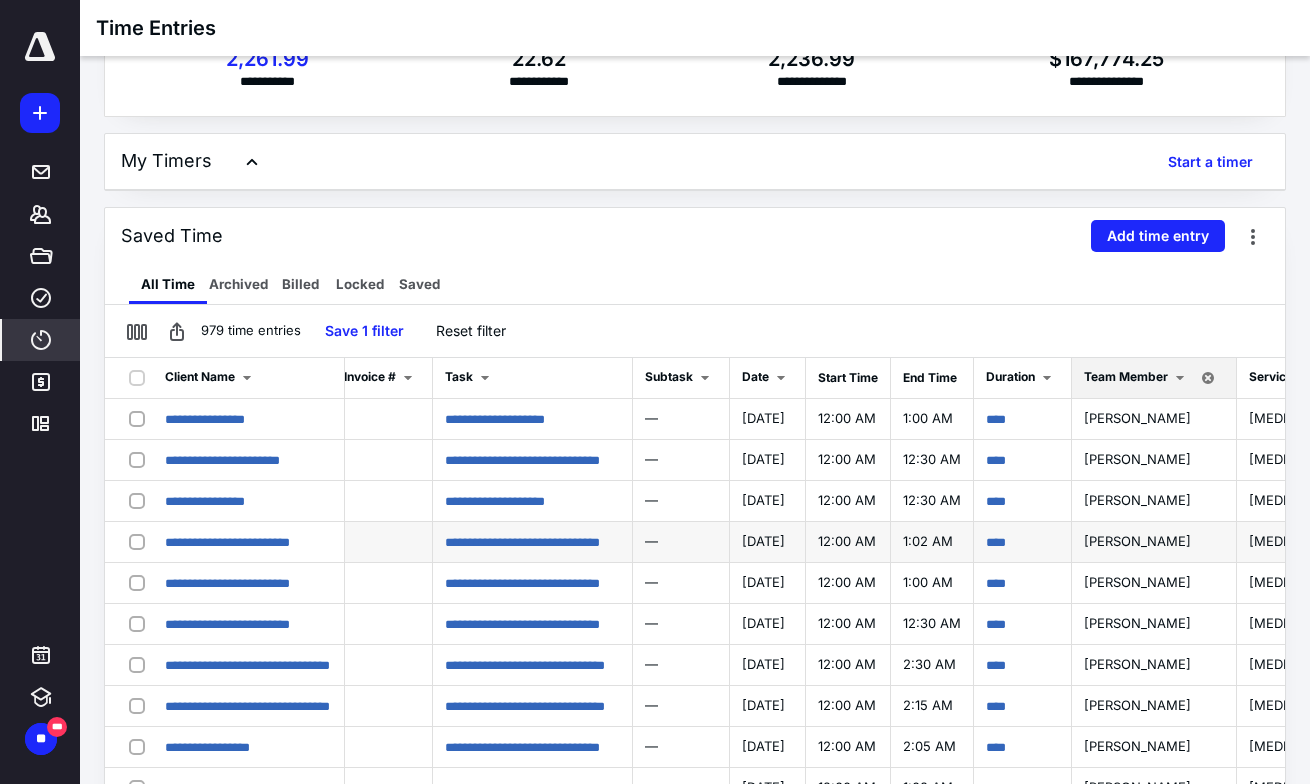 scroll, scrollTop: 0, scrollLeft: 298, axis: horizontal 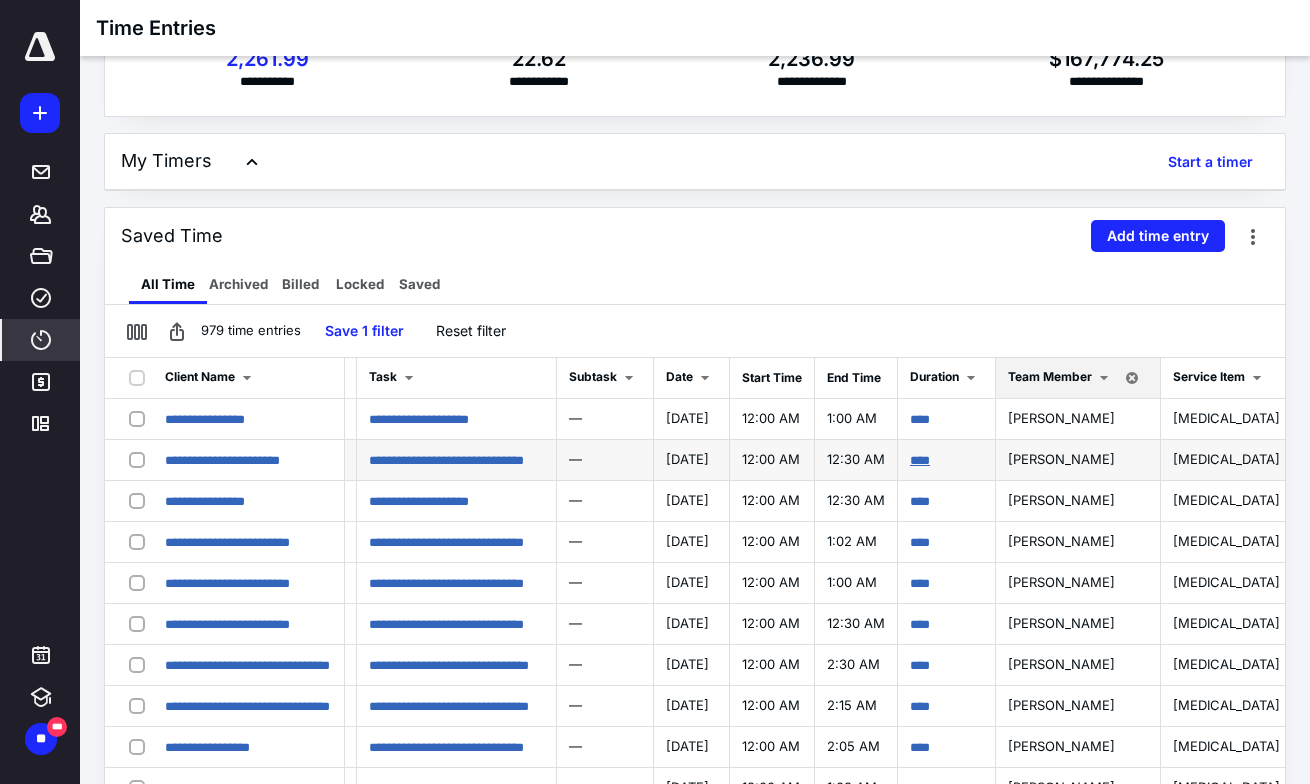 click on "****" at bounding box center (920, 460) 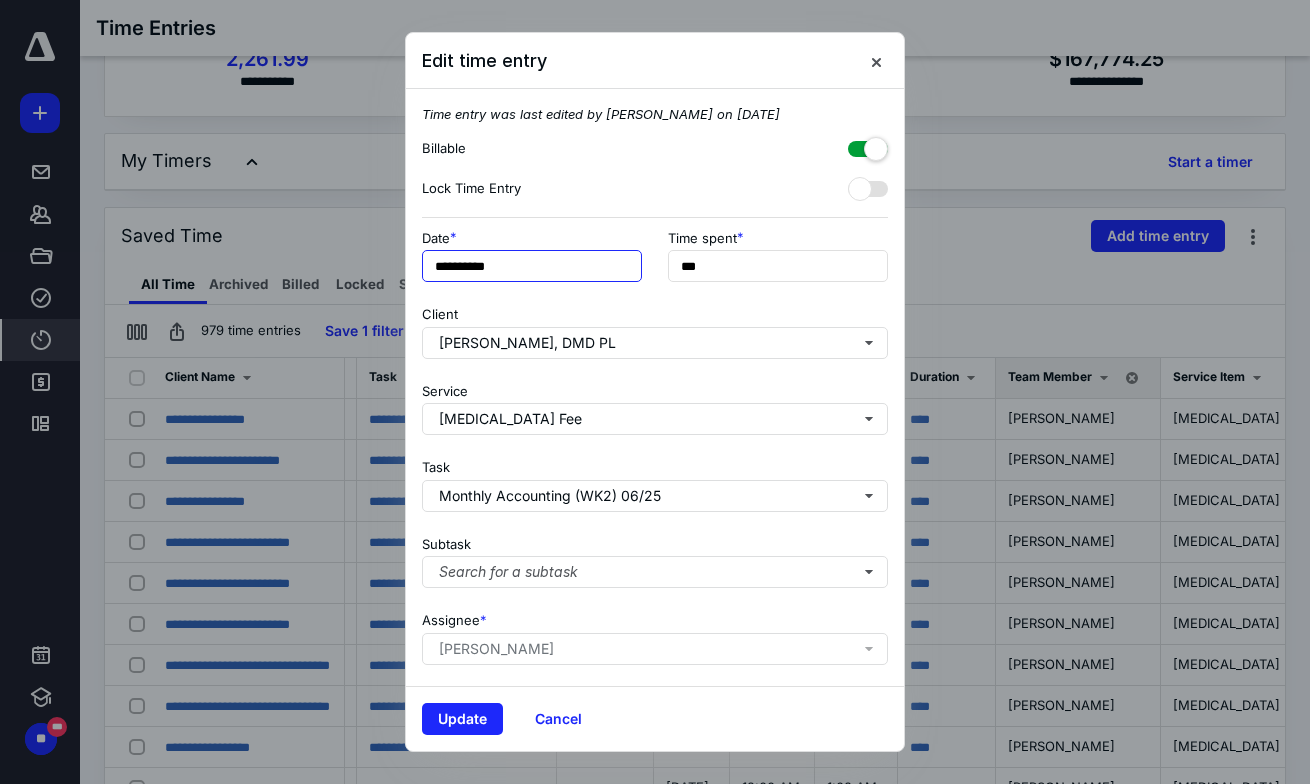 click on "**********" at bounding box center [532, 266] 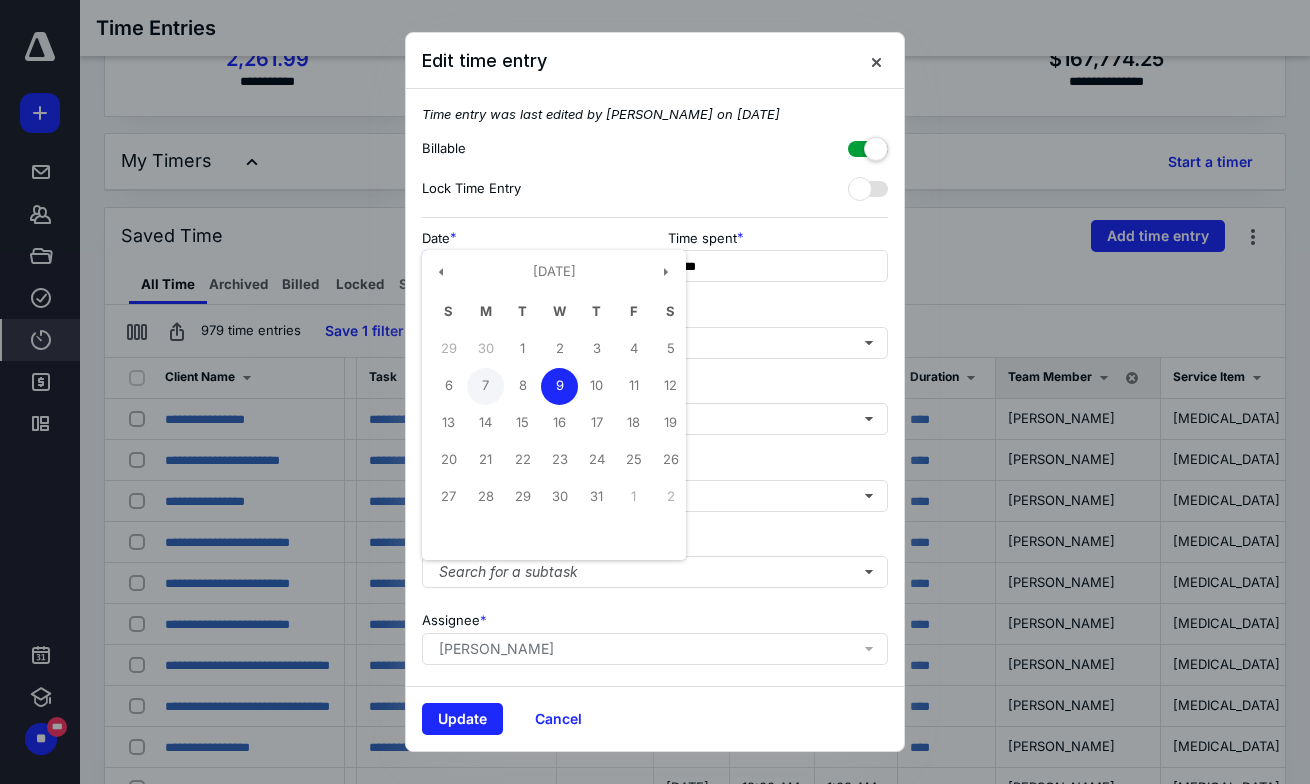 click on "7" at bounding box center [485, 386] 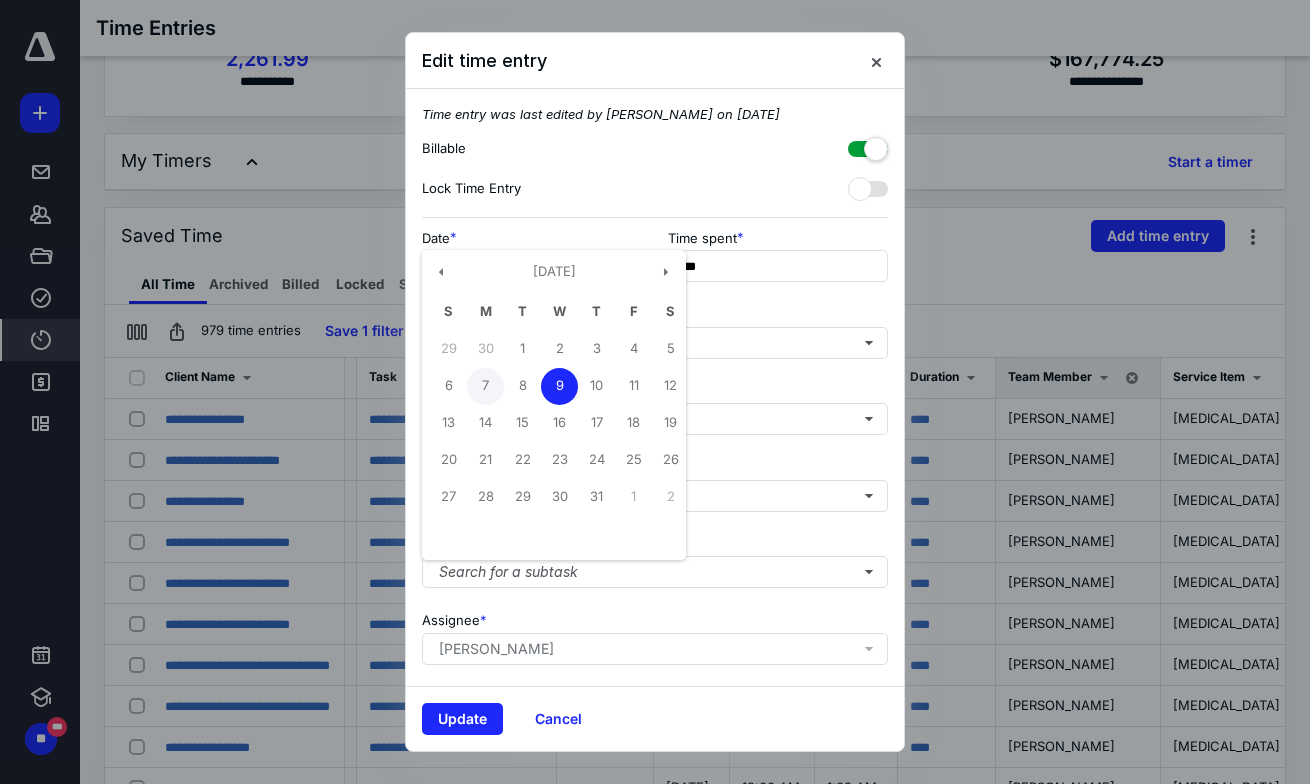 type on "**********" 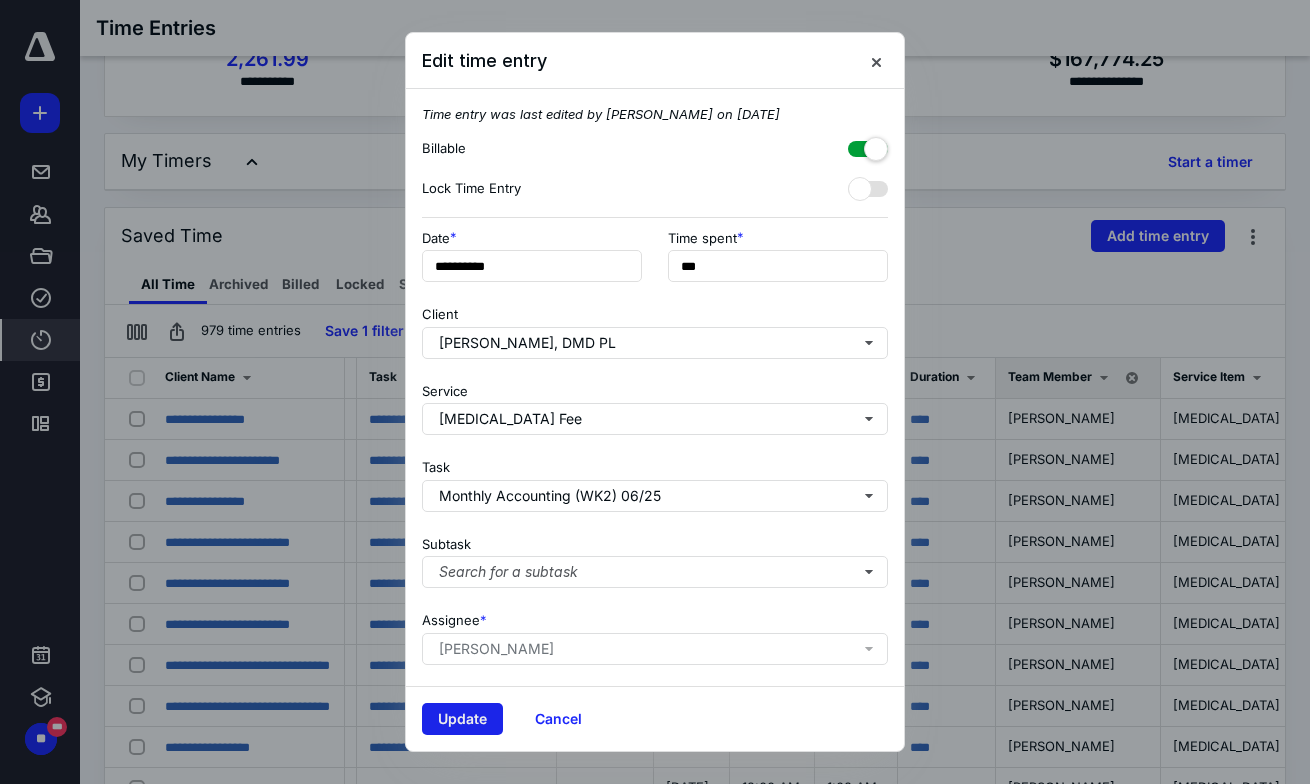 click on "Update" at bounding box center [462, 719] 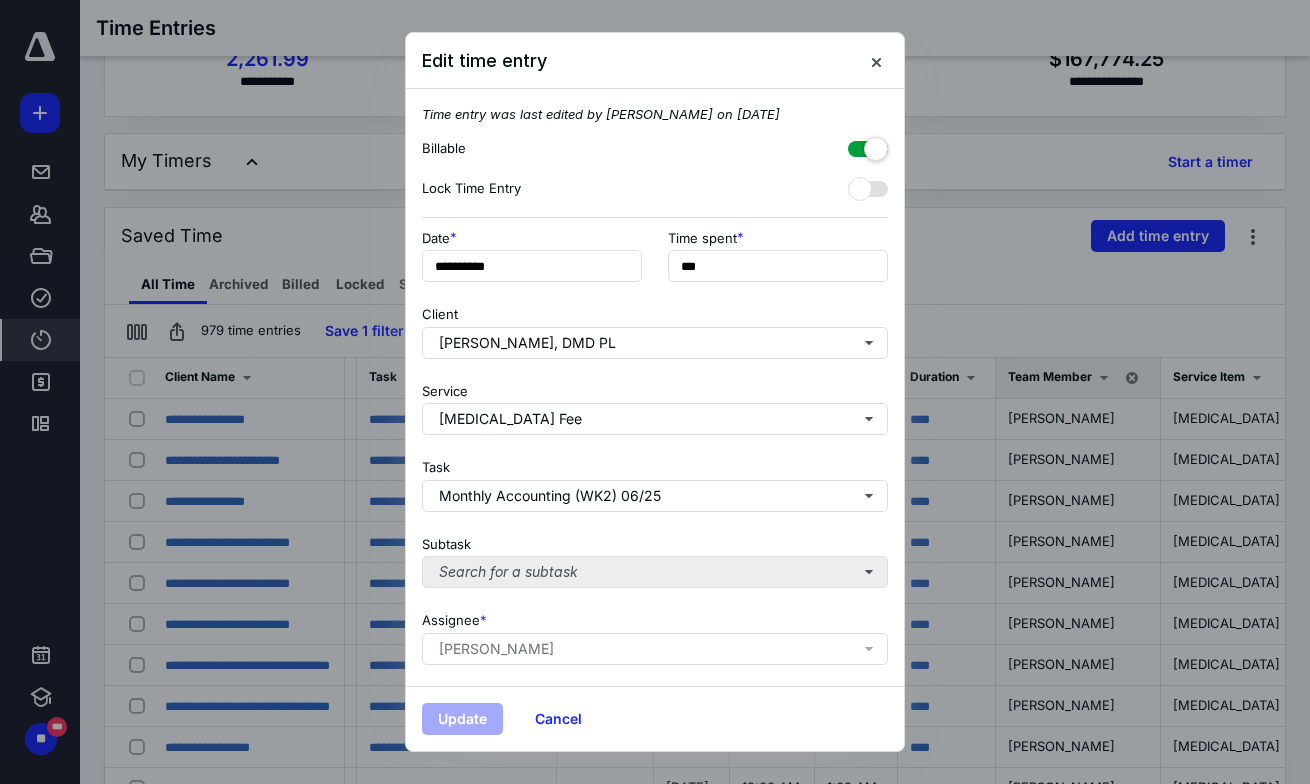 scroll, scrollTop: 0, scrollLeft: 155, axis: horizontal 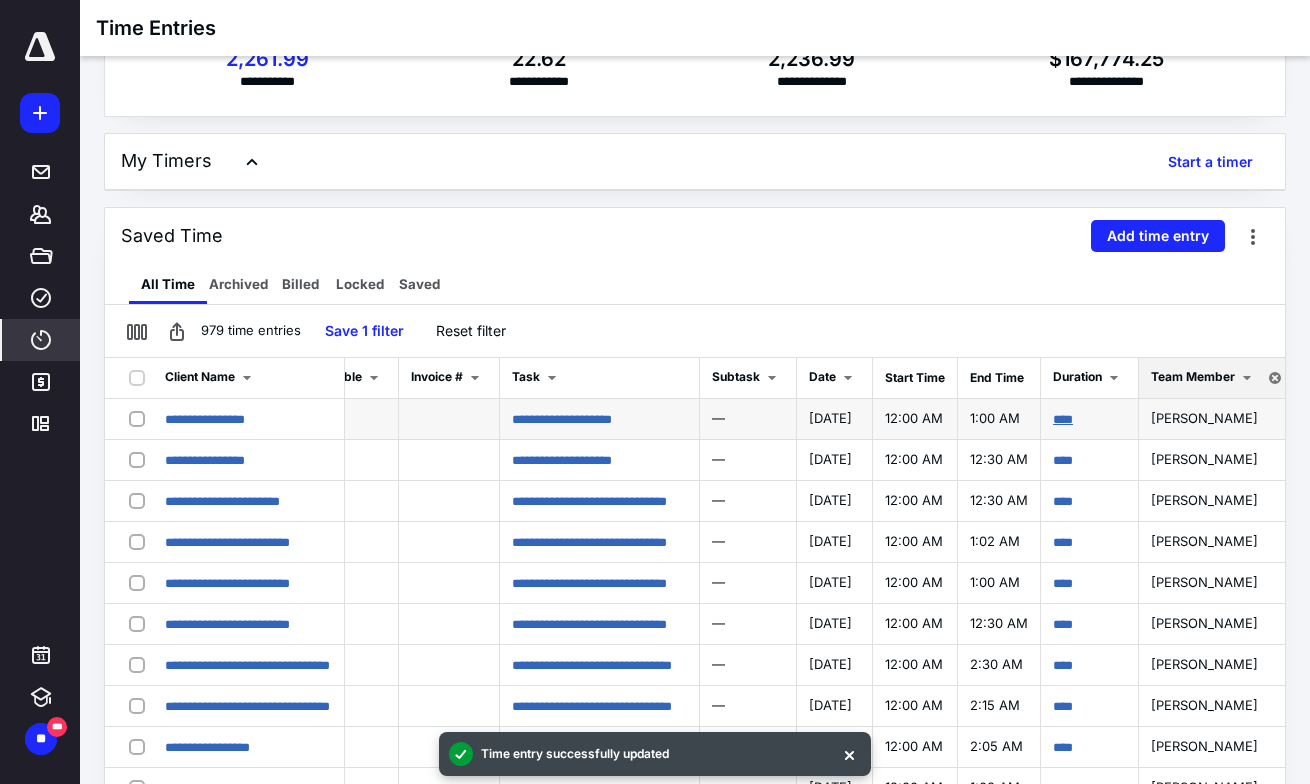 click on "****" at bounding box center [1063, 419] 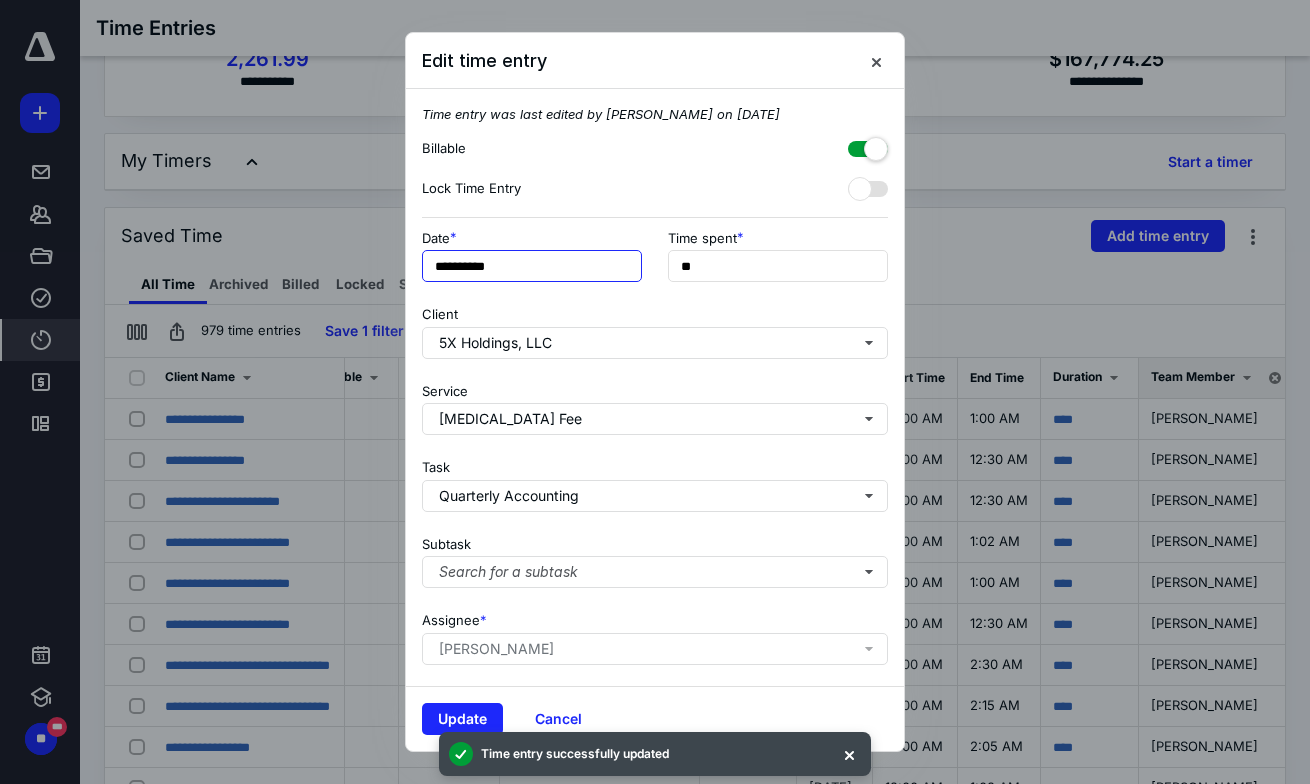 click on "**********" at bounding box center (532, 266) 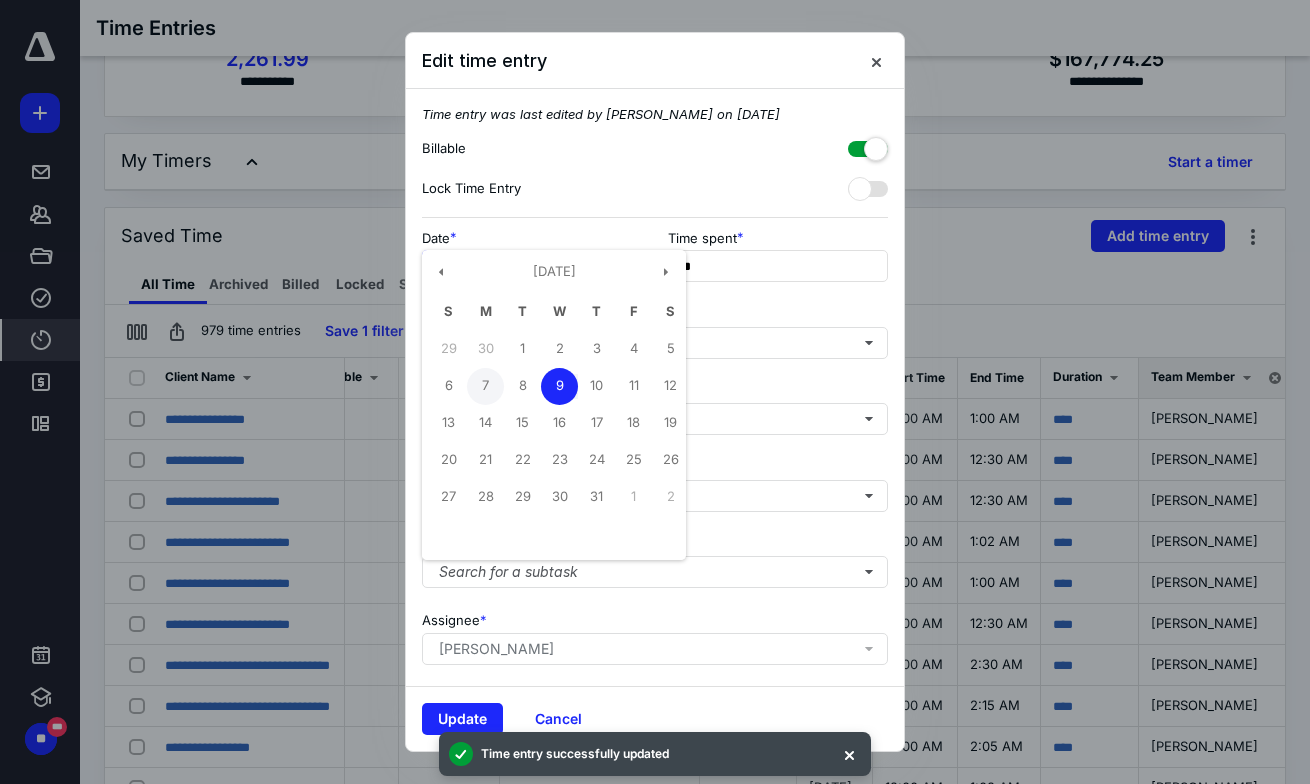 click on "7" at bounding box center [485, 386] 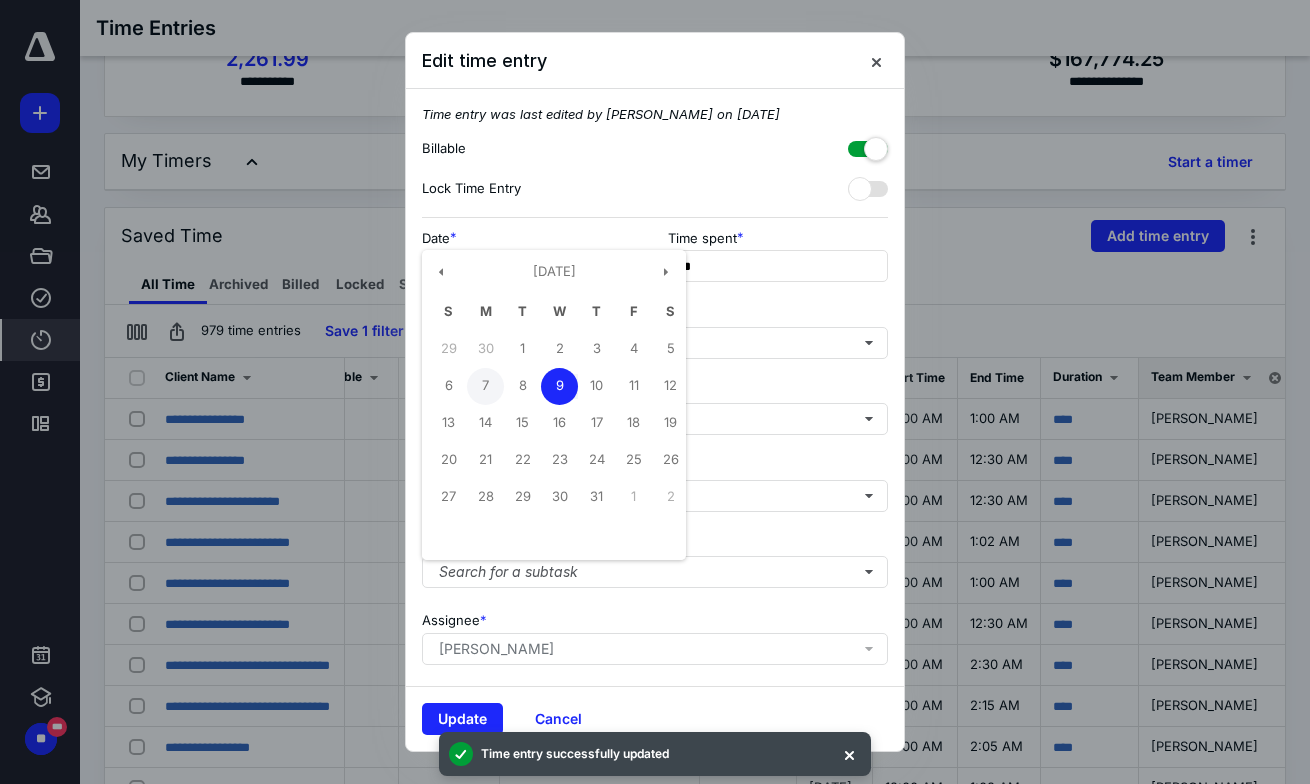 type on "**********" 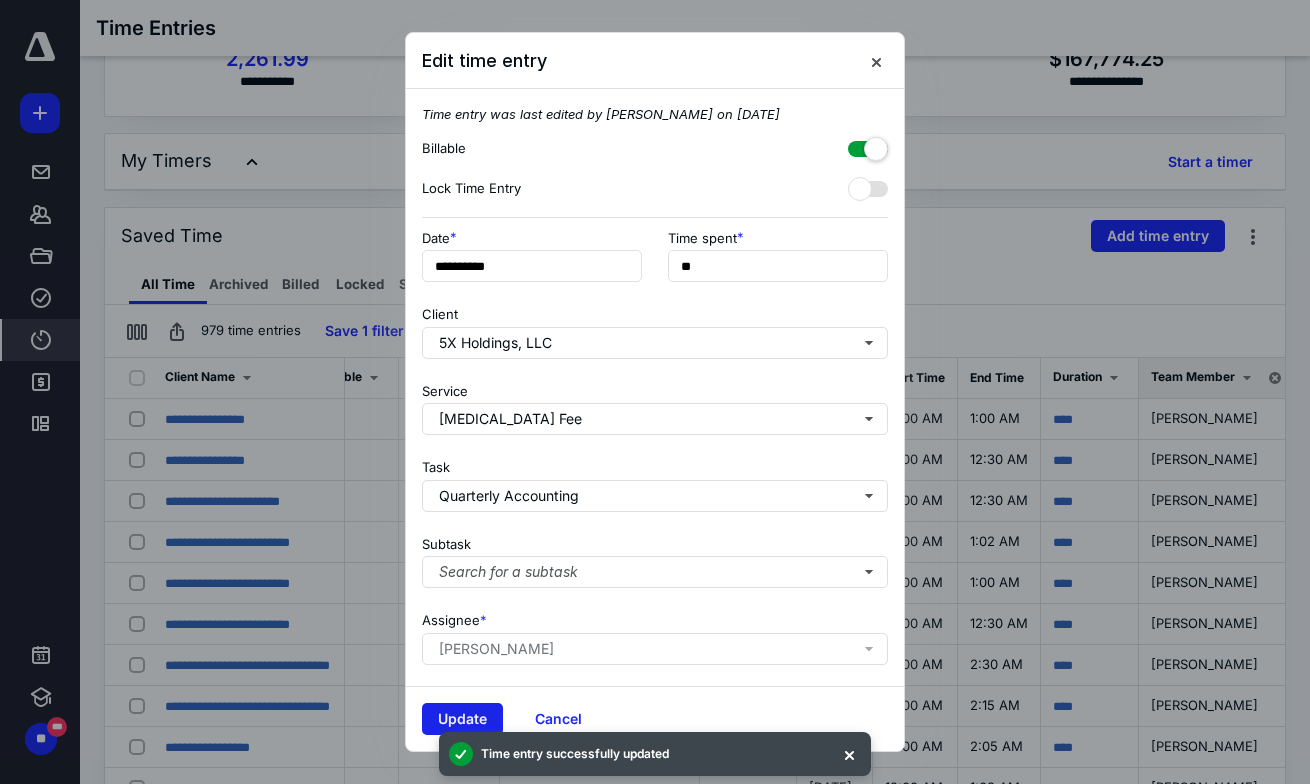 click on "Update" at bounding box center (462, 719) 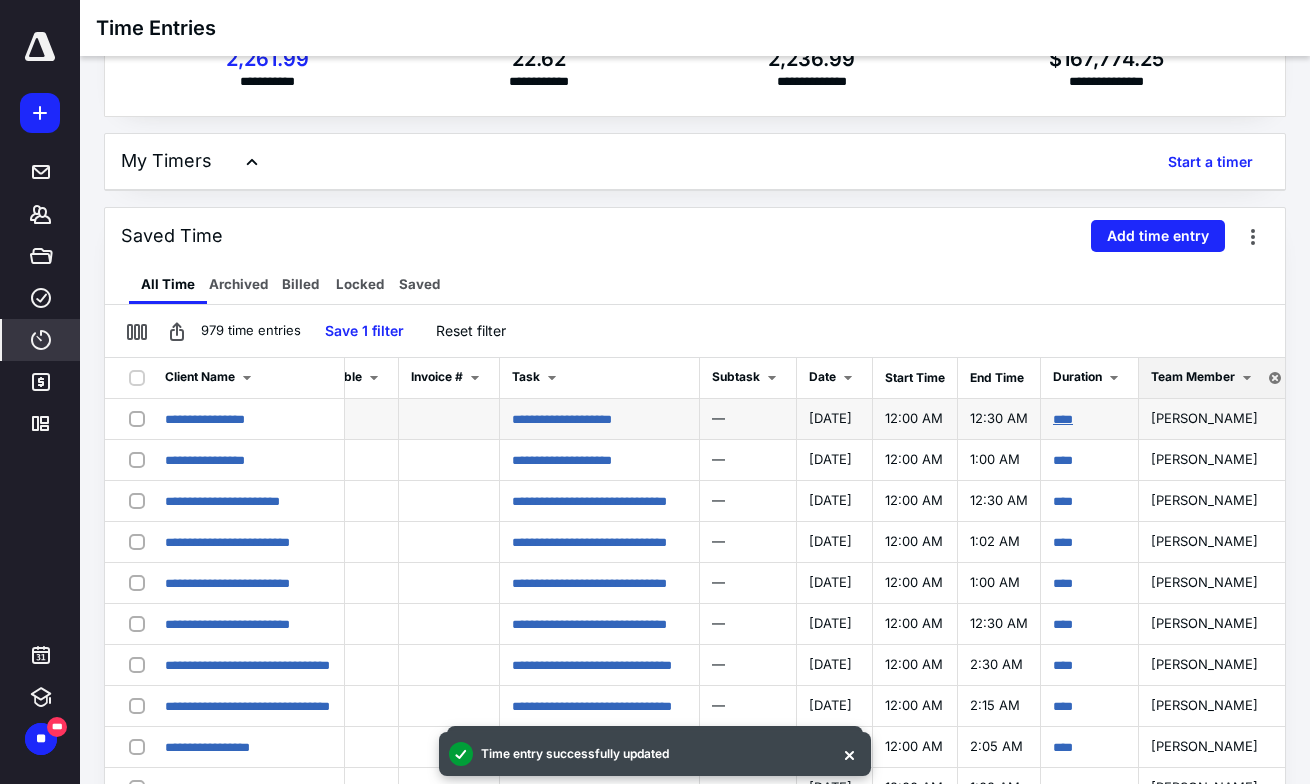 click on "****" at bounding box center [1063, 419] 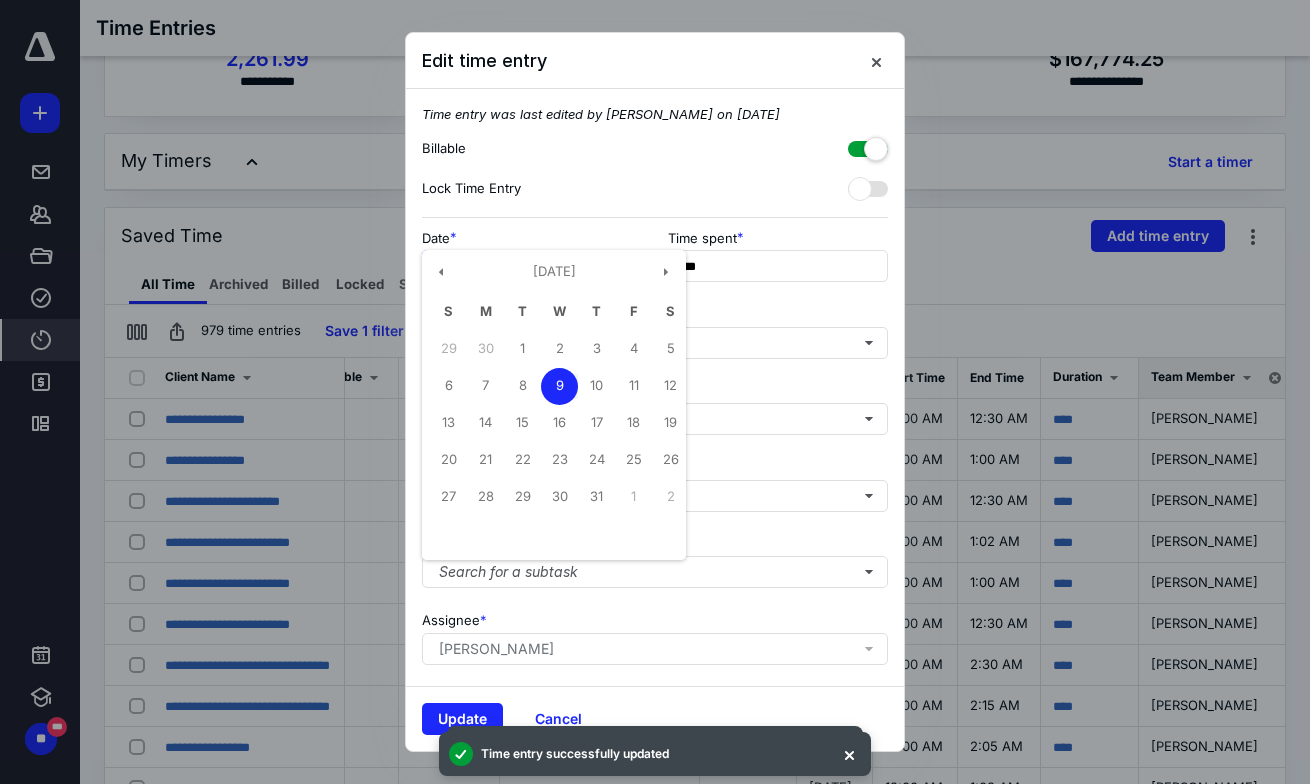 click on "**********" at bounding box center [532, 266] 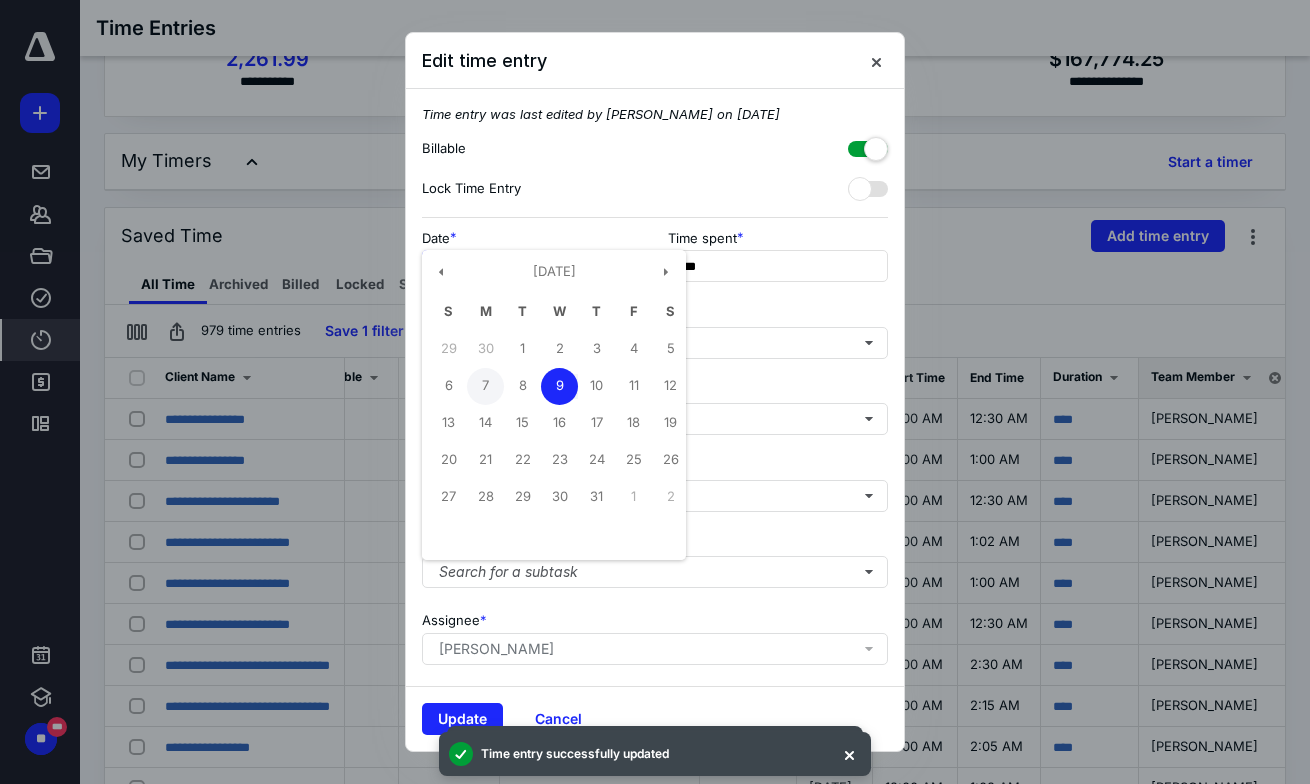 click on "7" at bounding box center (485, 386) 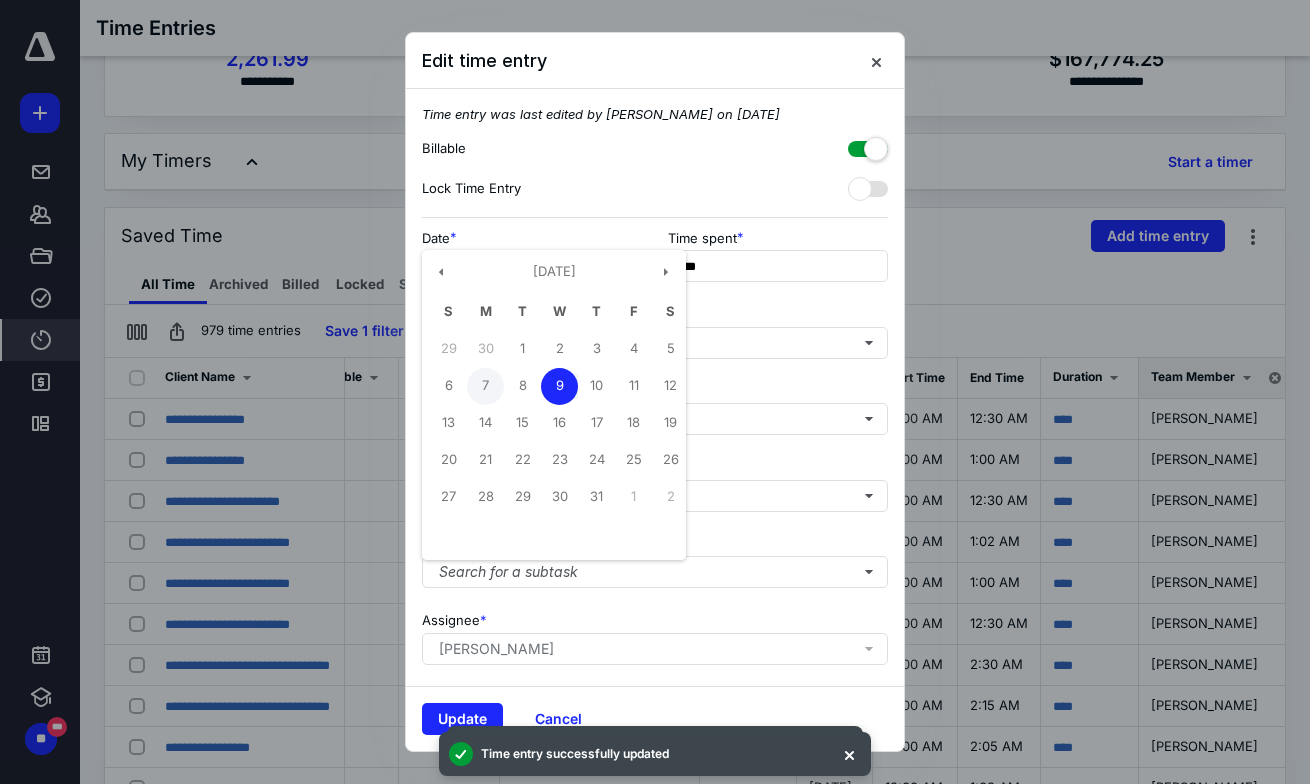type on "**********" 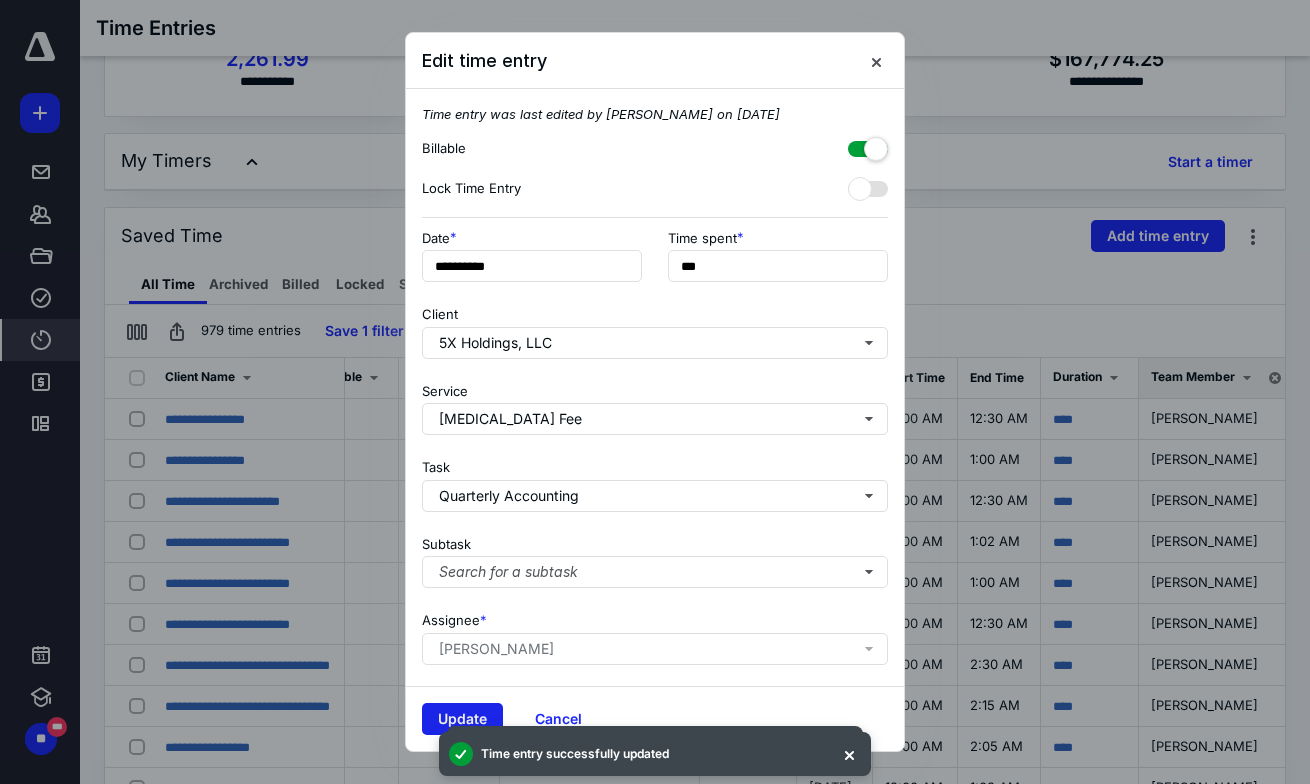 click on "Update" at bounding box center [462, 719] 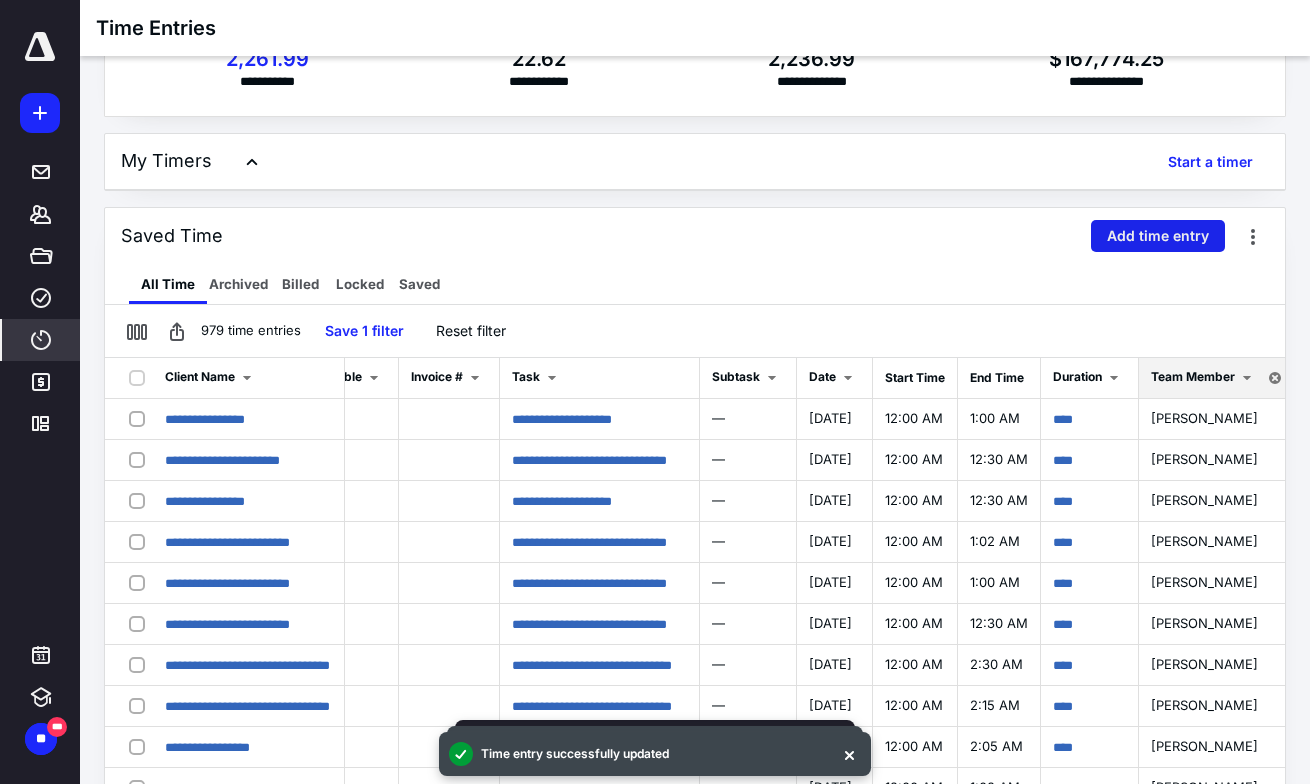 click on "Add time entry" at bounding box center (1158, 236) 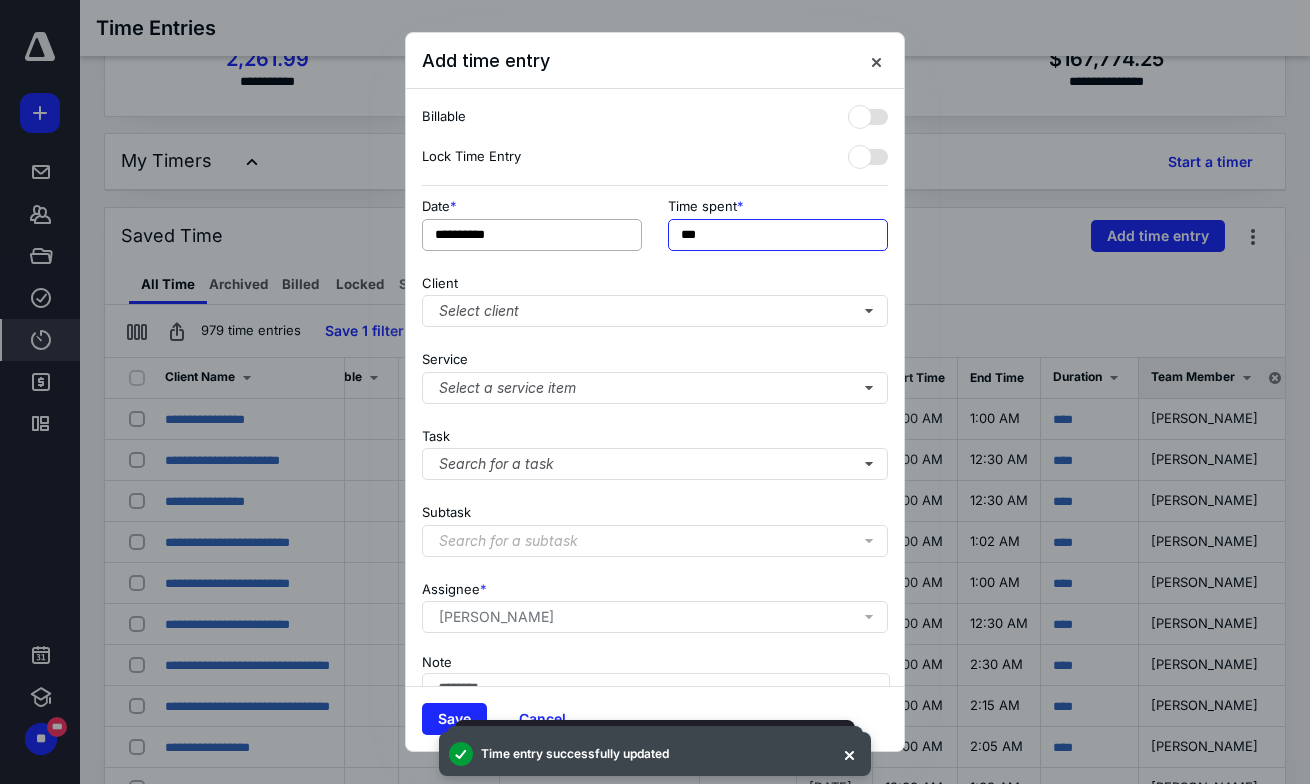 drag, startPoint x: 744, startPoint y: 236, endPoint x: 597, endPoint y: 236, distance: 147 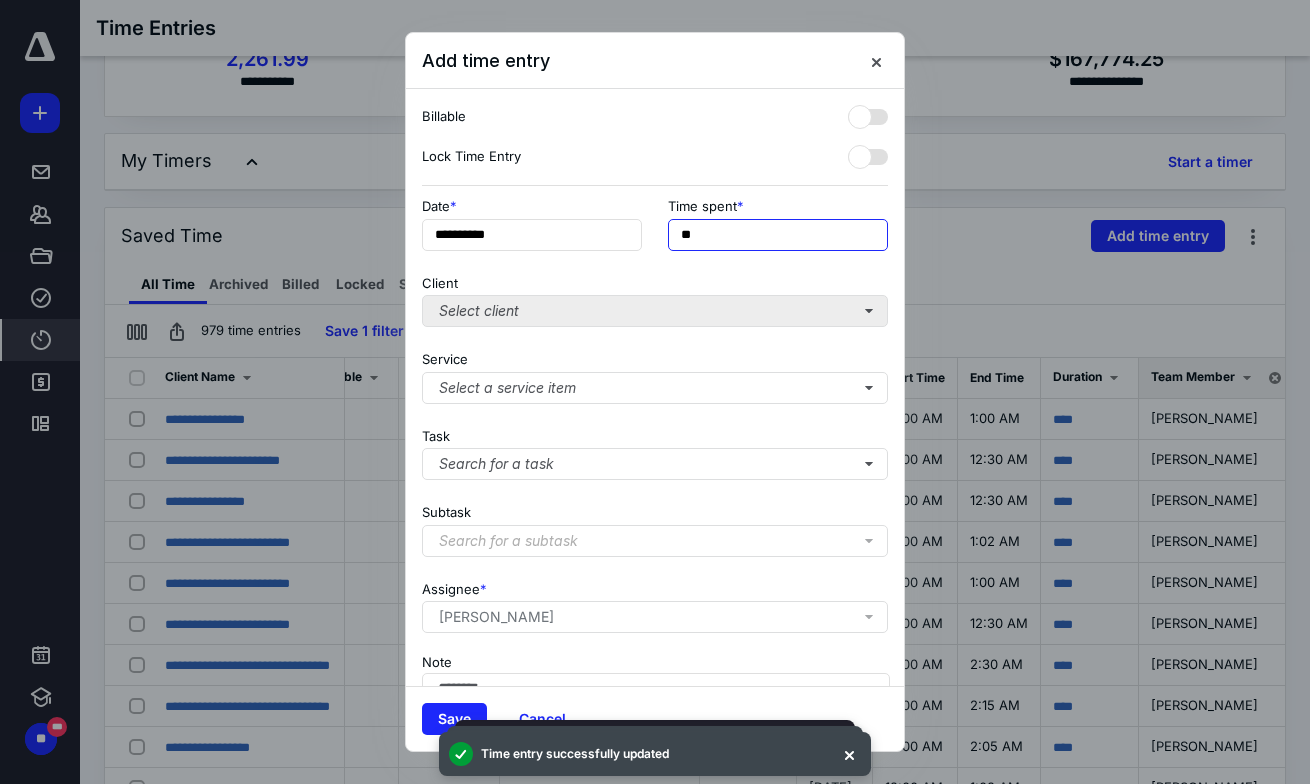 type on "**" 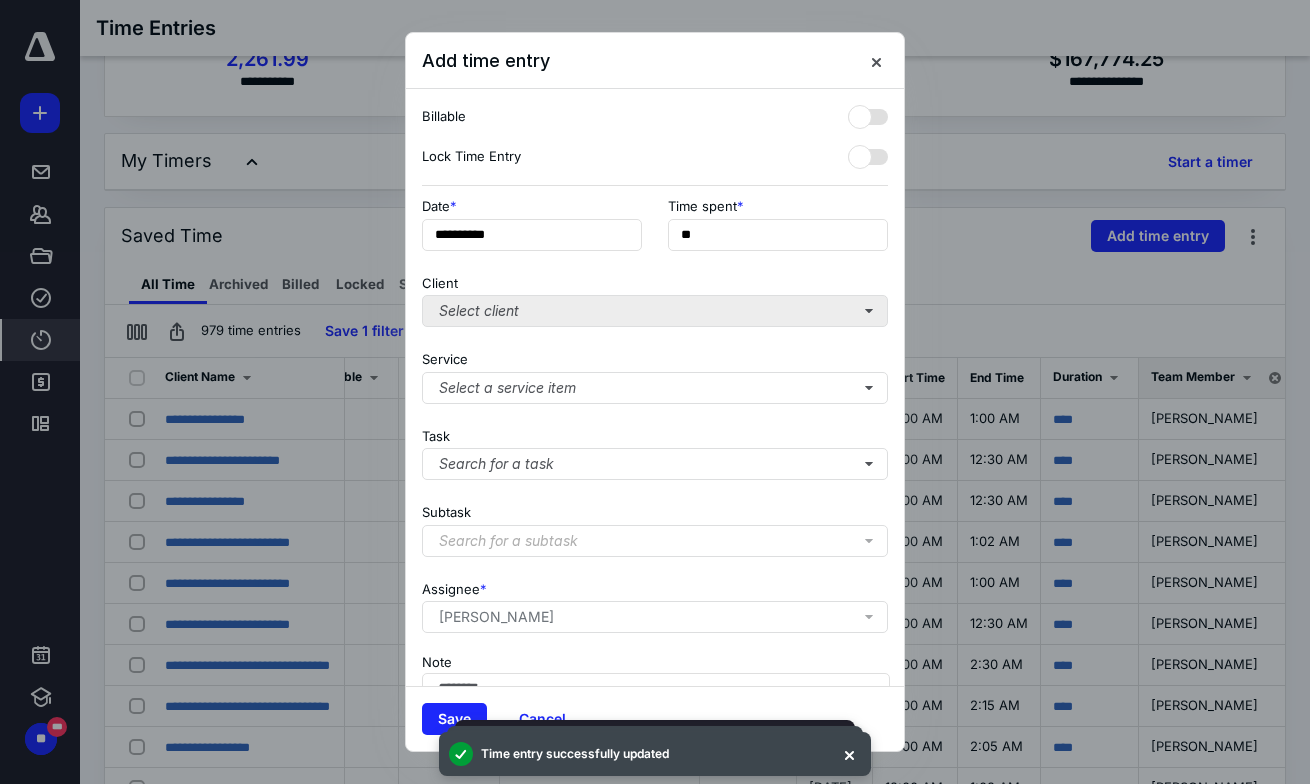 click on "Select client" at bounding box center (655, 311) 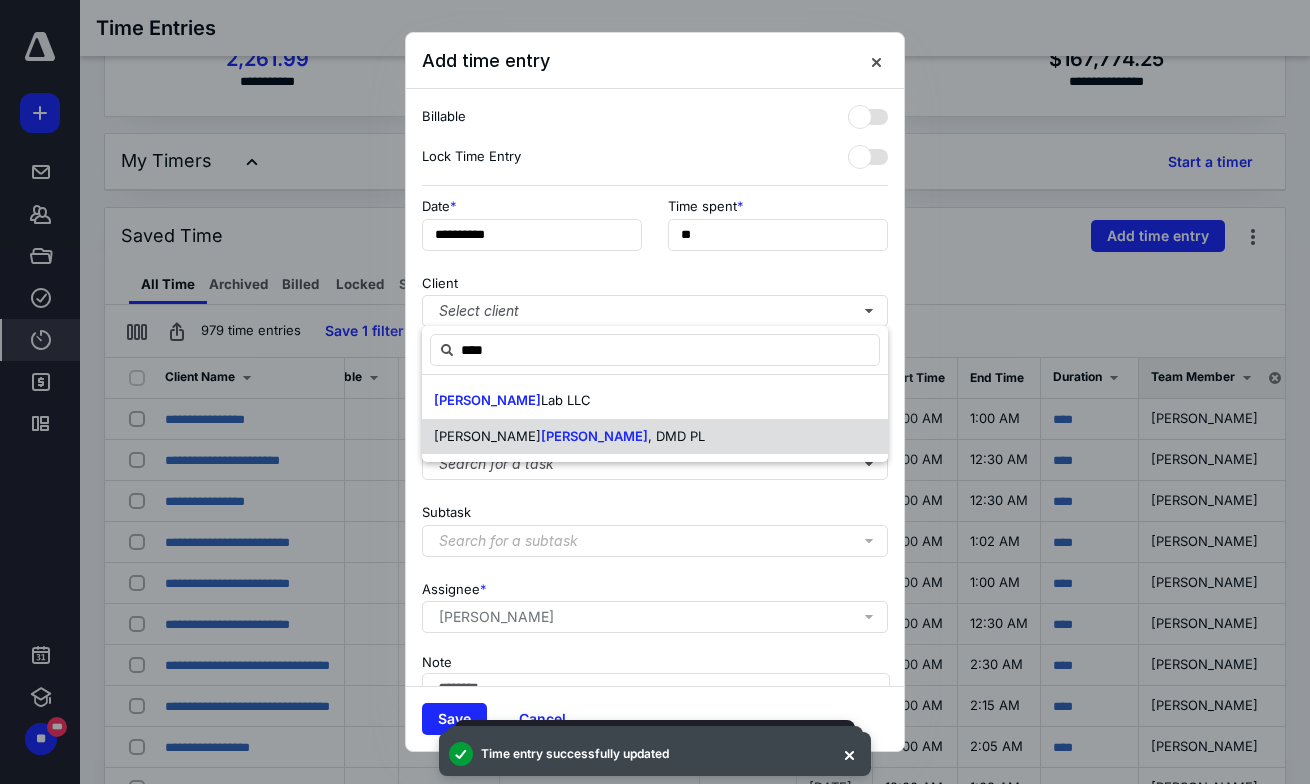 click on "[PERSON_NAME]" at bounding box center [594, 436] 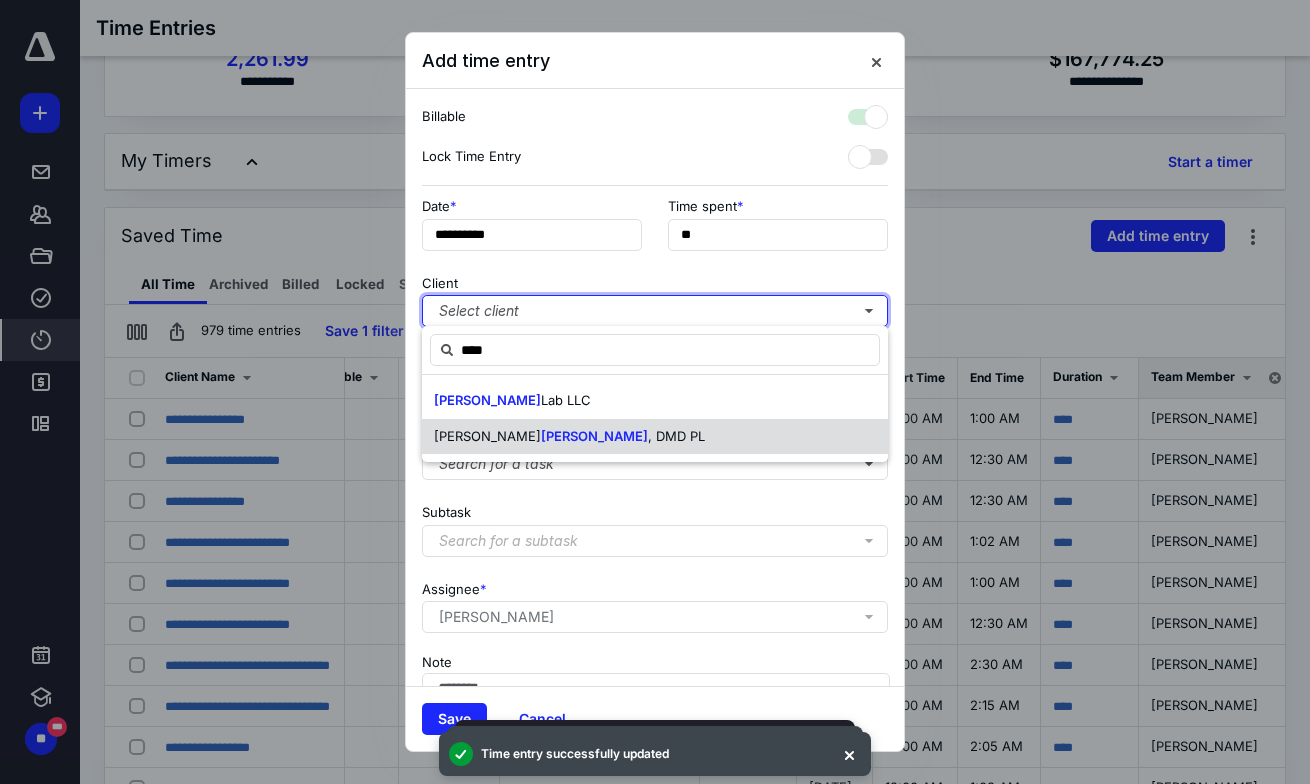 checkbox on "true" 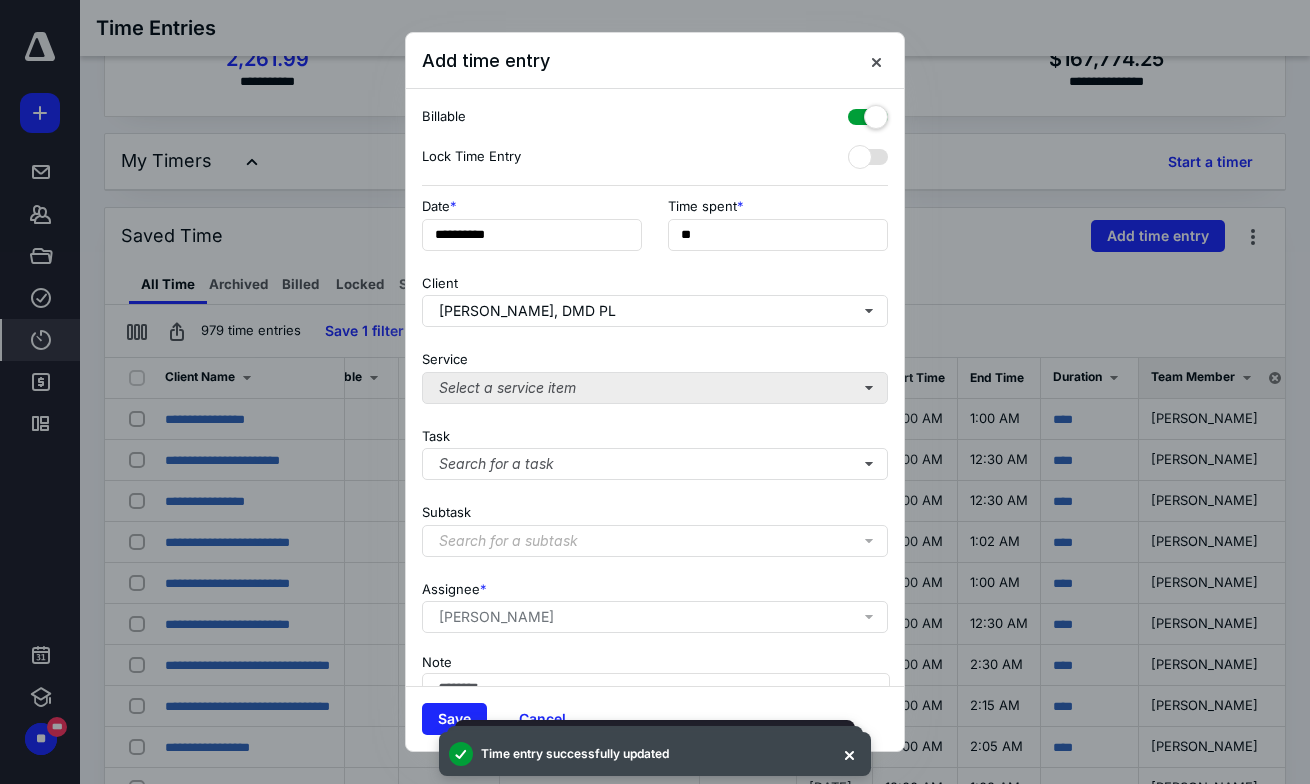 click on "Select a service item" at bounding box center (655, 388) 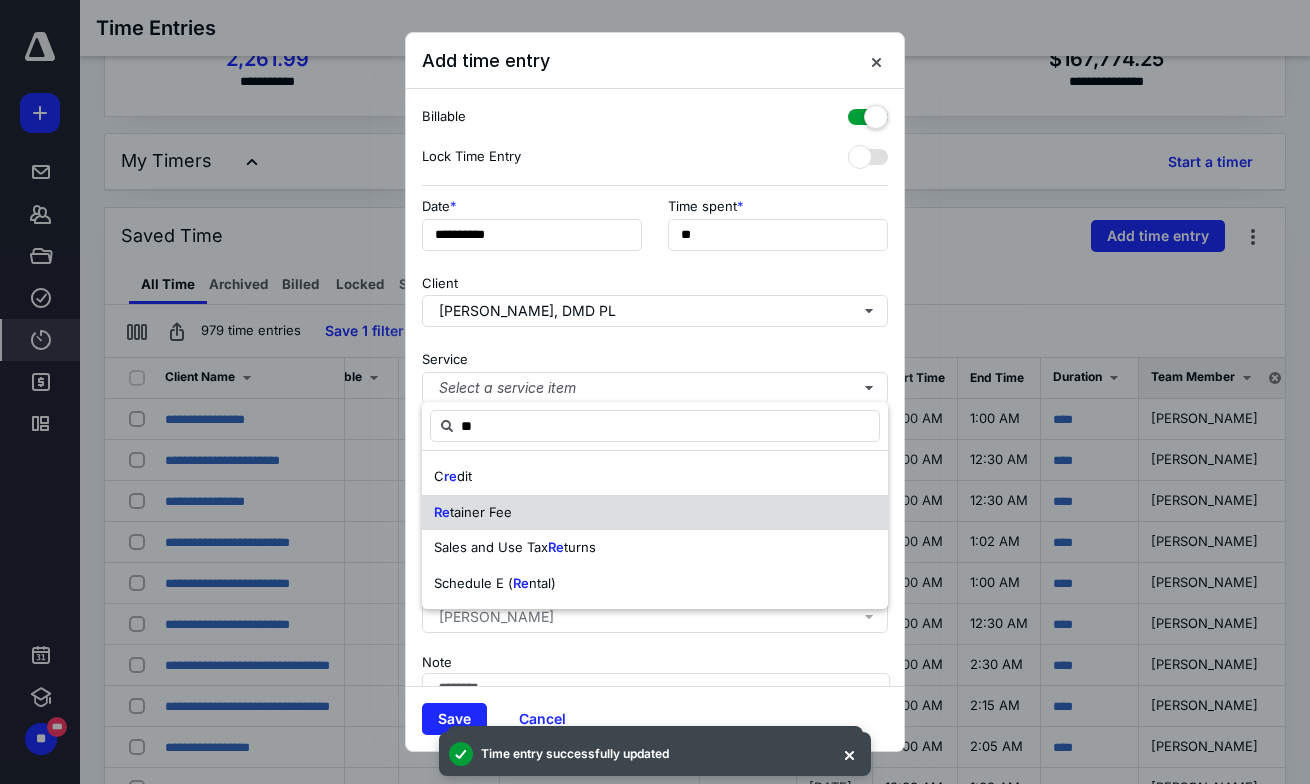 click on "tainer Fee" at bounding box center (481, 512) 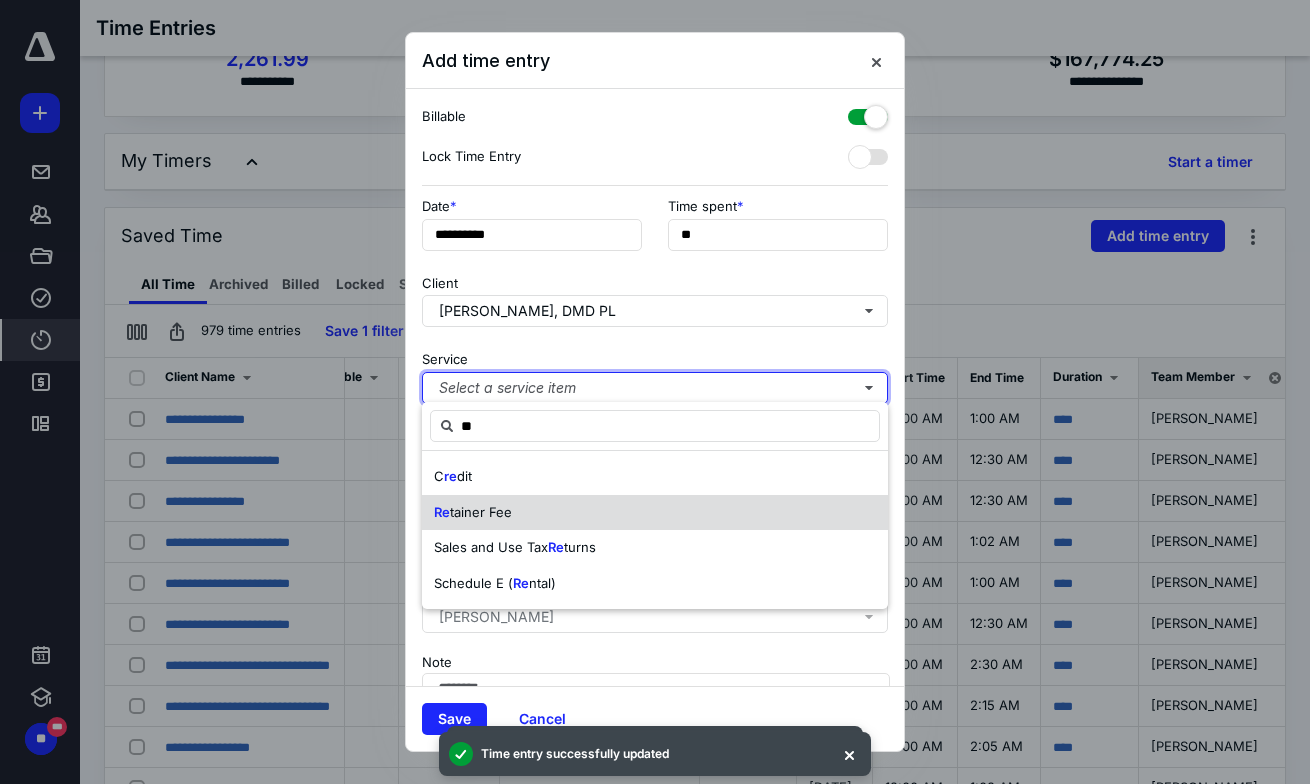 type 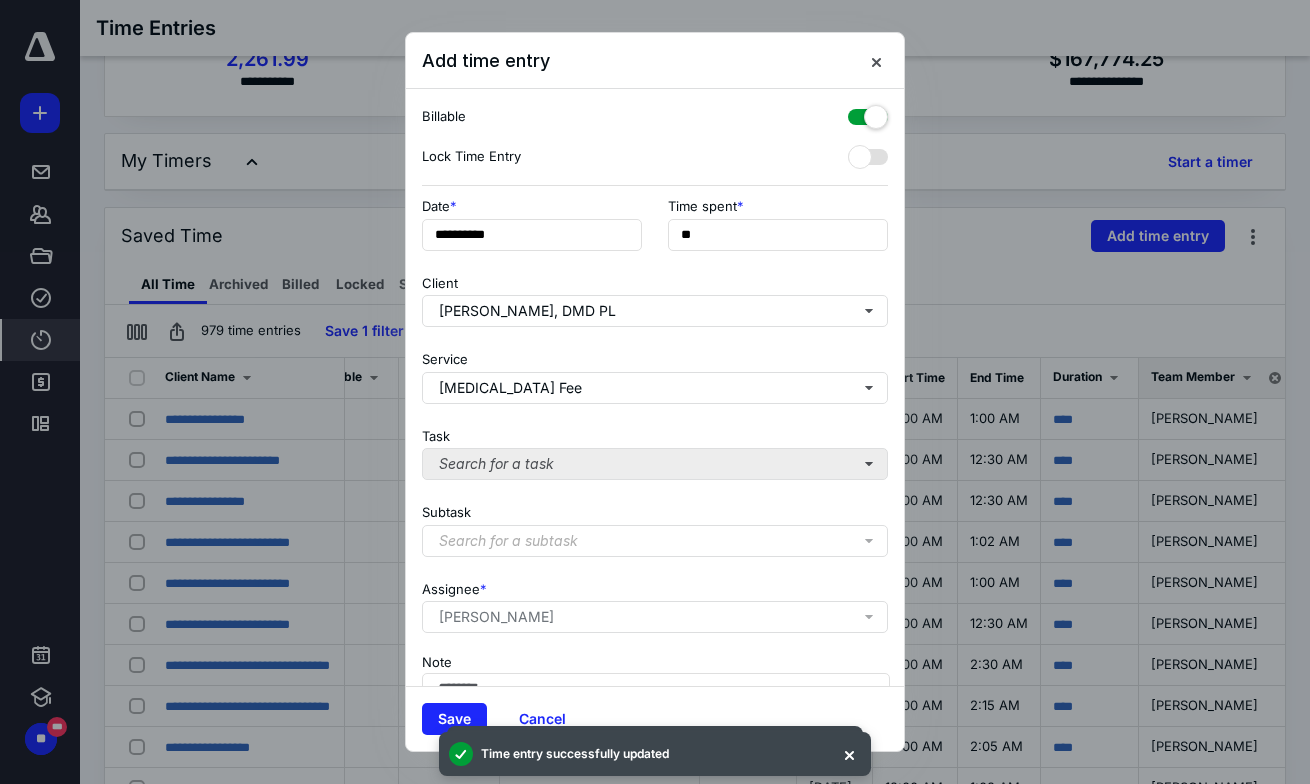click on "Search for a task" at bounding box center (655, 464) 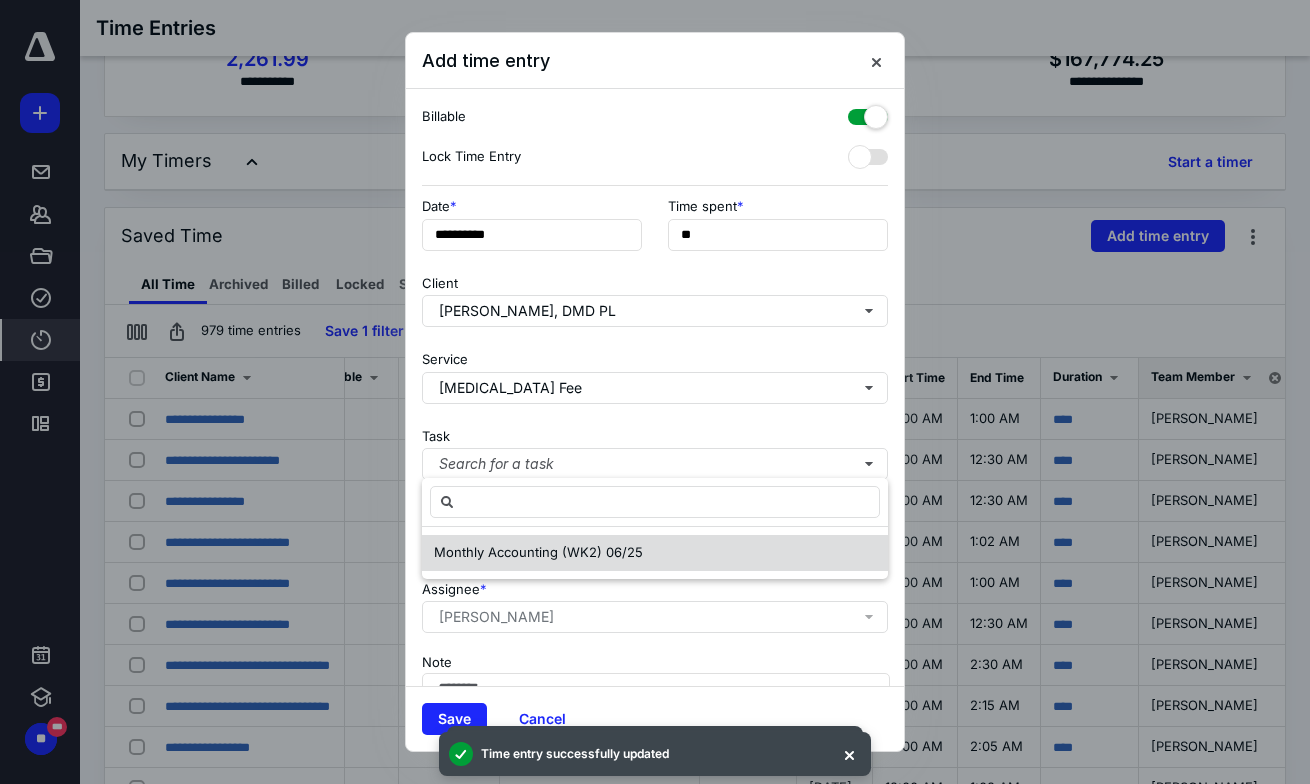 click on "Monthly Accounting (WK2)  06/25" at bounding box center (655, 553) 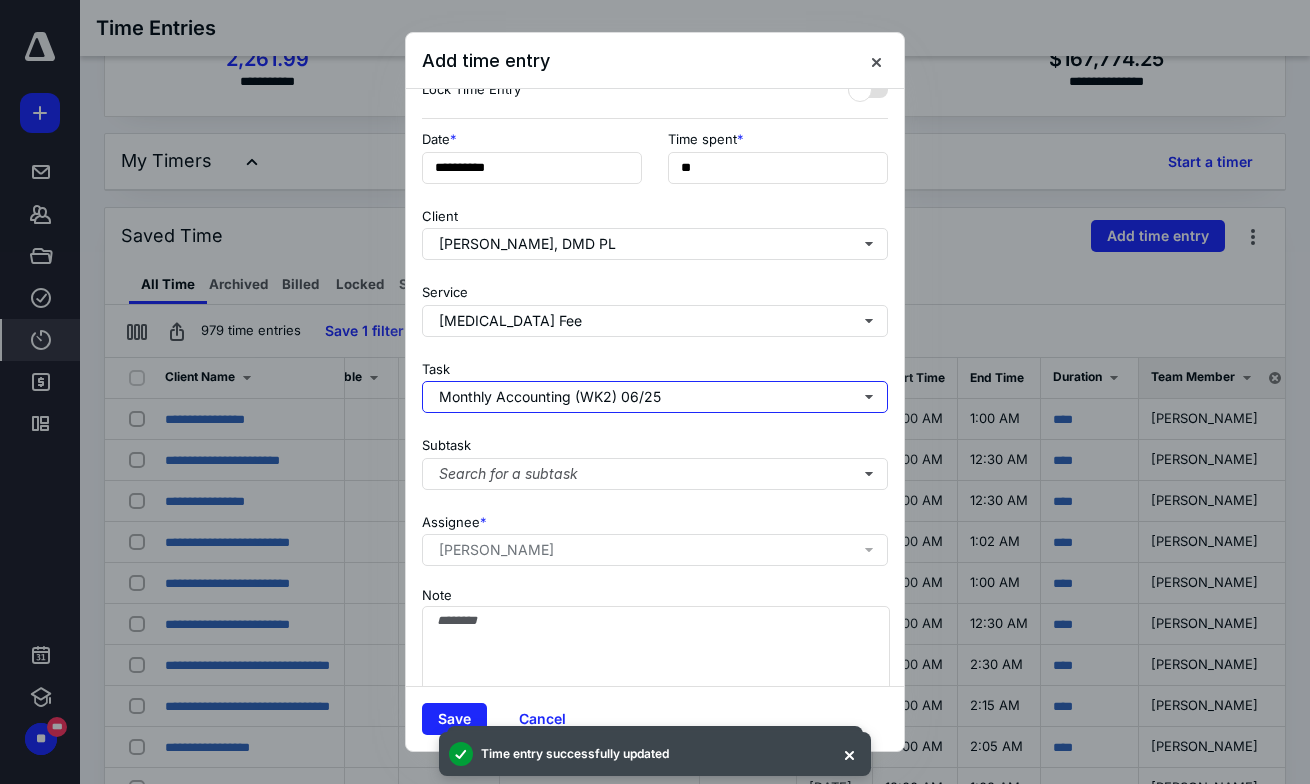 scroll, scrollTop: 87, scrollLeft: 0, axis: vertical 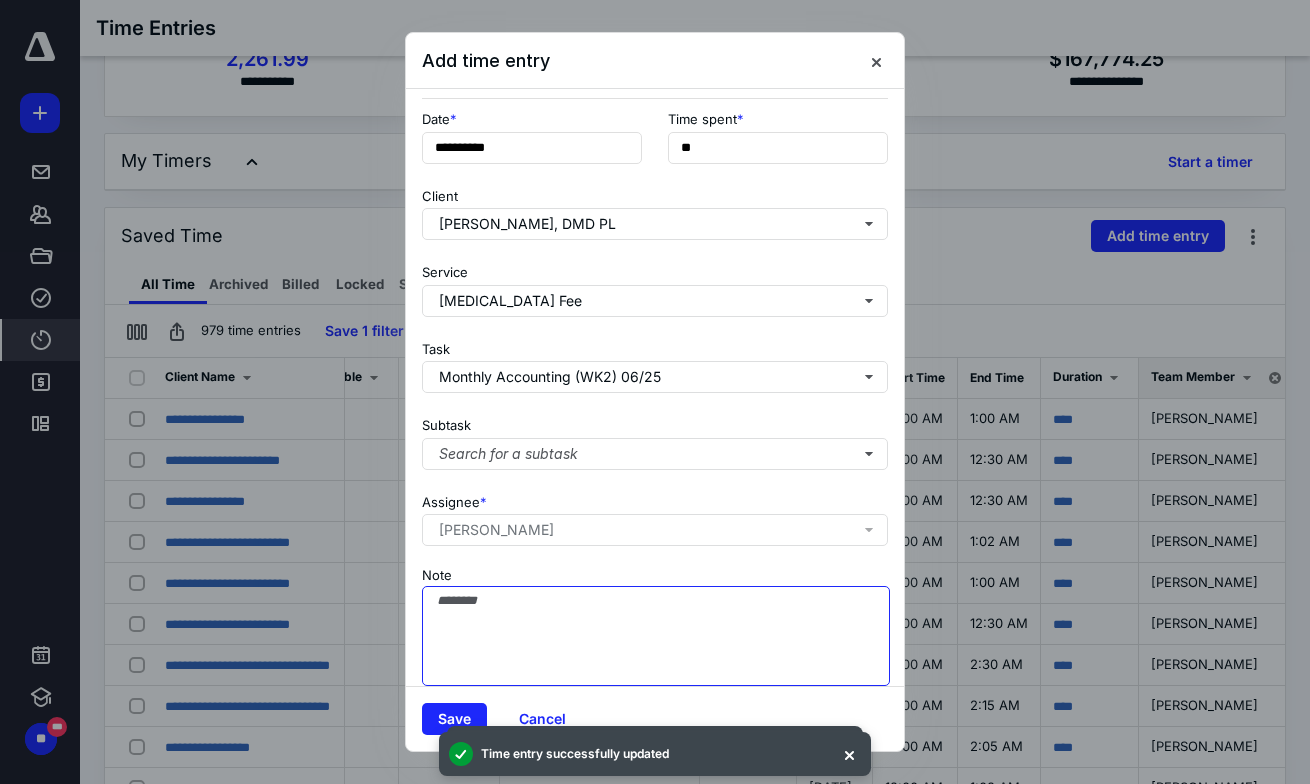 click on "Note" at bounding box center (656, 636) 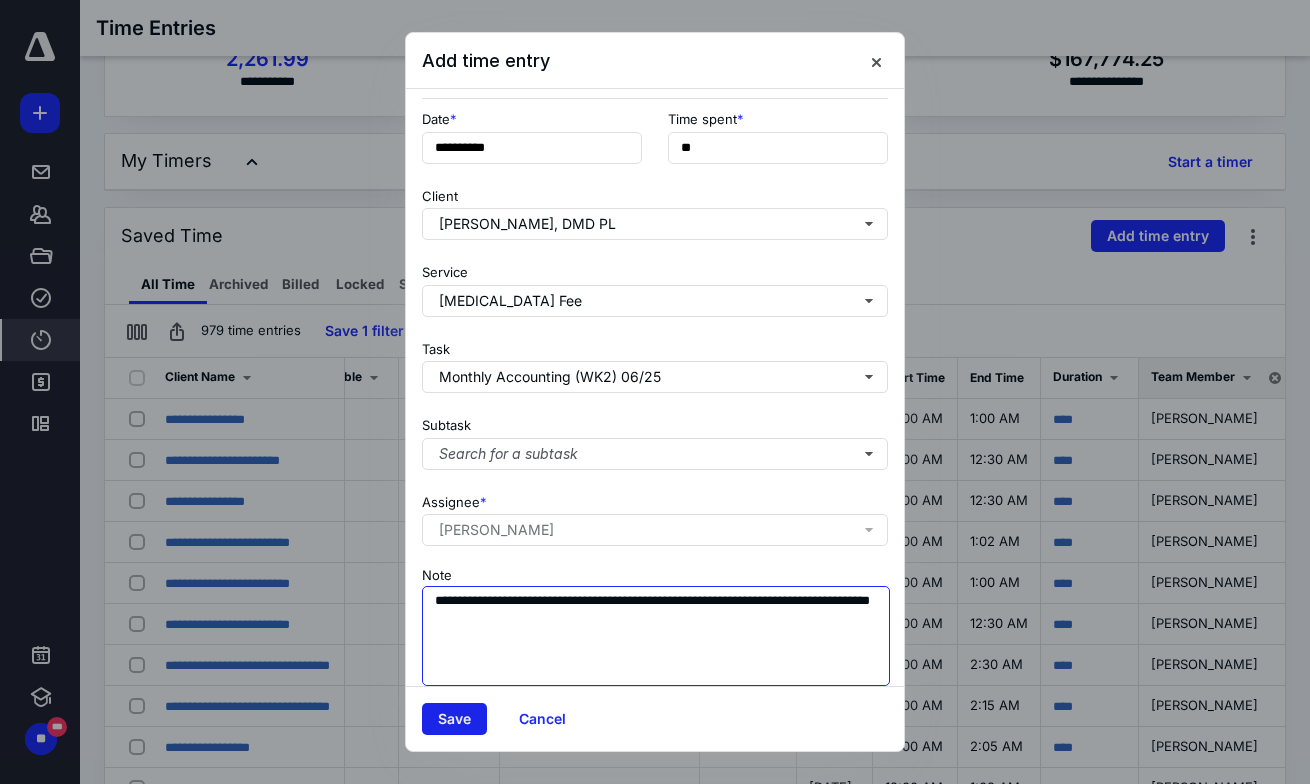 type on "**********" 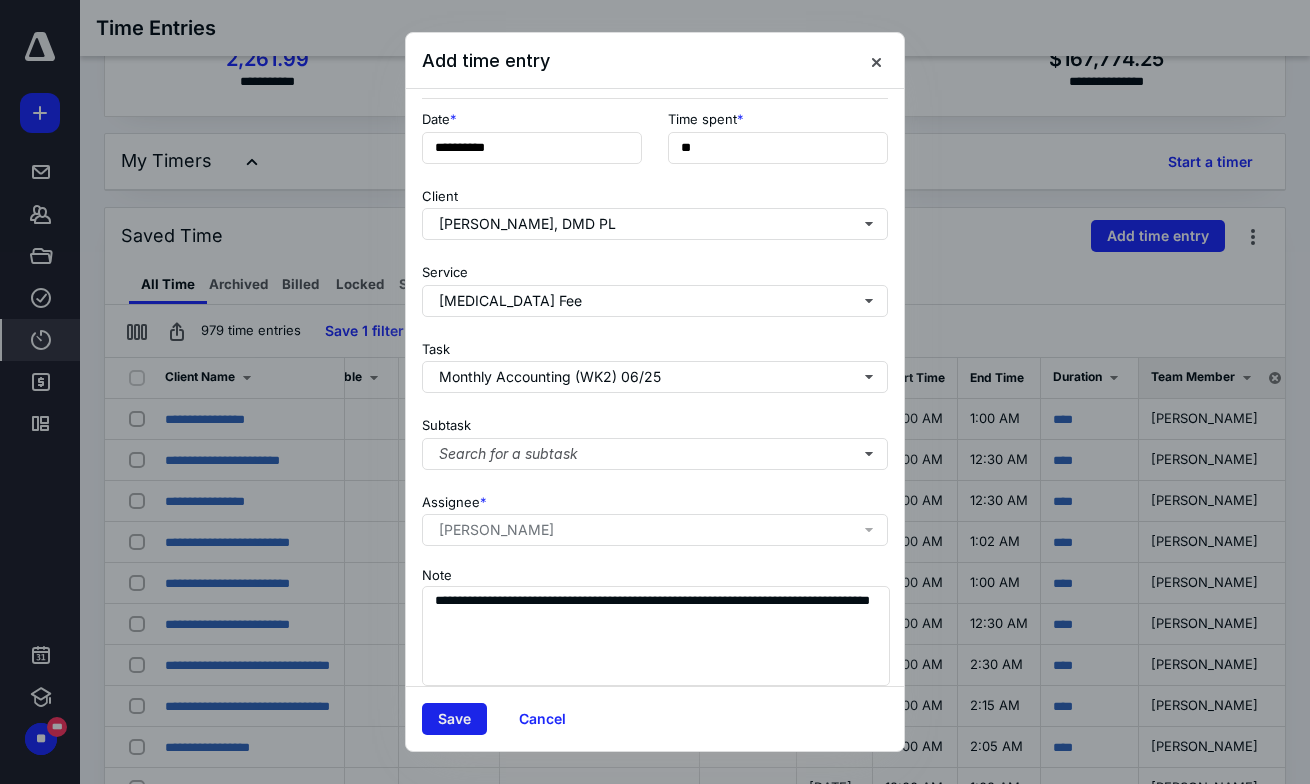 click on "Save" at bounding box center [454, 719] 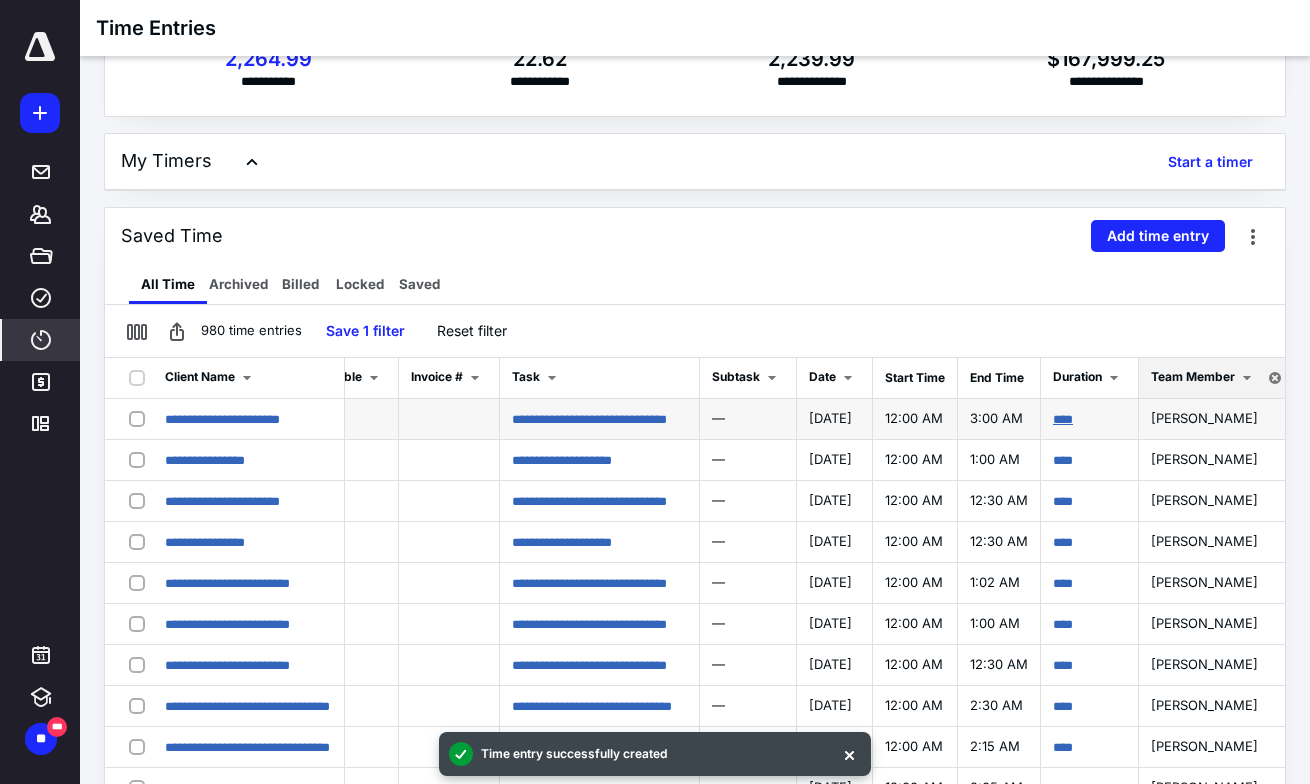 click on "****" at bounding box center [1063, 419] 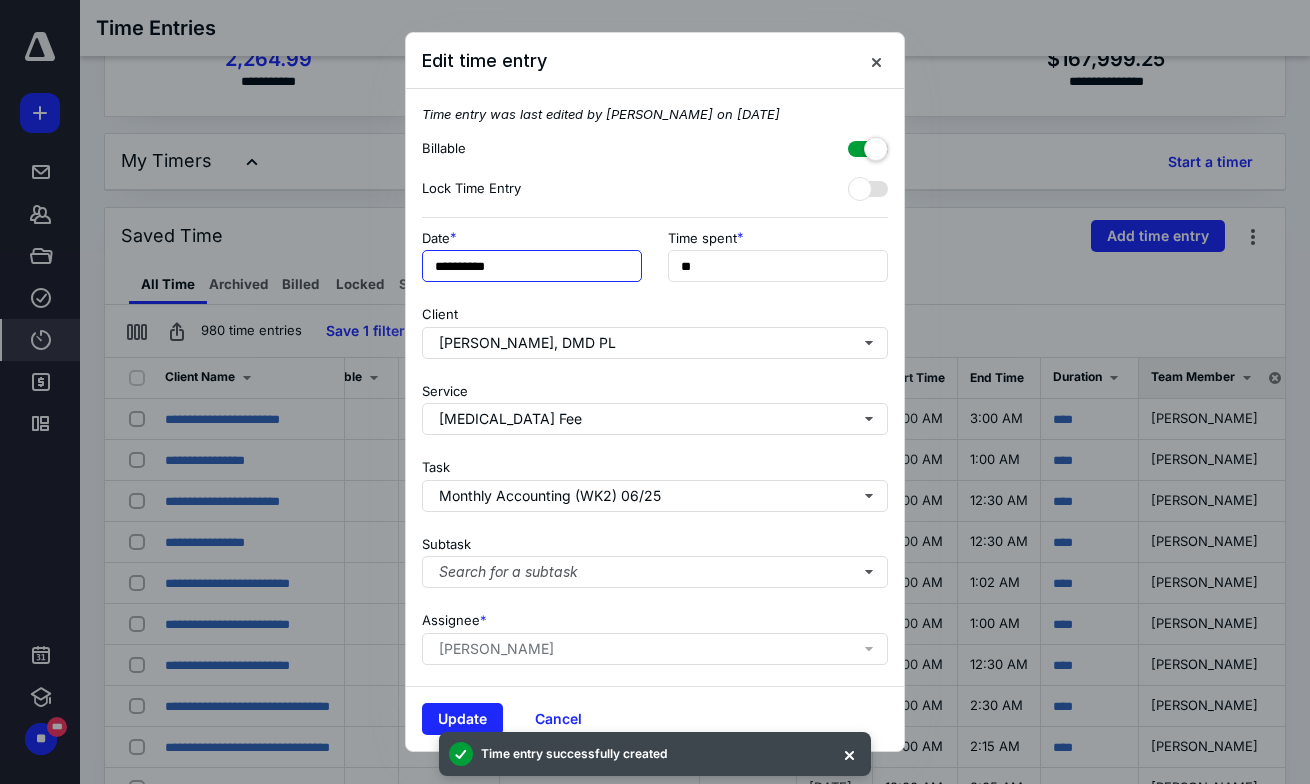 click on "**********" at bounding box center [532, 266] 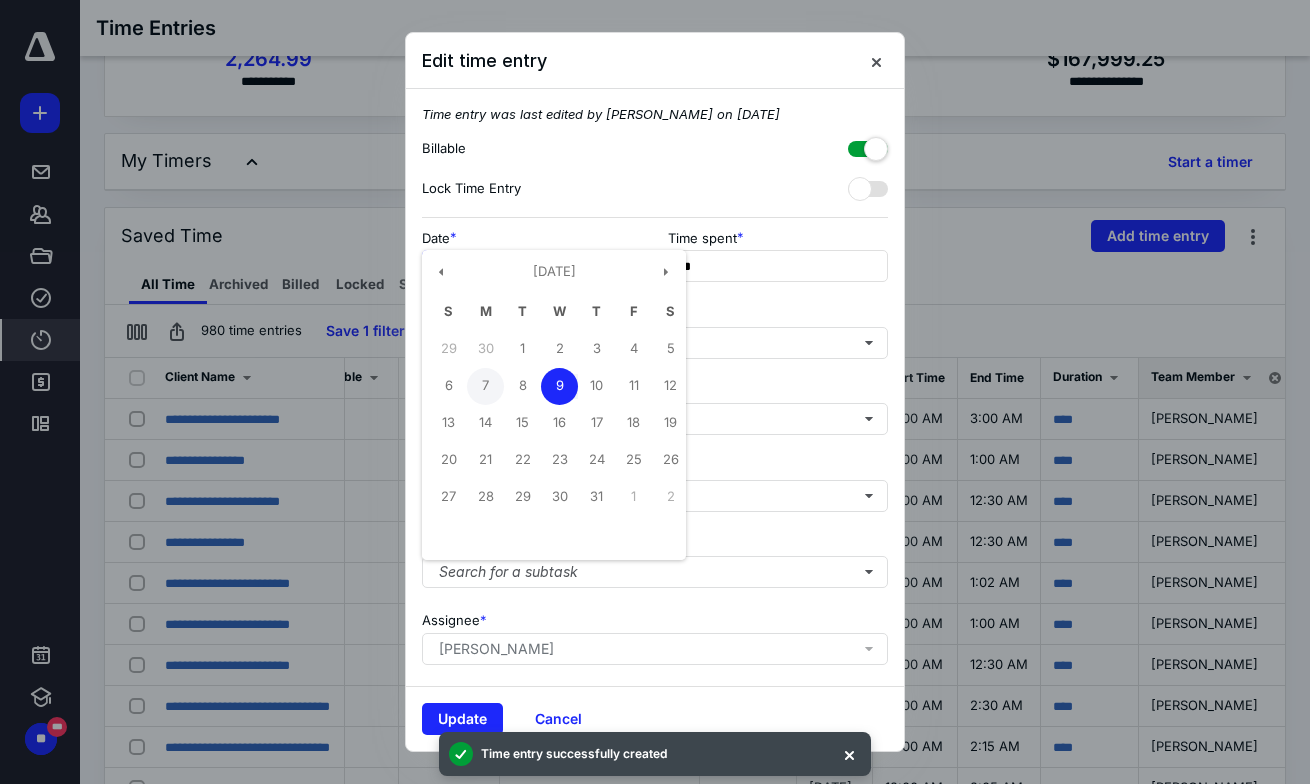 click on "7" at bounding box center [485, 386] 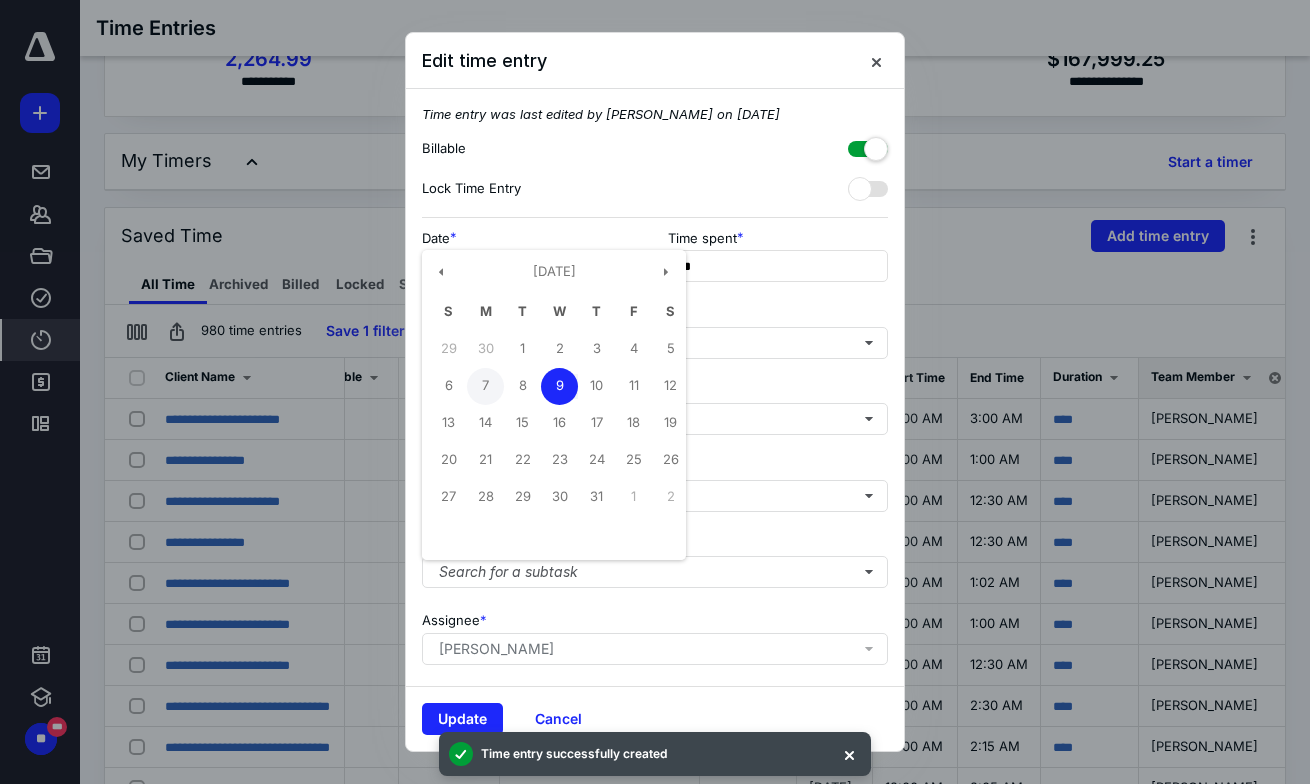 type on "**********" 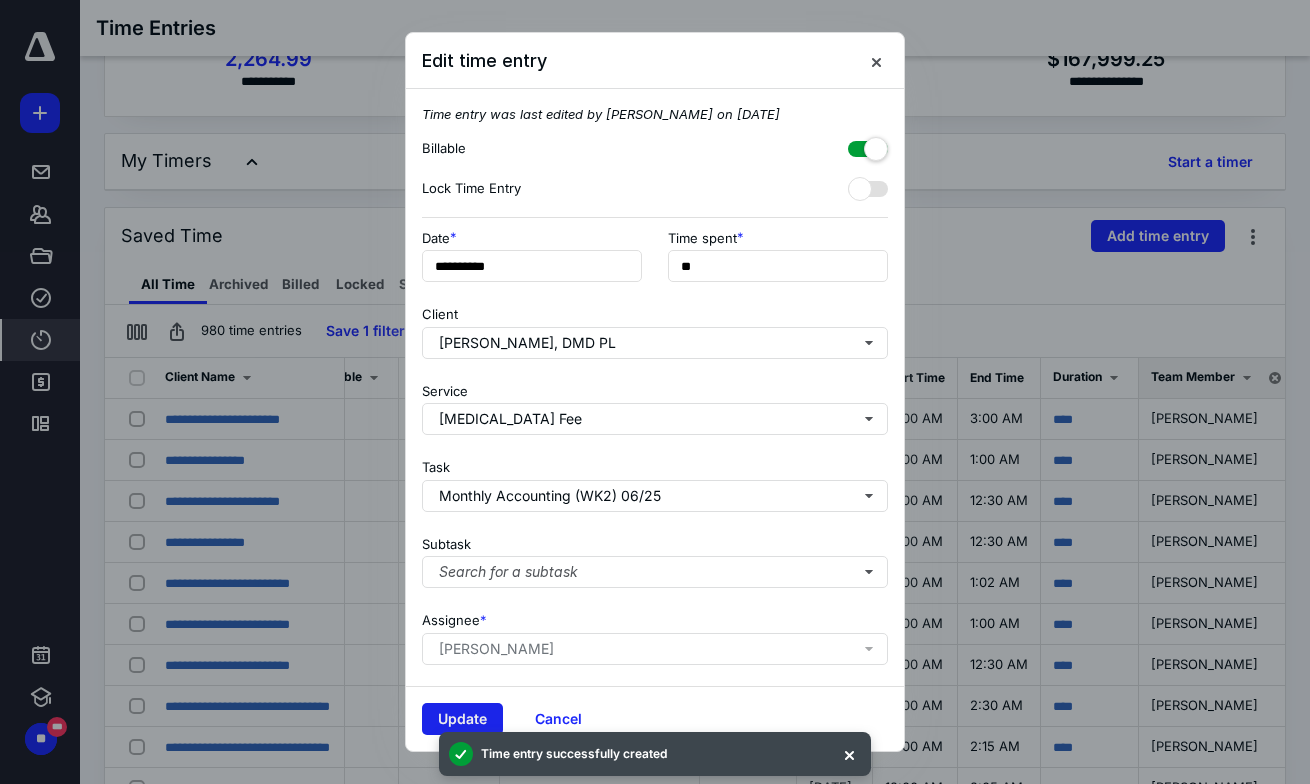 click on "Update" at bounding box center (462, 719) 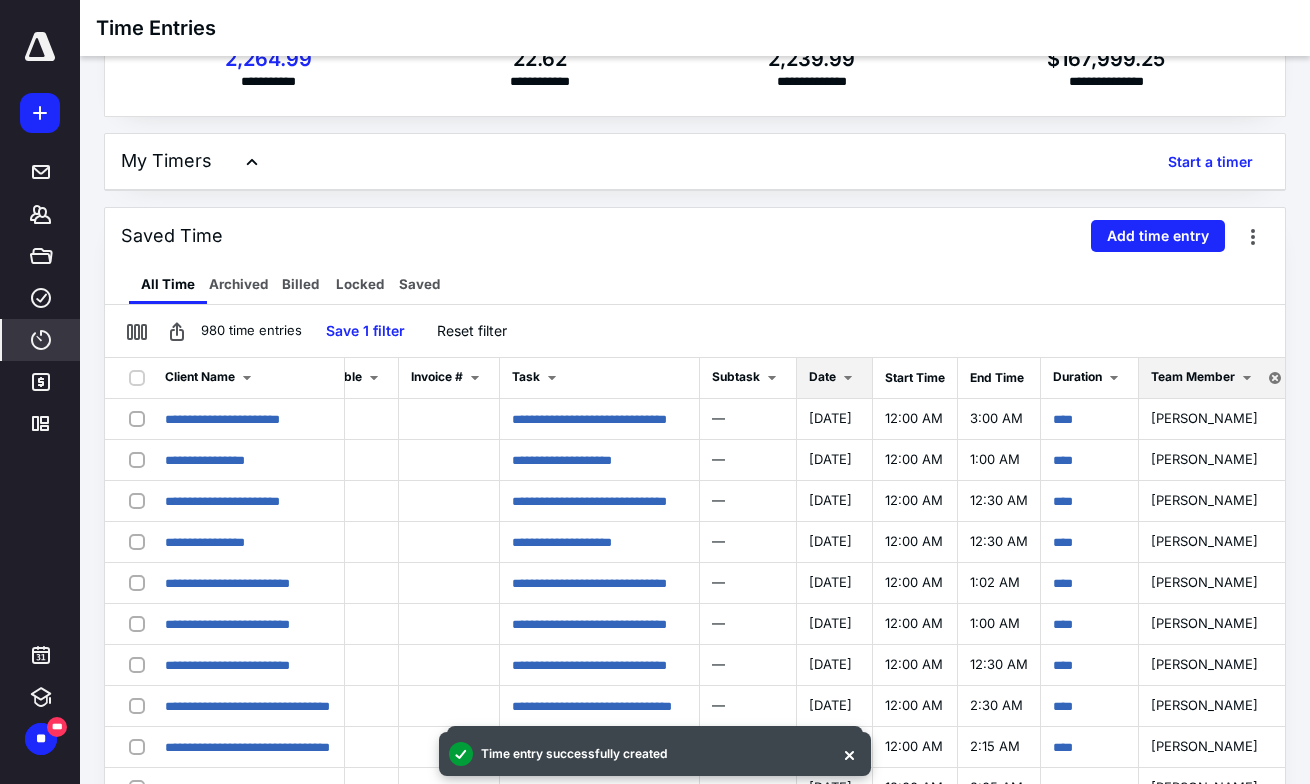 click on "Date" at bounding box center (834, 378) 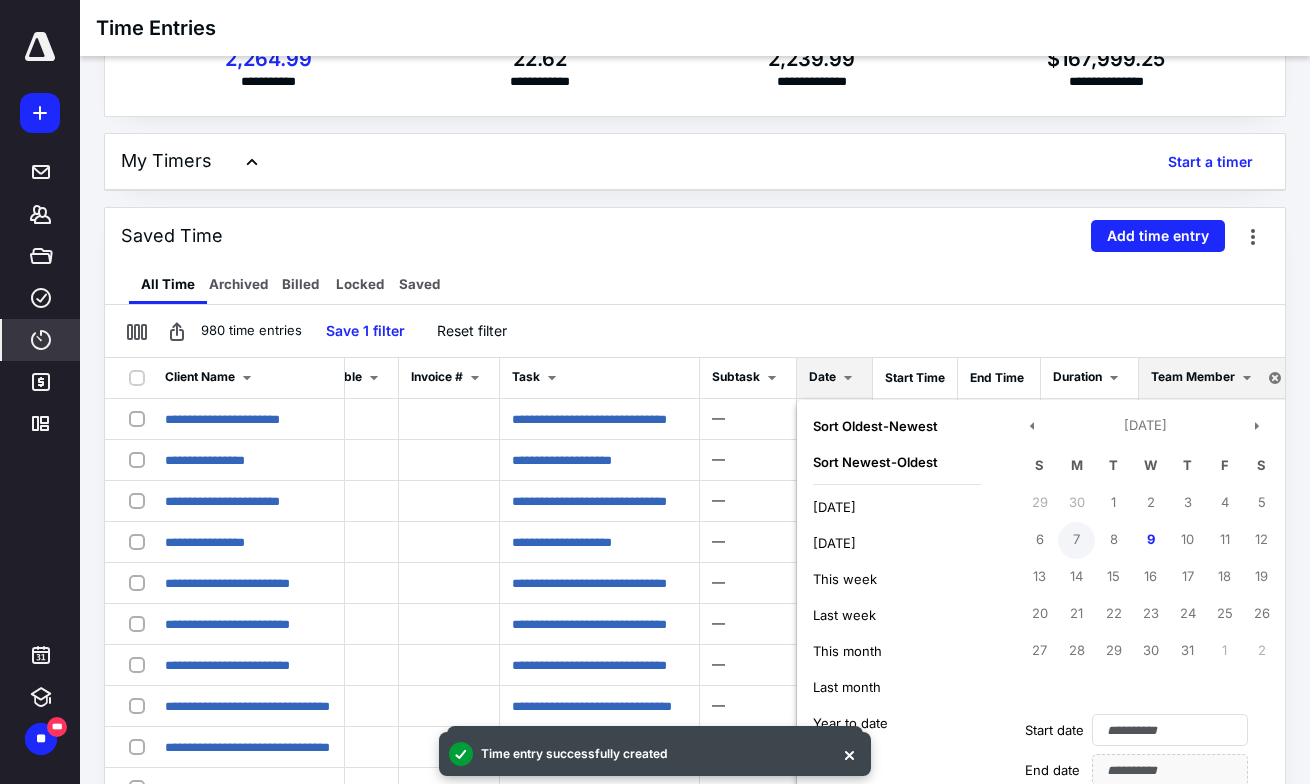 click on "7" at bounding box center (1076, 540) 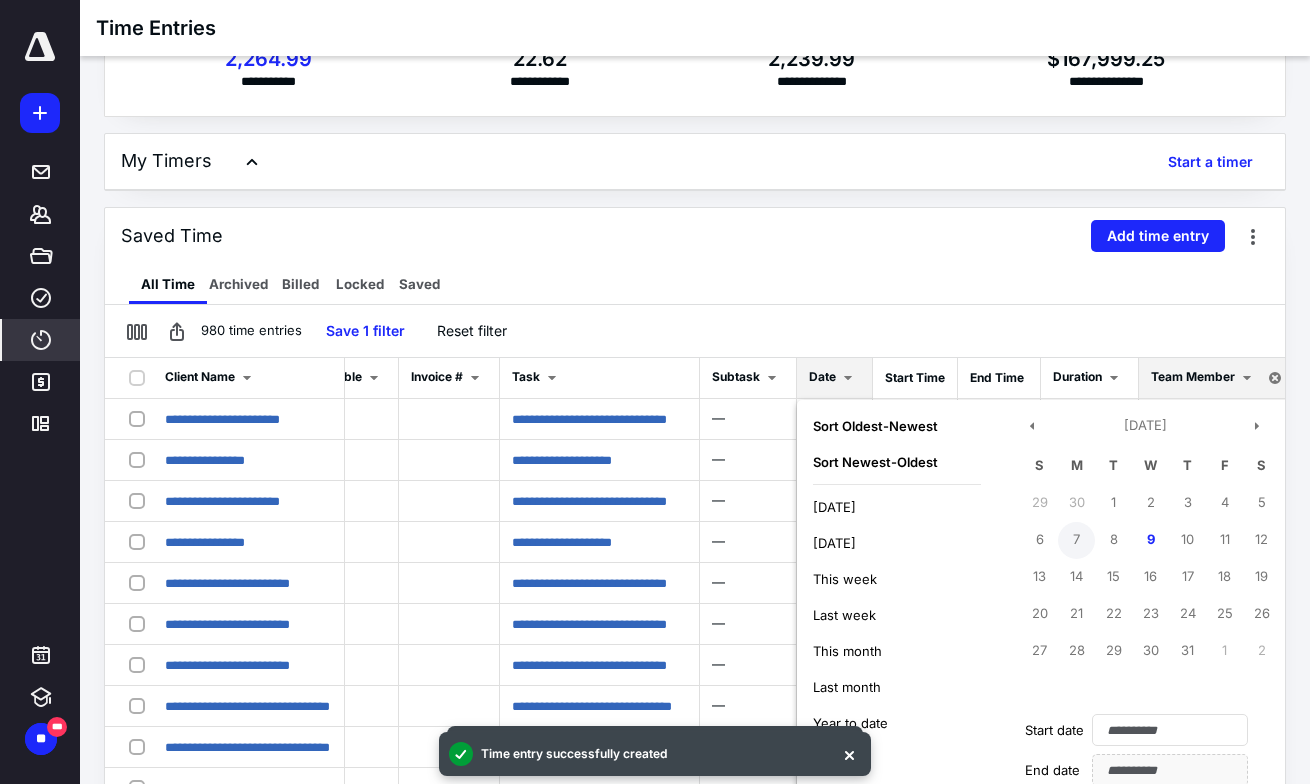 type on "**********" 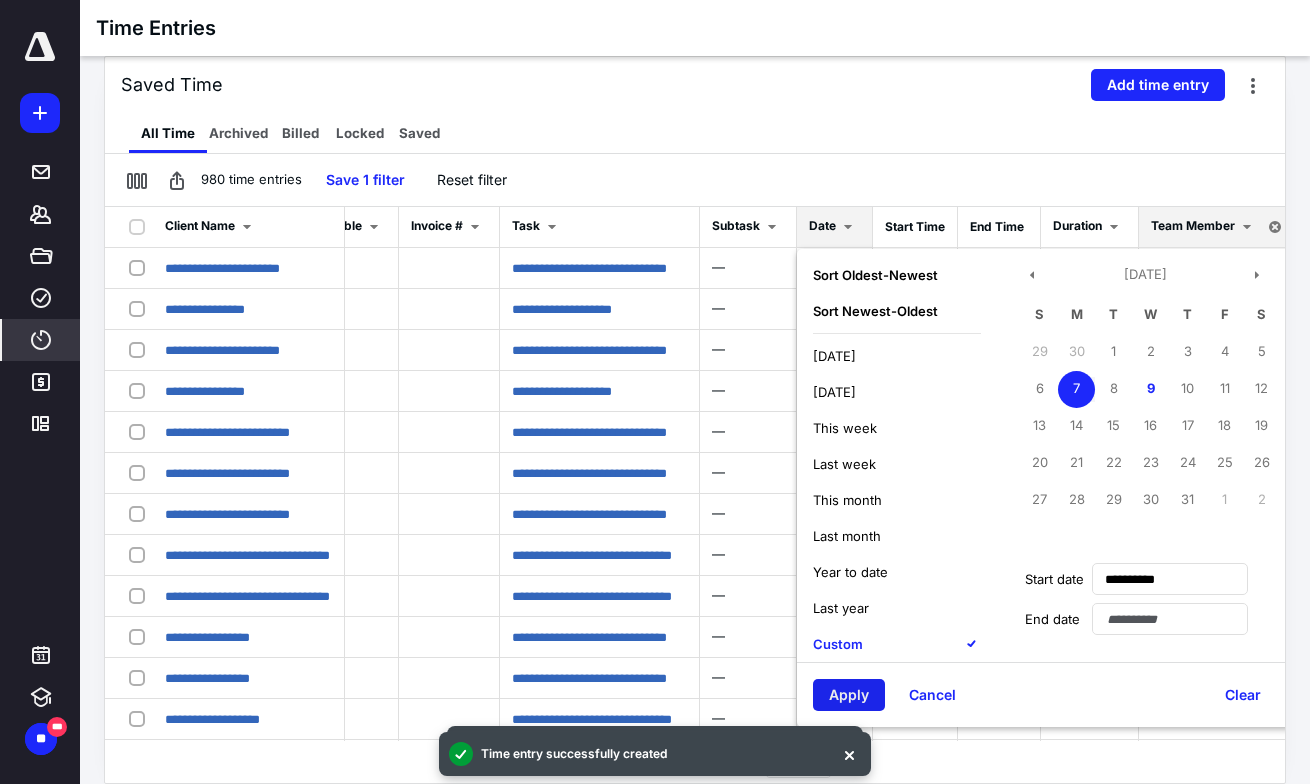 click on "Apply" at bounding box center [849, 695] 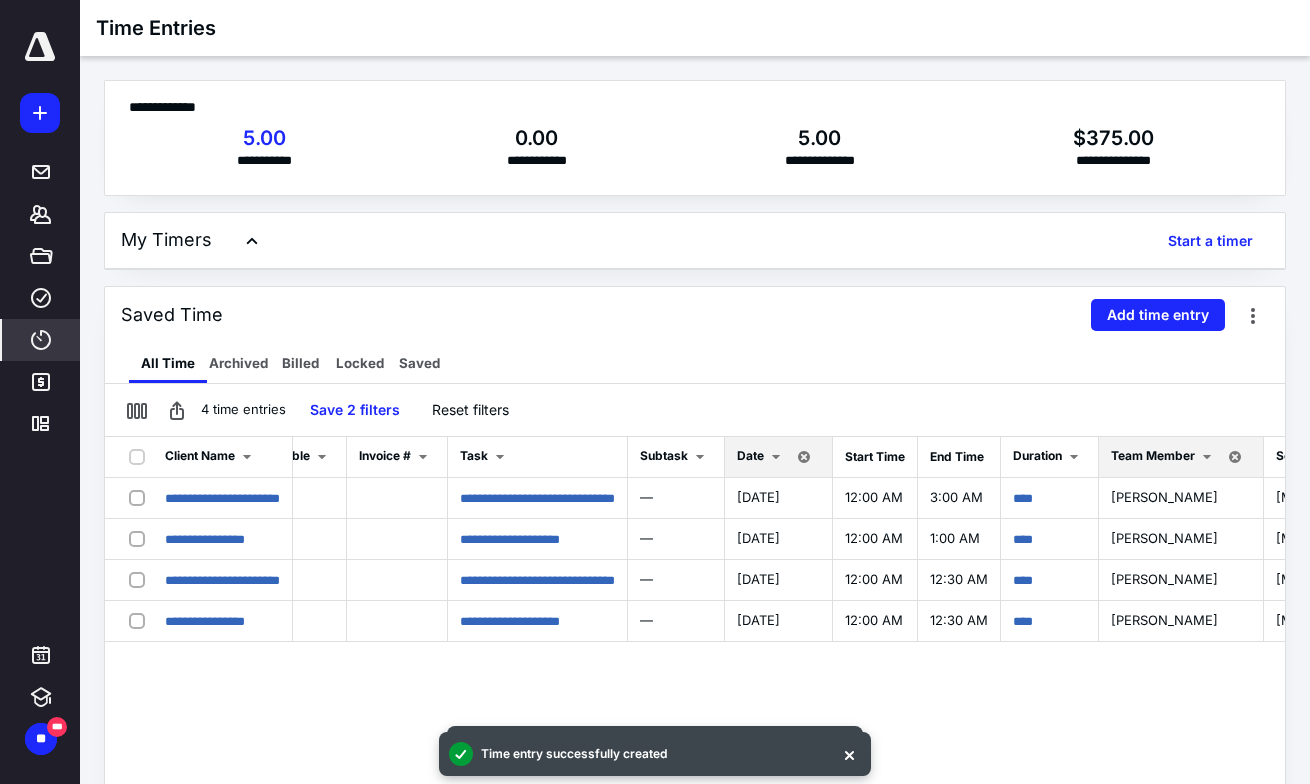 scroll, scrollTop: 0, scrollLeft: 0, axis: both 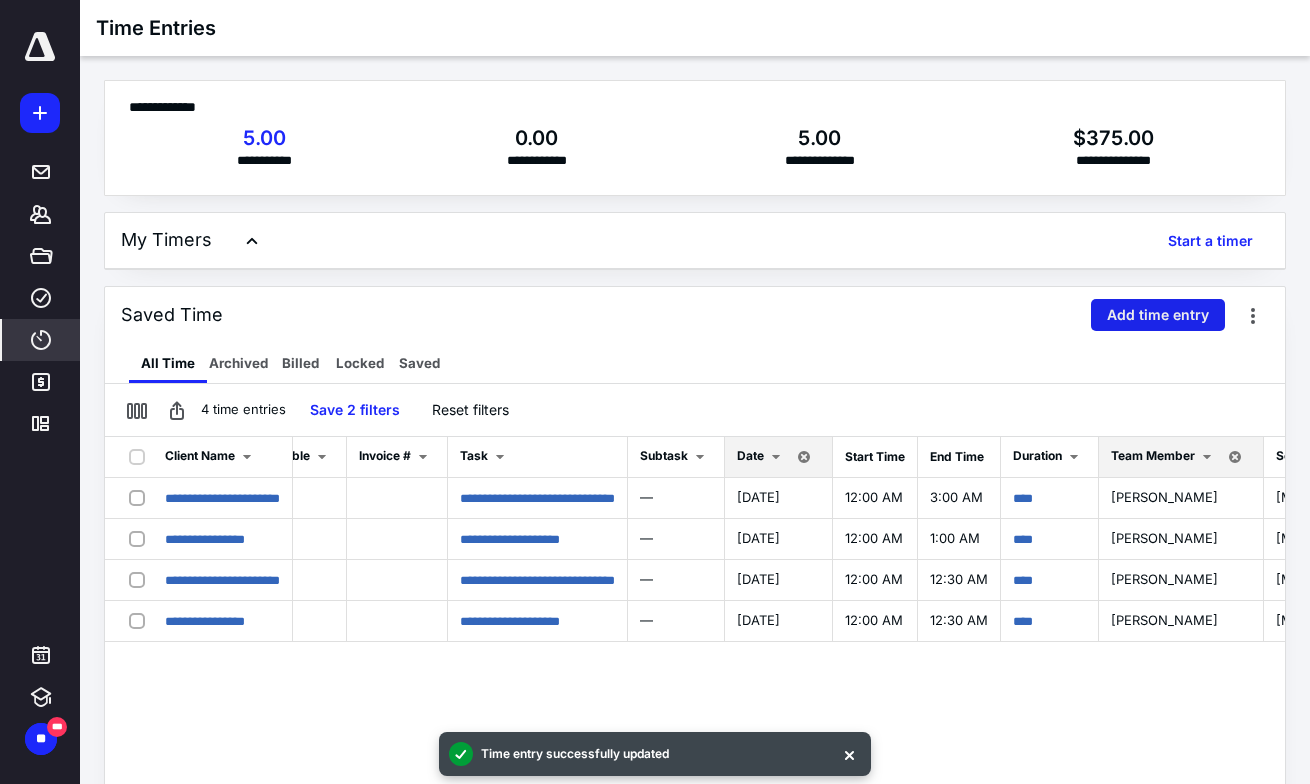 click on "Add time entry" at bounding box center (1158, 315) 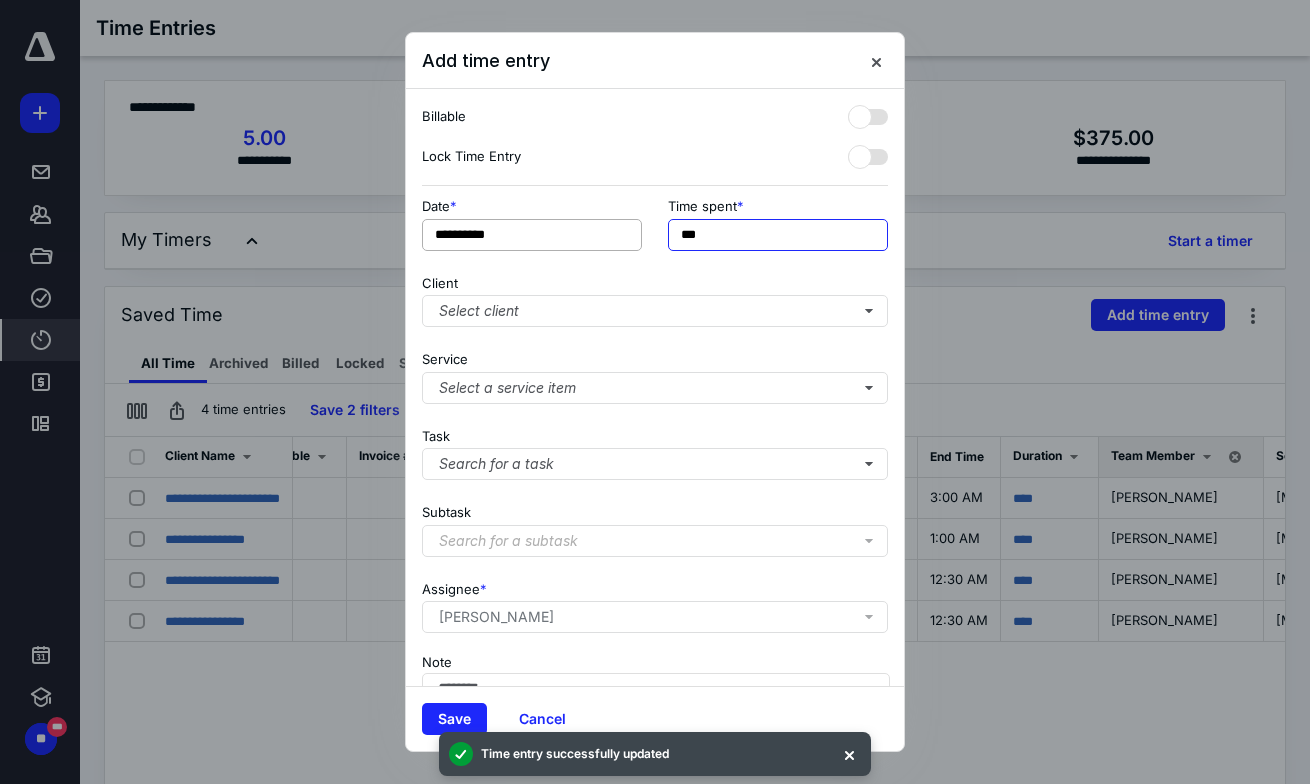 drag, startPoint x: 725, startPoint y: 236, endPoint x: 617, endPoint y: 236, distance: 108 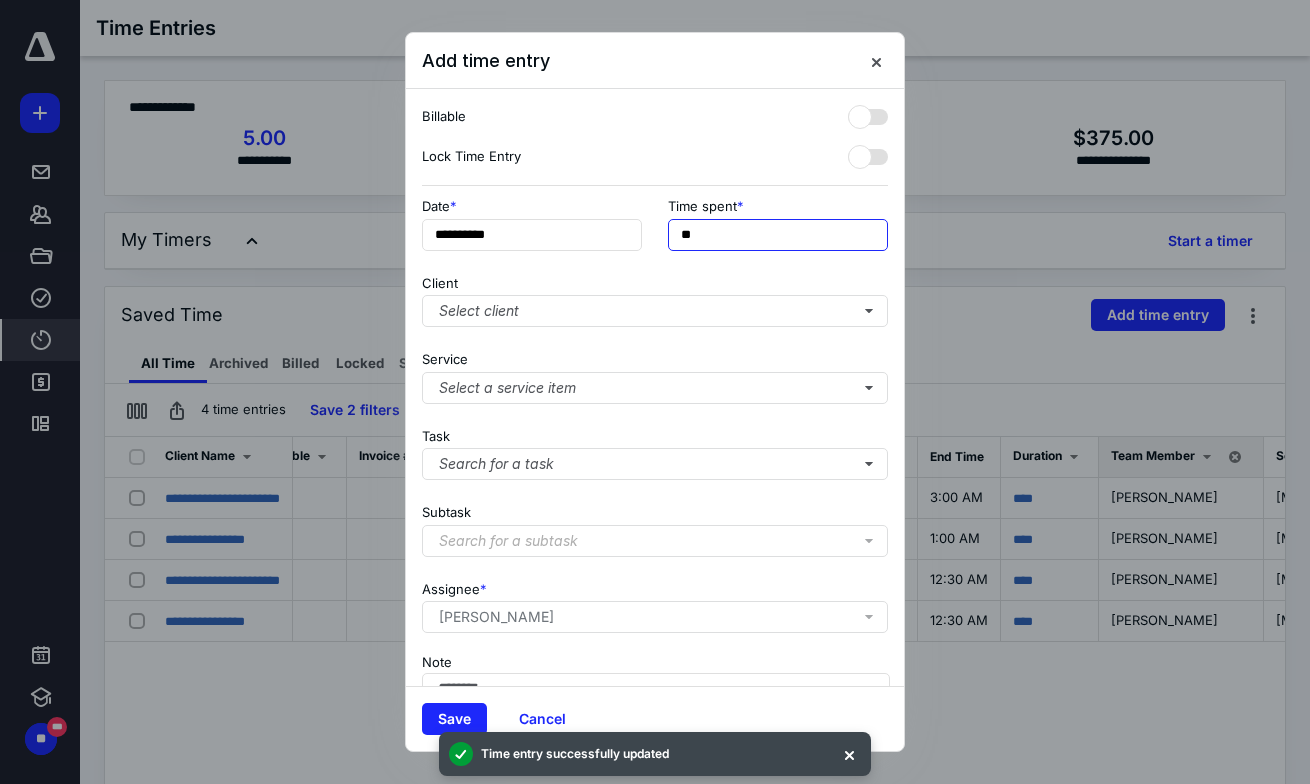 type on "**" 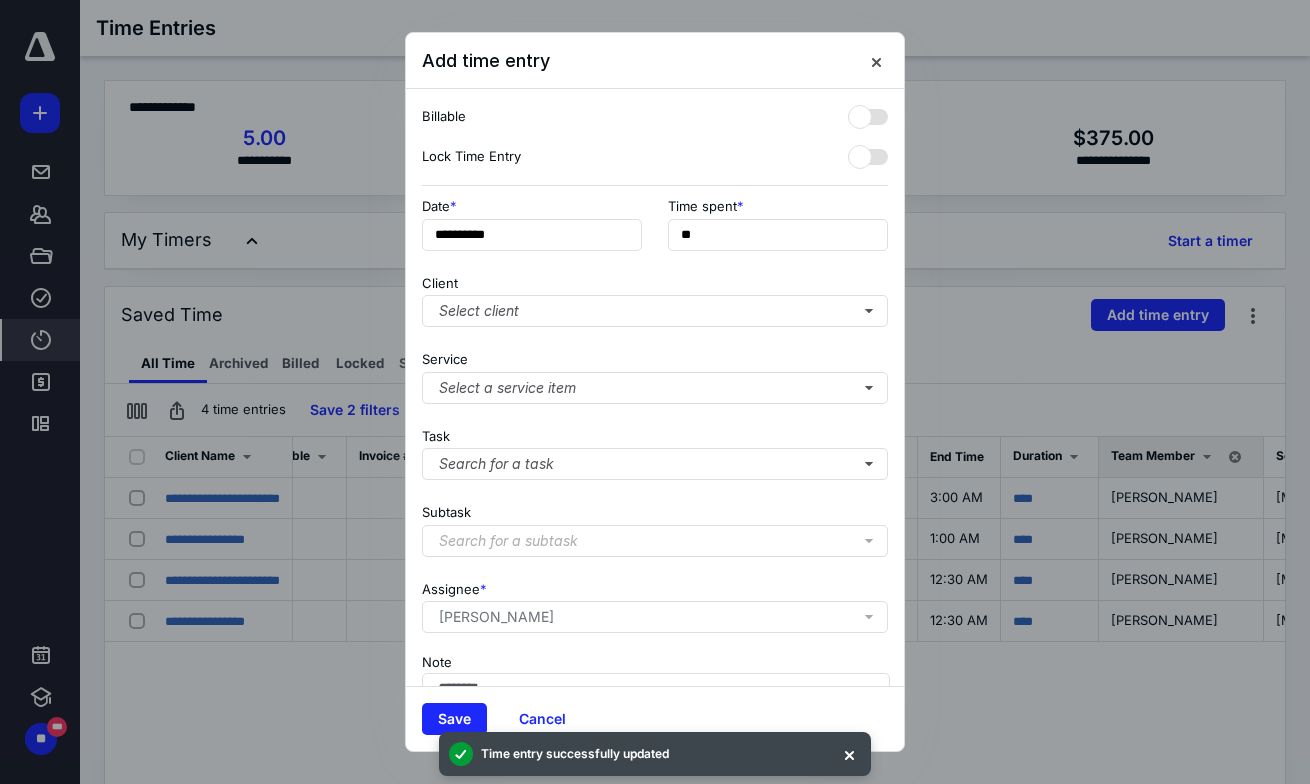 click on "**********" at bounding box center (655, 387) 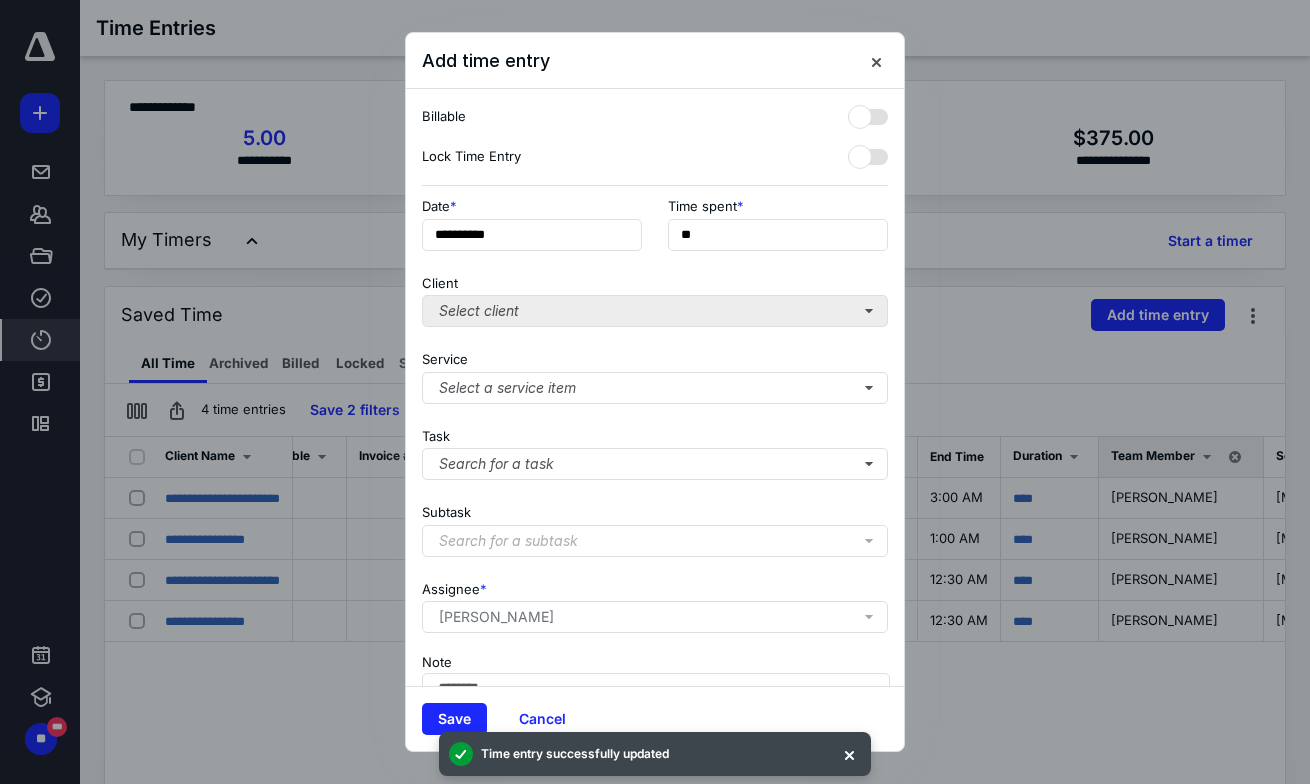 click on "Select client" at bounding box center (655, 311) 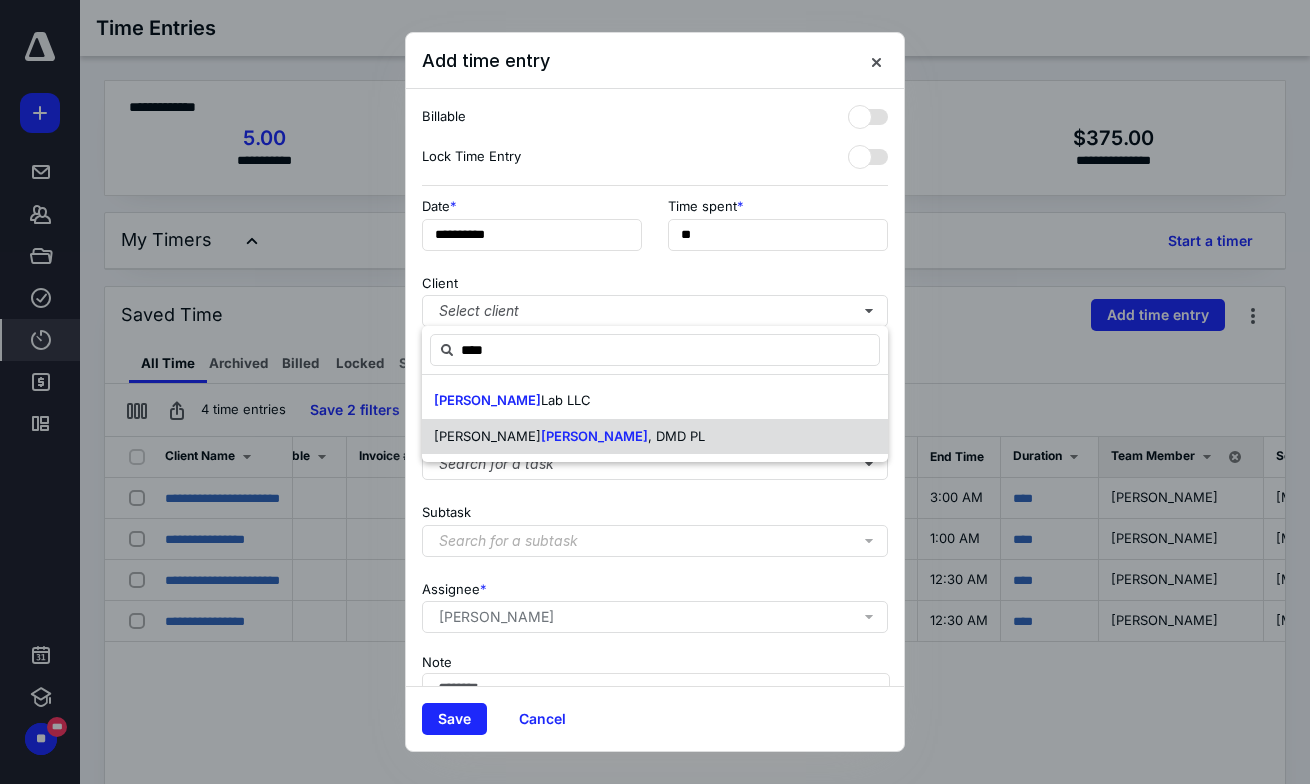 click on ", DMD PL" at bounding box center (676, 436) 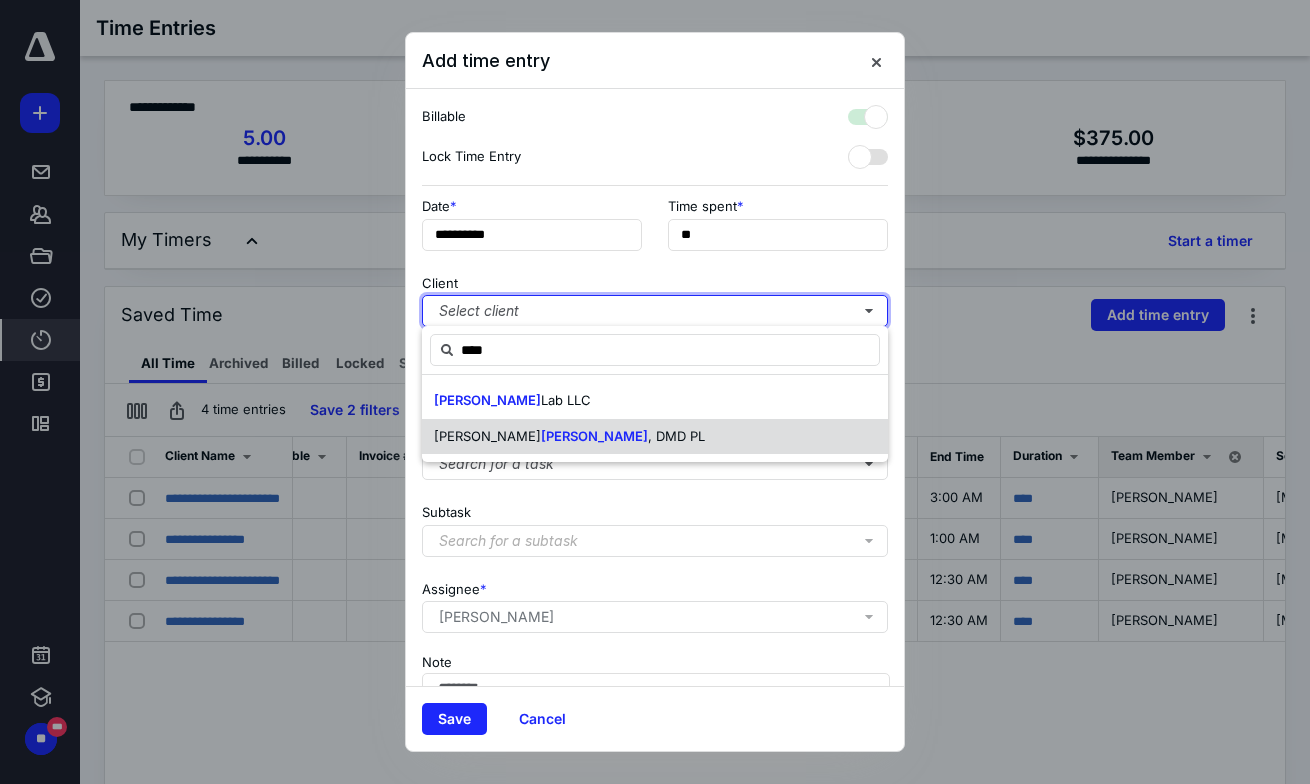 checkbox on "true" 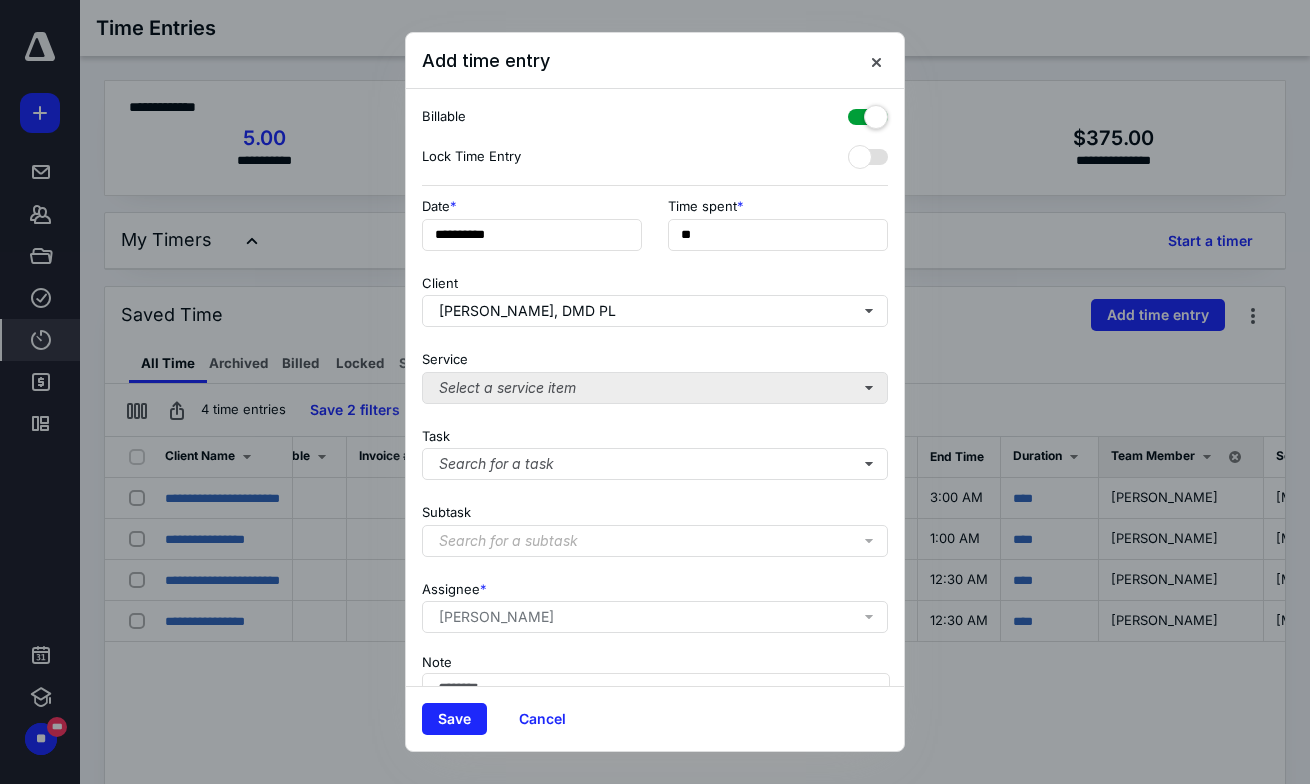 click on "Select a service item" at bounding box center (655, 388) 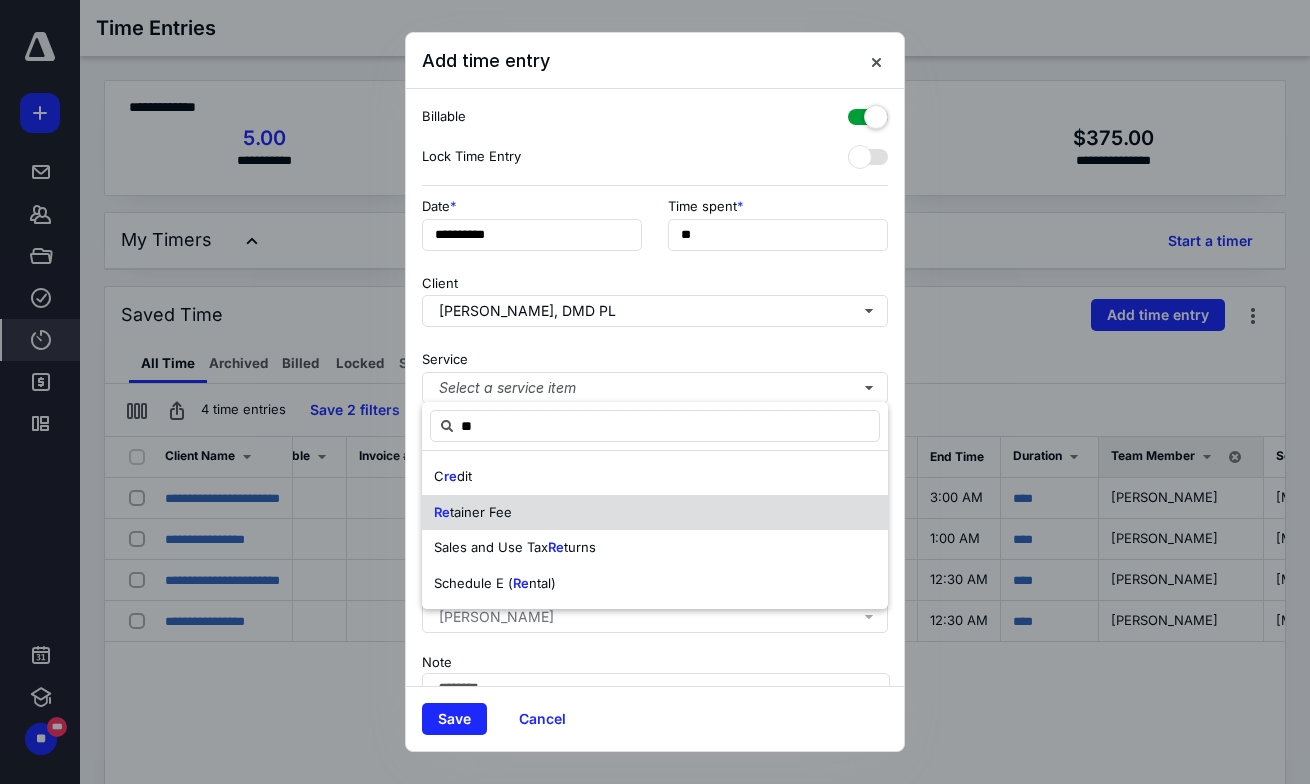 click on "Re tainer Fee" at bounding box center [655, 513] 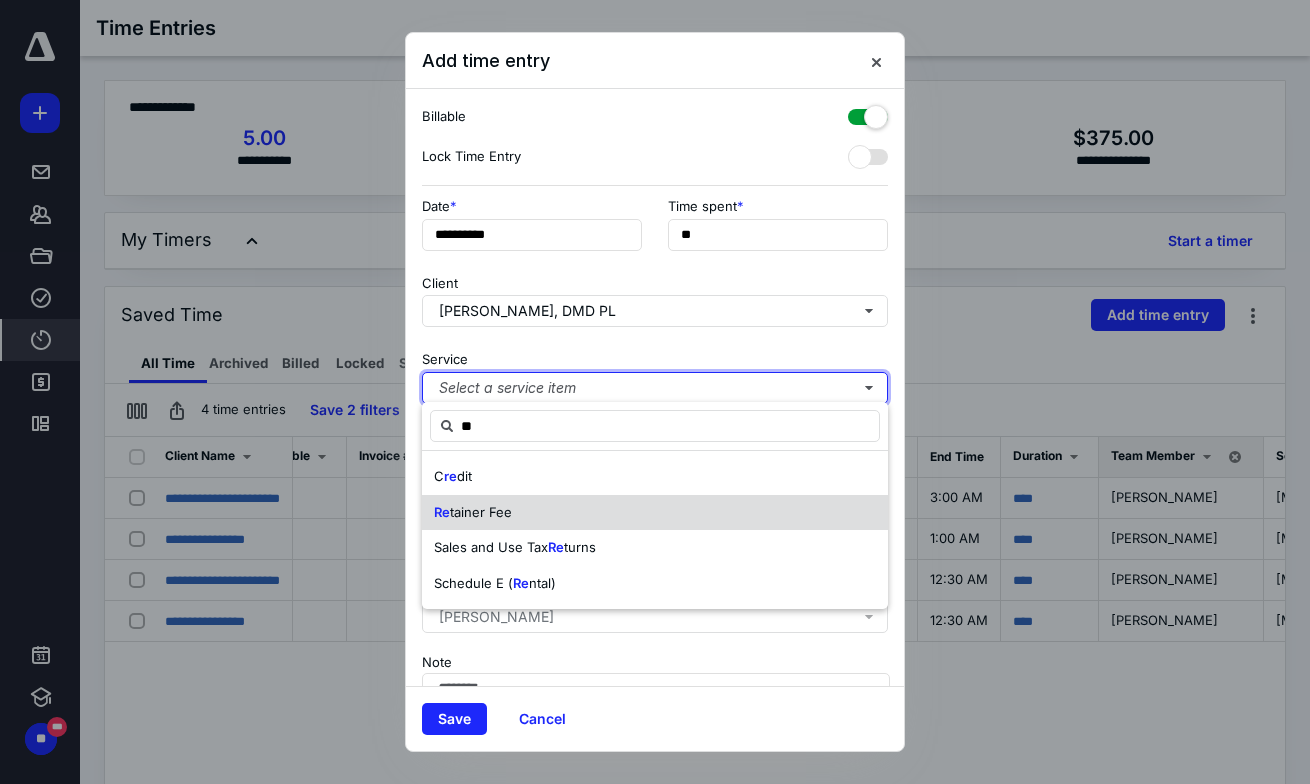 type 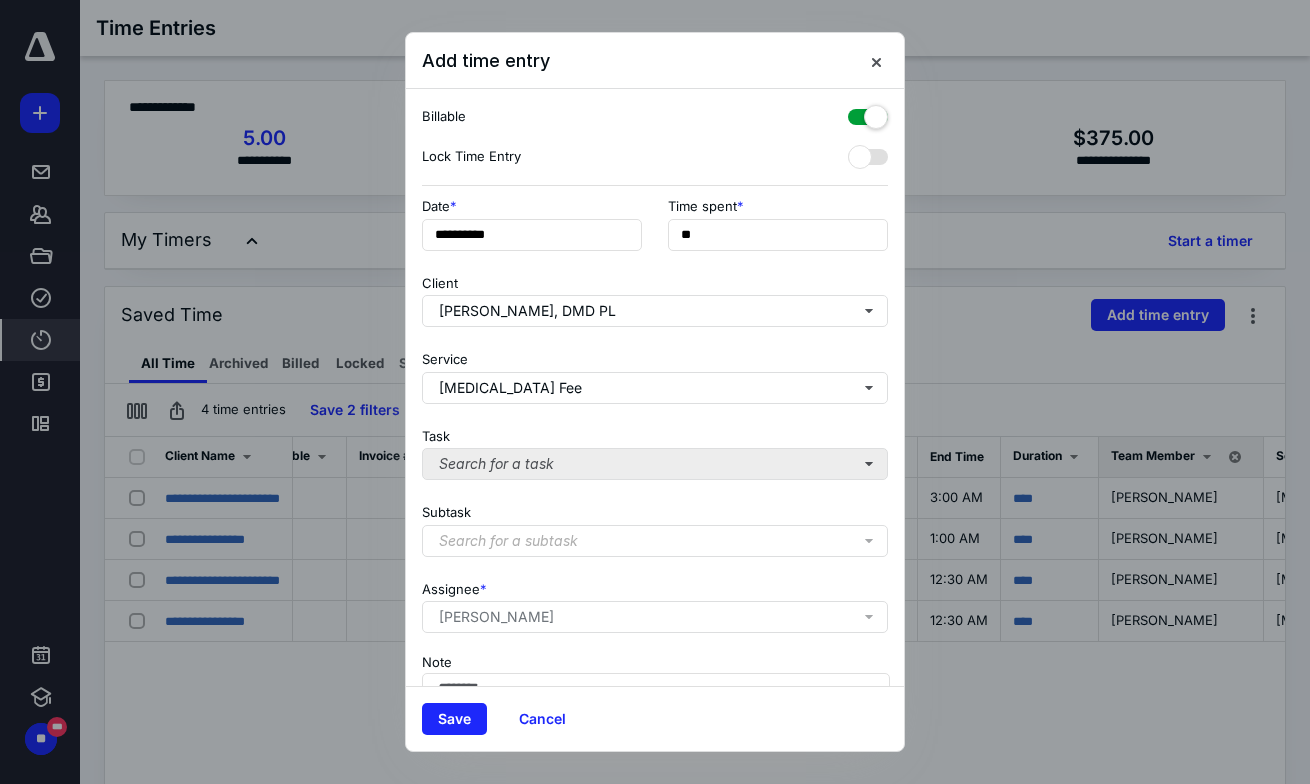 click on "Search for a task" at bounding box center [655, 464] 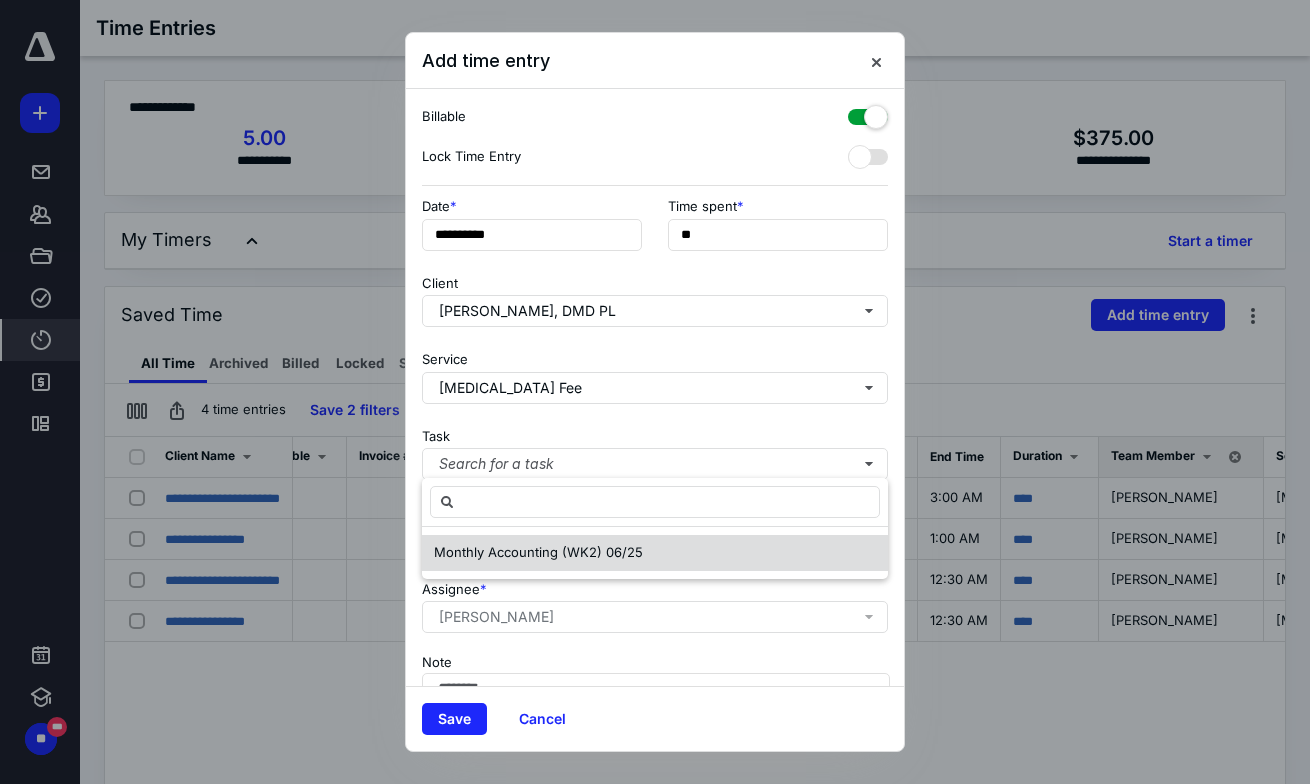 click on "Monthly Accounting (WK2)  06/25" at bounding box center [538, 552] 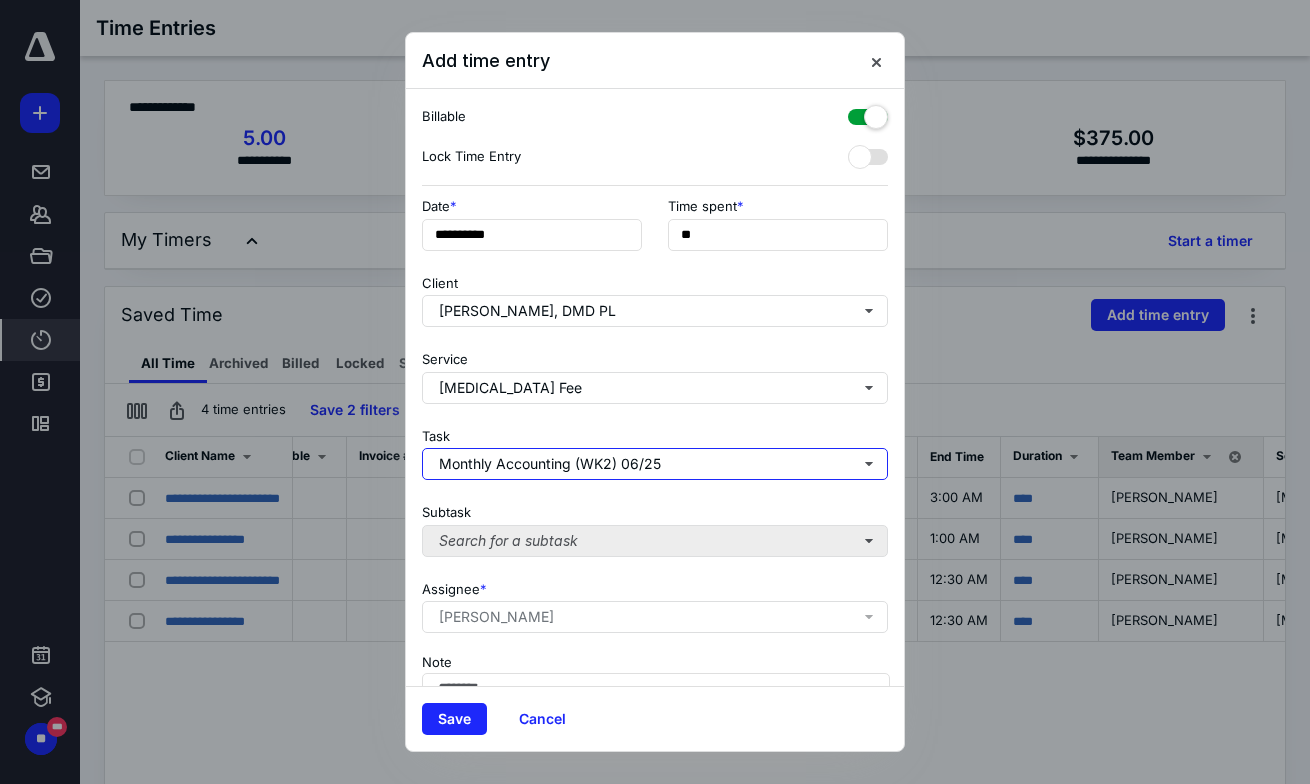 scroll, scrollTop: 82, scrollLeft: 0, axis: vertical 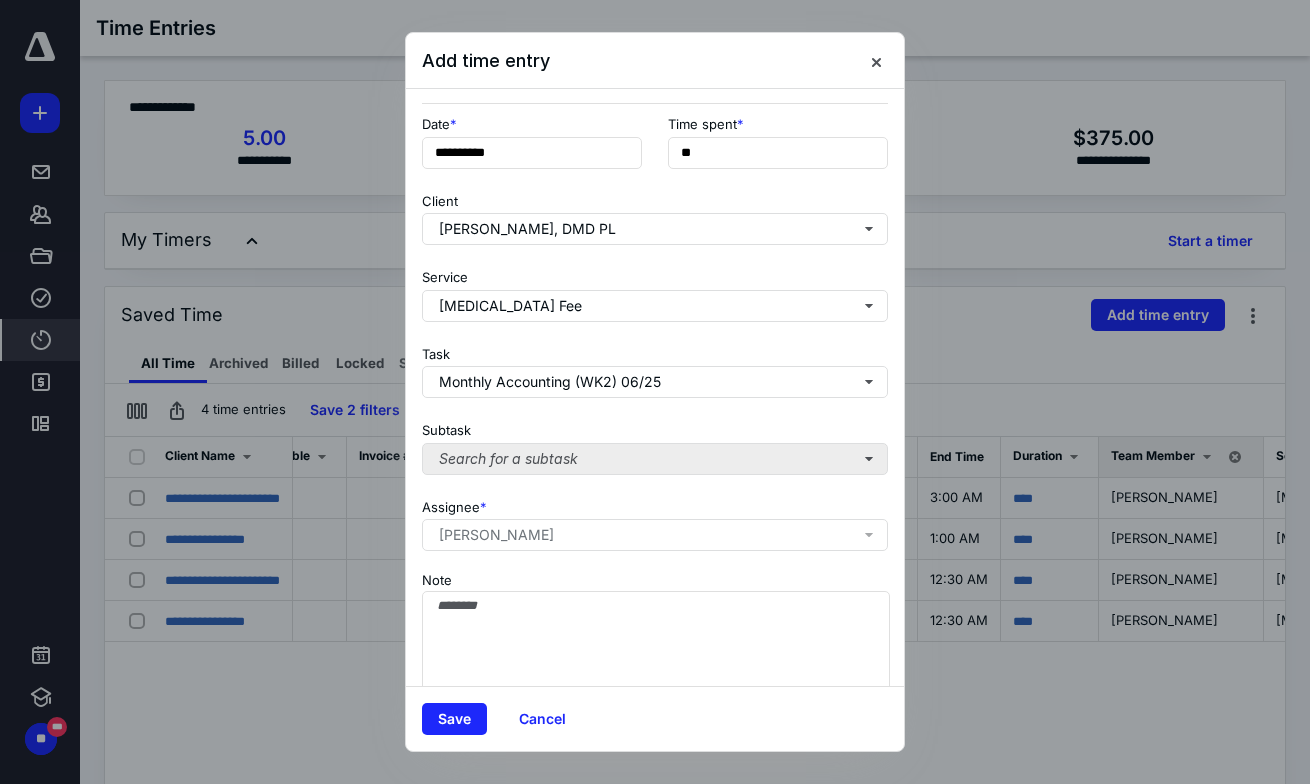 click on "Search for a subtask" at bounding box center [655, 459] 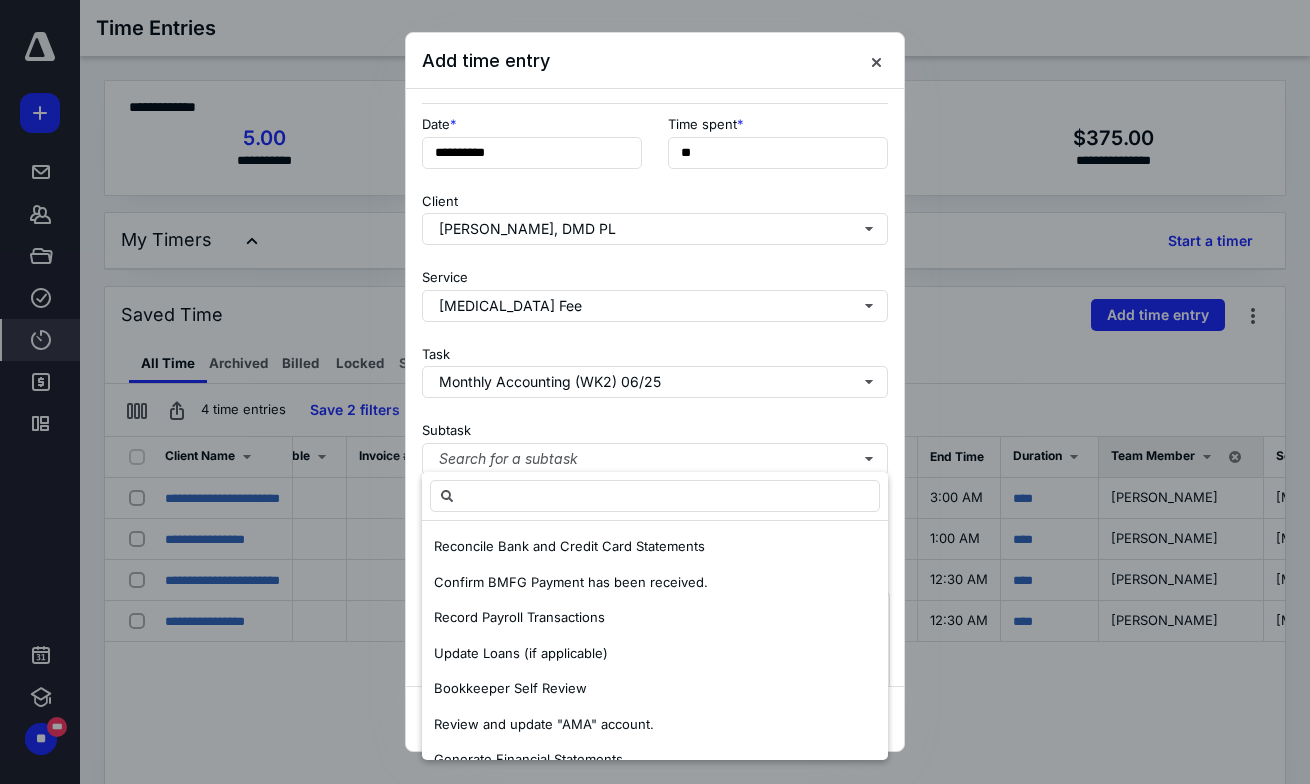 click on "Subtask Search for a subtask" at bounding box center [655, 444] 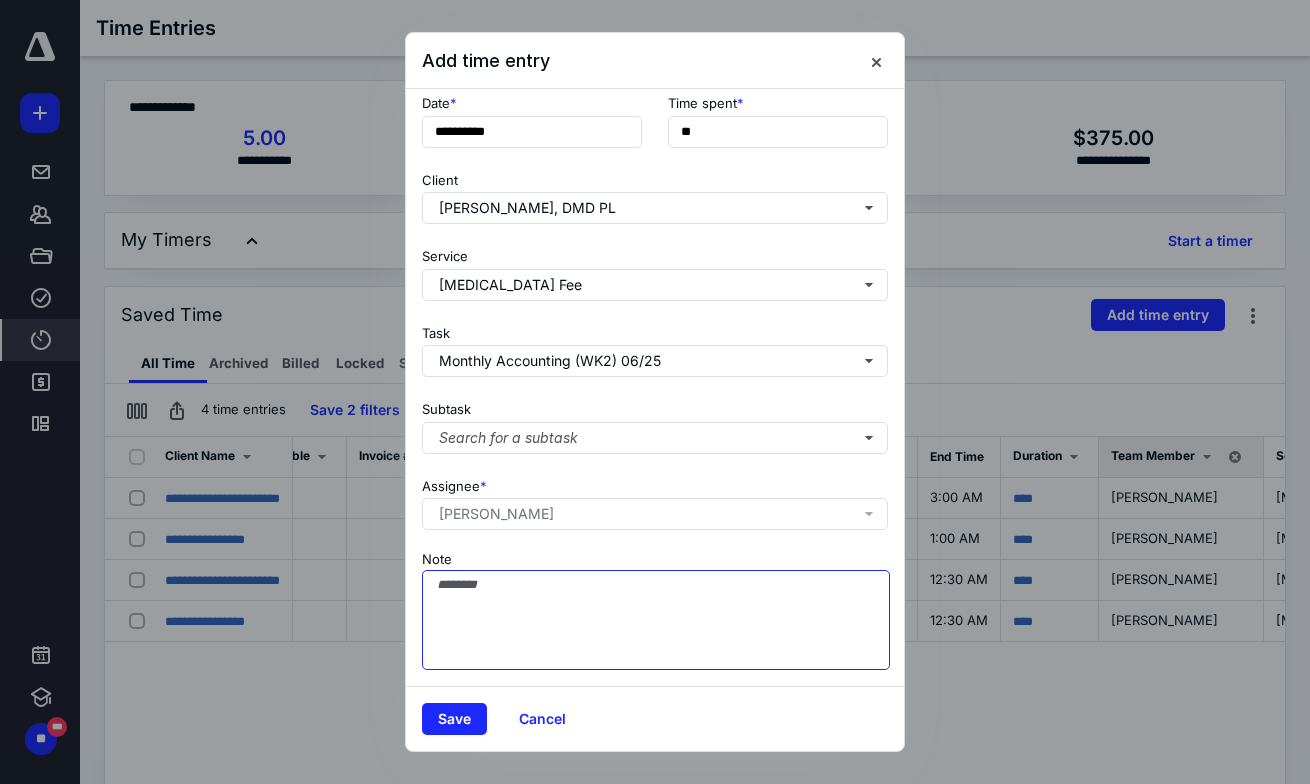 click on "Note" at bounding box center (656, 620) 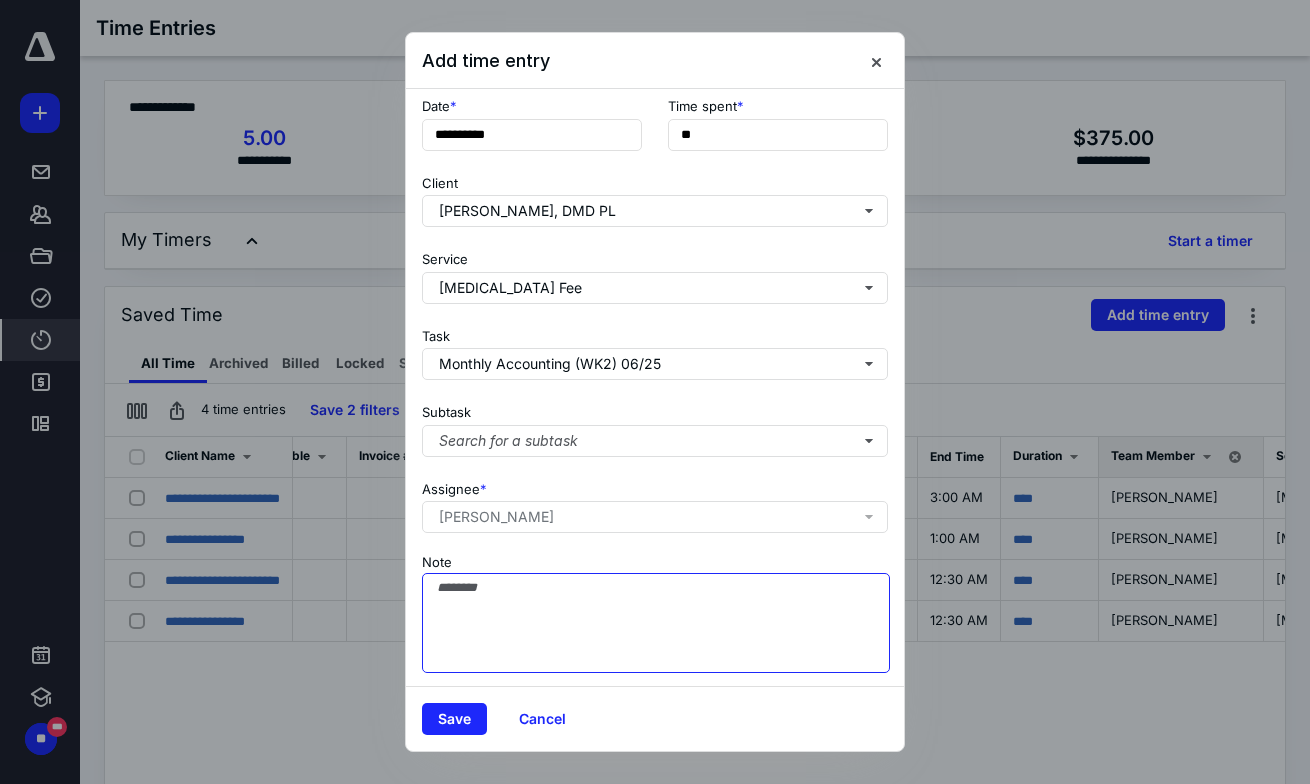 scroll, scrollTop: 99, scrollLeft: 0, axis: vertical 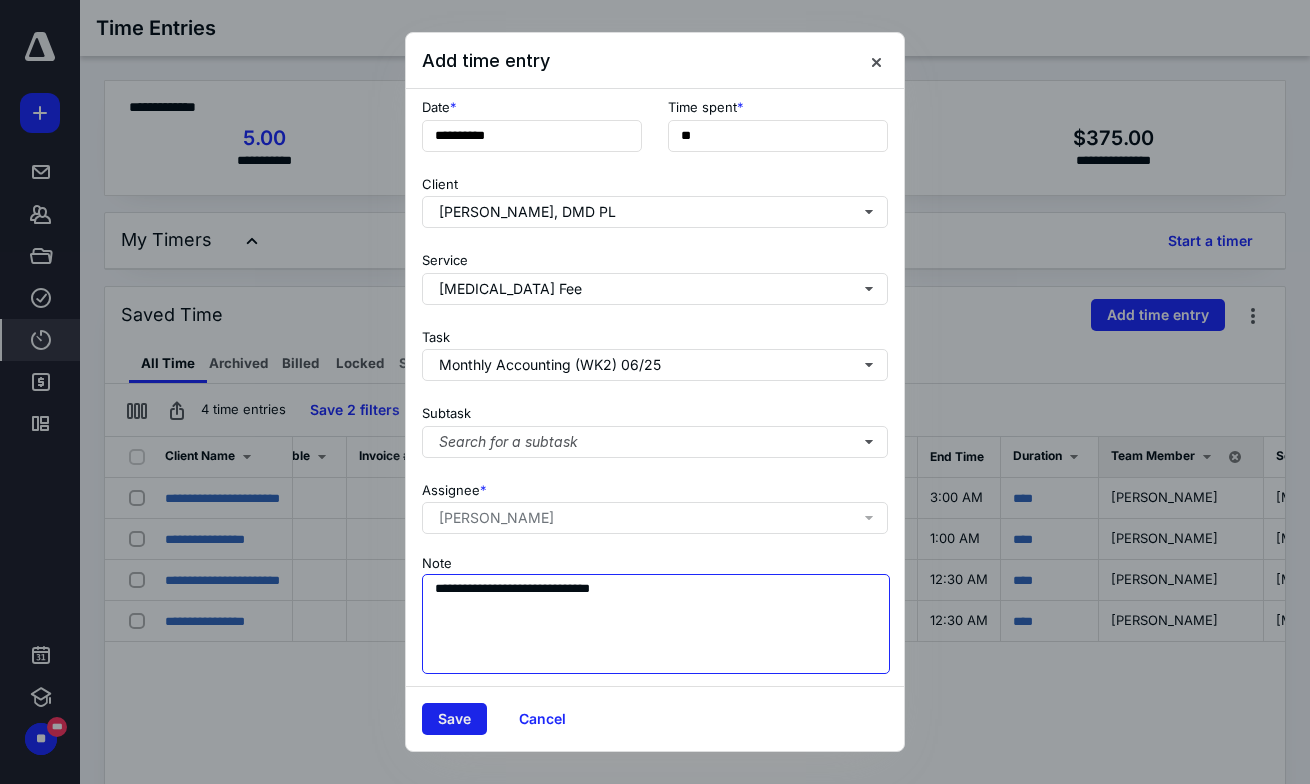 type on "**********" 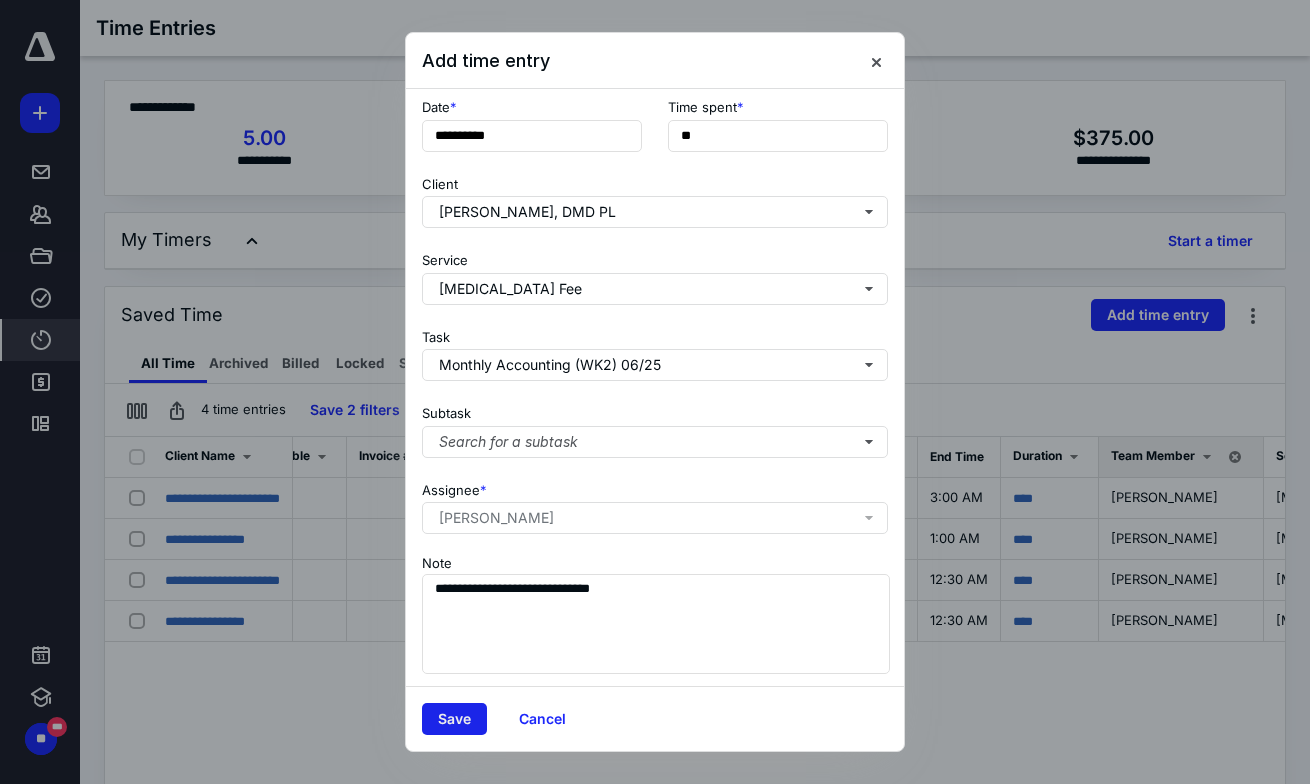 click on "Save" at bounding box center [454, 719] 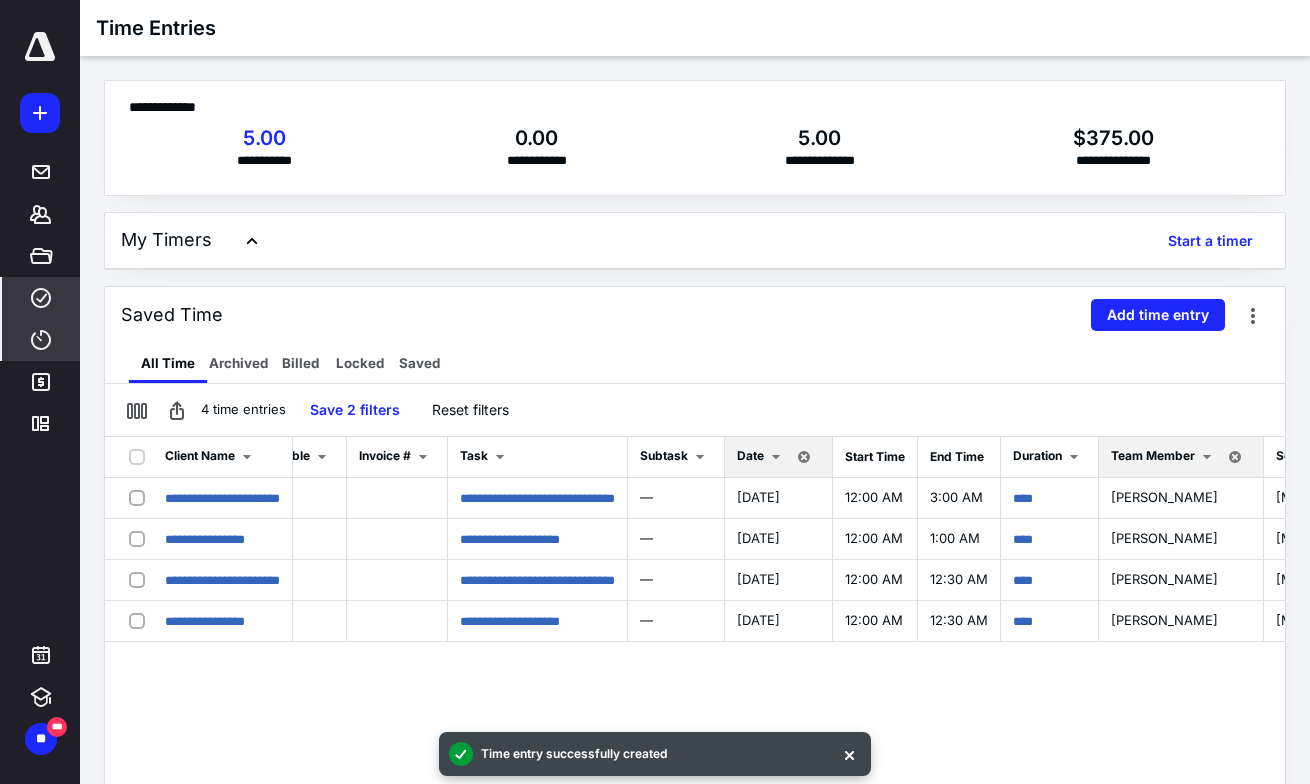 click on "****" at bounding box center (41, 298) 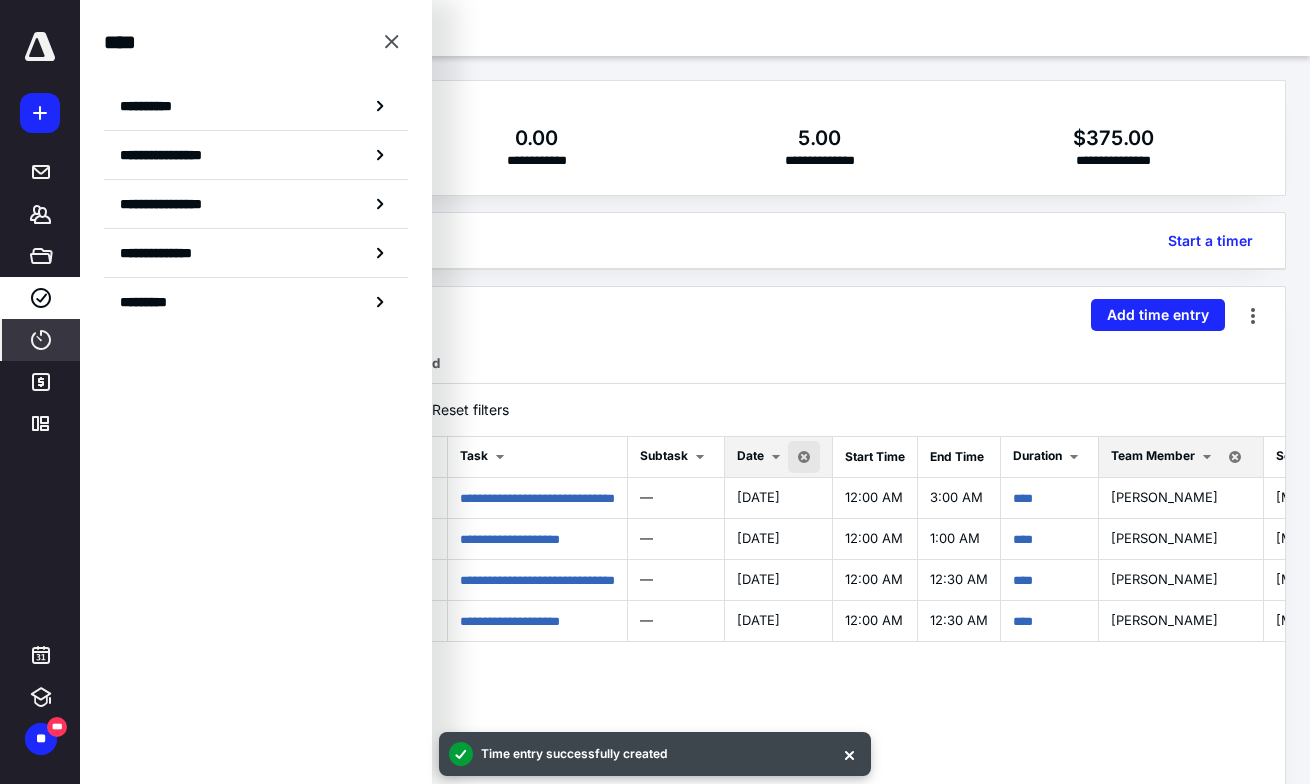click at bounding box center (804, 457) 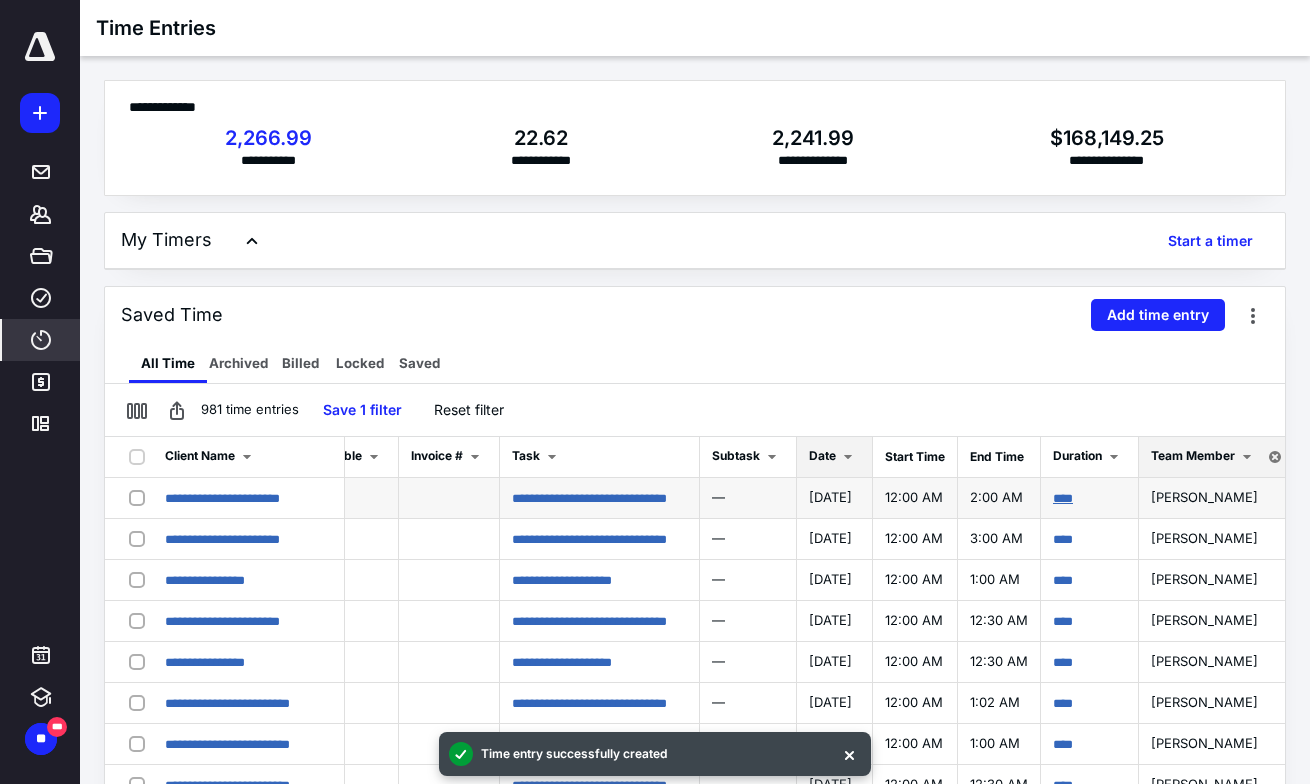 click on "****" at bounding box center [1063, 498] 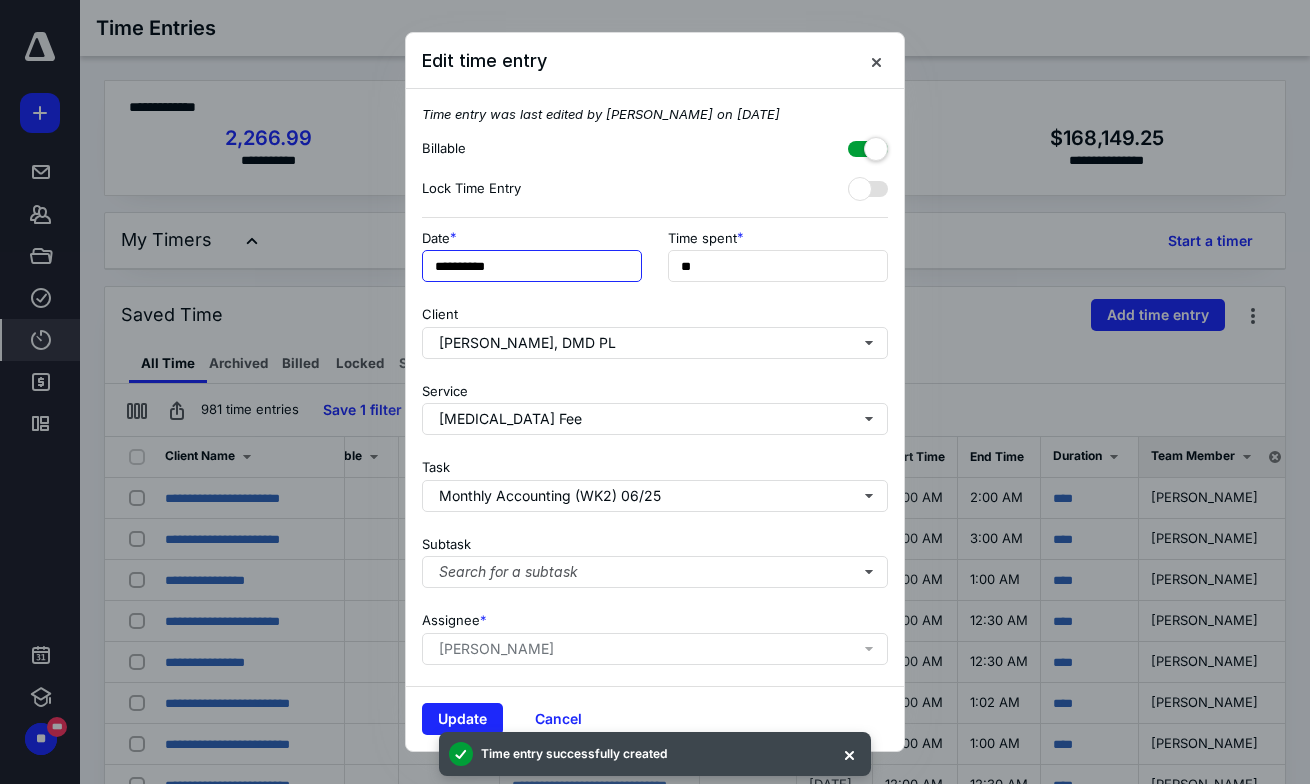 click on "**********" at bounding box center [532, 266] 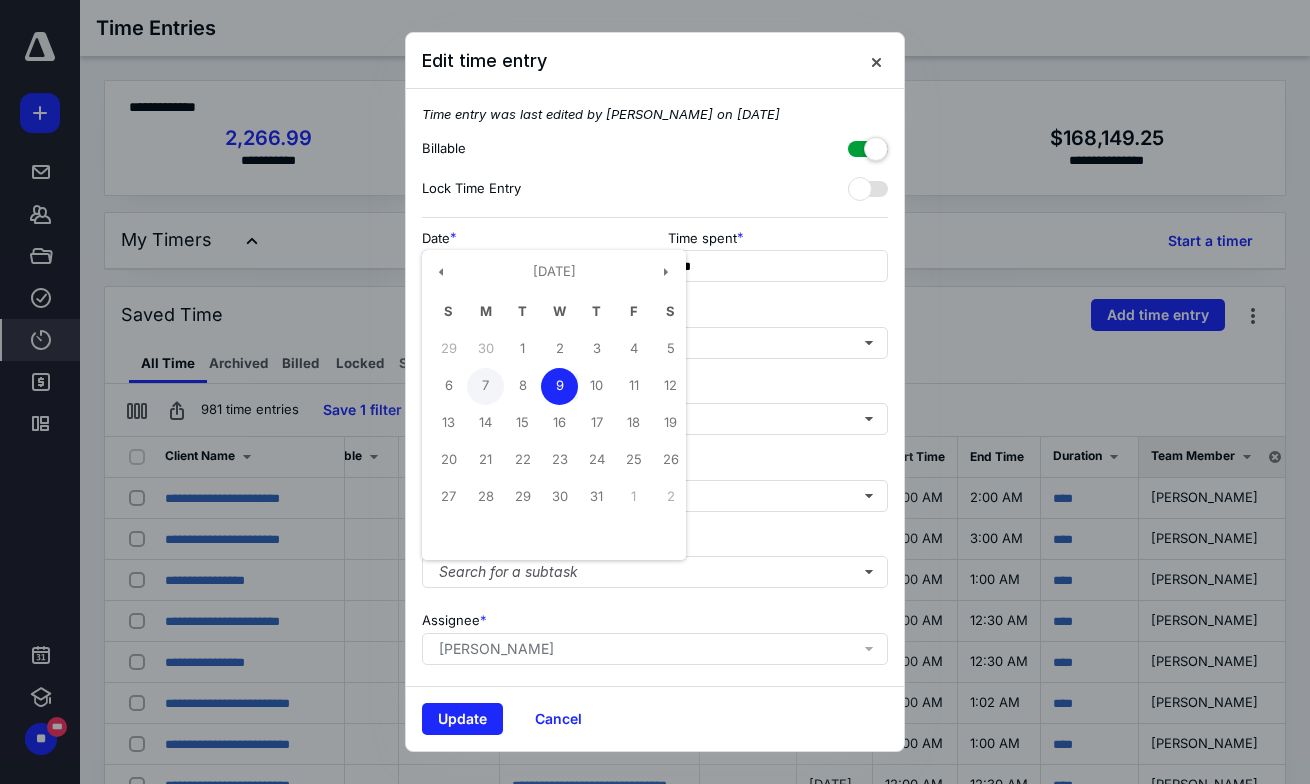 click on "7" at bounding box center [485, 386] 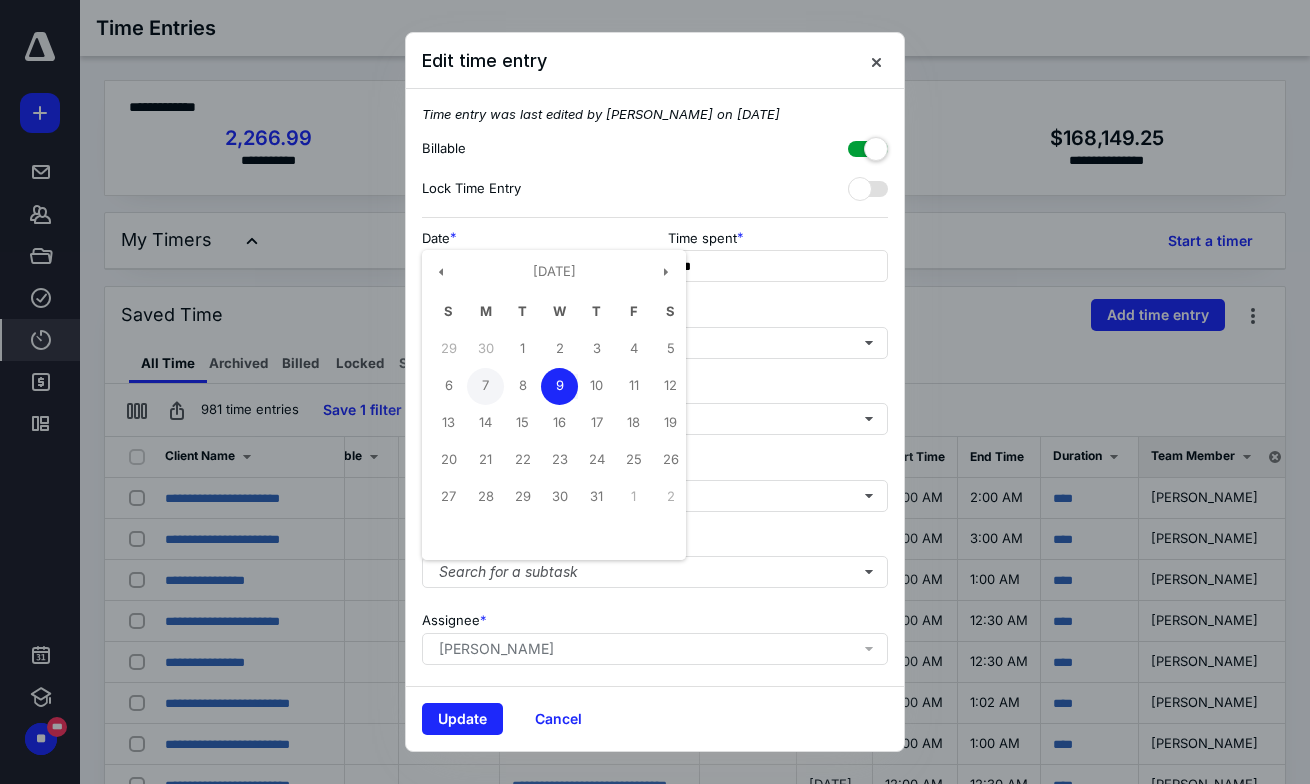 type on "**********" 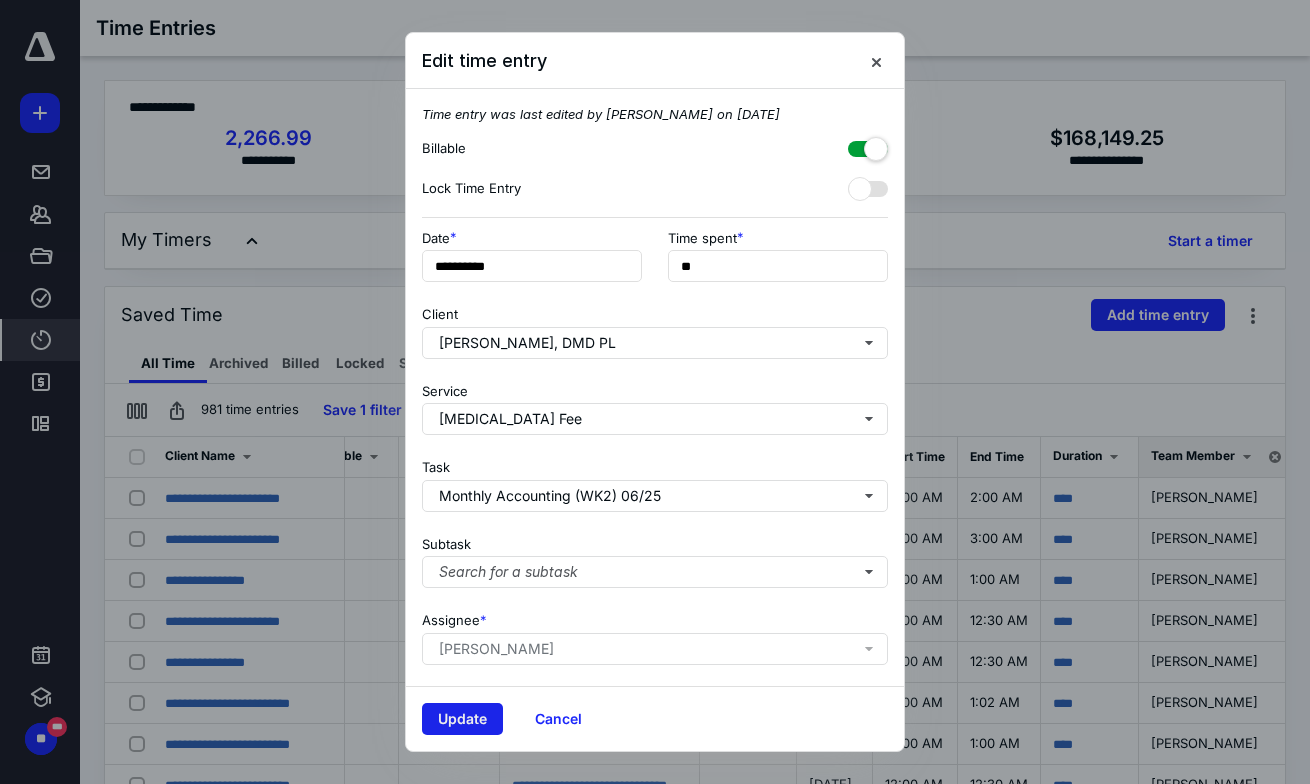 click on "Update" at bounding box center (462, 719) 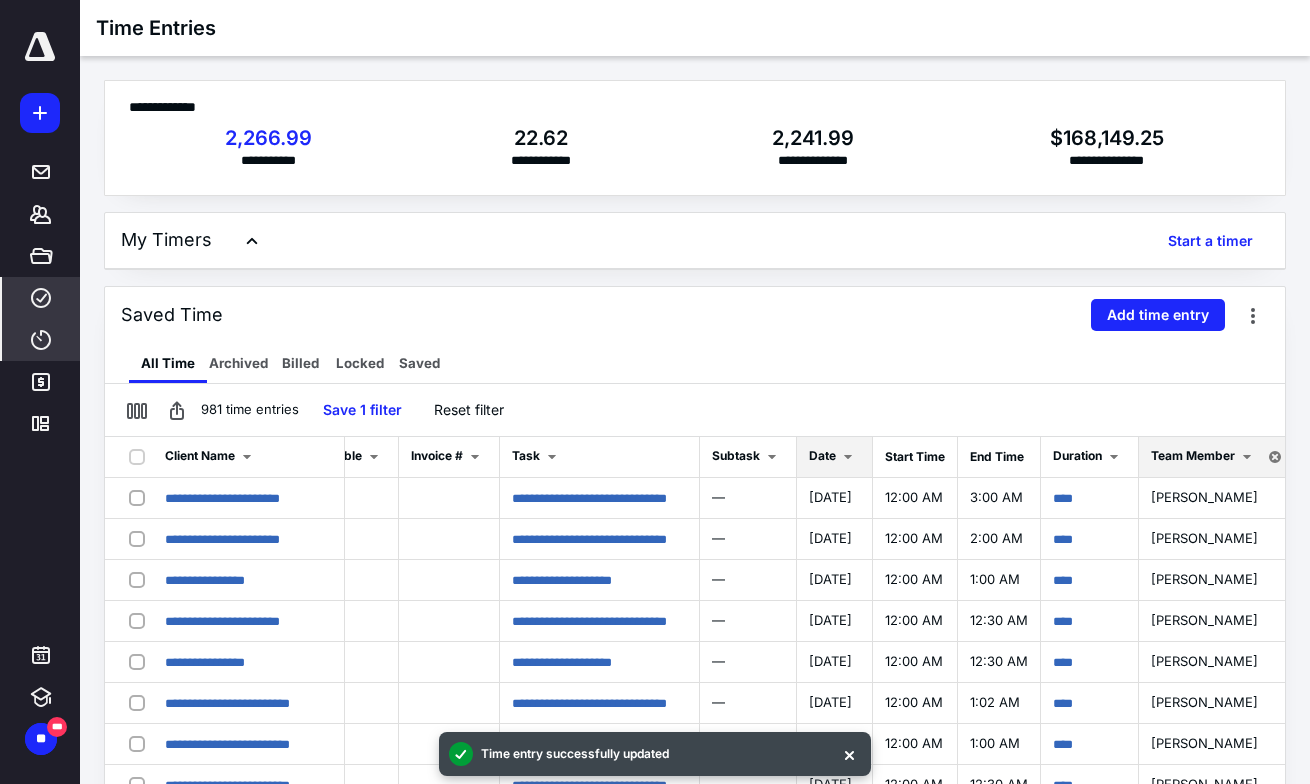 click 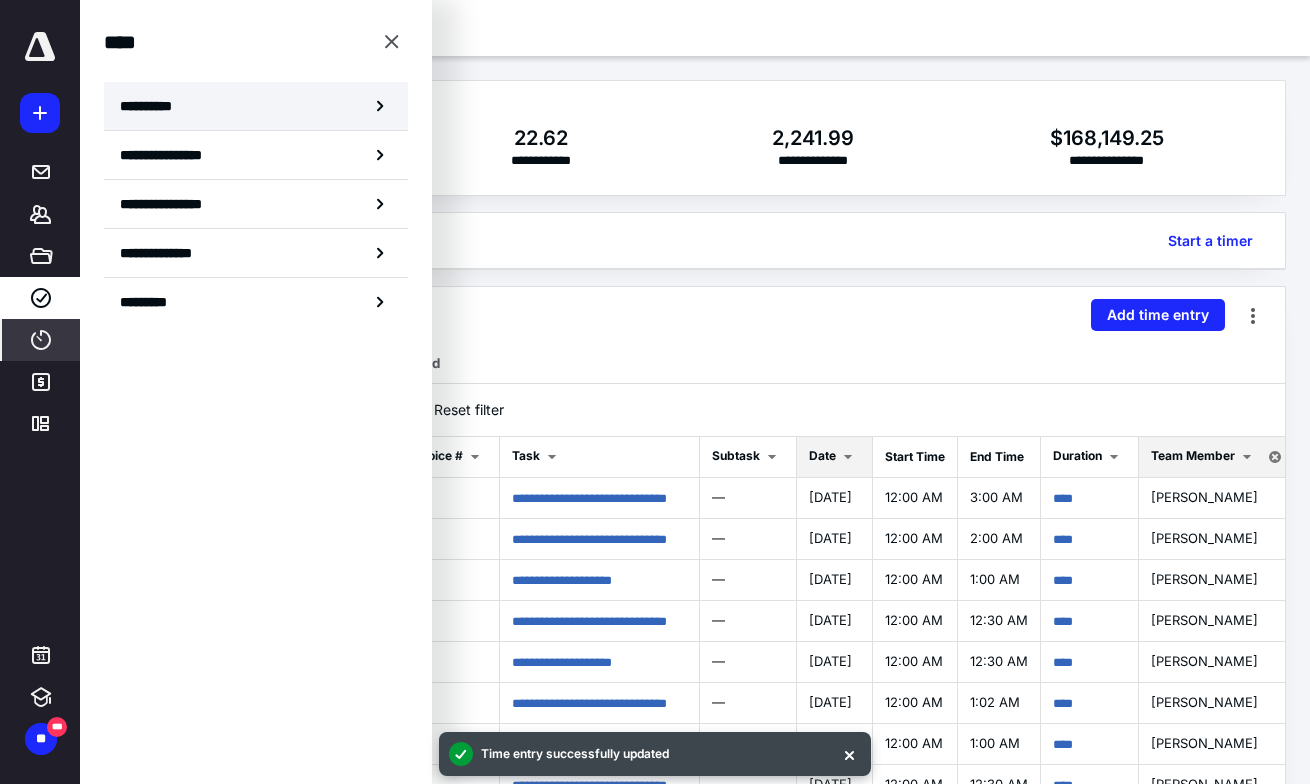 click on "**********" at bounding box center (256, 106) 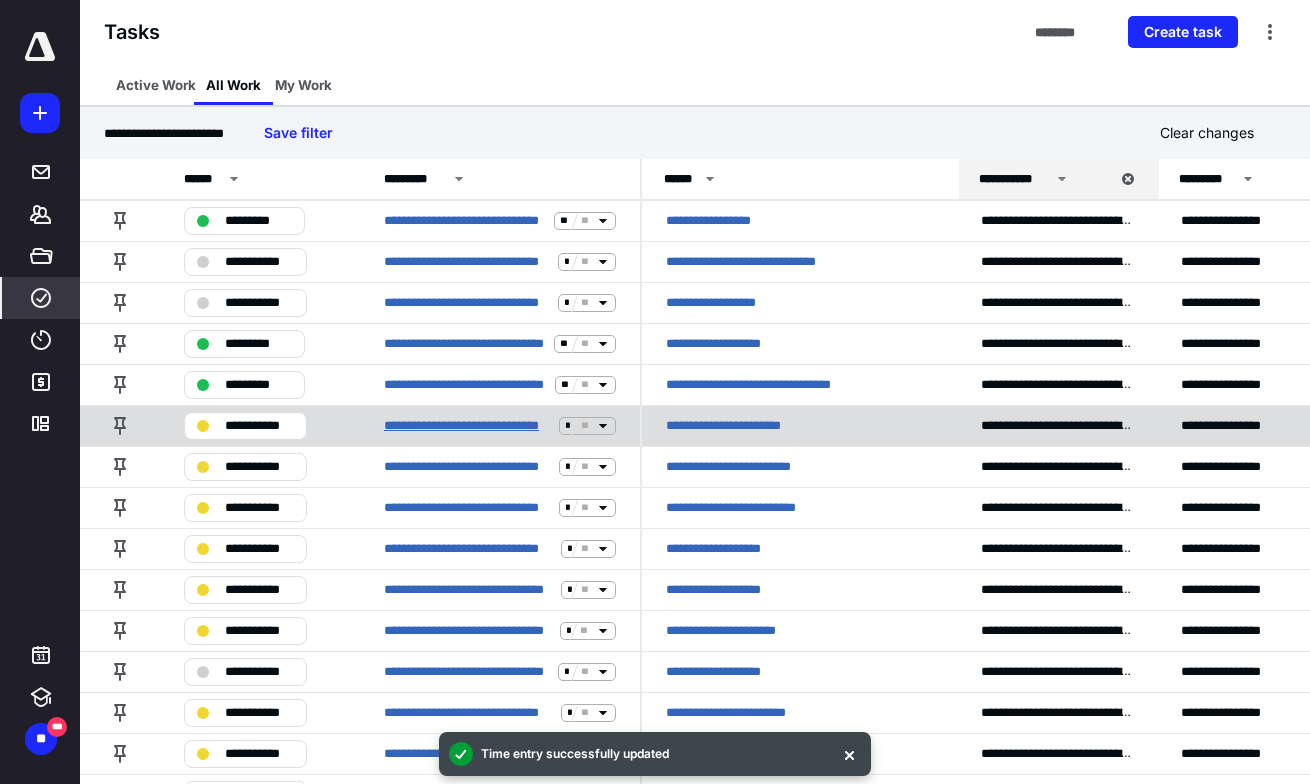 scroll, scrollTop: 0, scrollLeft: 0, axis: both 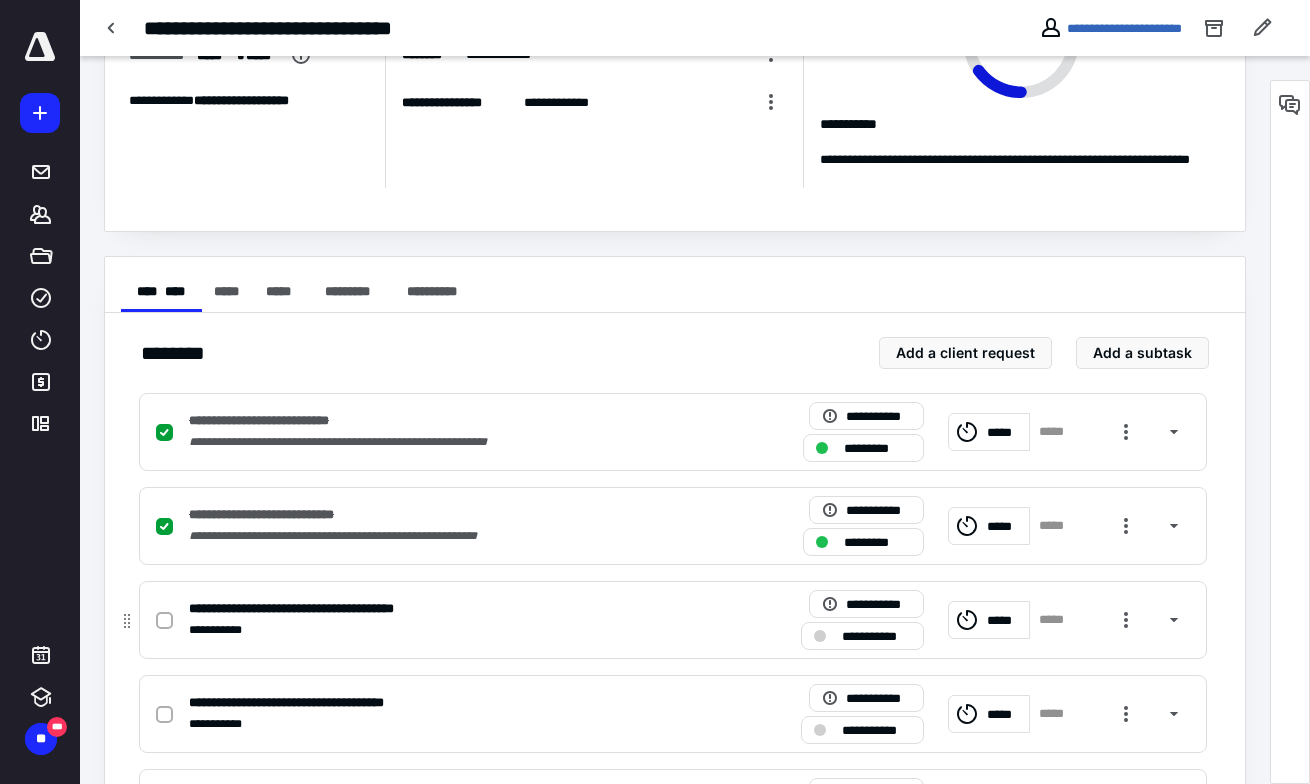 click at bounding box center (164, 621) 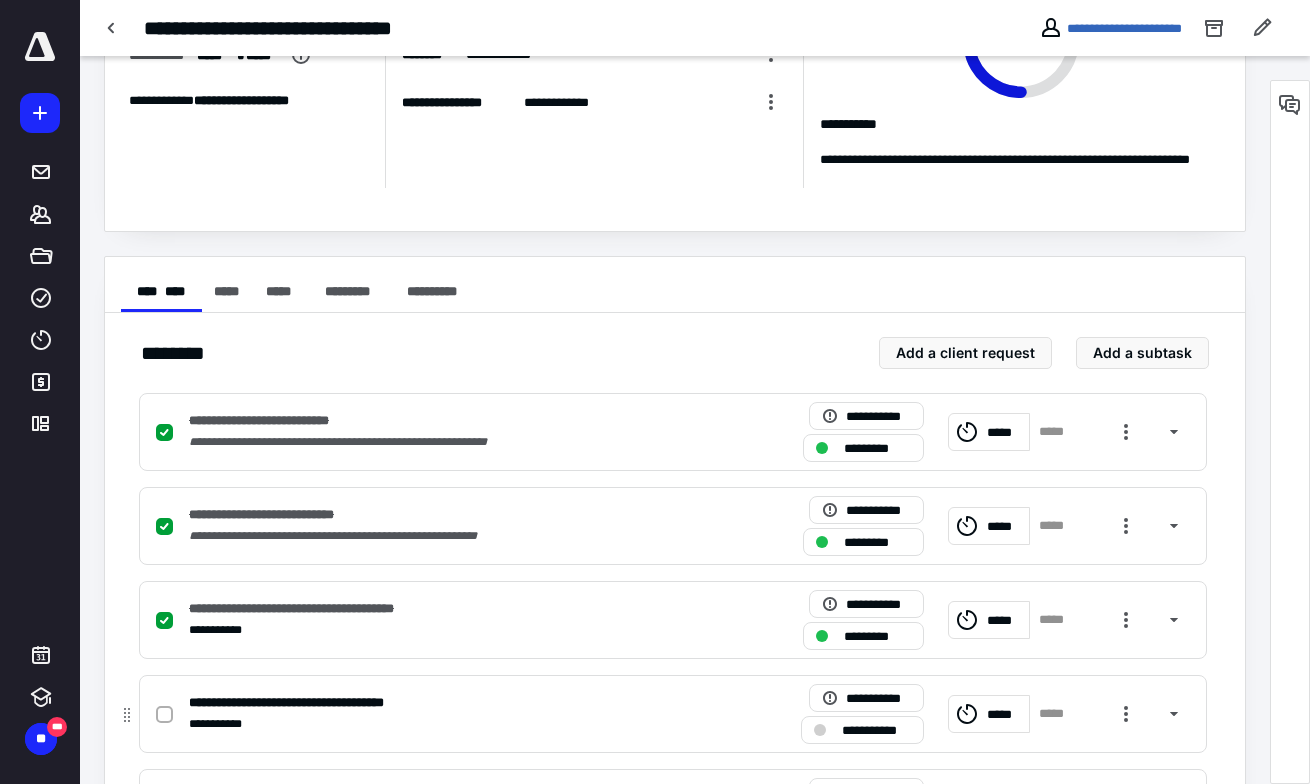 click at bounding box center (168, 714) 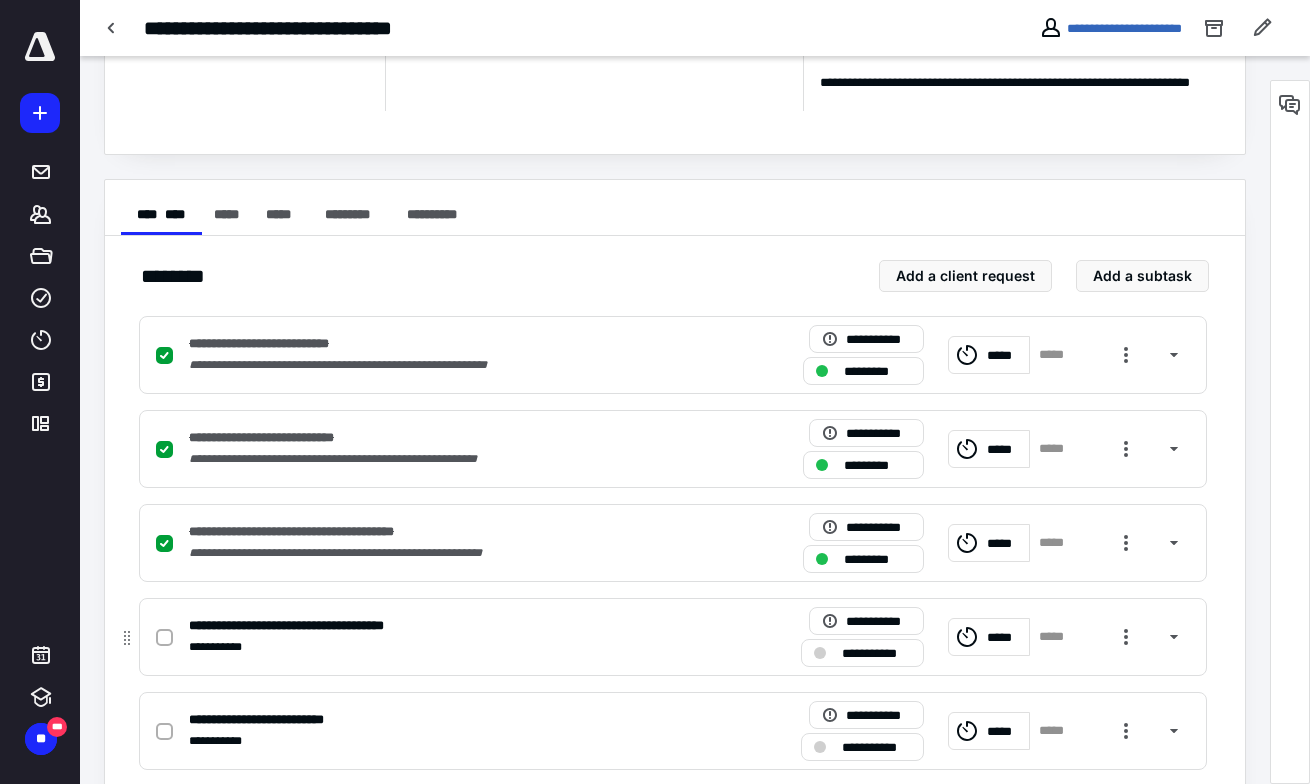 scroll, scrollTop: 334, scrollLeft: 0, axis: vertical 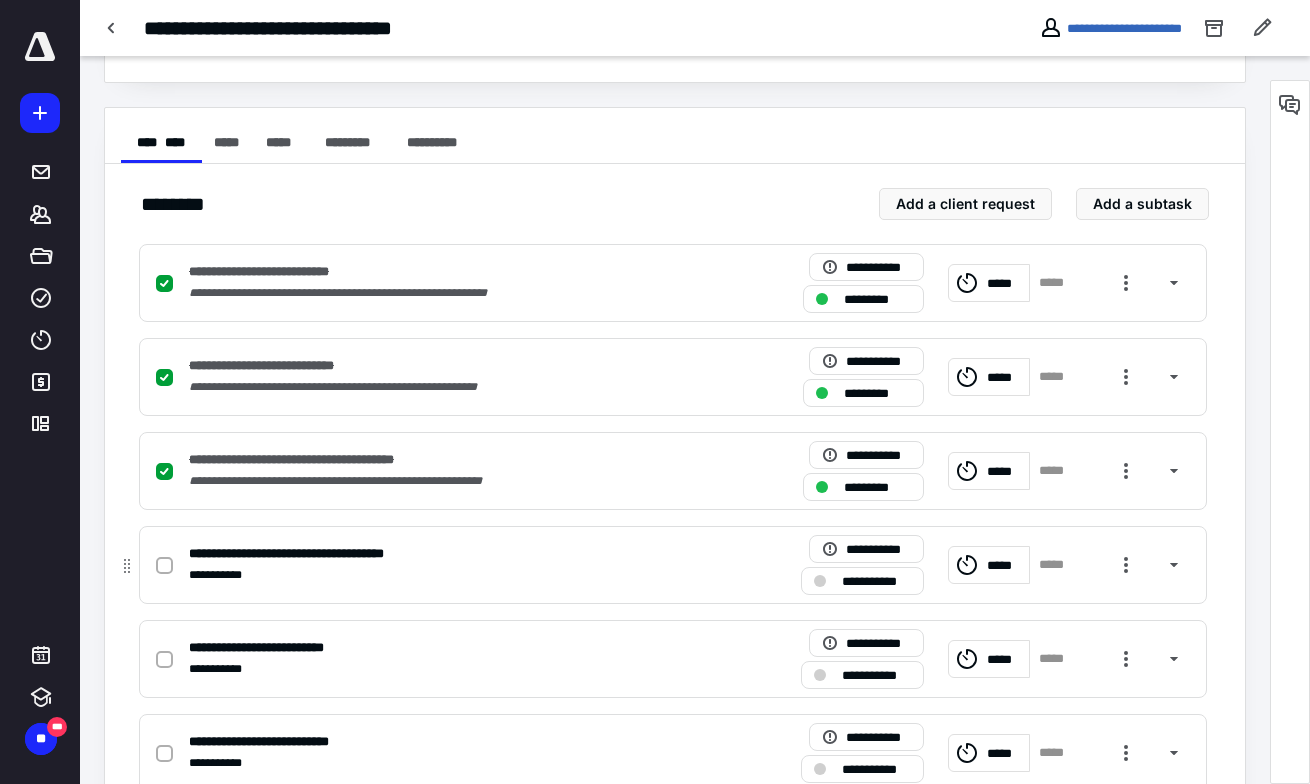 click at bounding box center [168, 565] 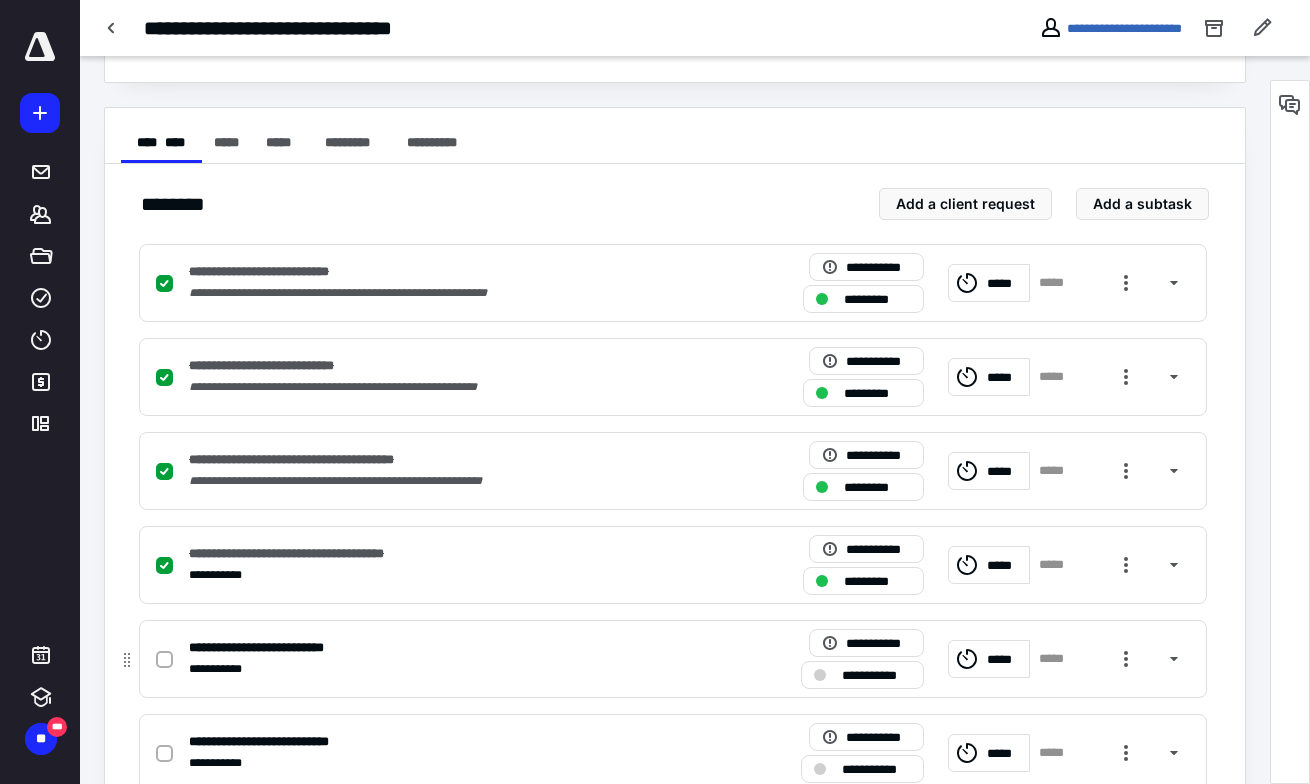 click 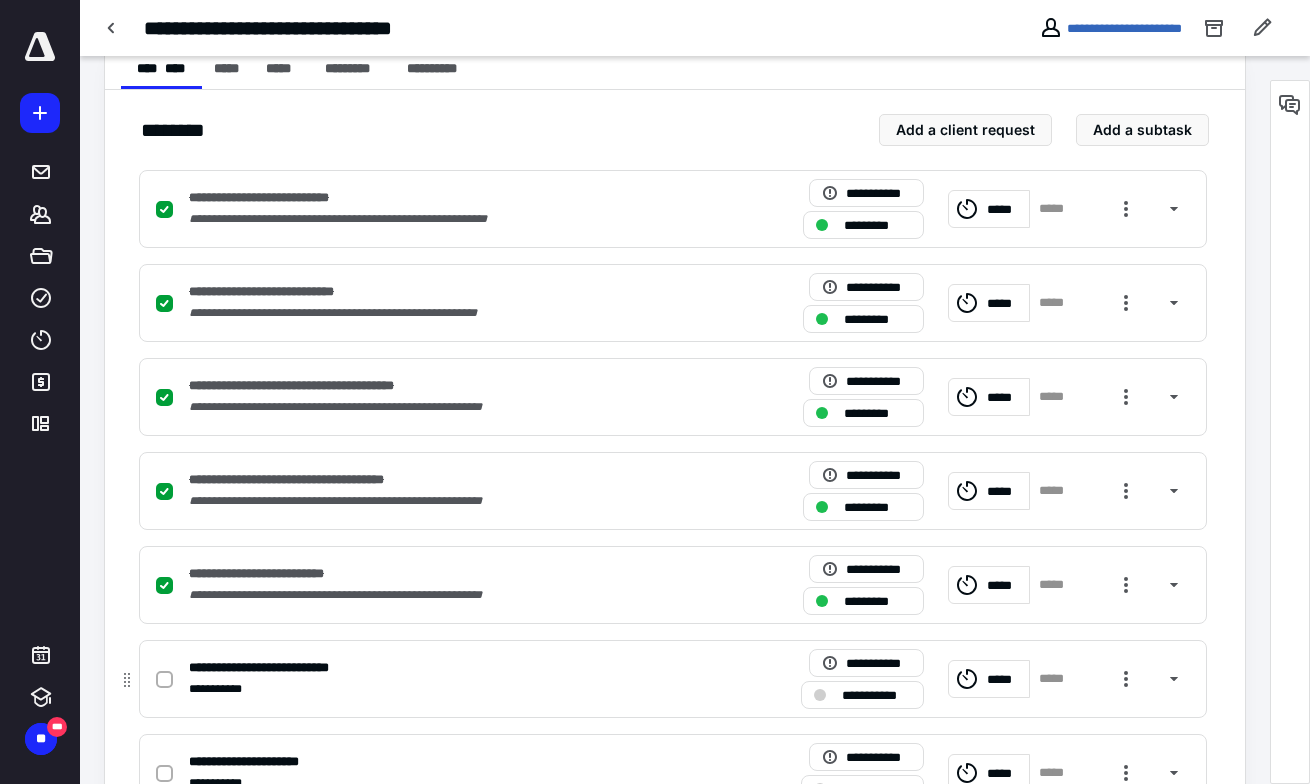 click at bounding box center [164, 680] 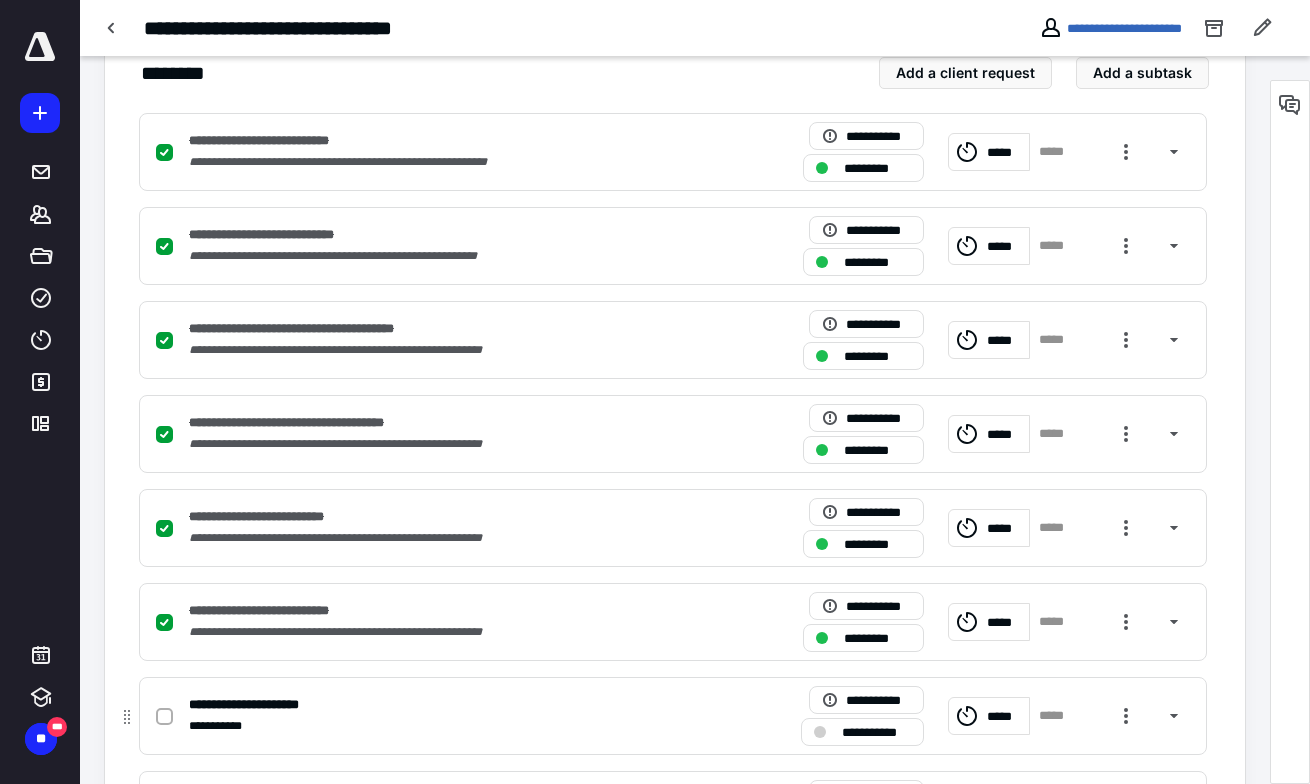 click 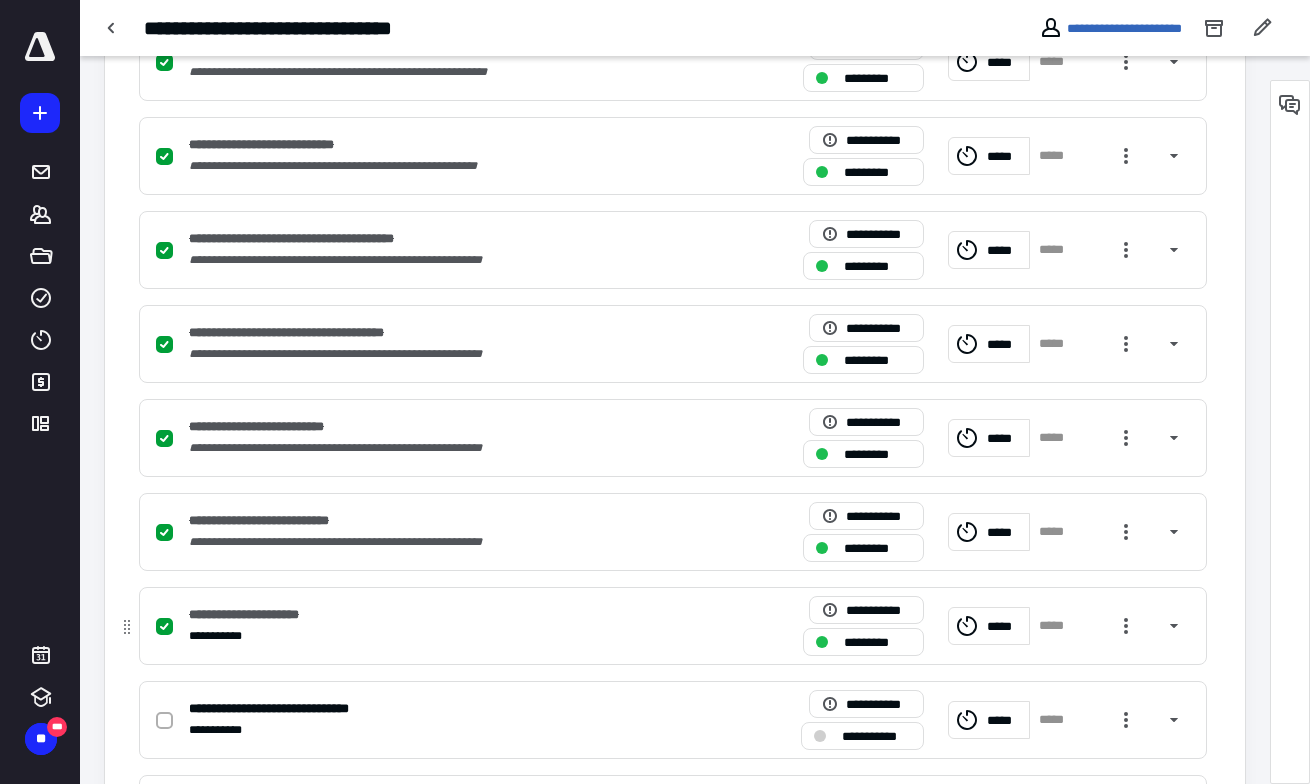 scroll, scrollTop: 588, scrollLeft: 0, axis: vertical 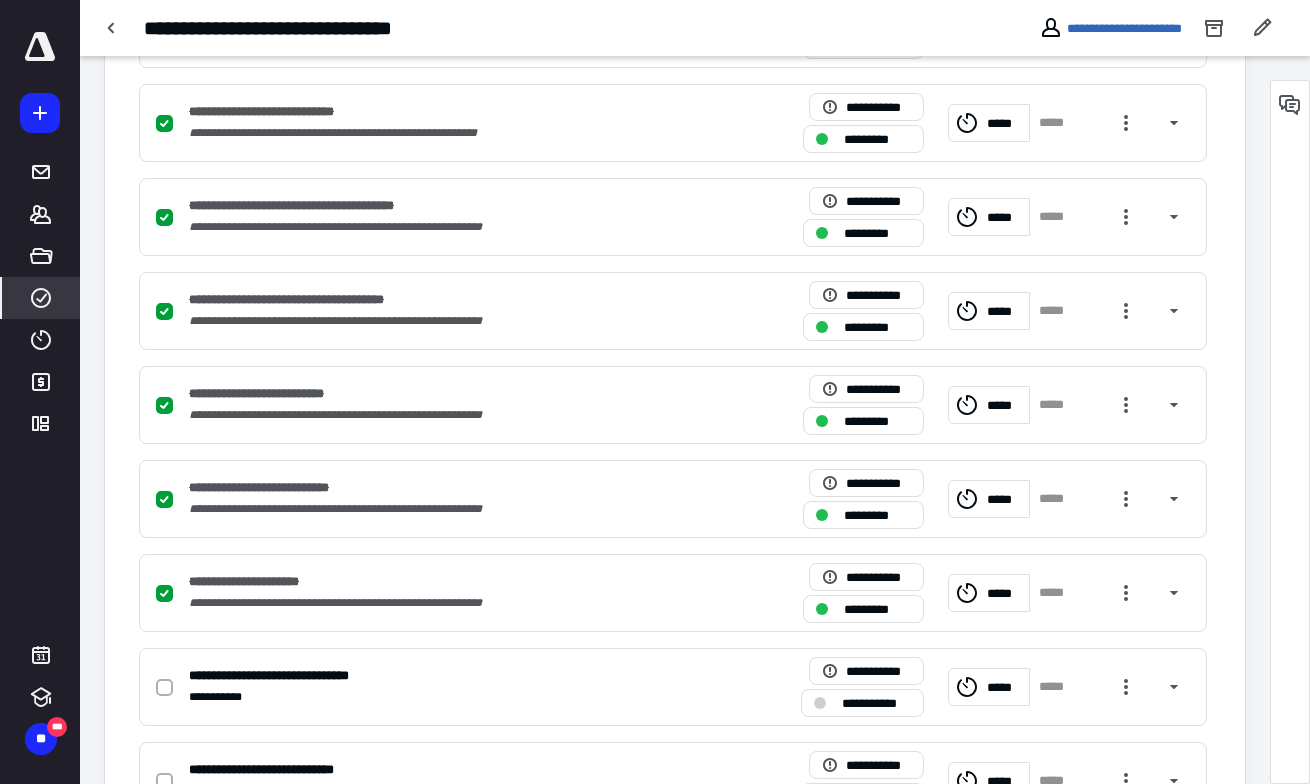 click 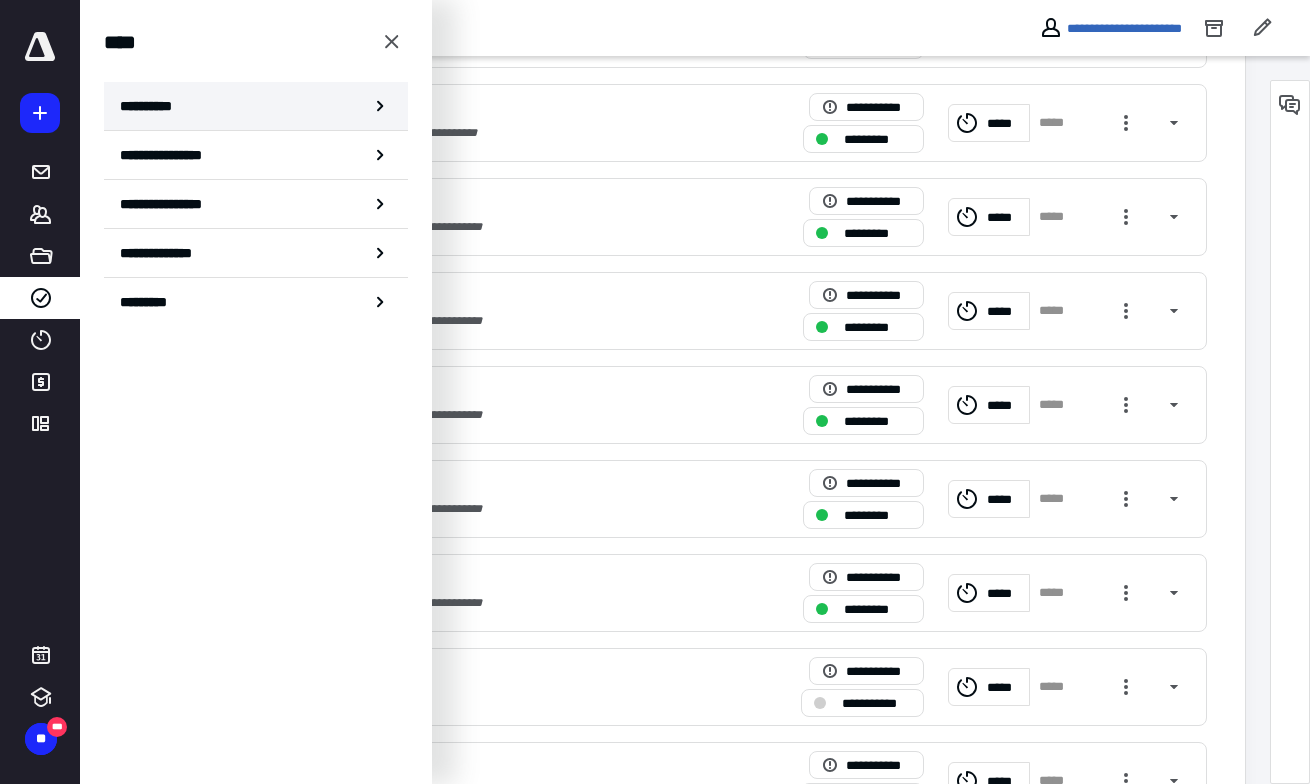 click on "**********" at bounding box center [153, 106] 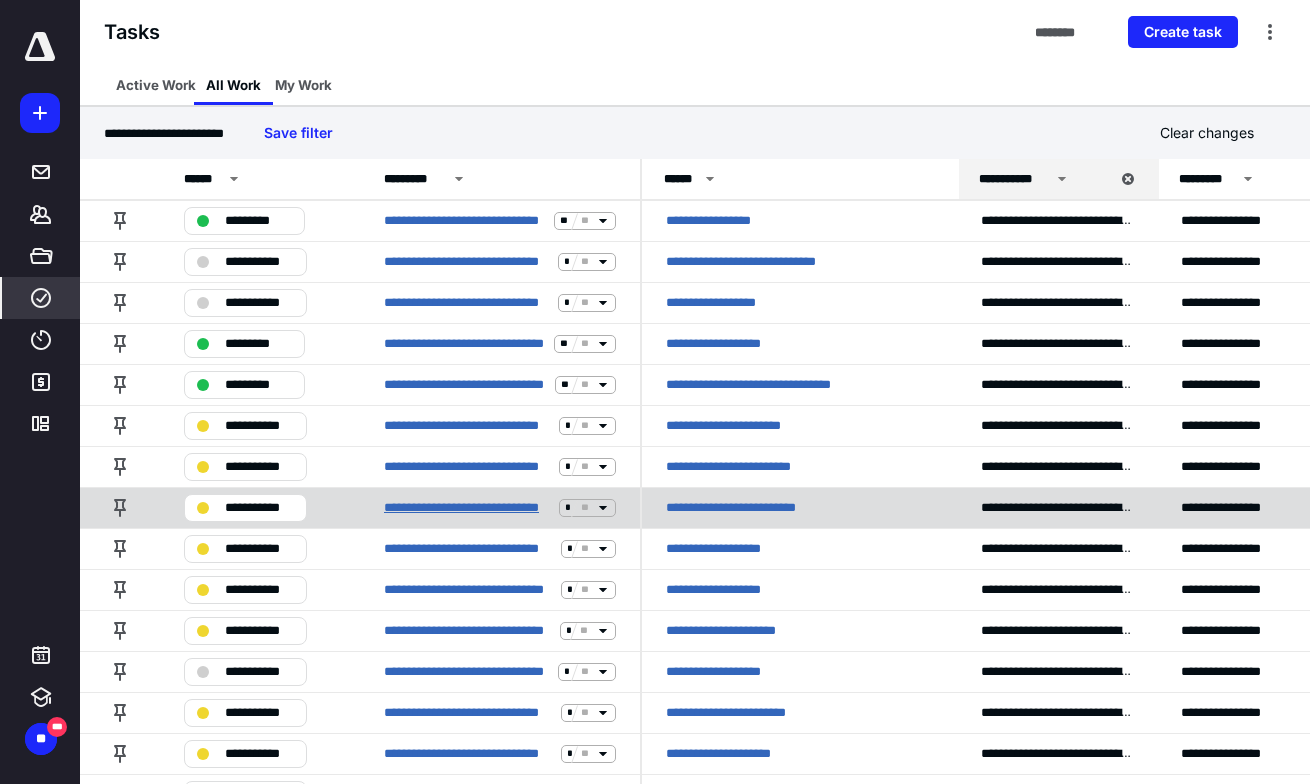 scroll, scrollTop: 112, scrollLeft: 0, axis: vertical 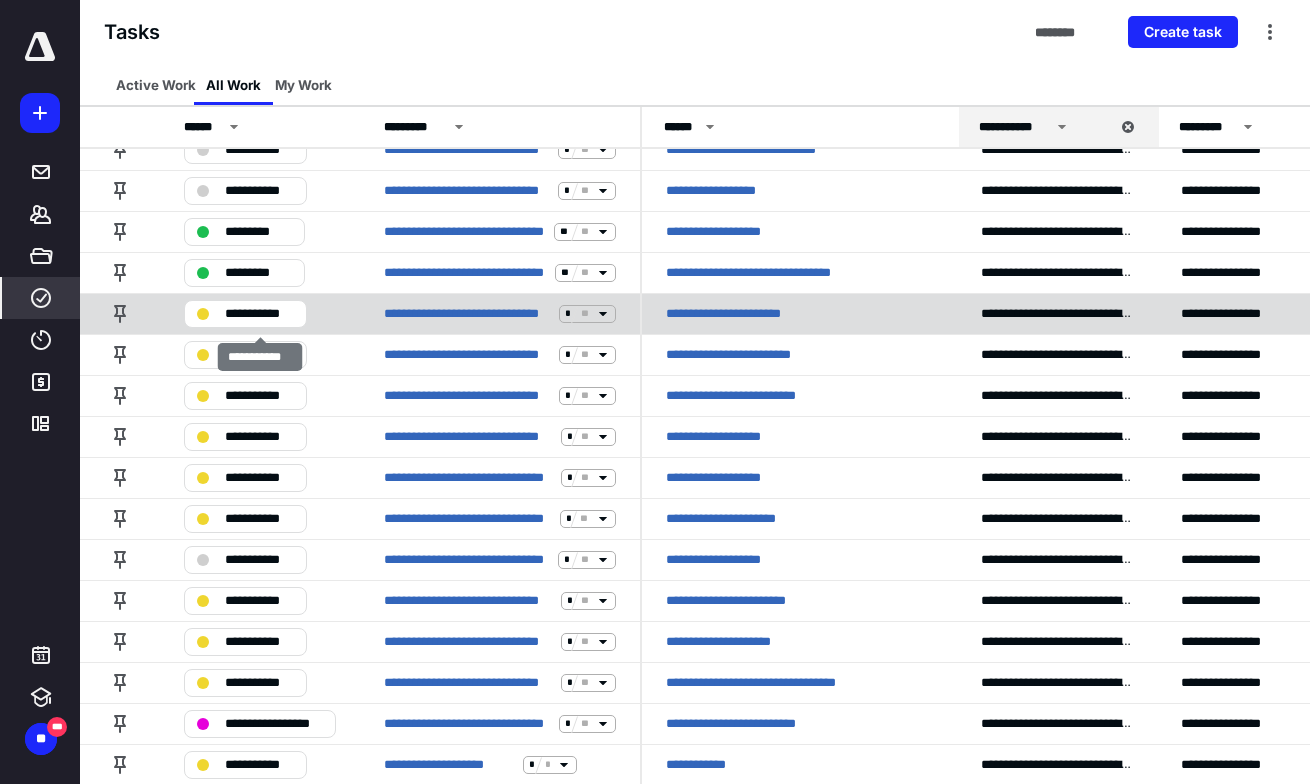 click on "**********" at bounding box center (259, 313) 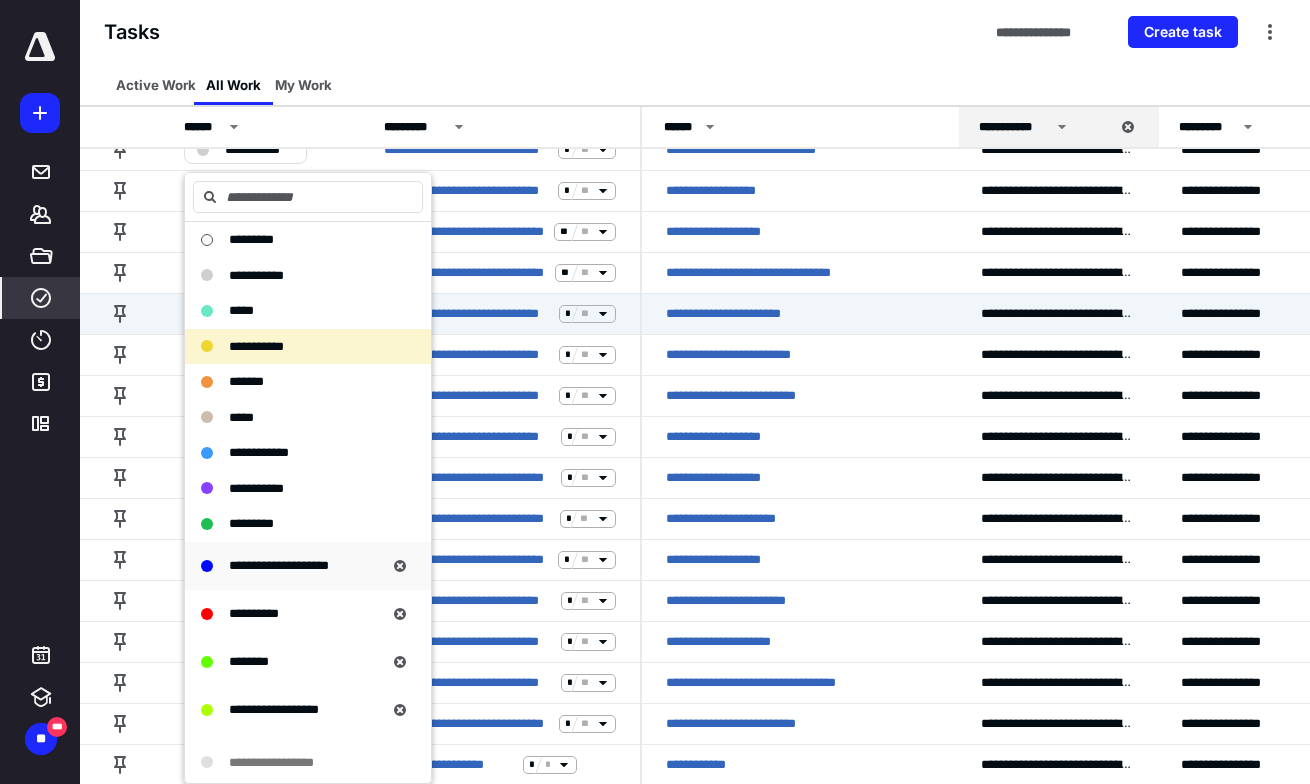 click on "**********" at bounding box center [279, 566] 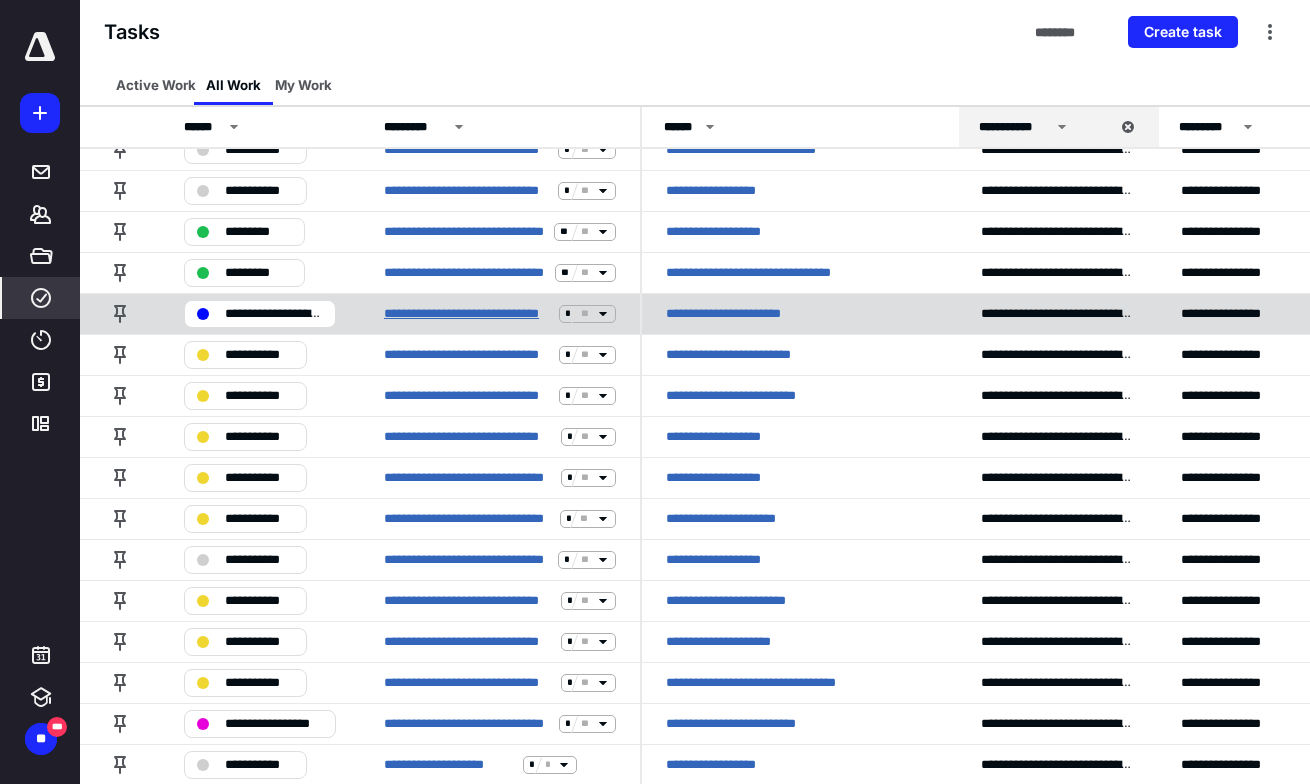 click on "**********" at bounding box center (467, 313) 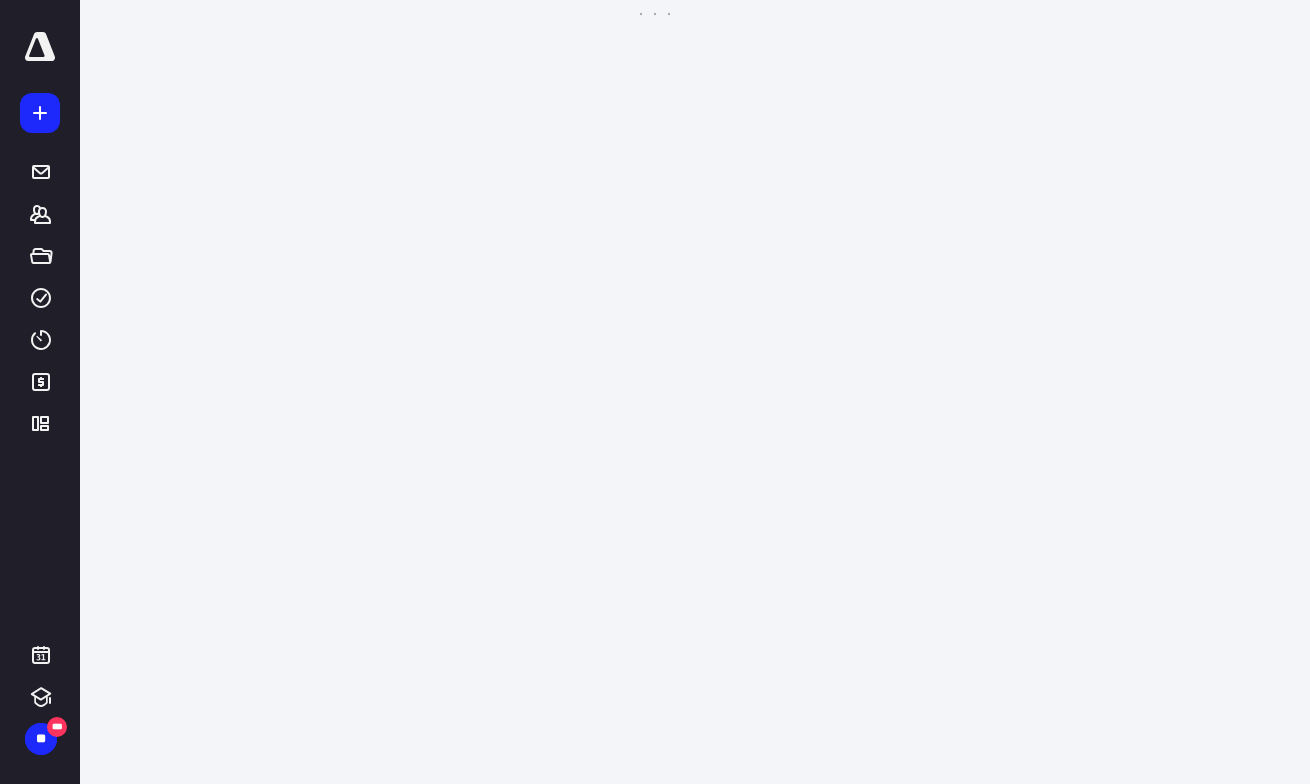 scroll, scrollTop: 0, scrollLeft: 0, axis: both 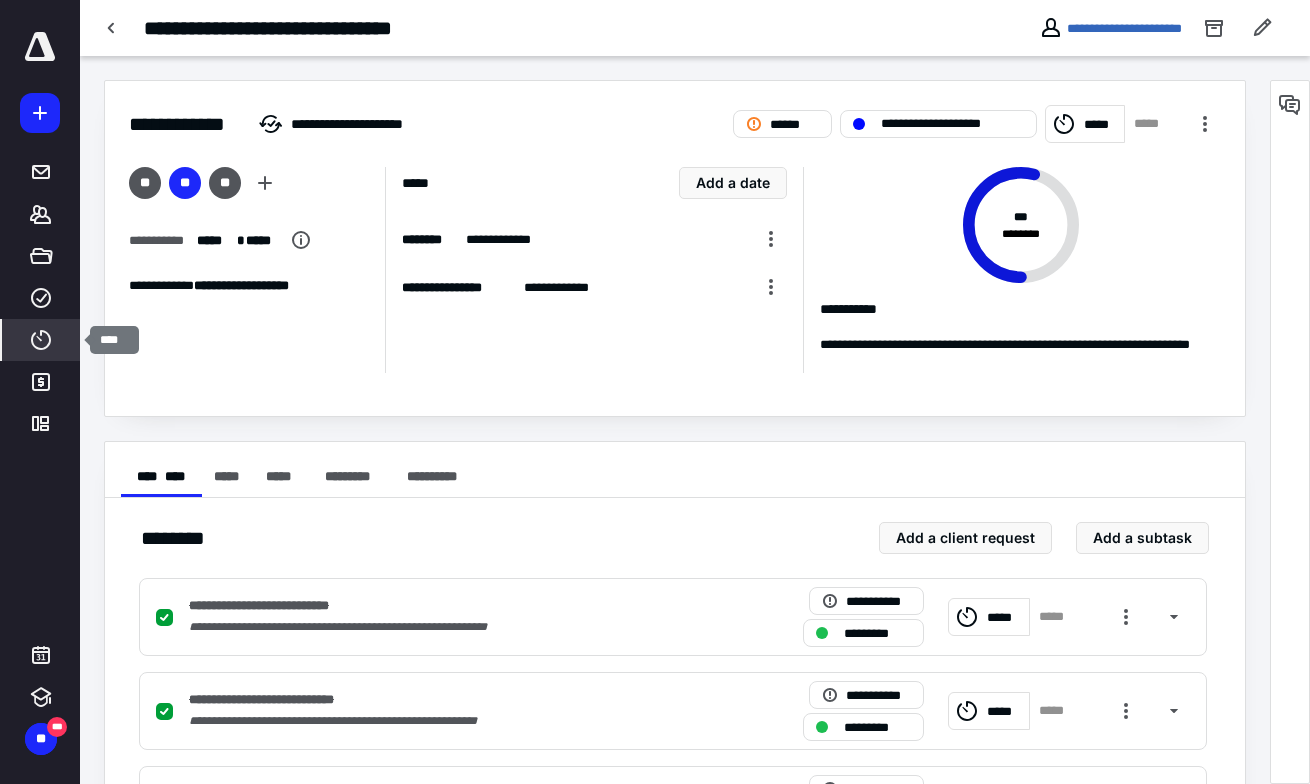 click 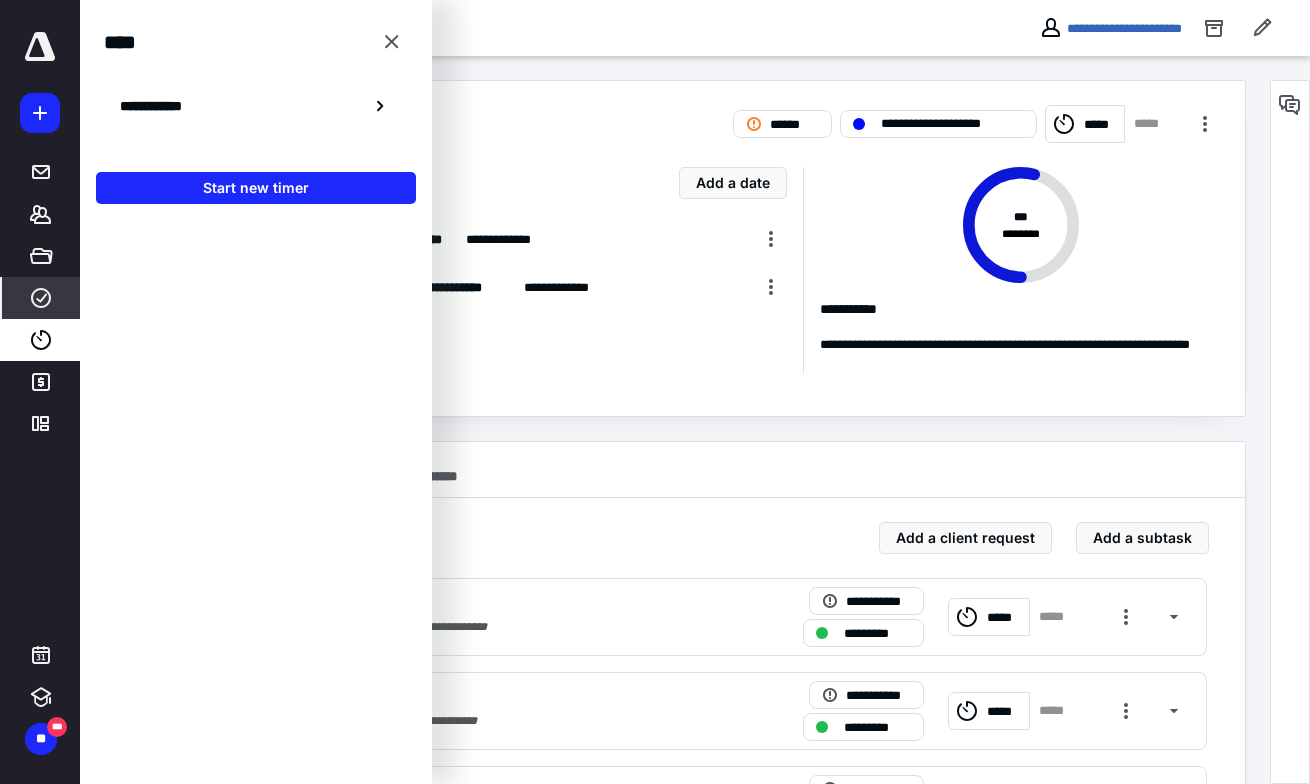 click 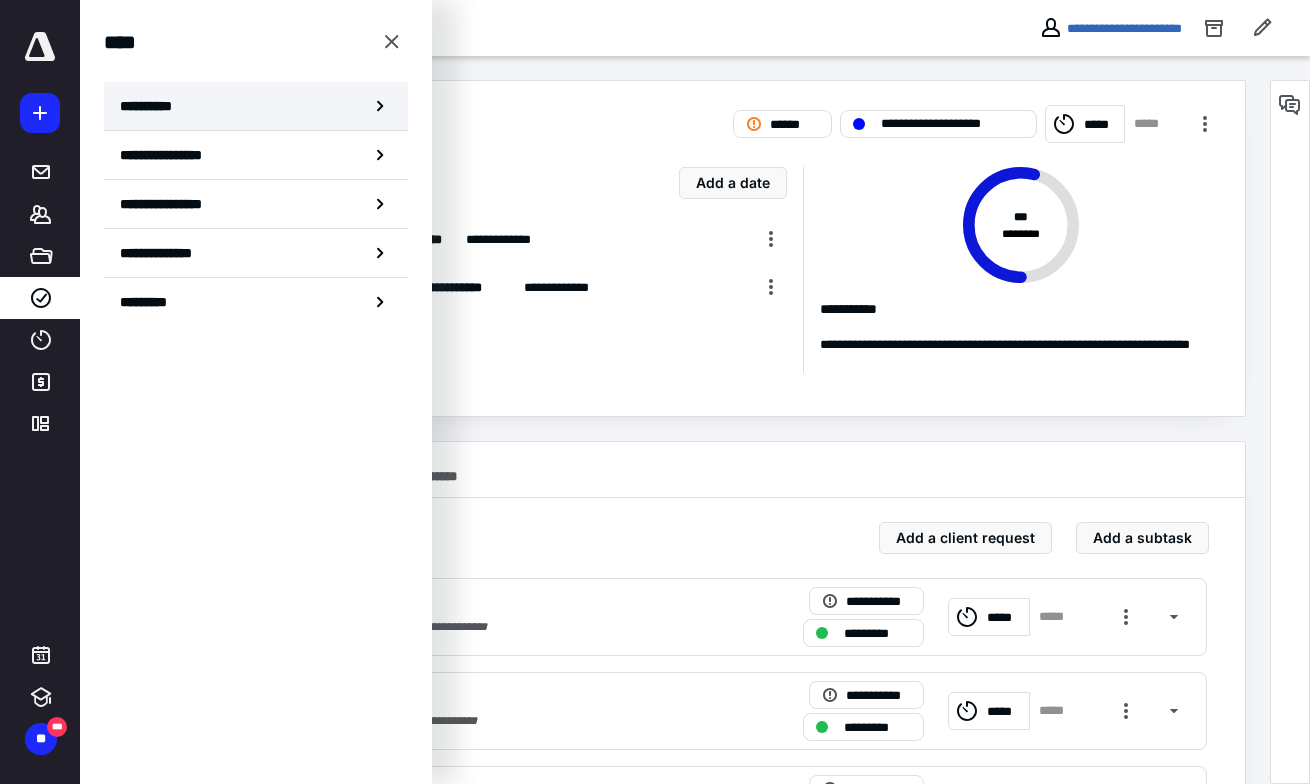 click on "**********" at bounding box center [256, 106] 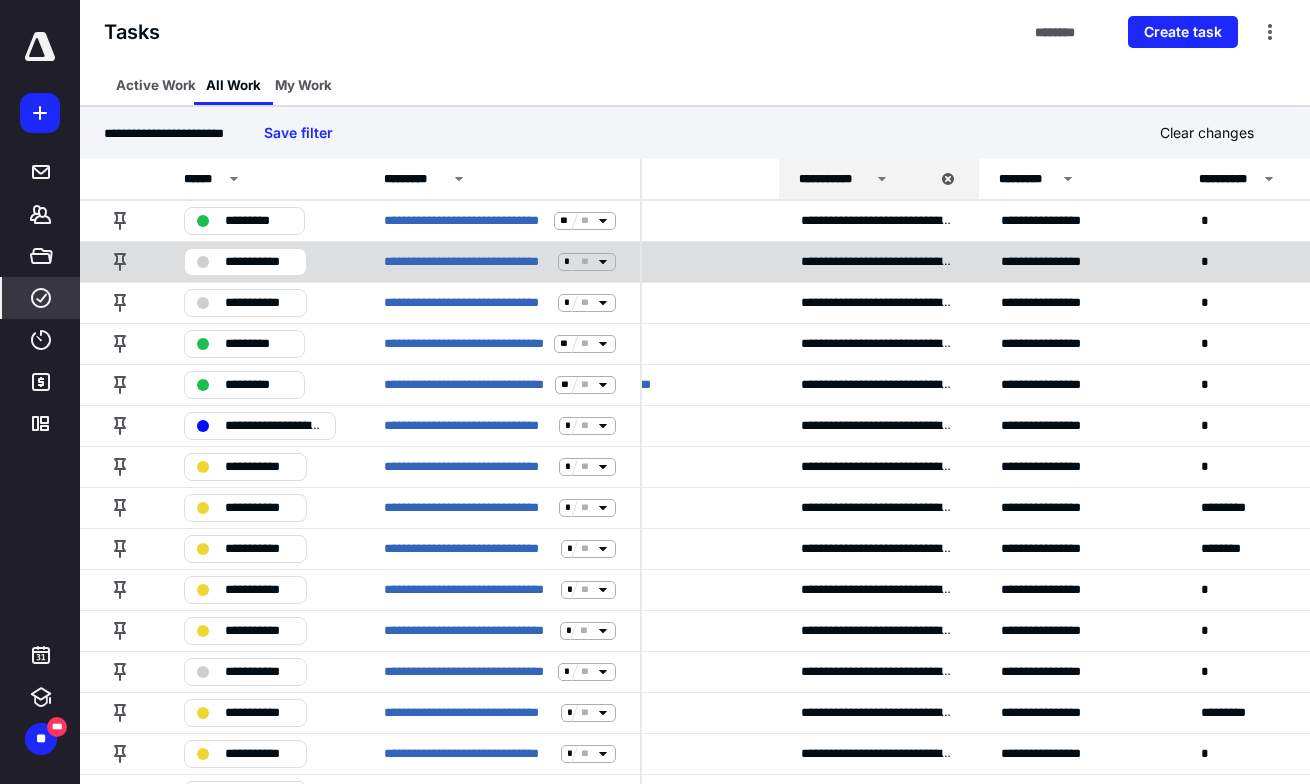 scroll, scrollTop: 0, scrollLeft: 185, axis: horizontal 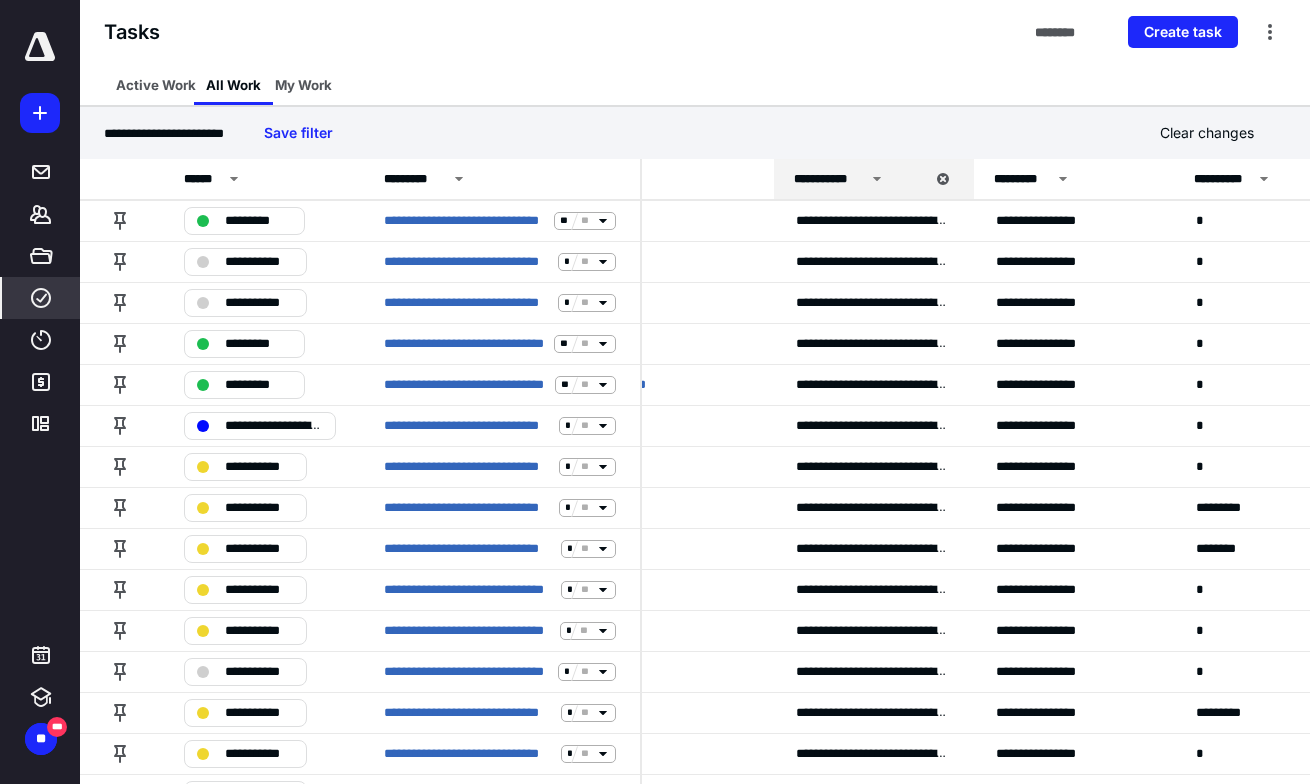 click on "**********" at bounding box center (859, 179) 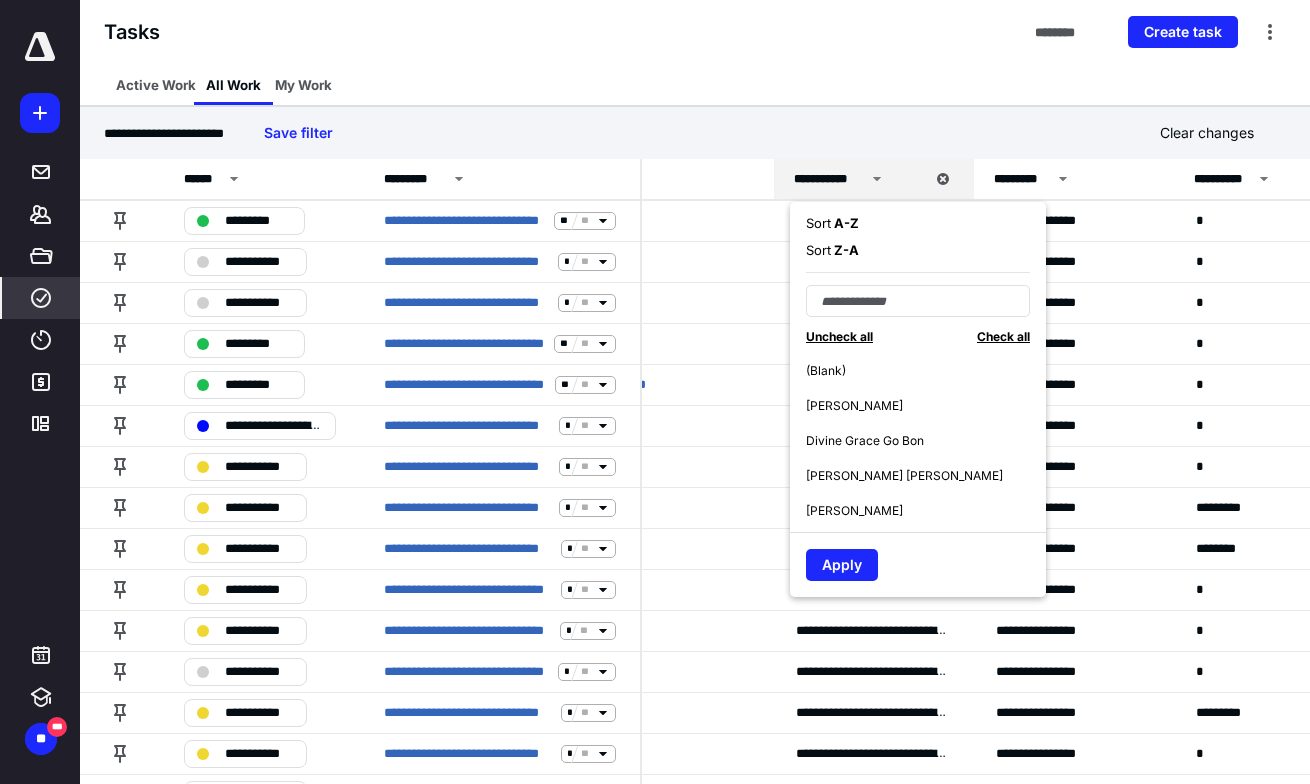 click on "**********" at bounding box center (859, 179) 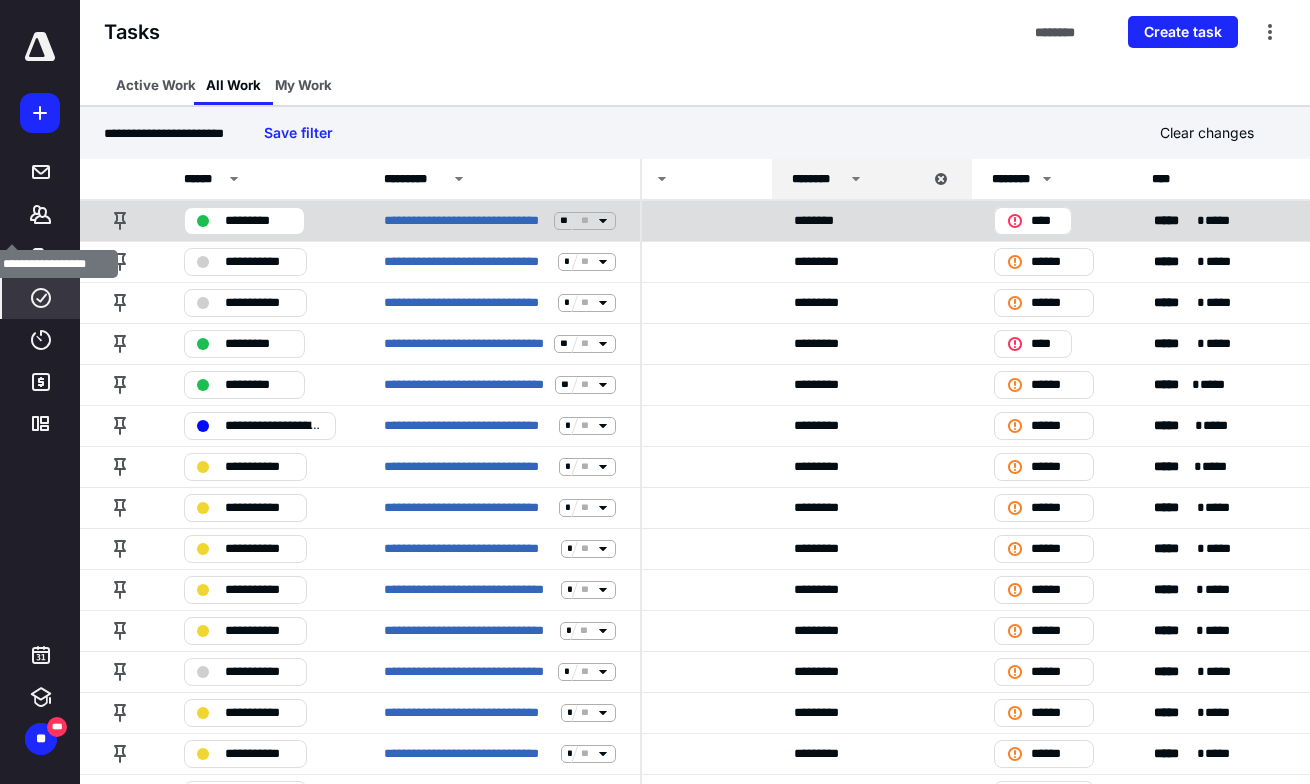 scroll, scrollTop: 0, scrollLeft: 815, axis: horizontal 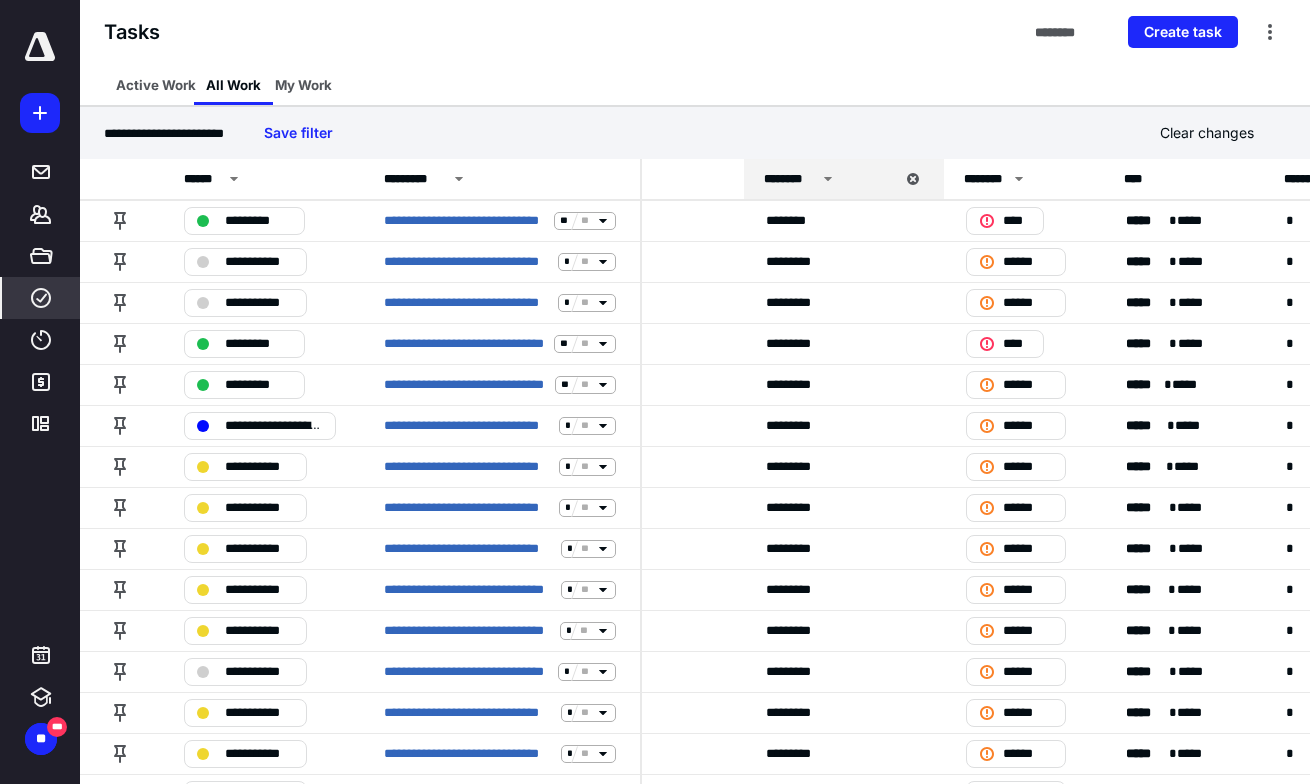 click on "********" at bounding box center (790, 179) 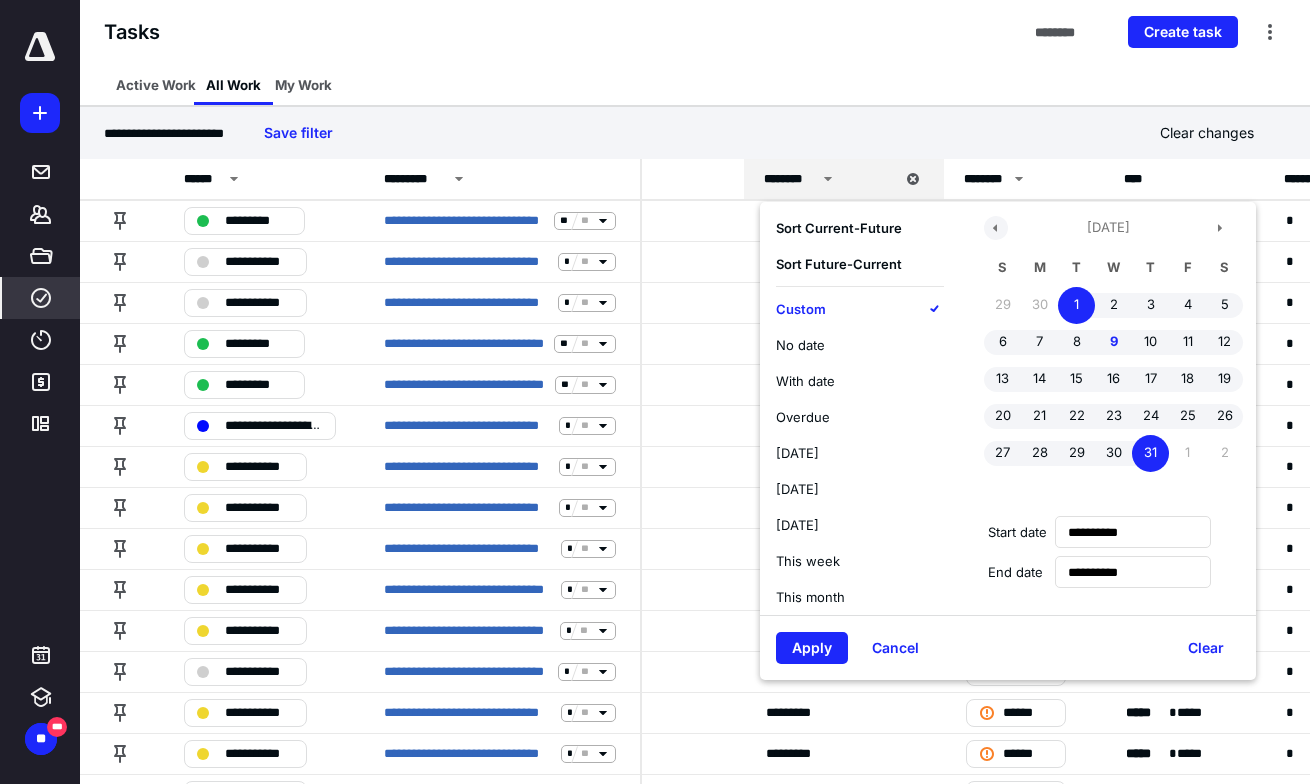 click at bounding box center (996, 228) 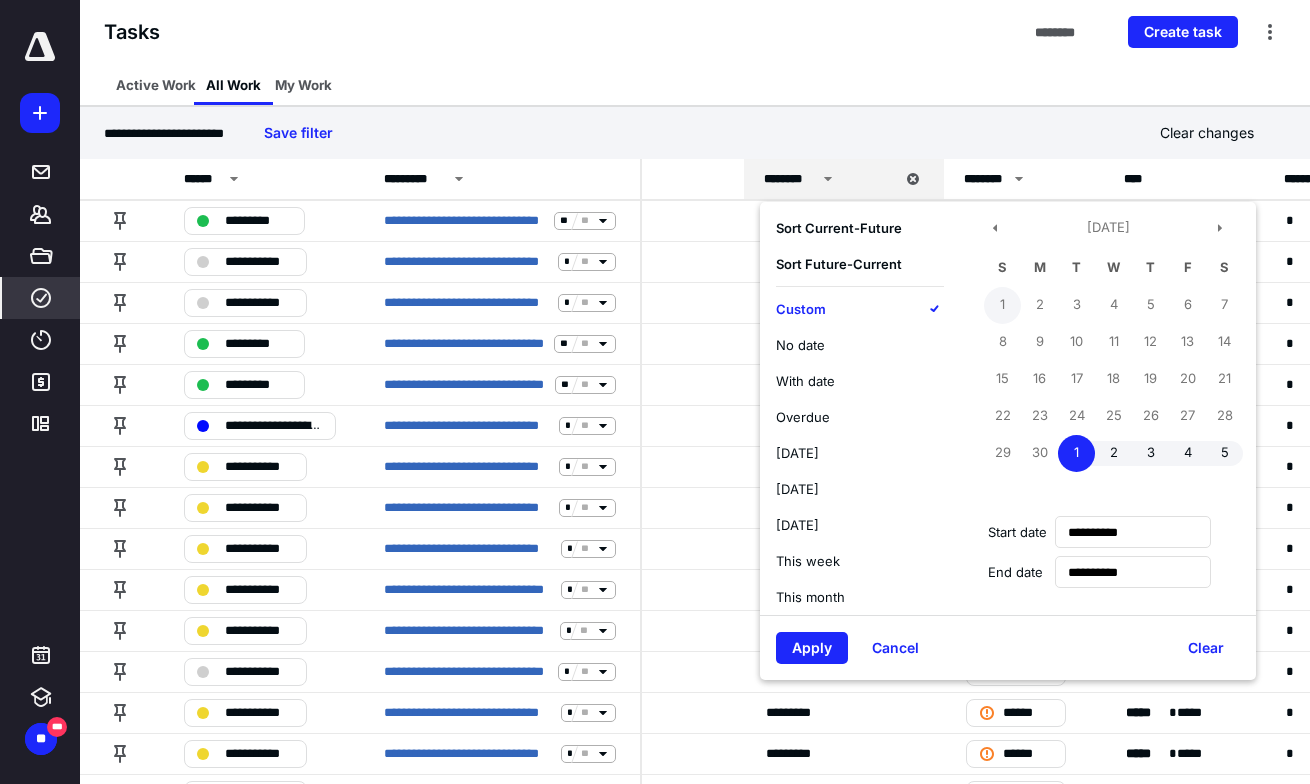 click on "1" at bounding box center [1002, 305] 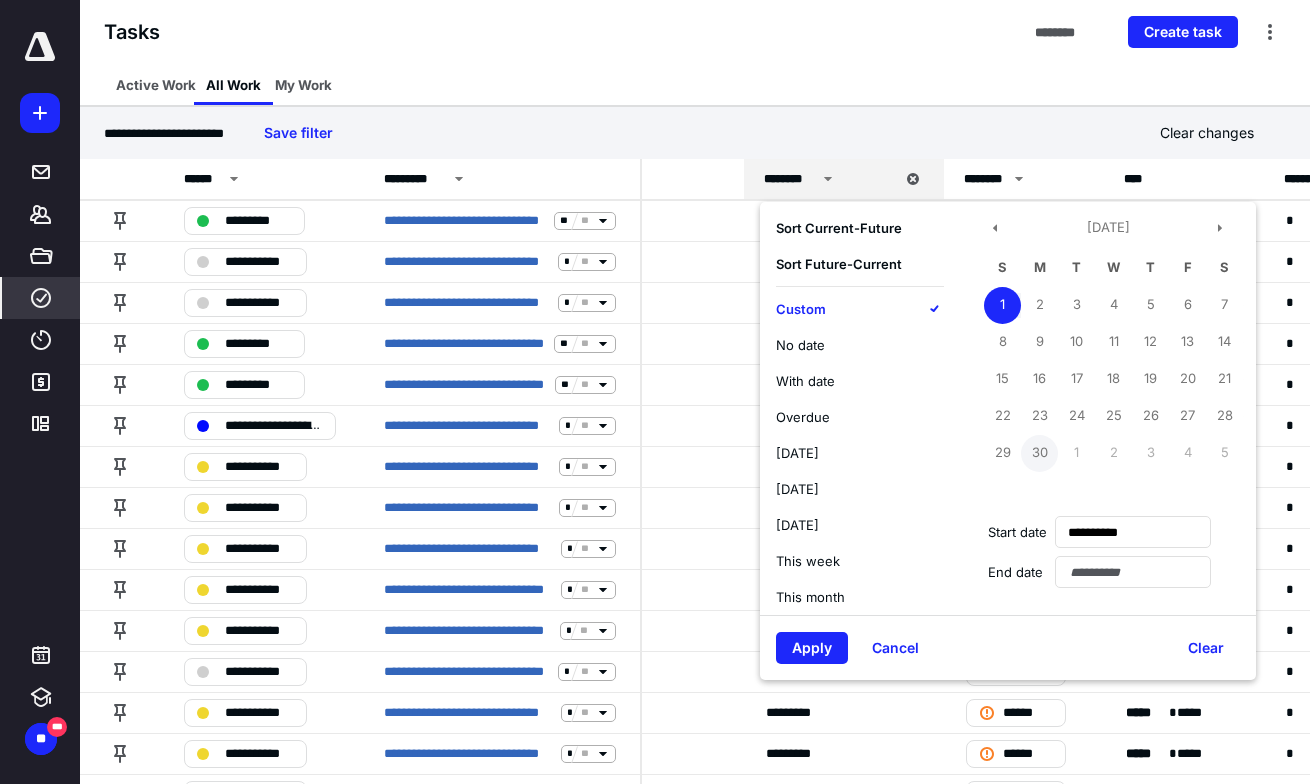click on "30" at bounding box center [1039, 453] 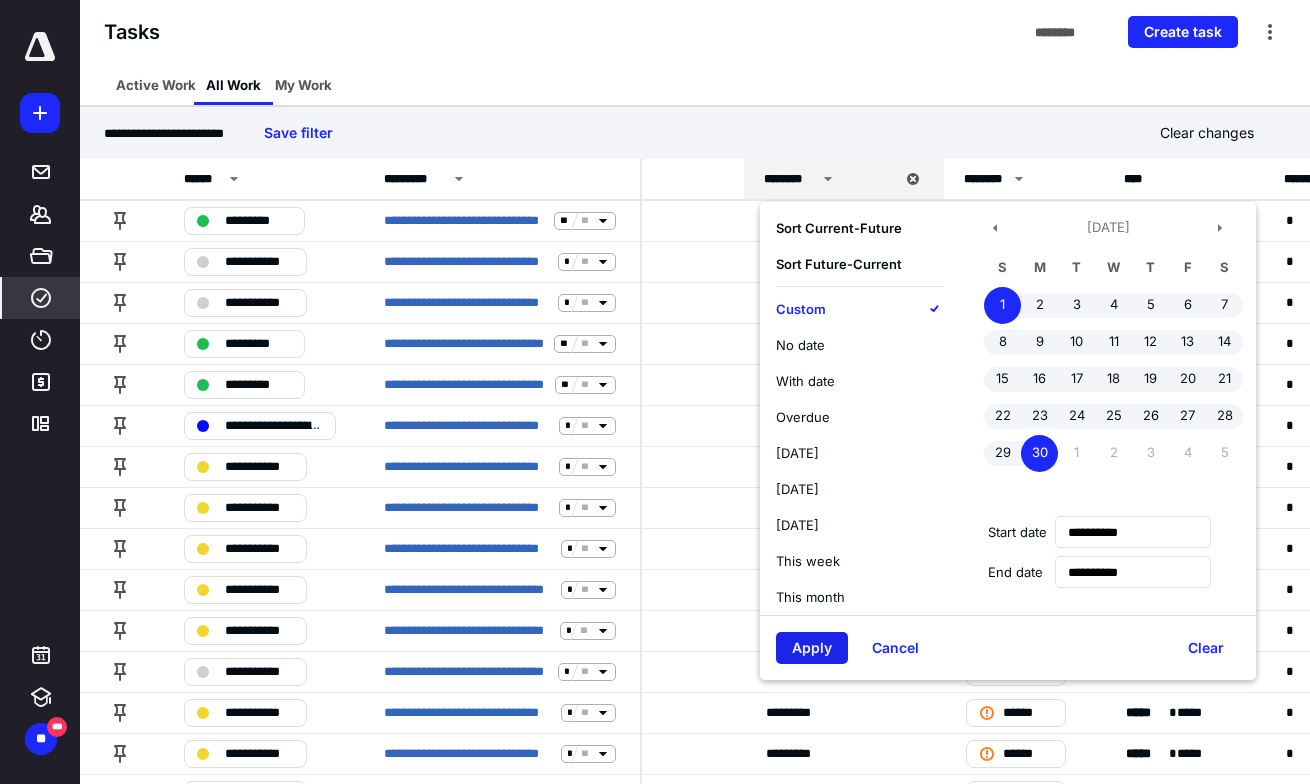 click on "Apply" at bounding box center (812, 648) 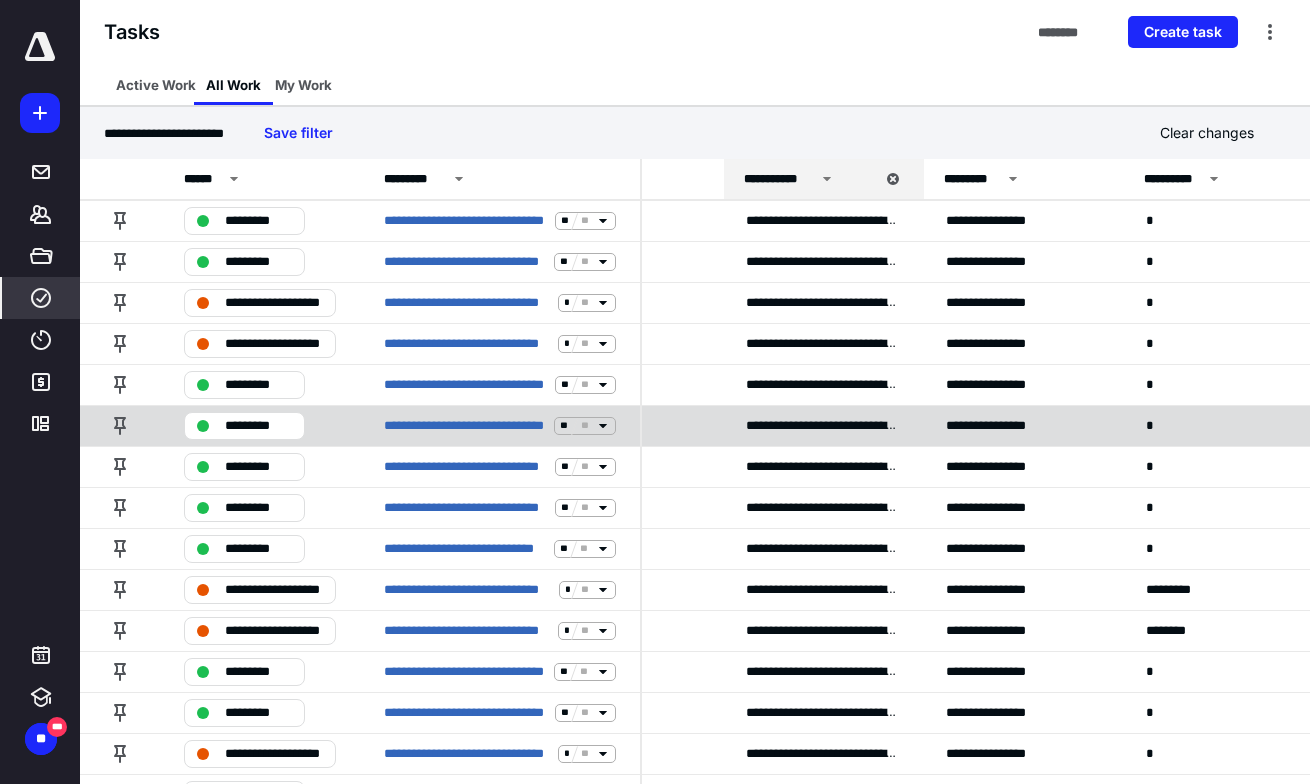 scroll, scrollTop: 0, scrollLeft: 0, axis: both 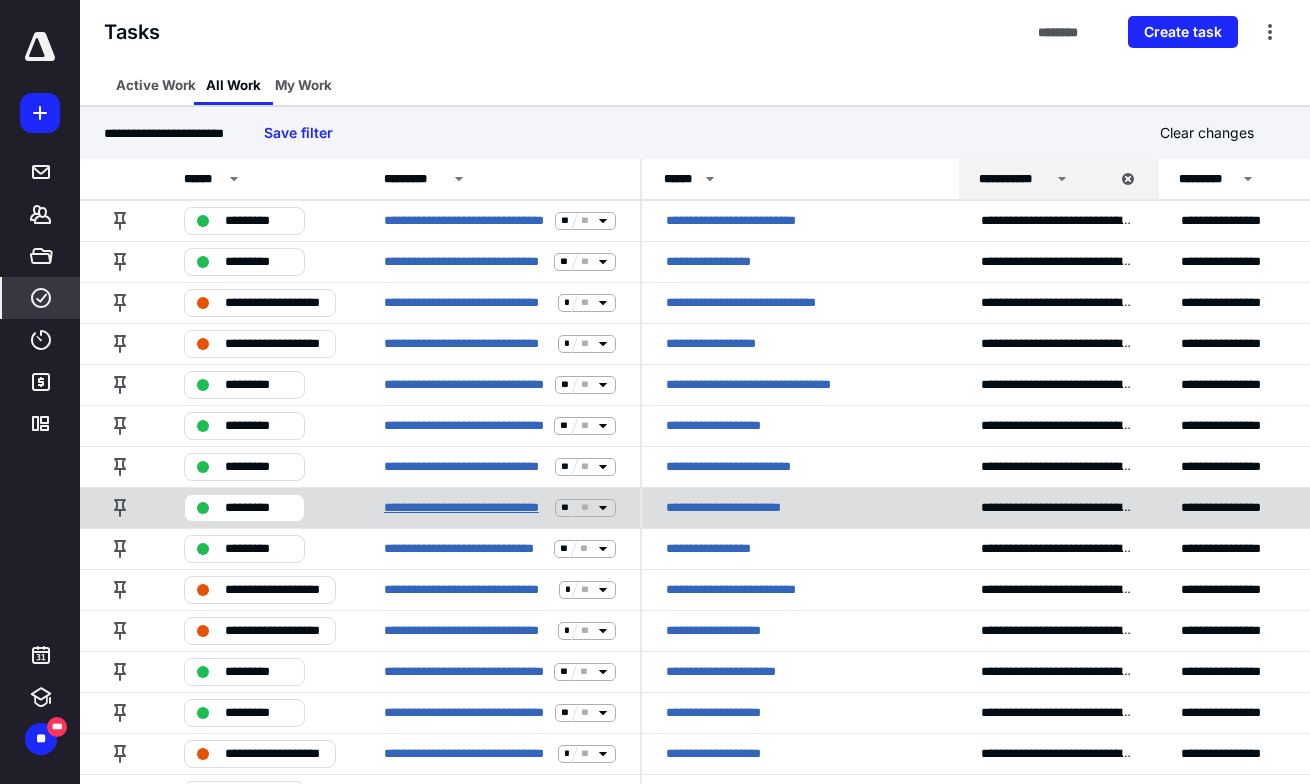 click on "**********" at bounding box center [465, 507] 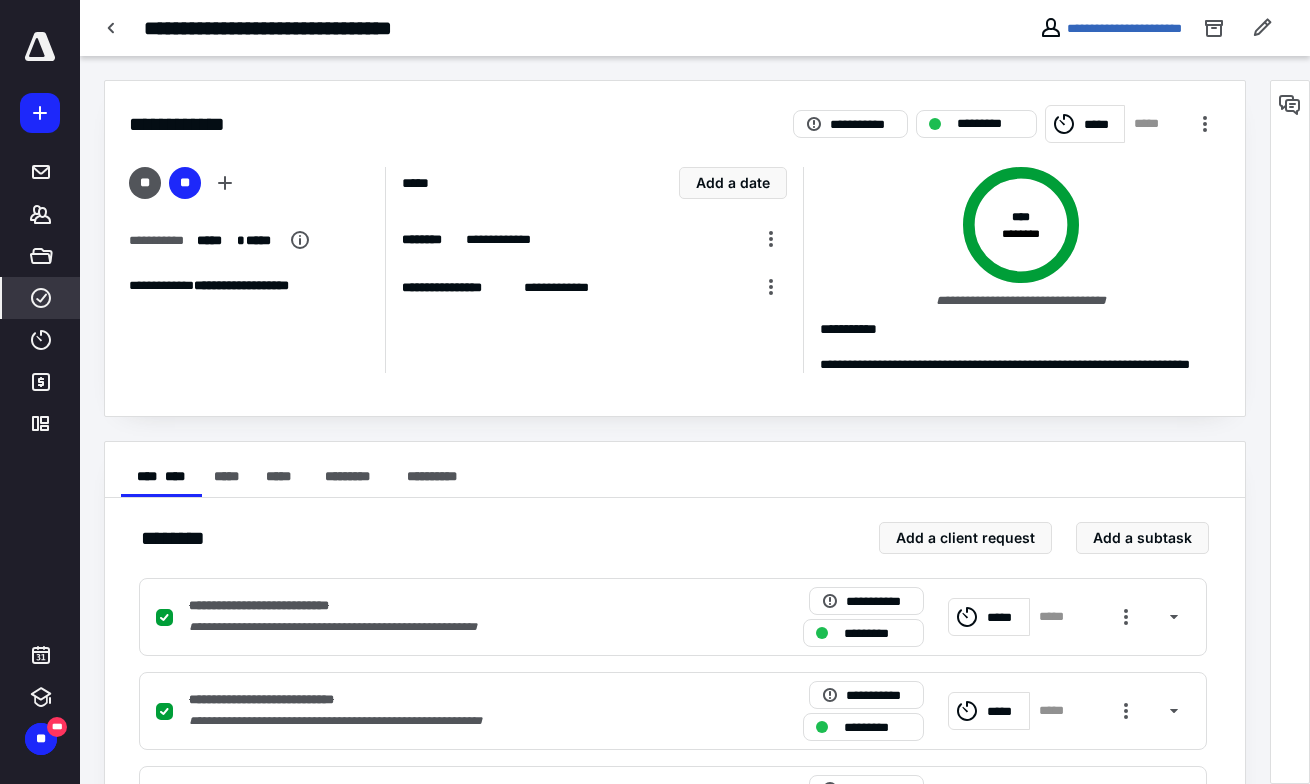 click on "****" at bounding box center [41, 298] 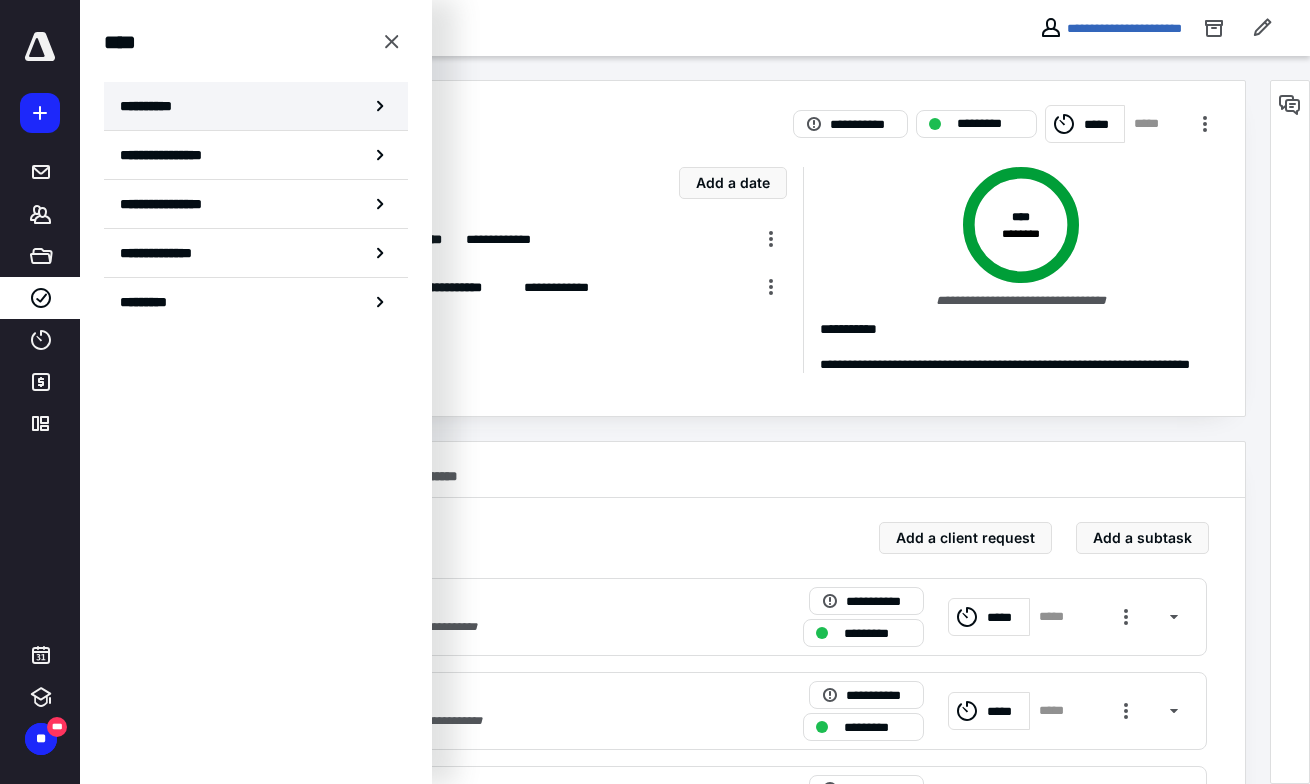click on "**********" at bounding box center [256, 106] 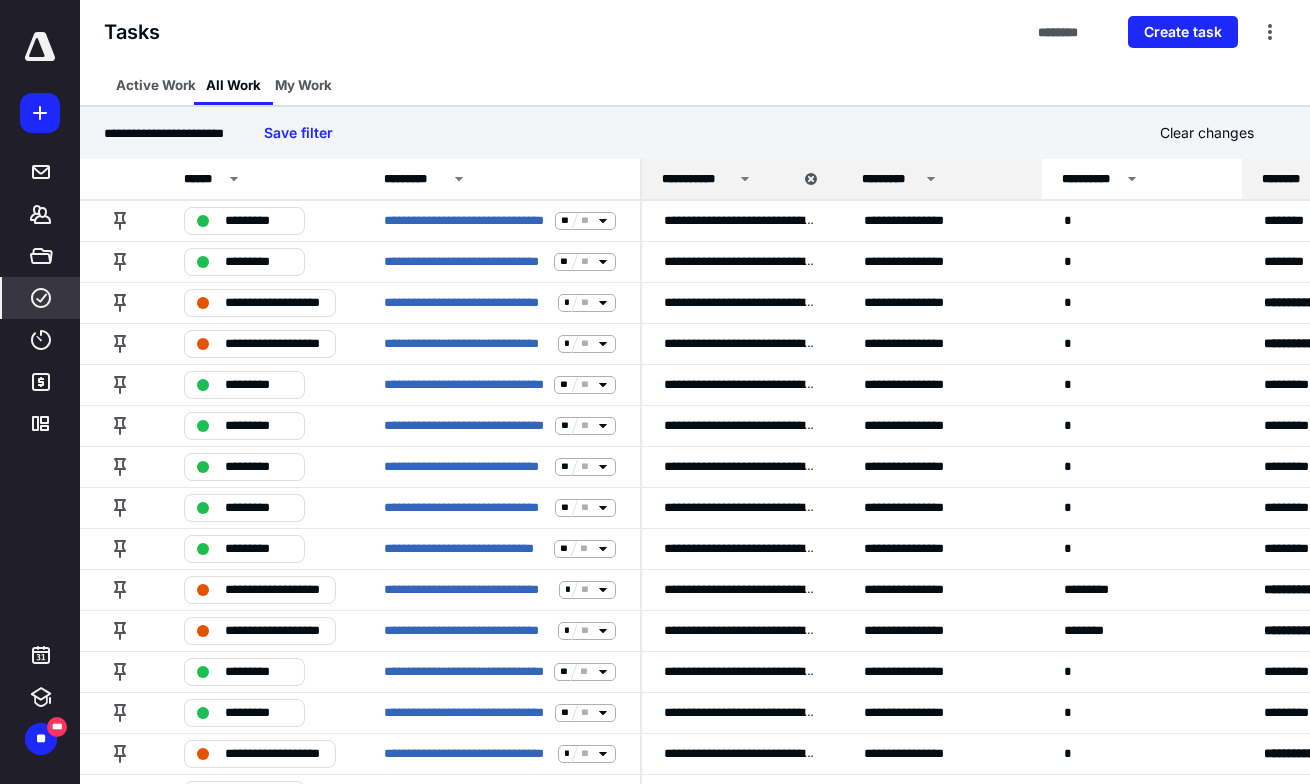 scroll, scrollTop: 0, scrollLeft: 579, axis: horizontal 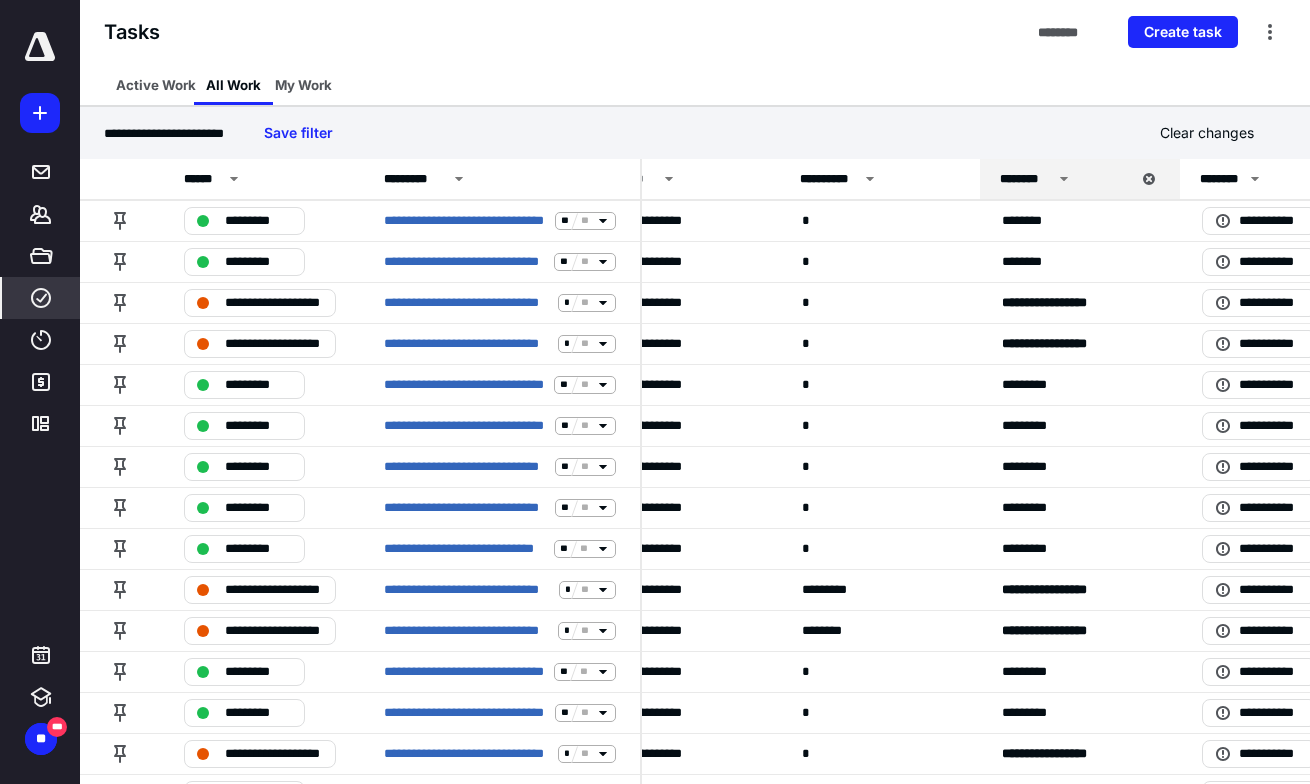 click on "********" at bounding box center [1065, 179] 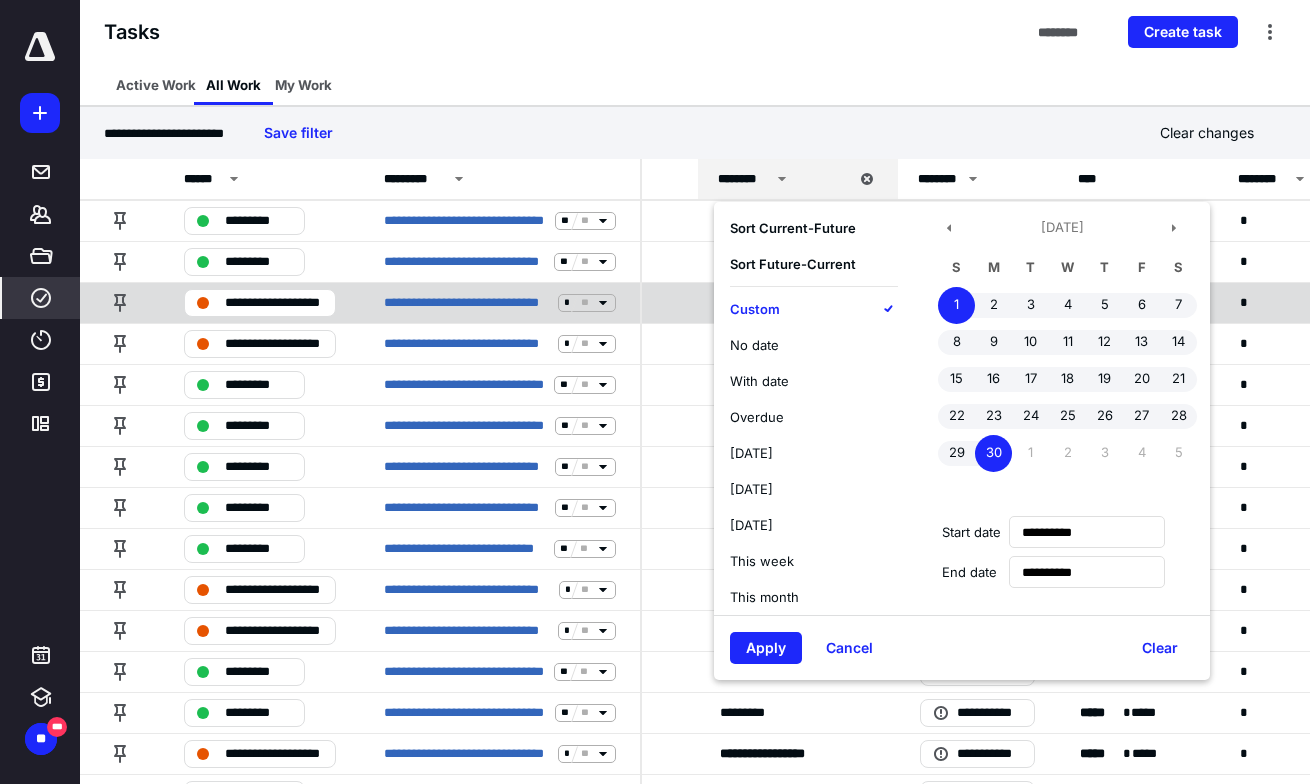 scroll, scrollTop: 0, scrollLeft: 993, axis: horizontal 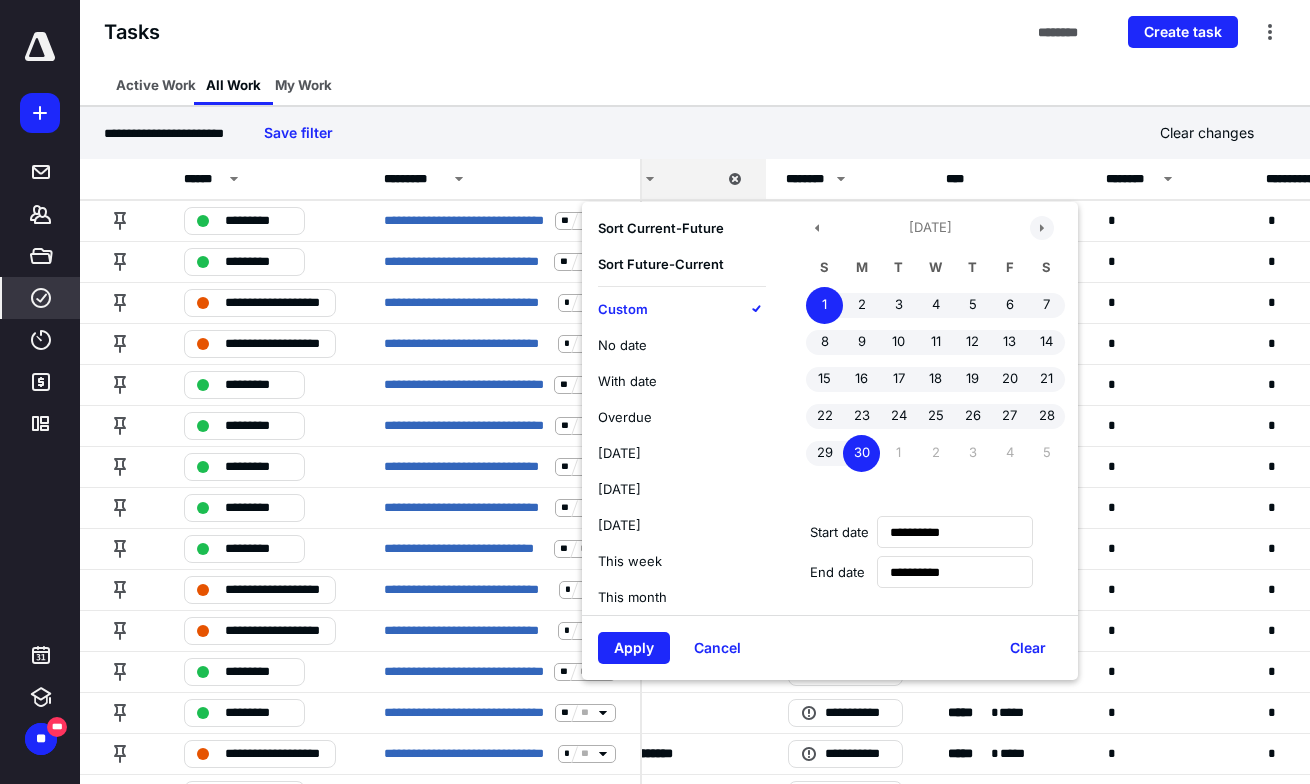 click at bounding box center [1042, 228] 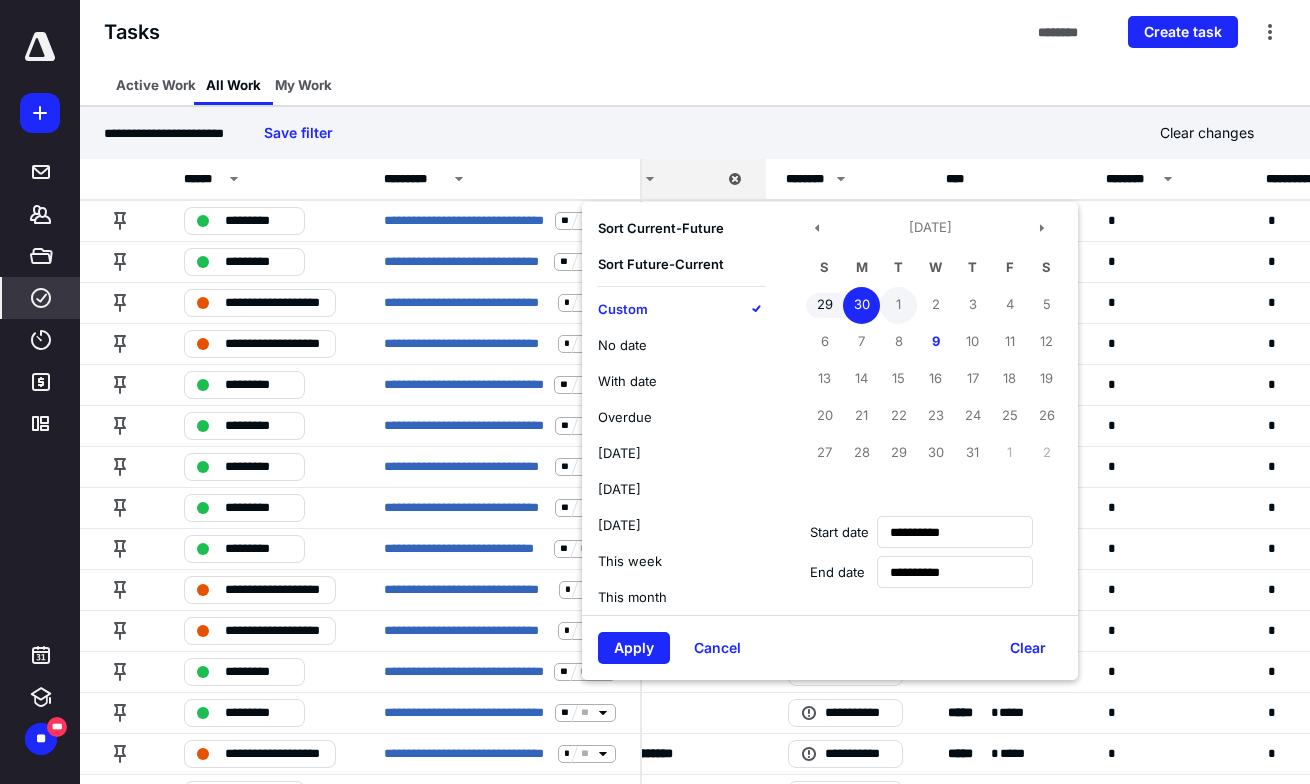 click on "1" at bounding box center (898, 305) 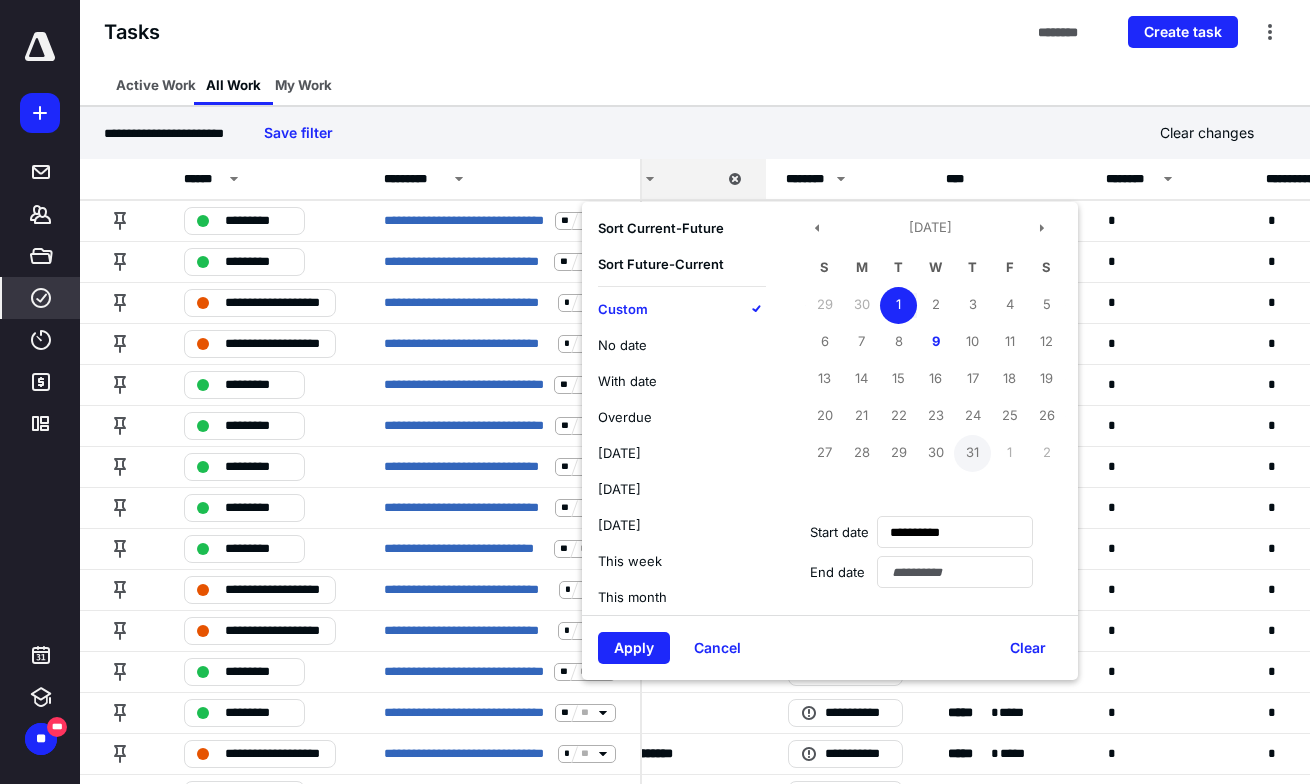 click on "31" at bounding box center (972, 453) 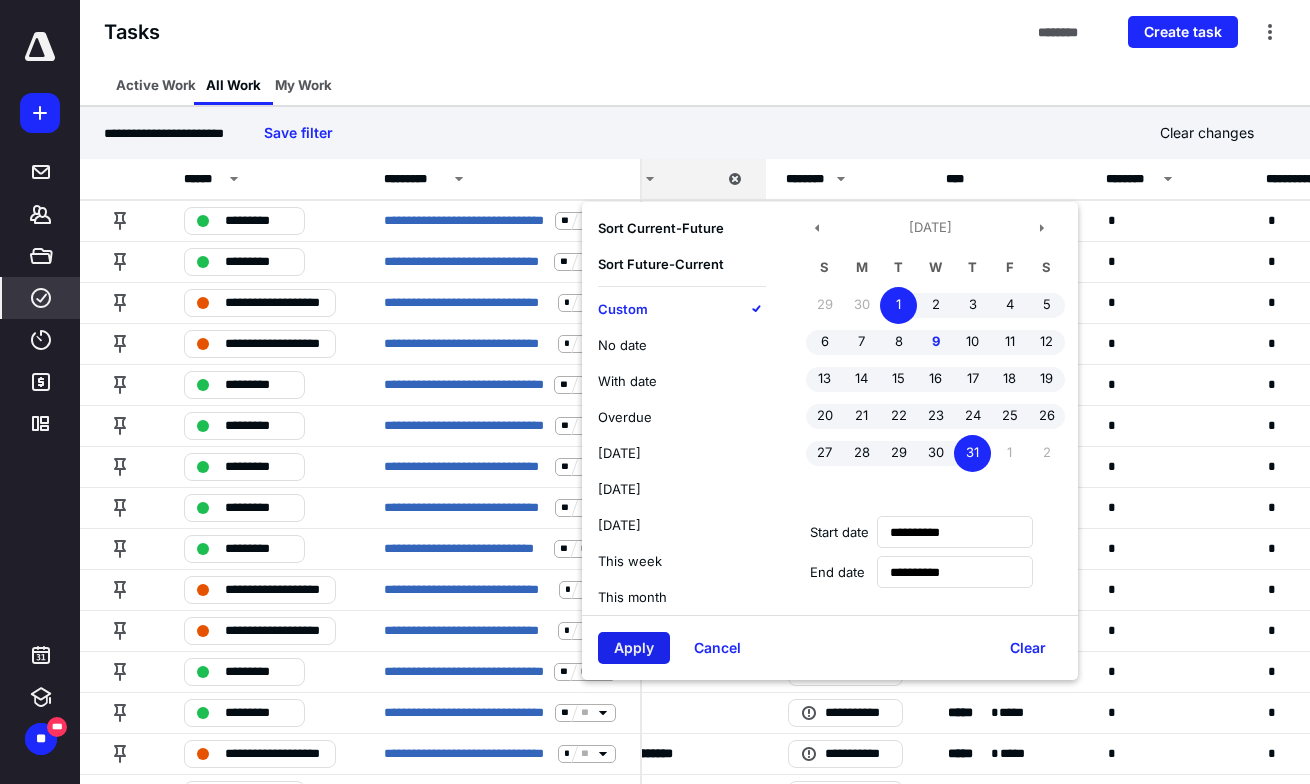 click on "Apply" at bounding box center [634, 648] 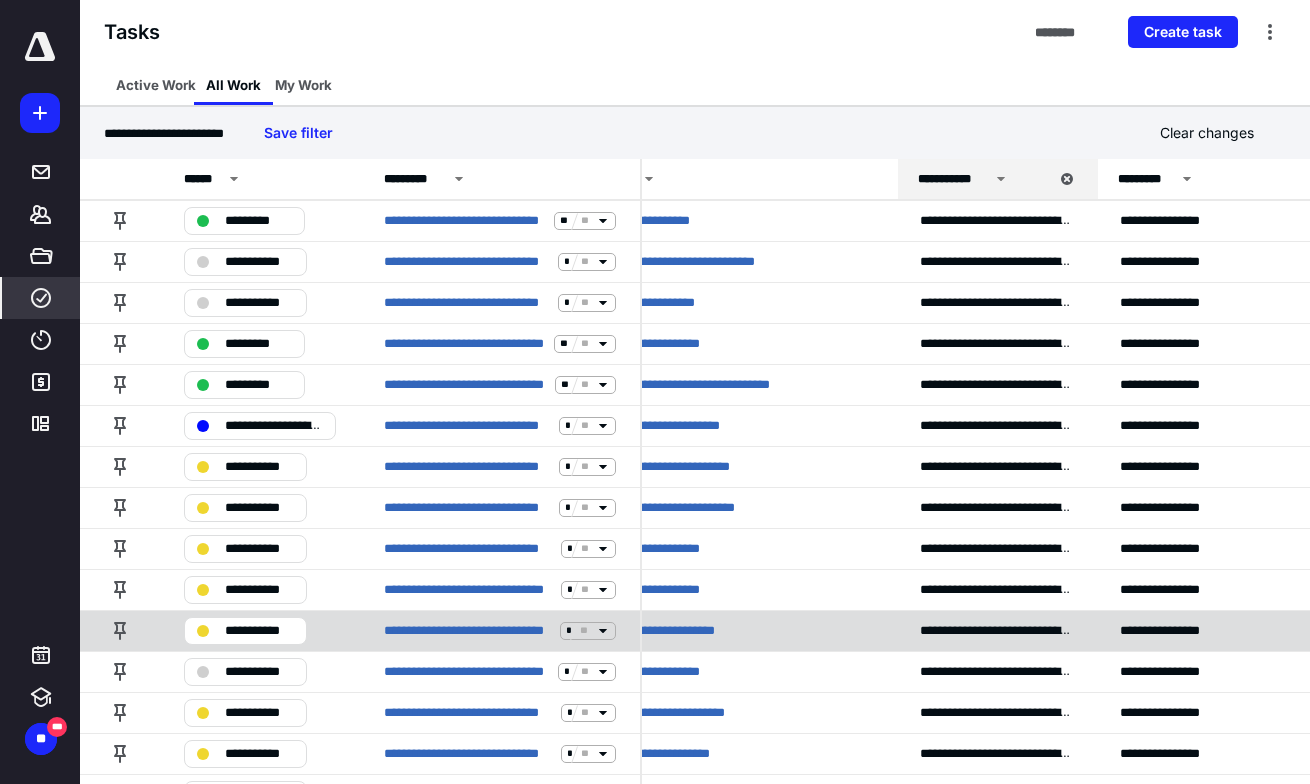 scroll, scrollTop: 0, scrollLeft: 0, axis: both 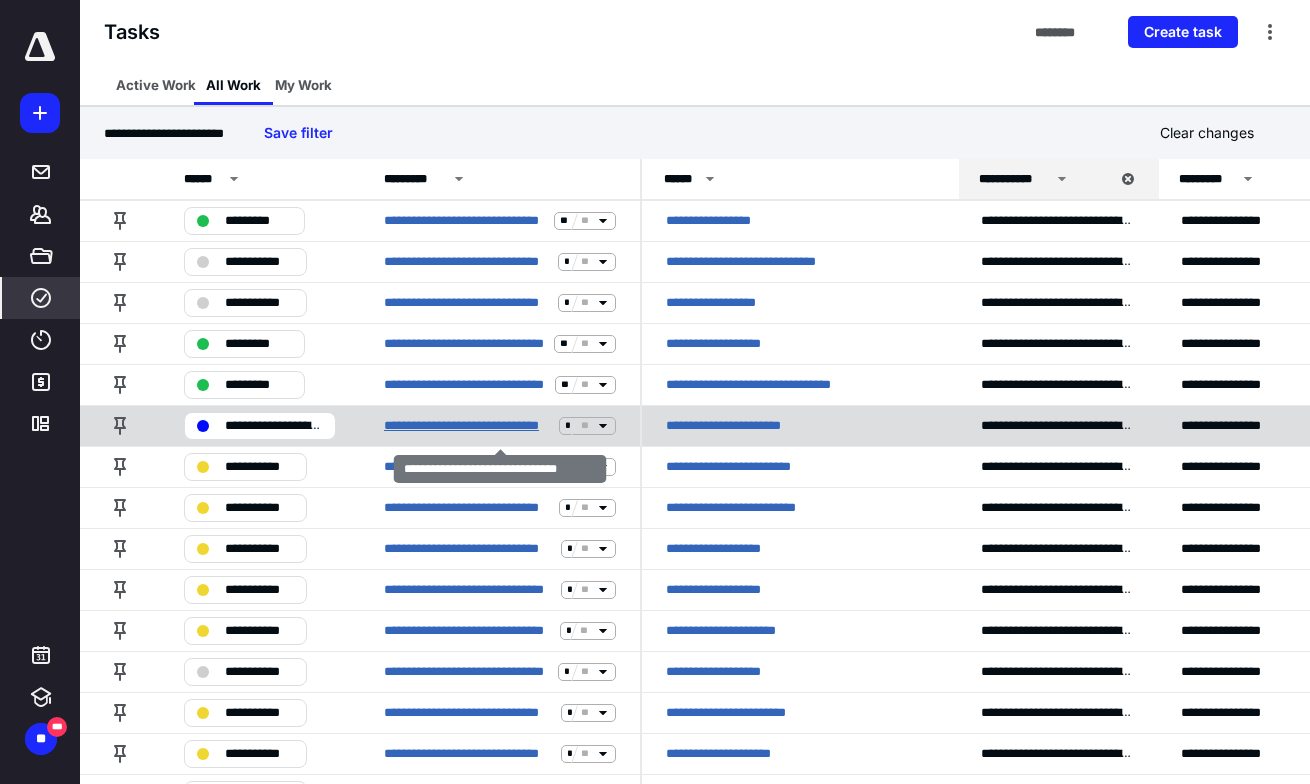 click on "**********" at bounding box center (467, 425) 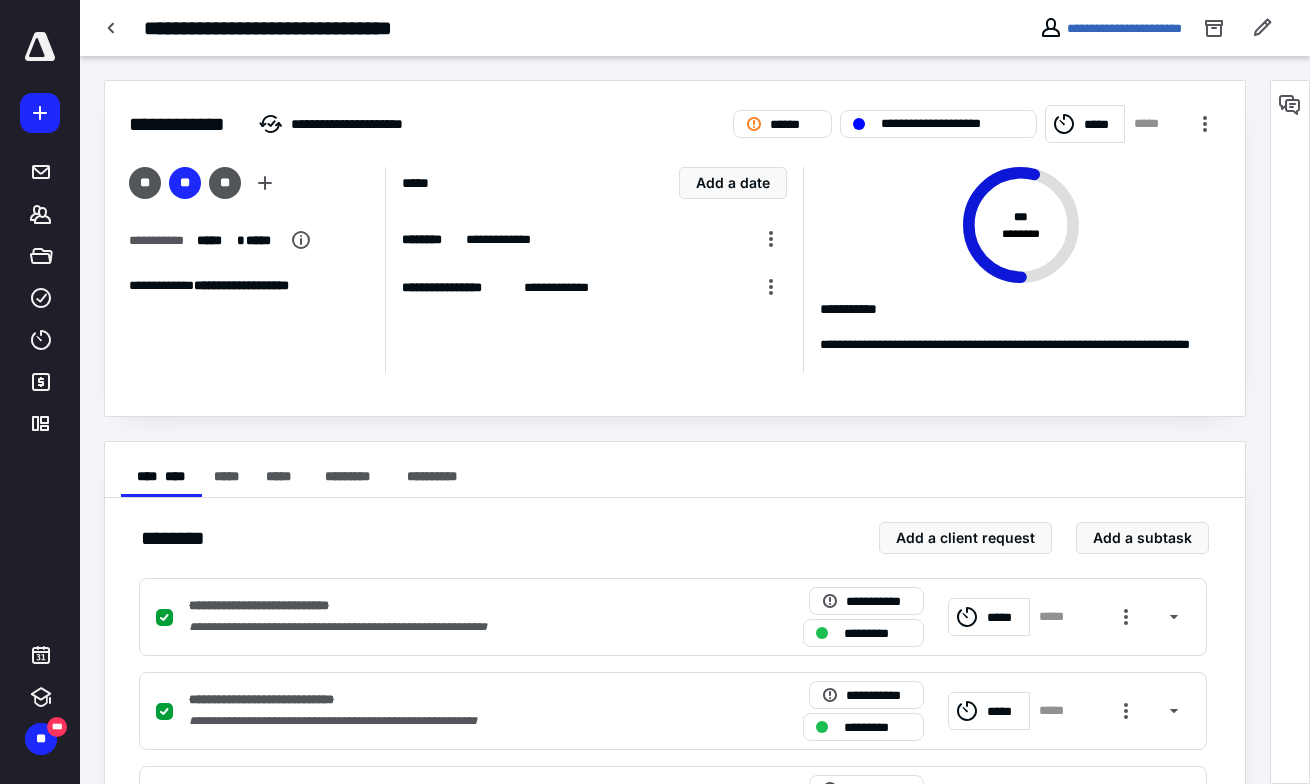 click on "*****" at bounding box center (1153, 124) 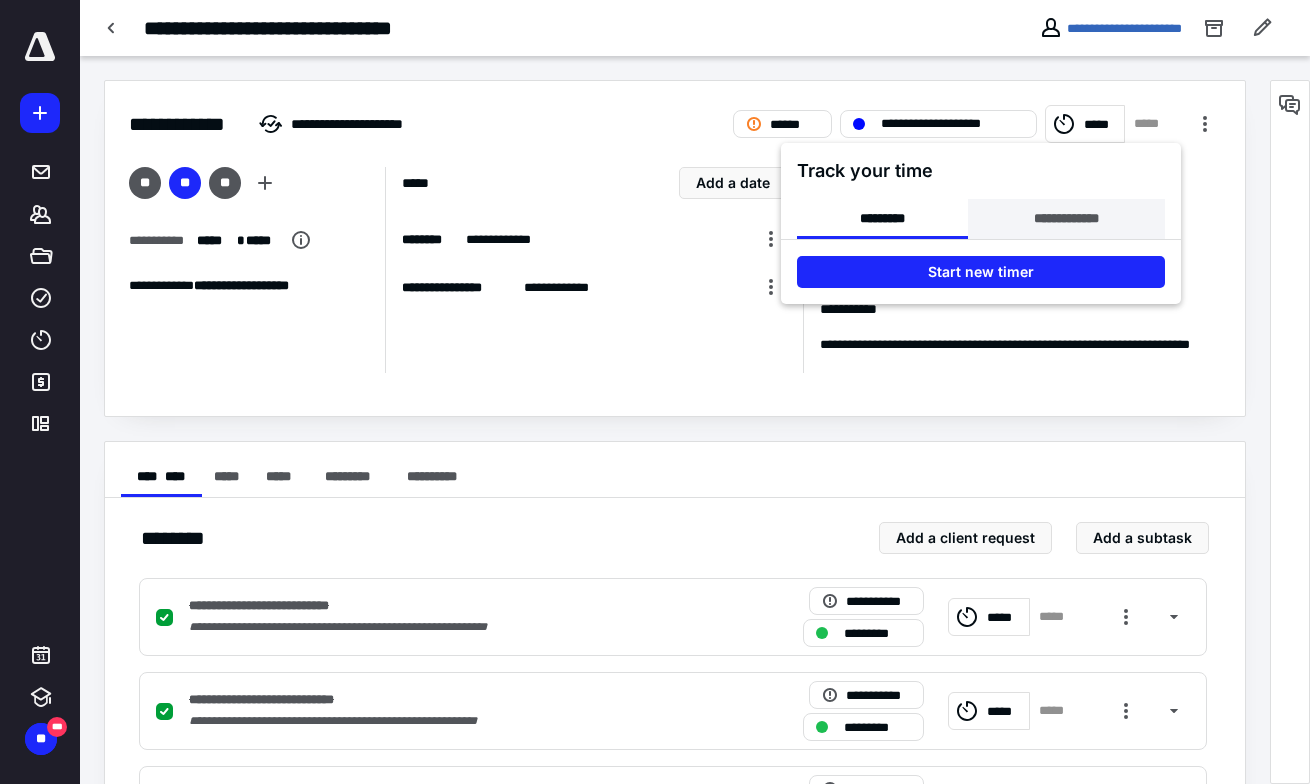click on "**********" at bounding box center (1066, 219) 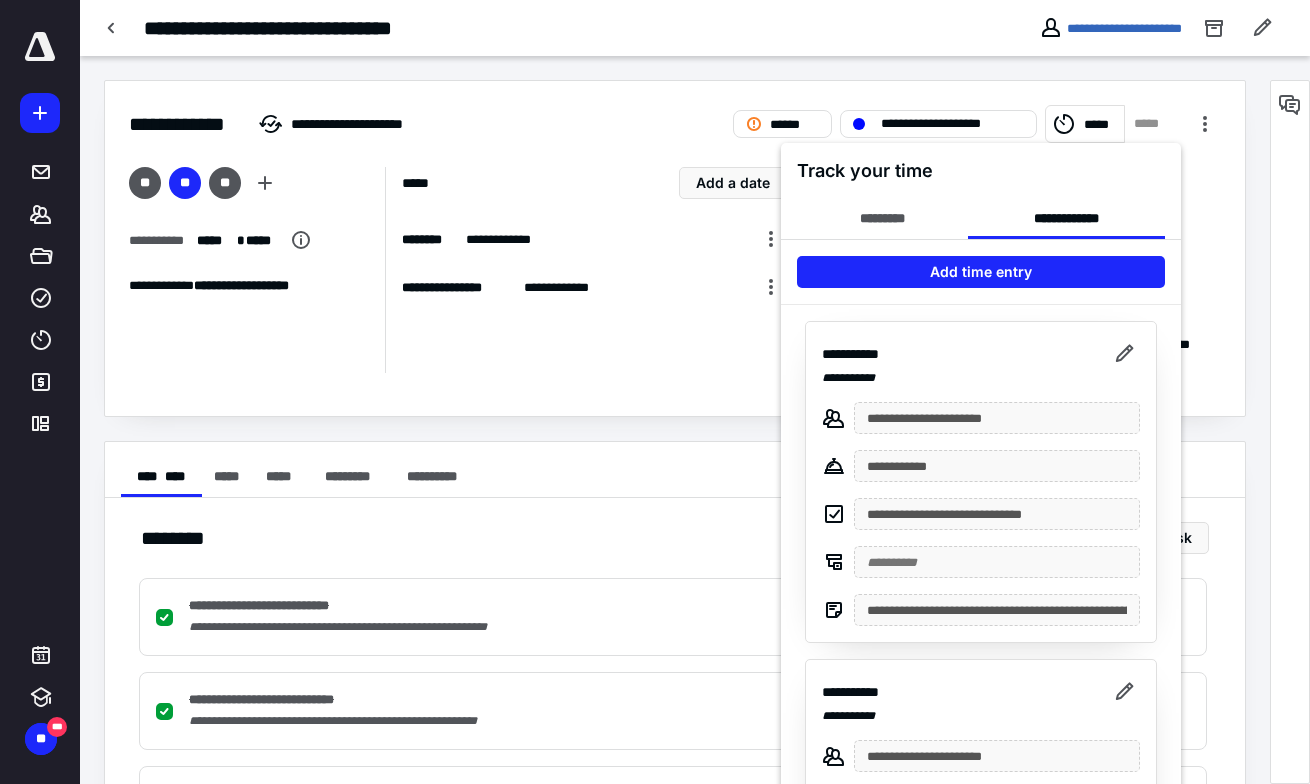 scroll, scrollTop: 0, scrollLeft: 0, axis: both 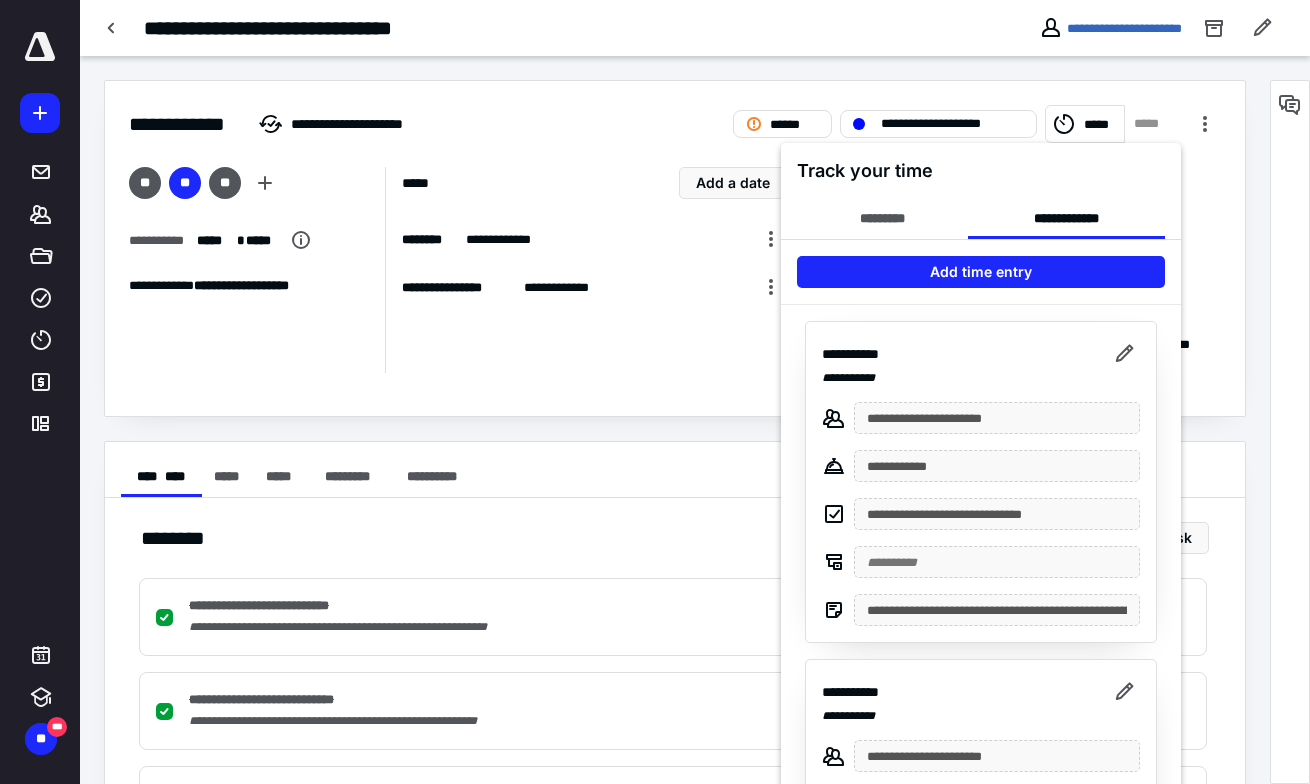 click on "**********" at bounding box center [981, 354] 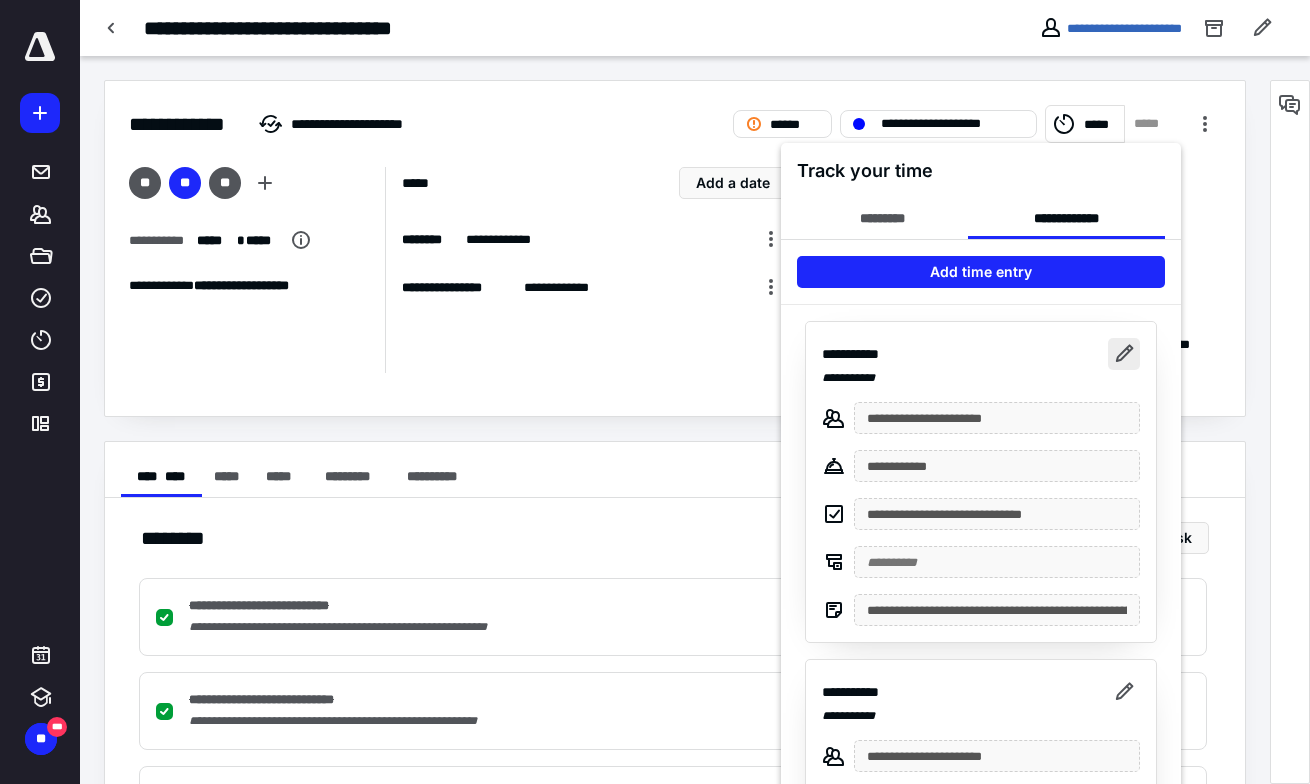 click at bounding box center (1124, 354) 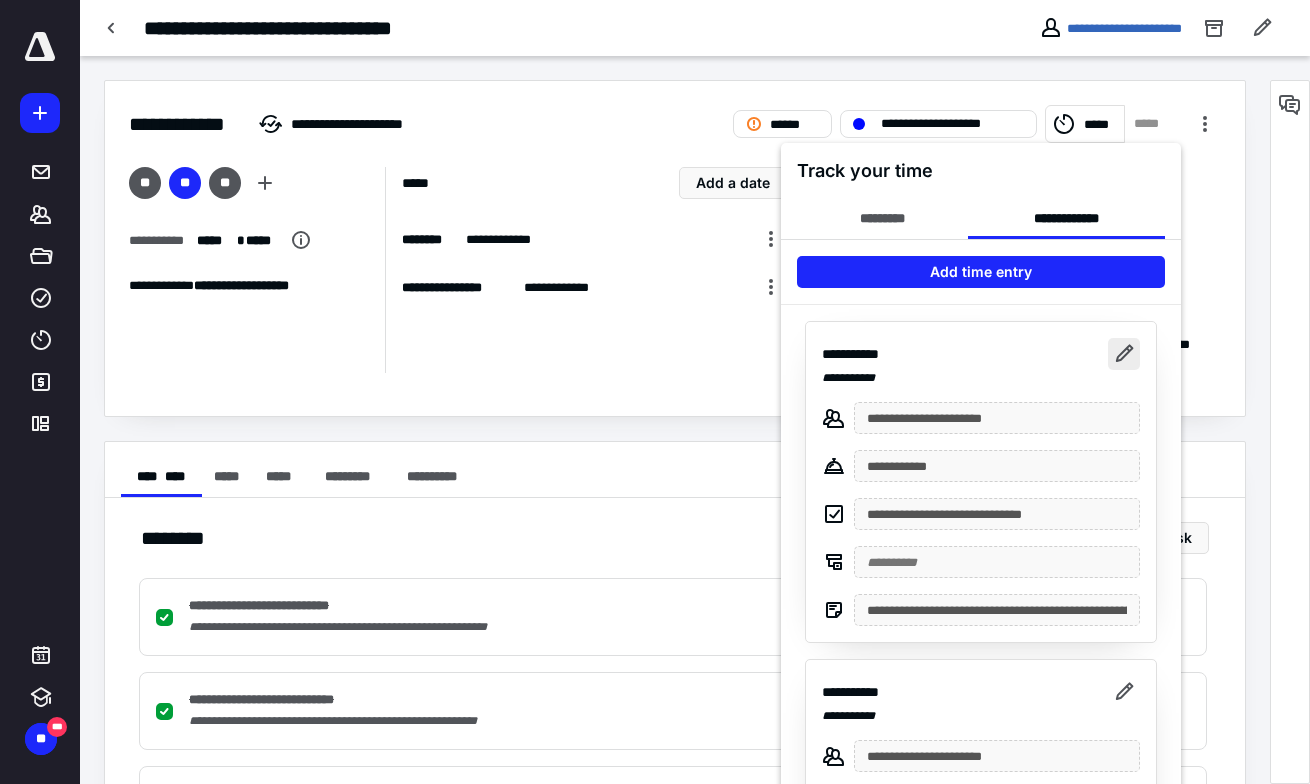 type on "**********" 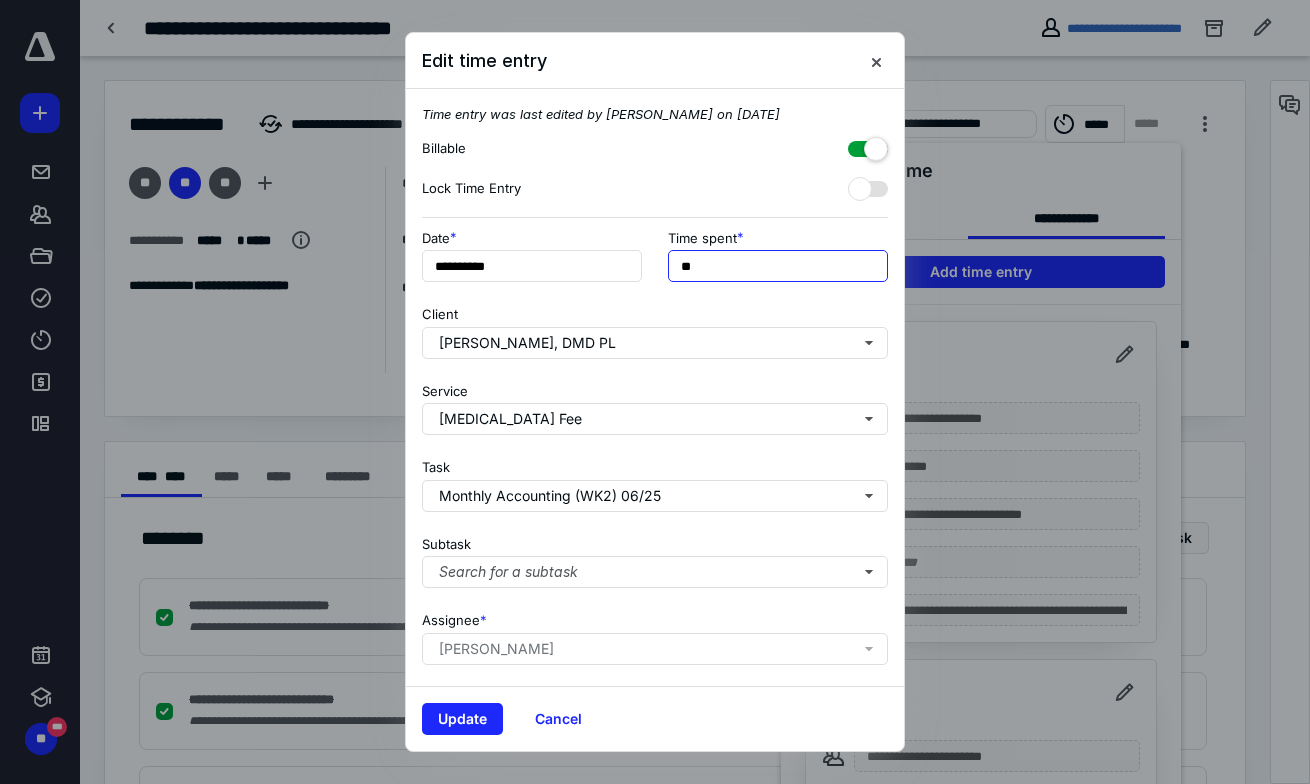 click on "**" at bounding box center (778, 266) 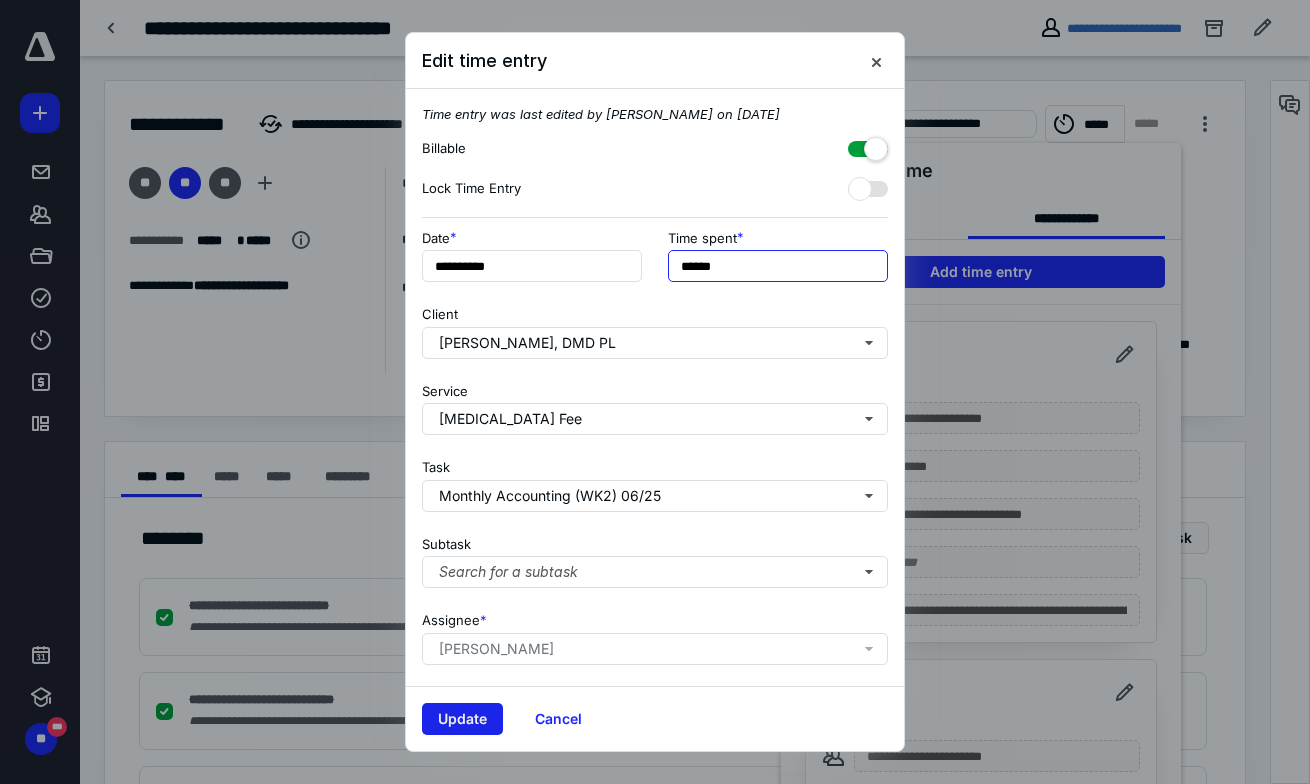 type on "******" 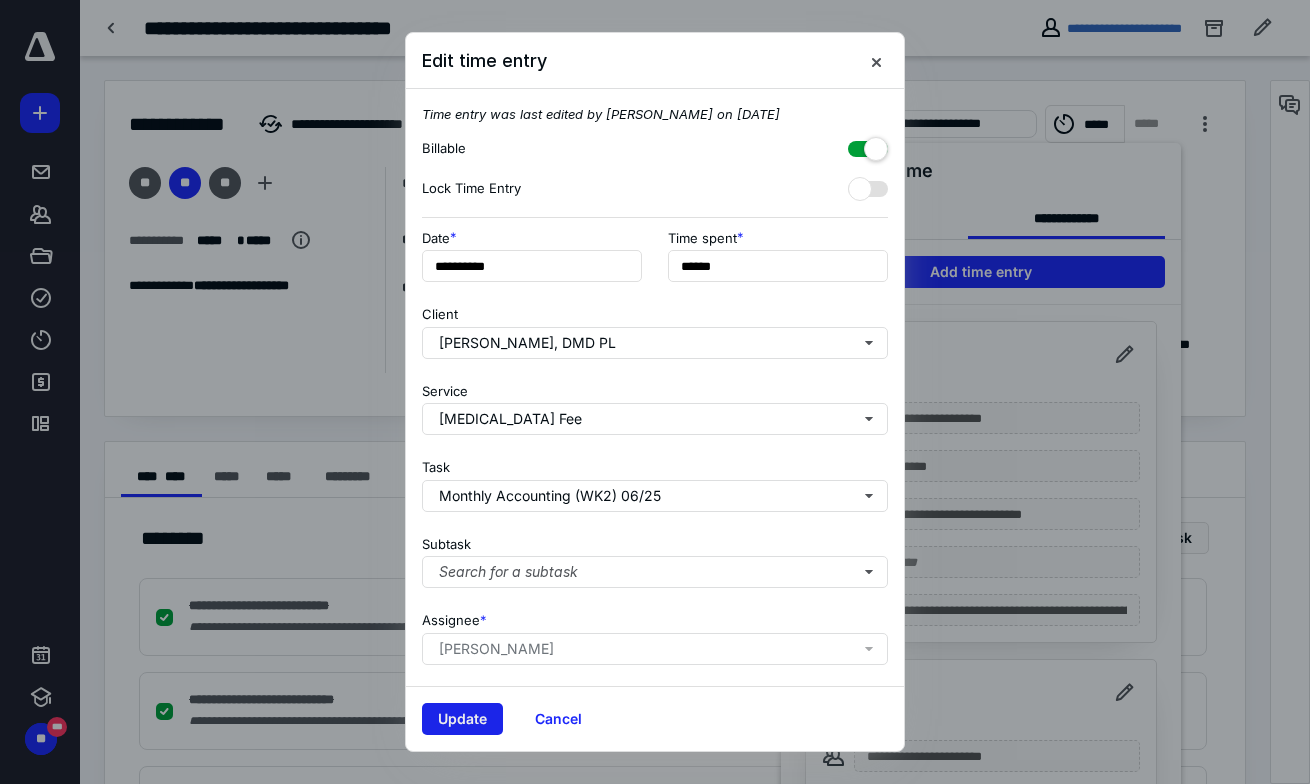 click on "Update" at bounding box center (462, 719) 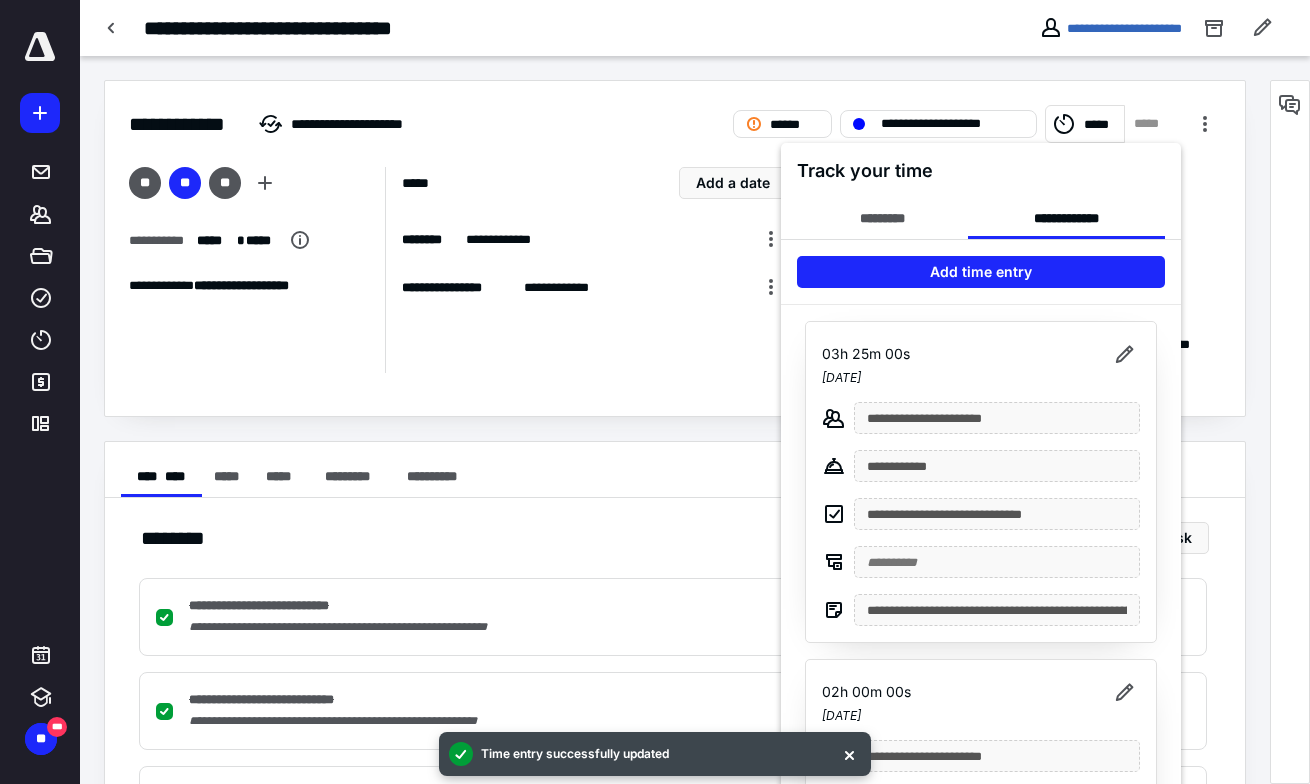 click at bounding box center [655, 392] 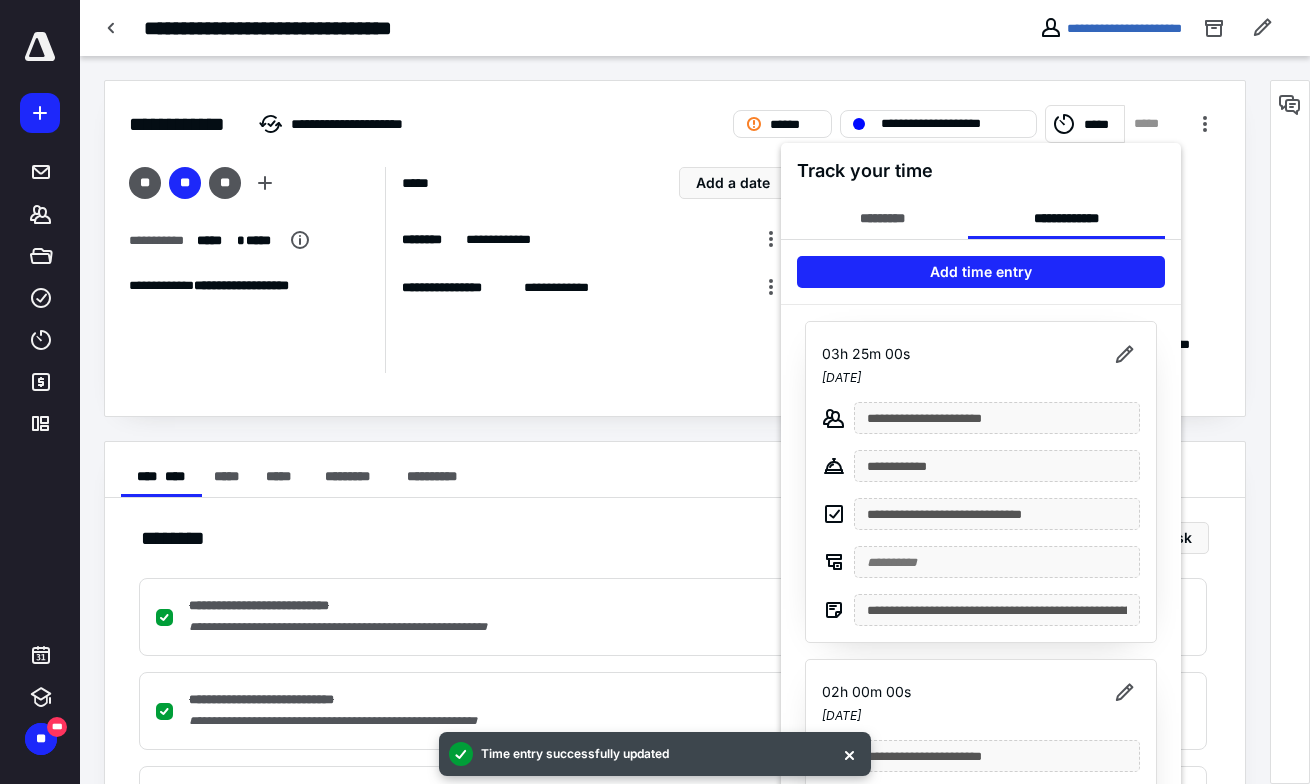 type on "**********" 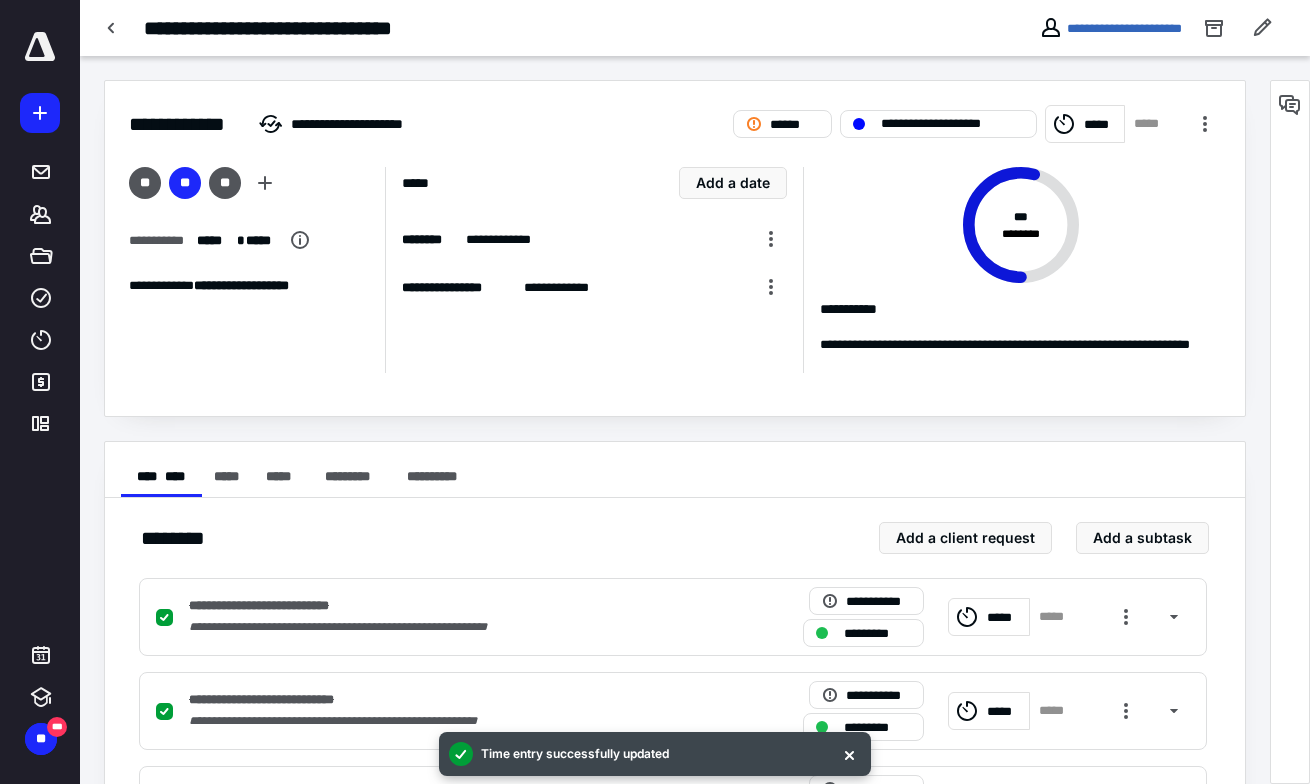 click 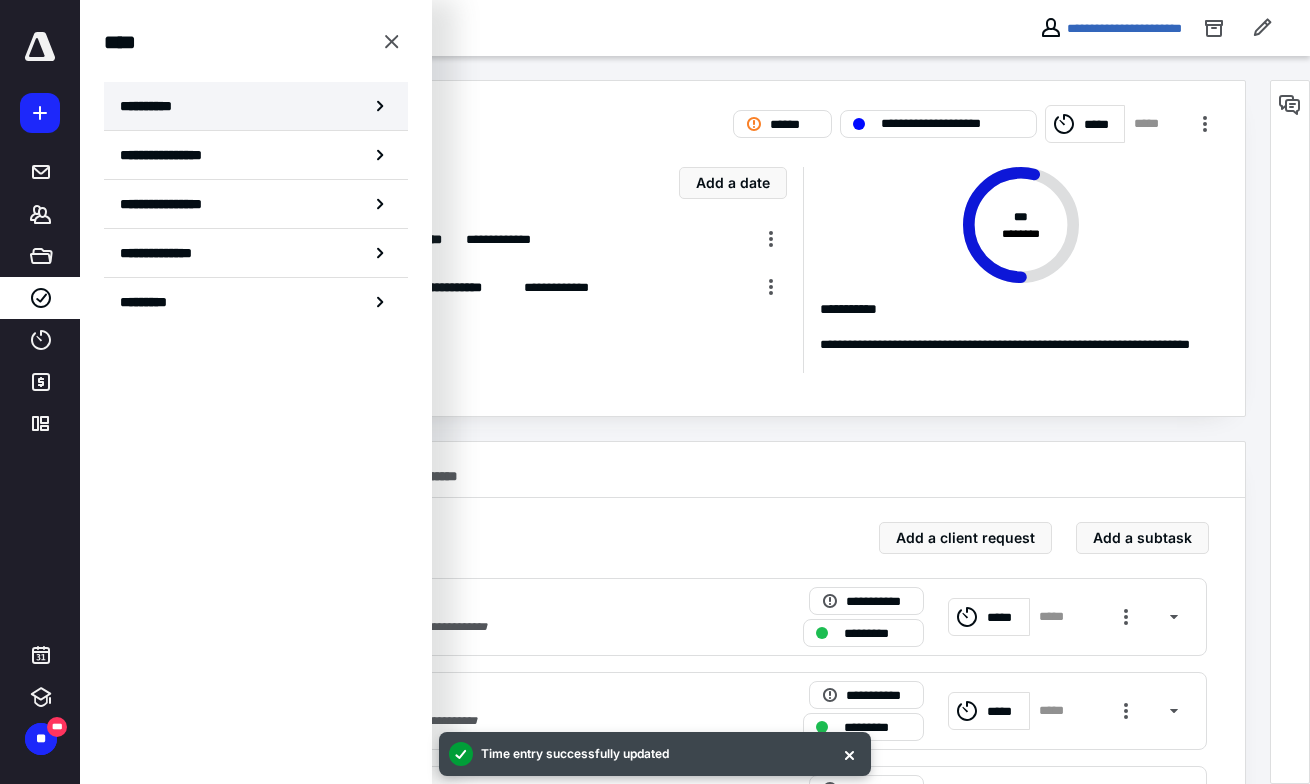click on "**********" at bounding box center (256, 106) 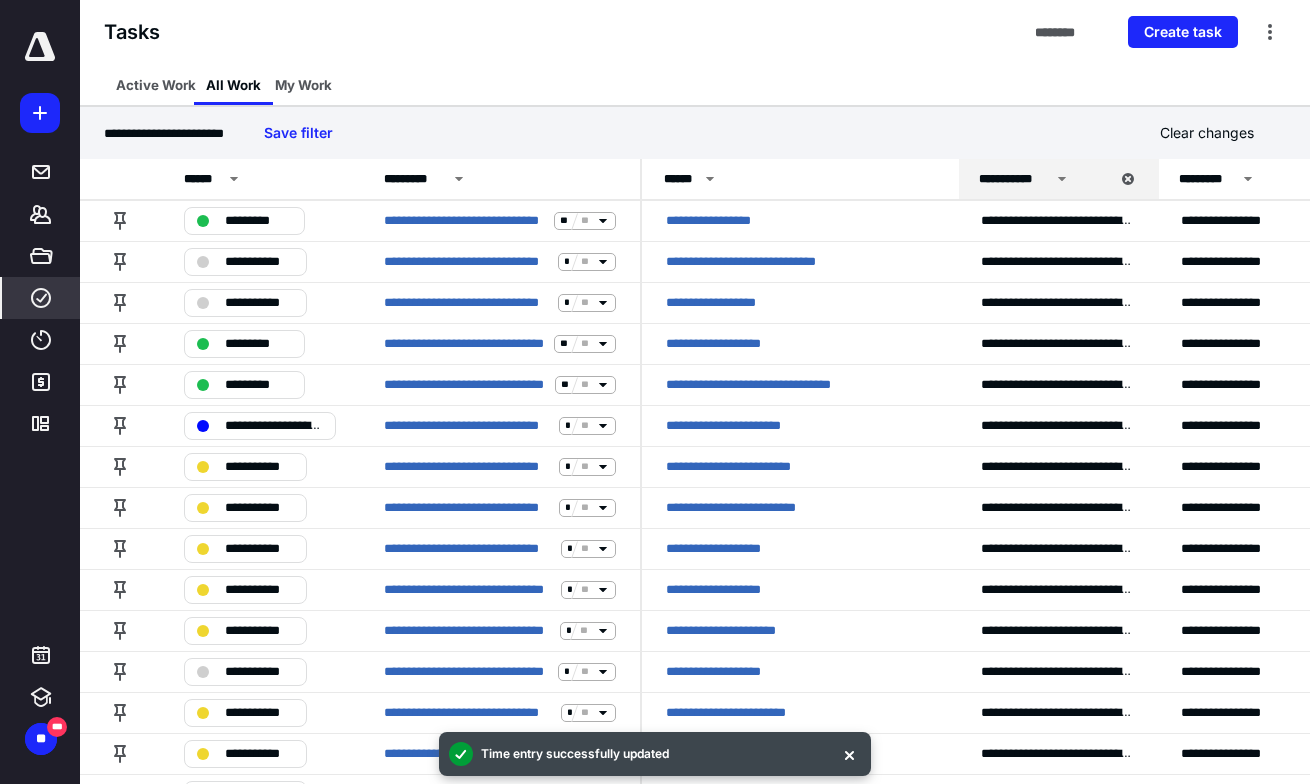 click on "****" at bounding box center [41, 298] 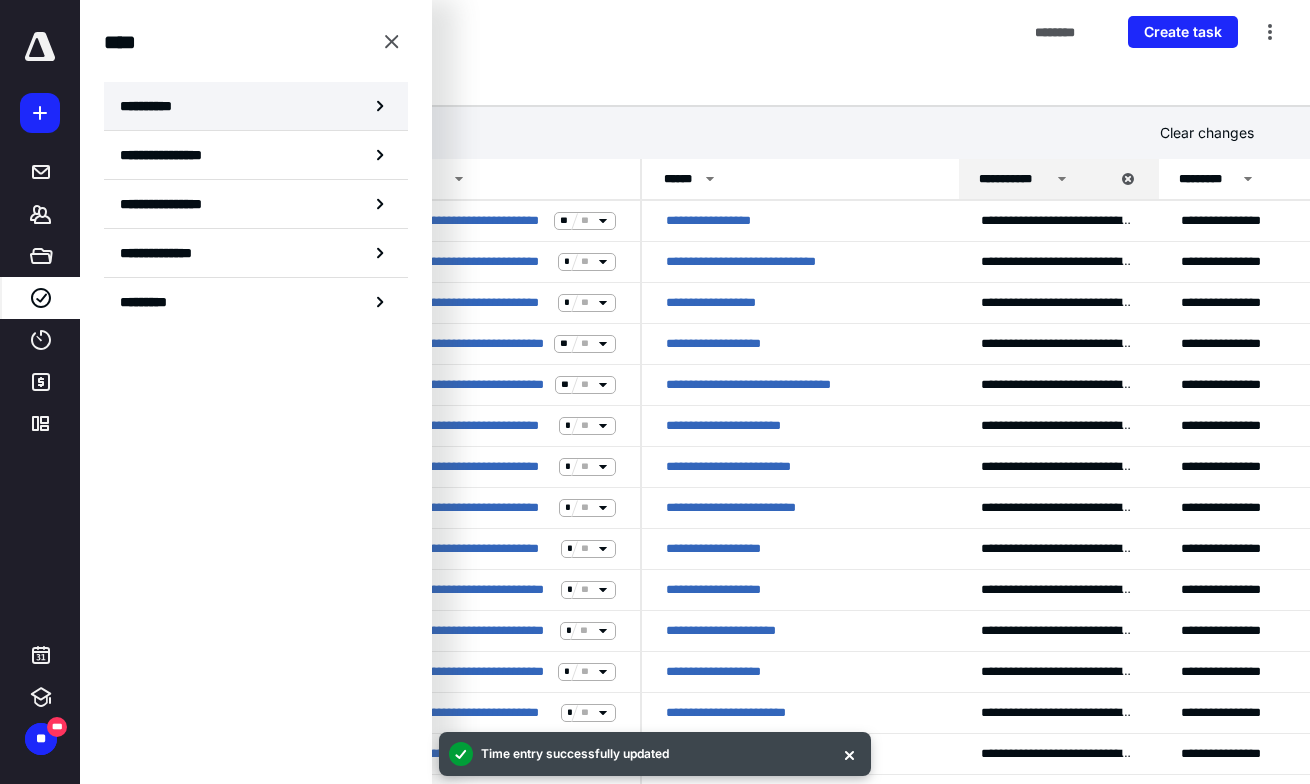 click on "**********" at bounding box center (256, 106) 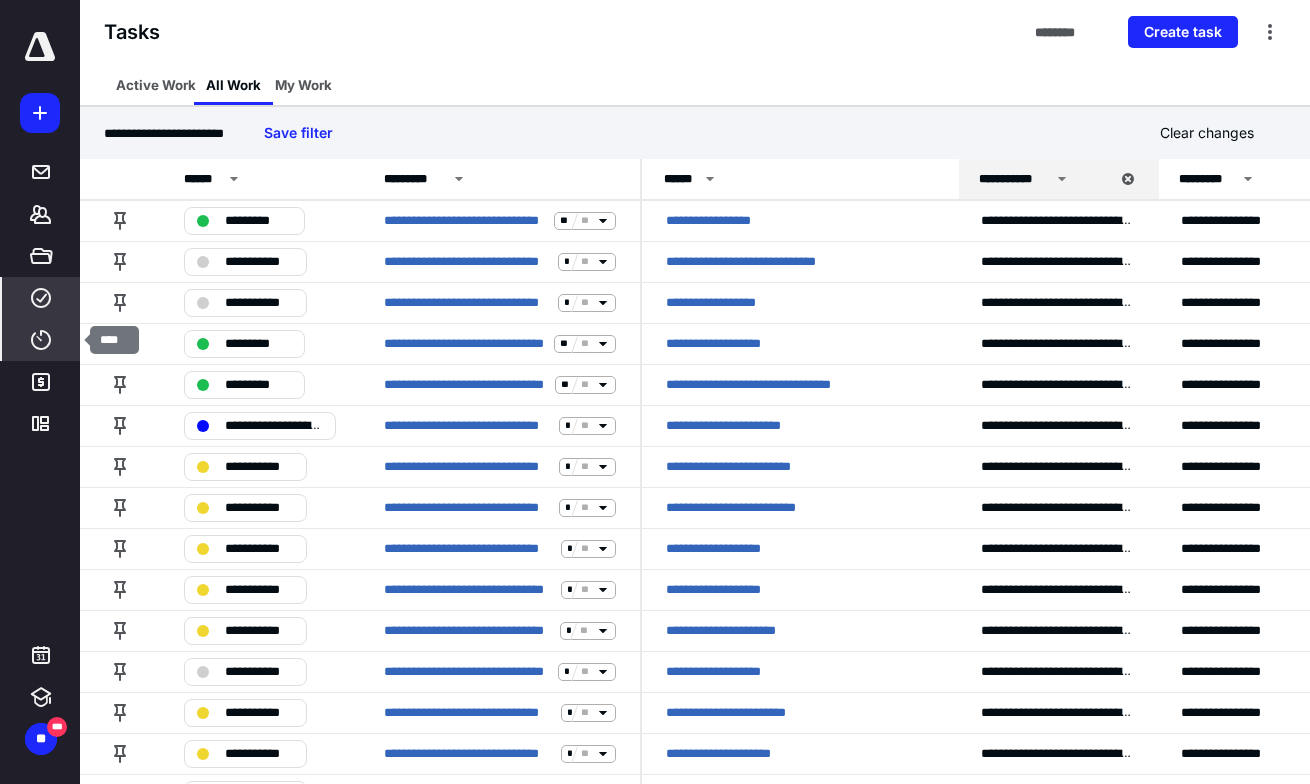 click 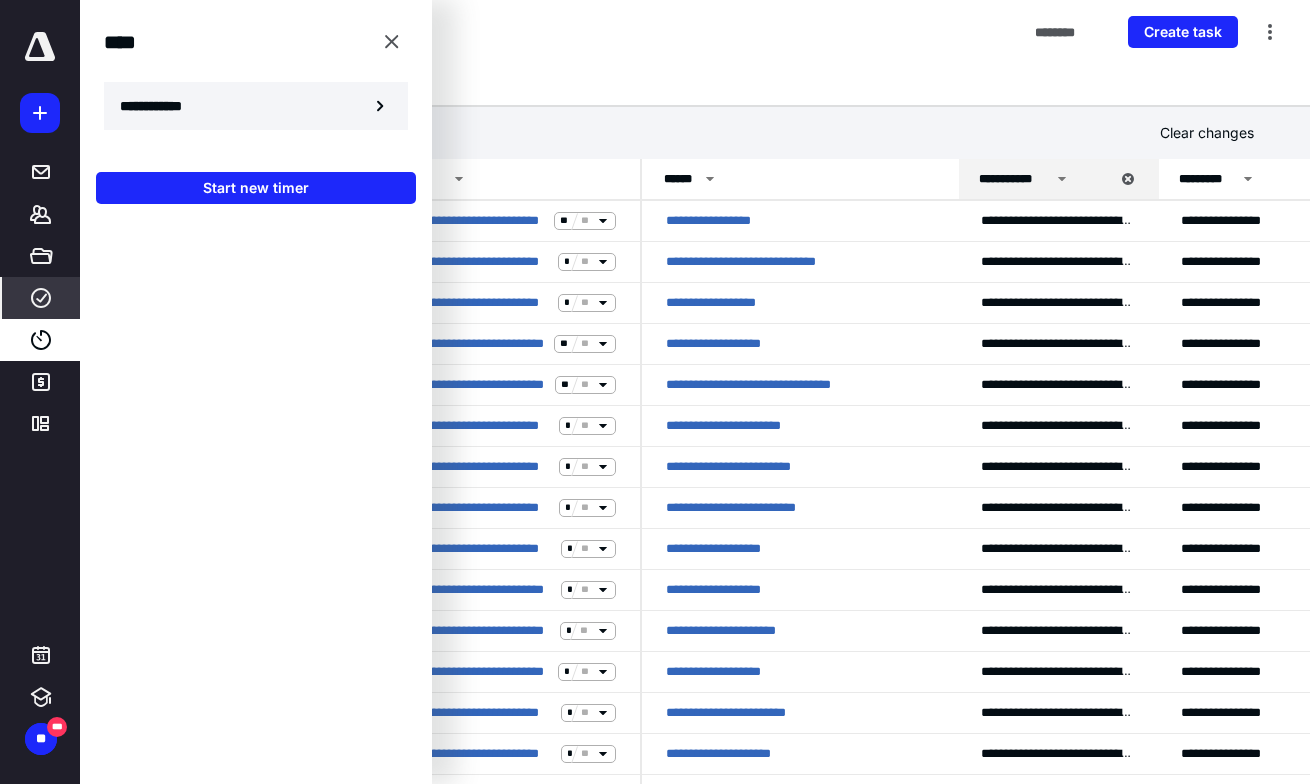 click on "**********" at bounding box center [256, 106] 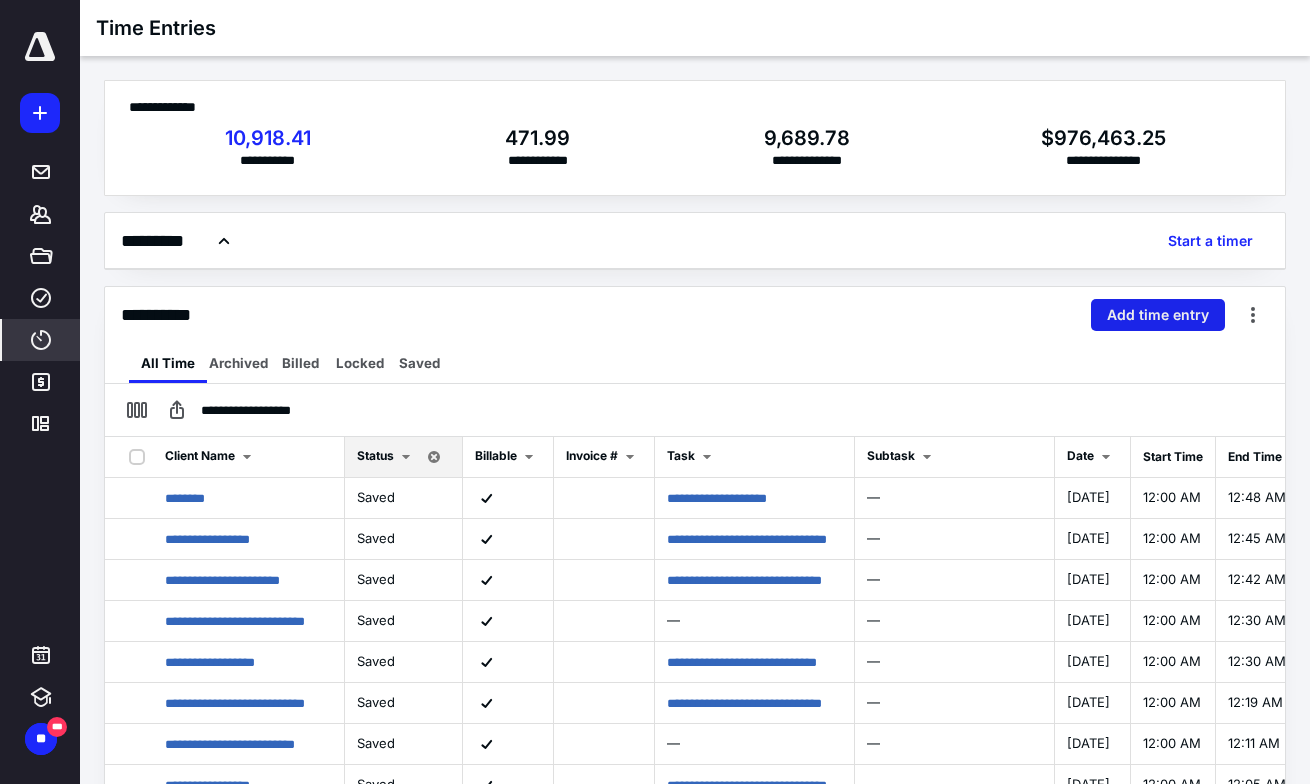 click on "Add time entry" at bounding box center [1158, 315] 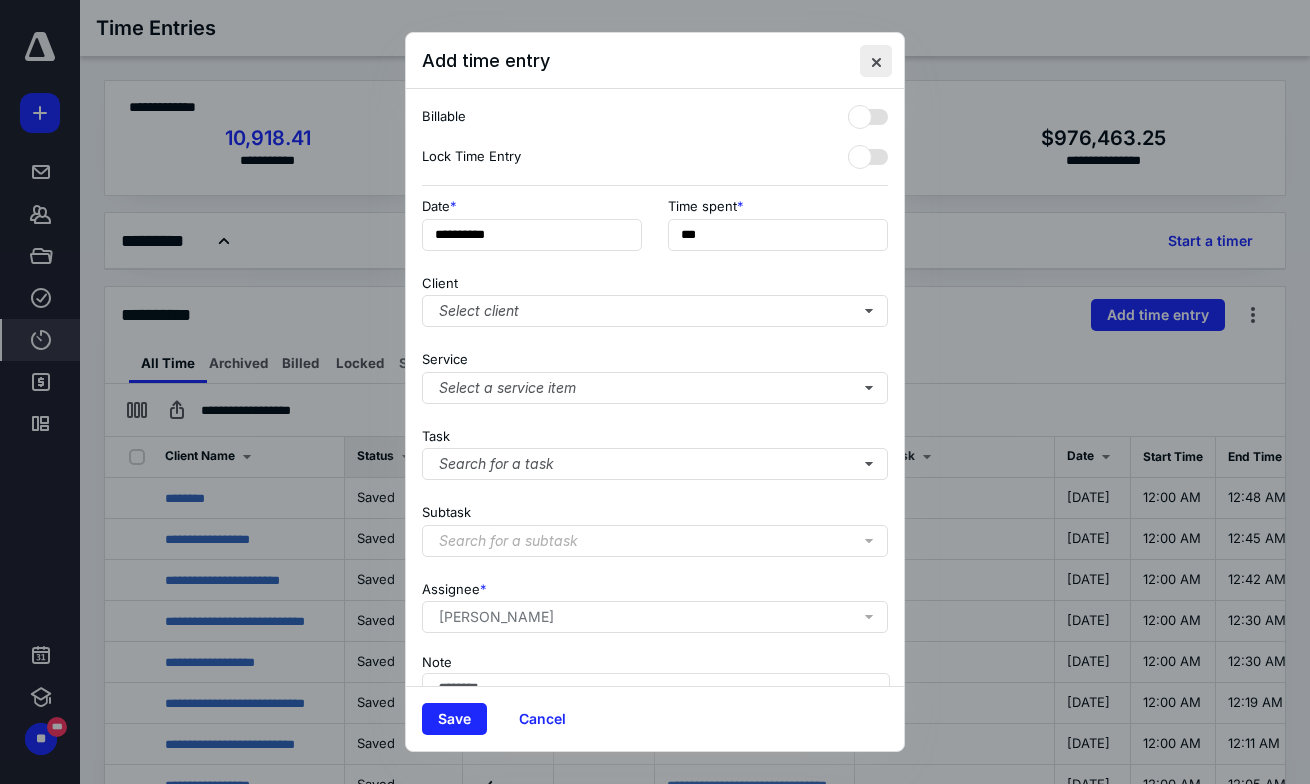 click at bounding box center [876, 61] 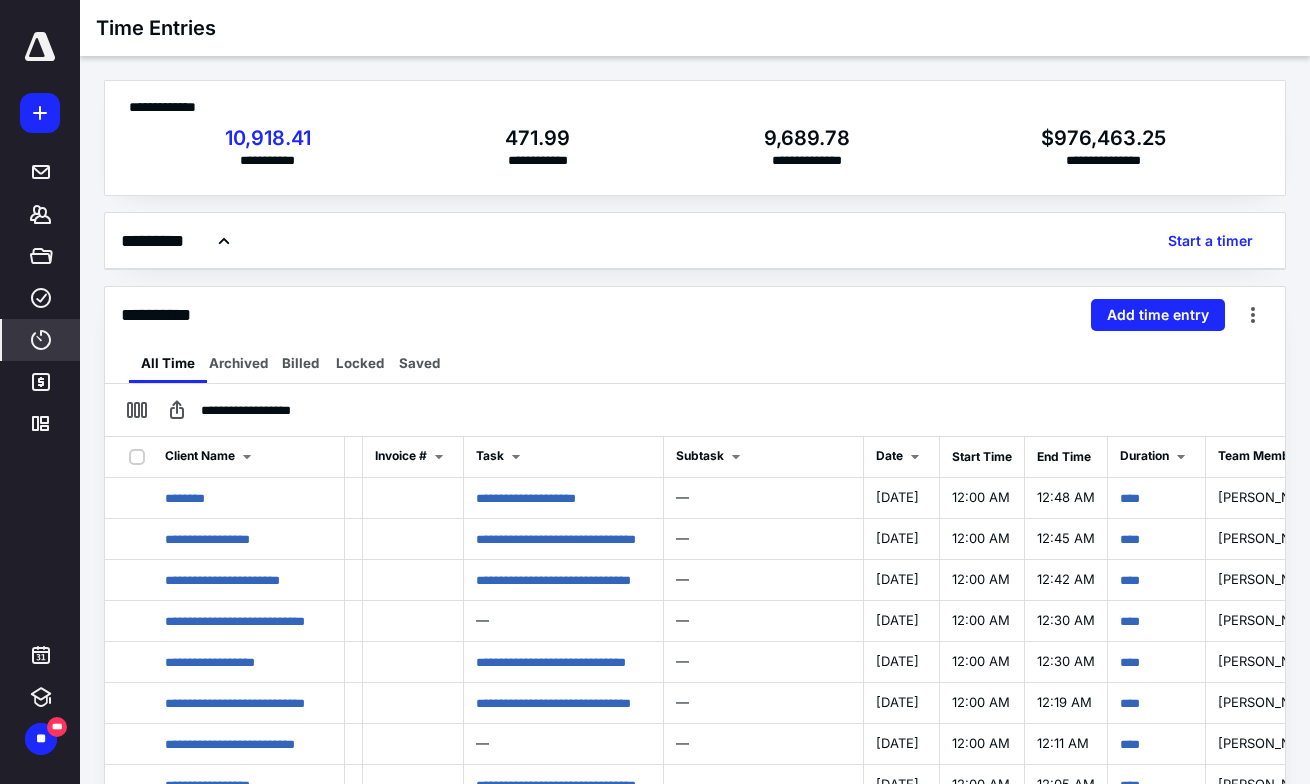 scroll, scrollTop: 0, scrollLeft: 345, axis: horizontal 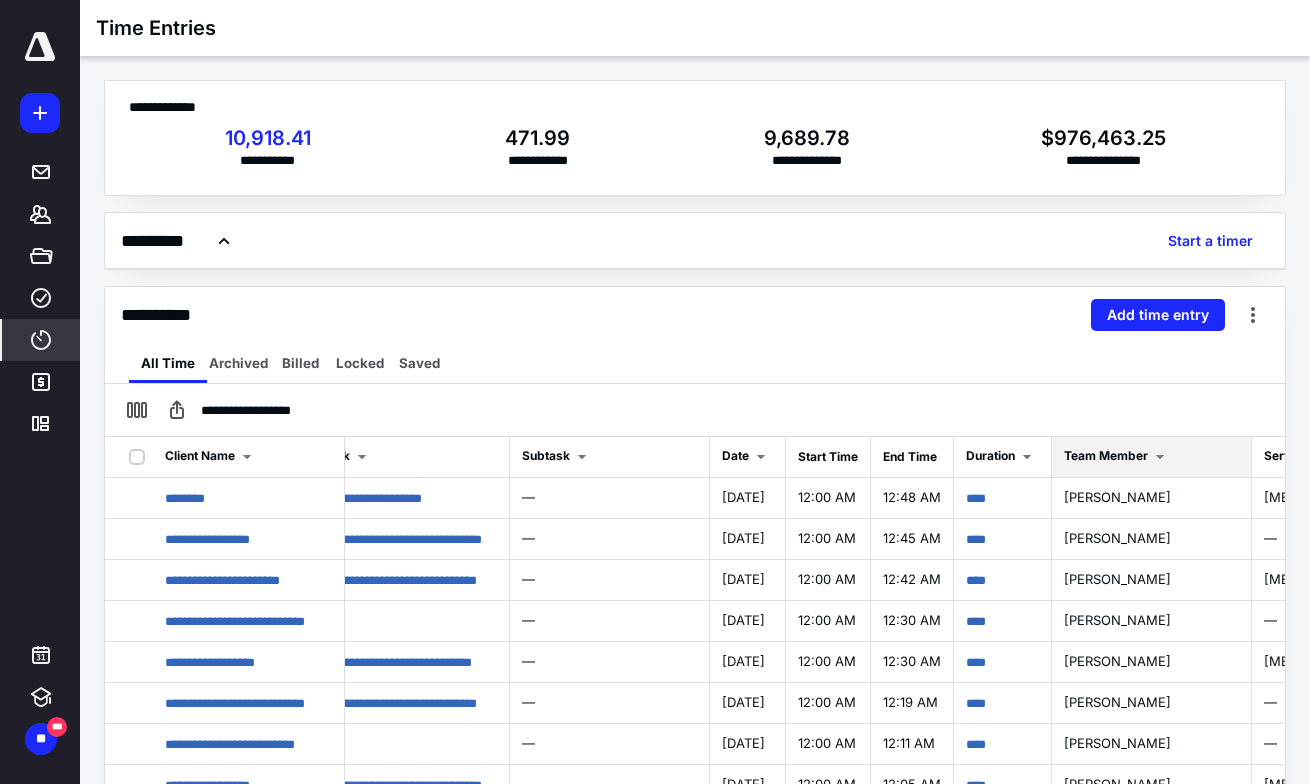 click on "Team Member" at bounding box center (1106, 455) 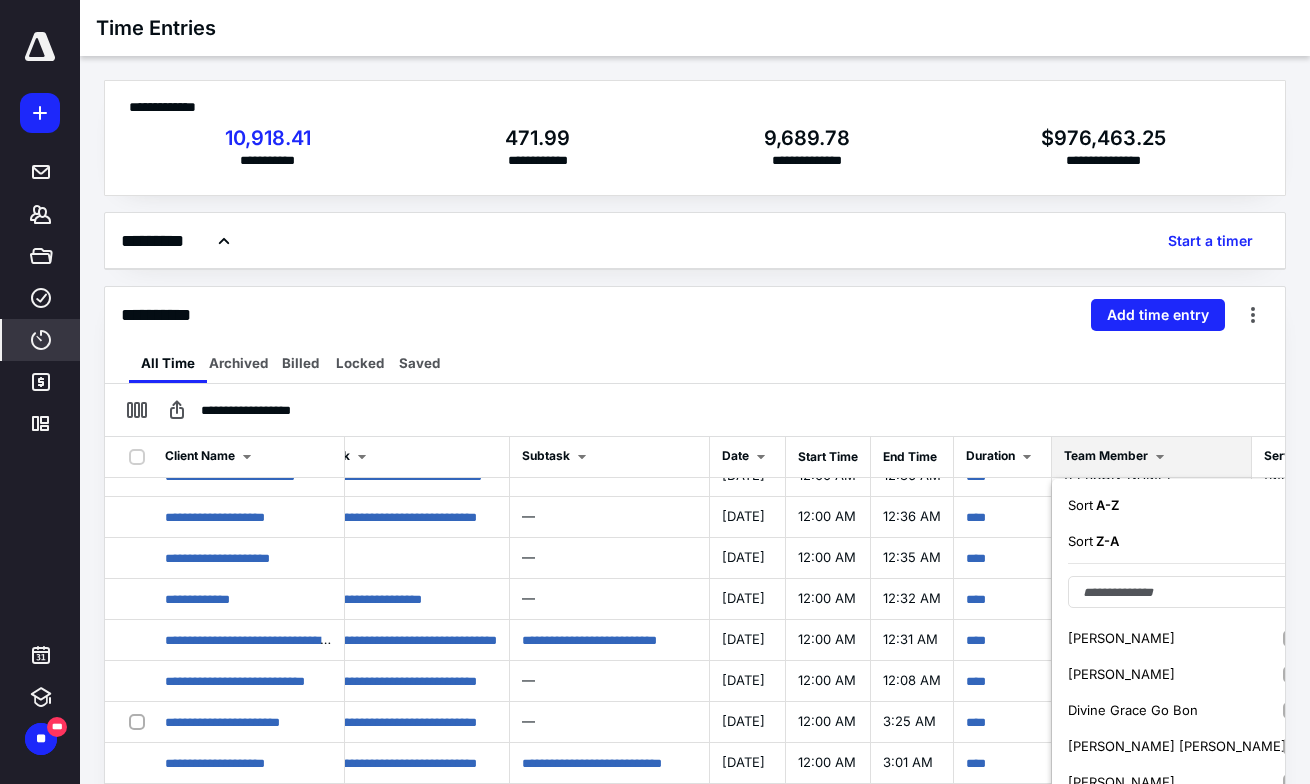 scroll, scrollTop: 726, scrollLeft: 345, axis: both 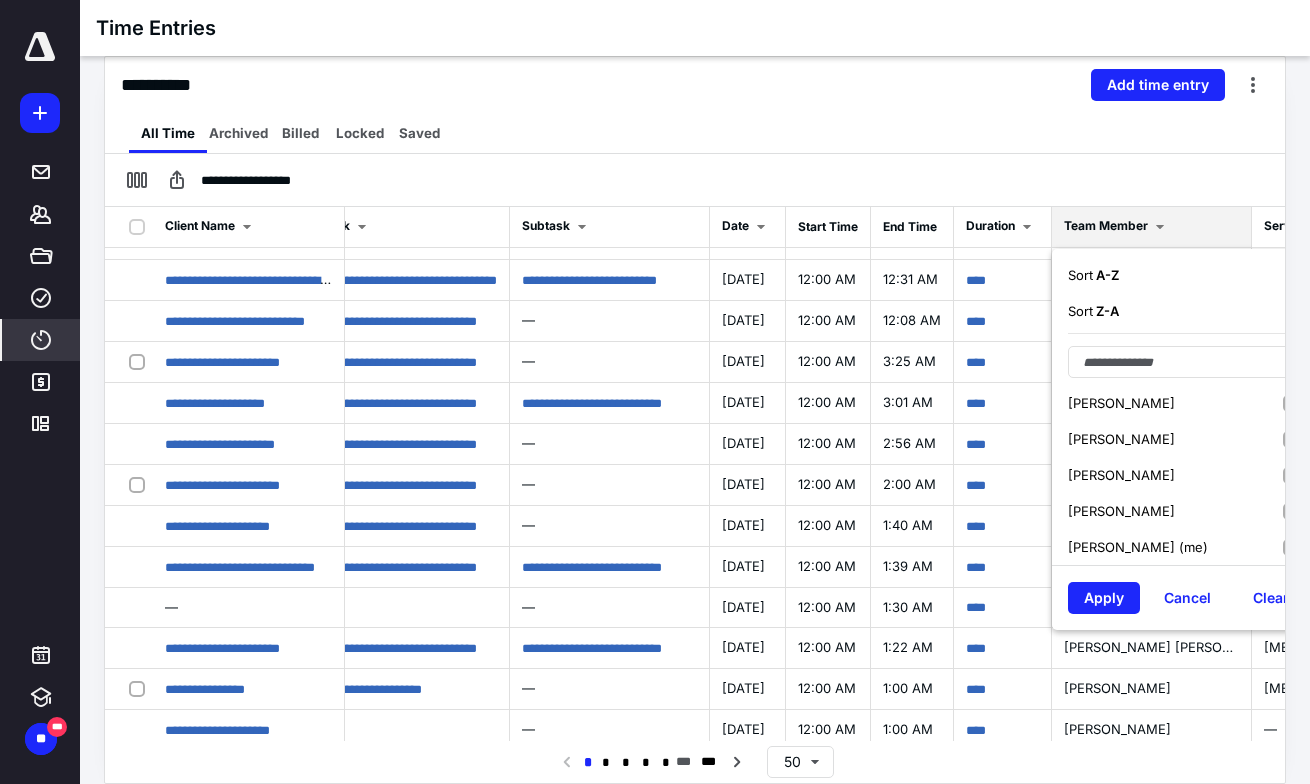 click on "[PERSON_NAME] (me)" at bounding box center (1186, 547) 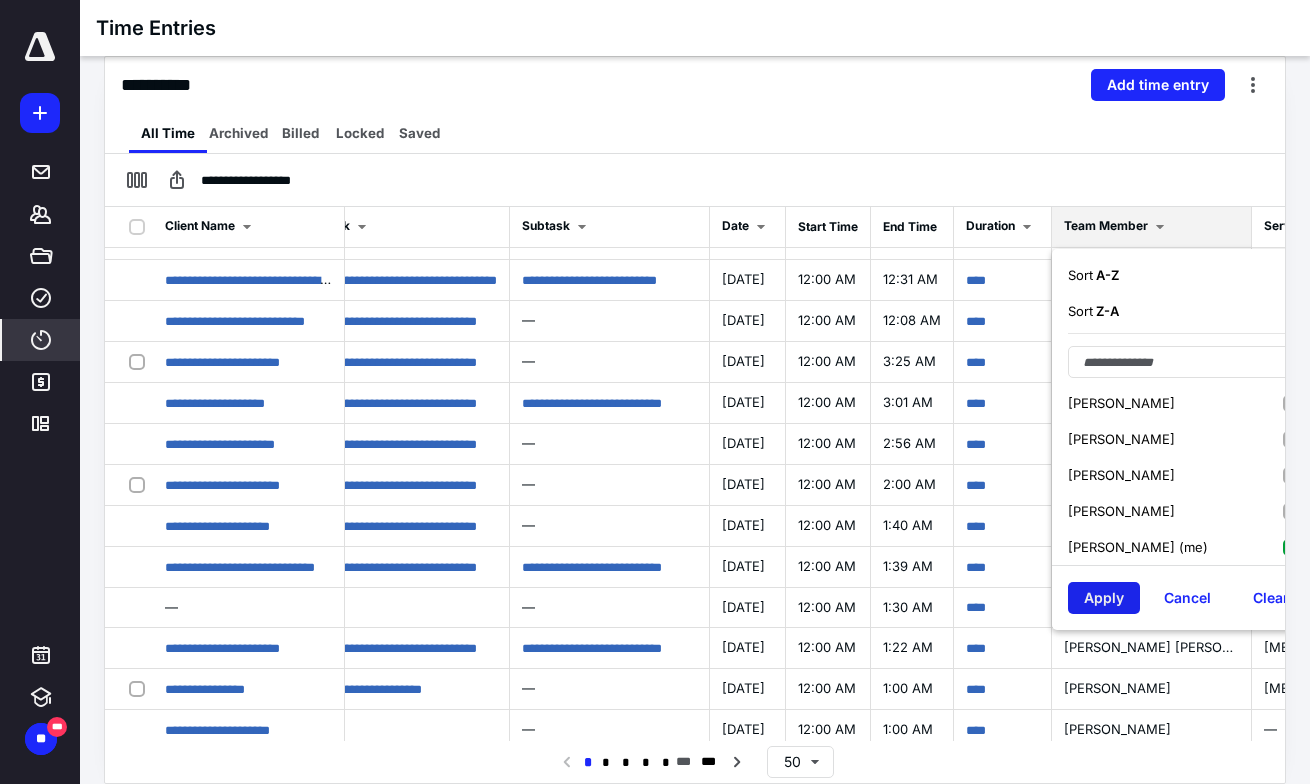 scroll, scrollTop: 293, scrollLeft: 0, axis: vertical 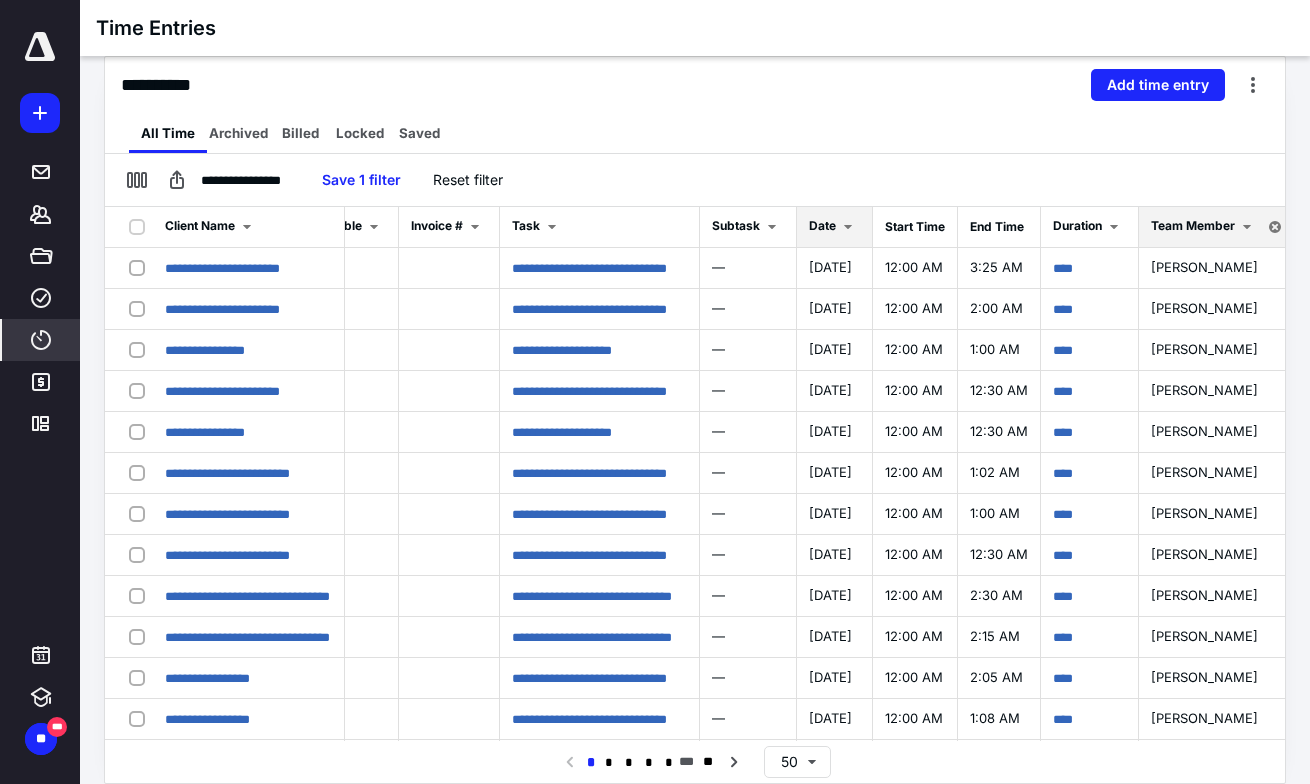 click on "Date" at bounding box center (822, 225) 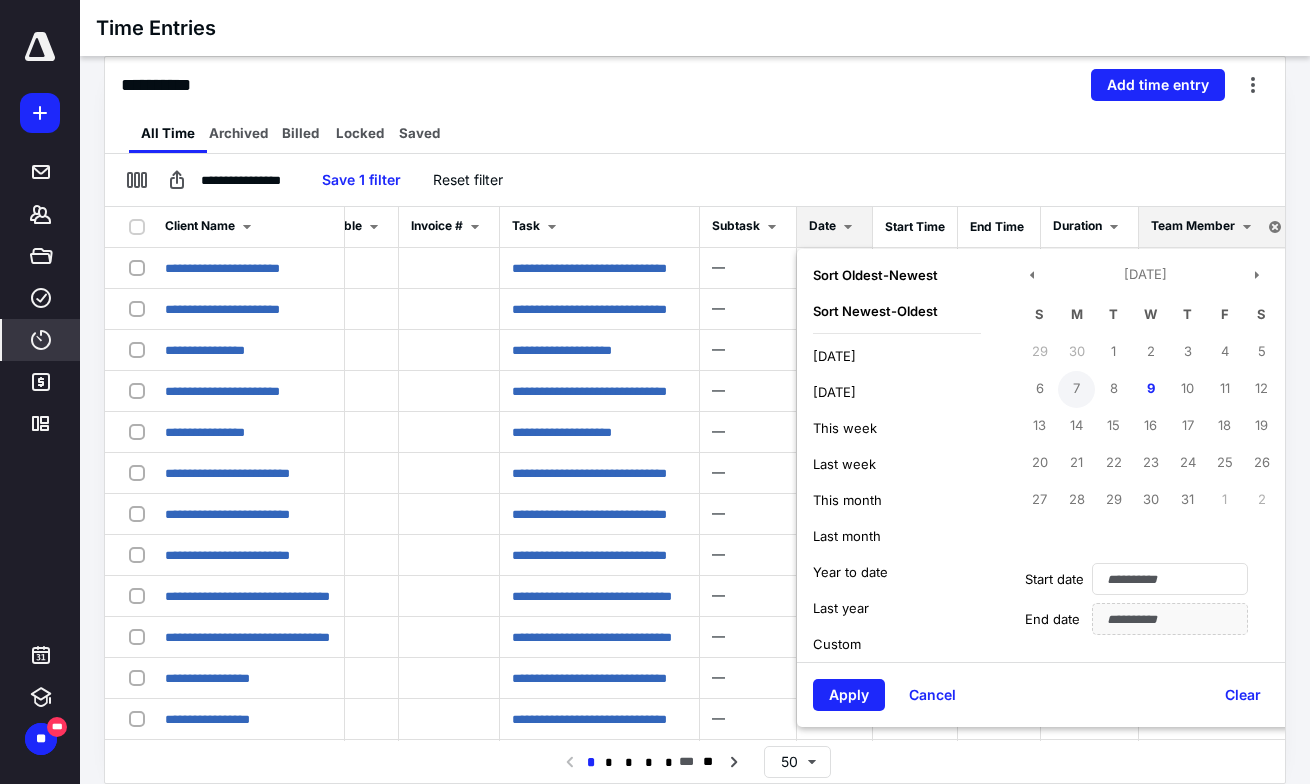 click on "7" at bounding box center [1076, 389] 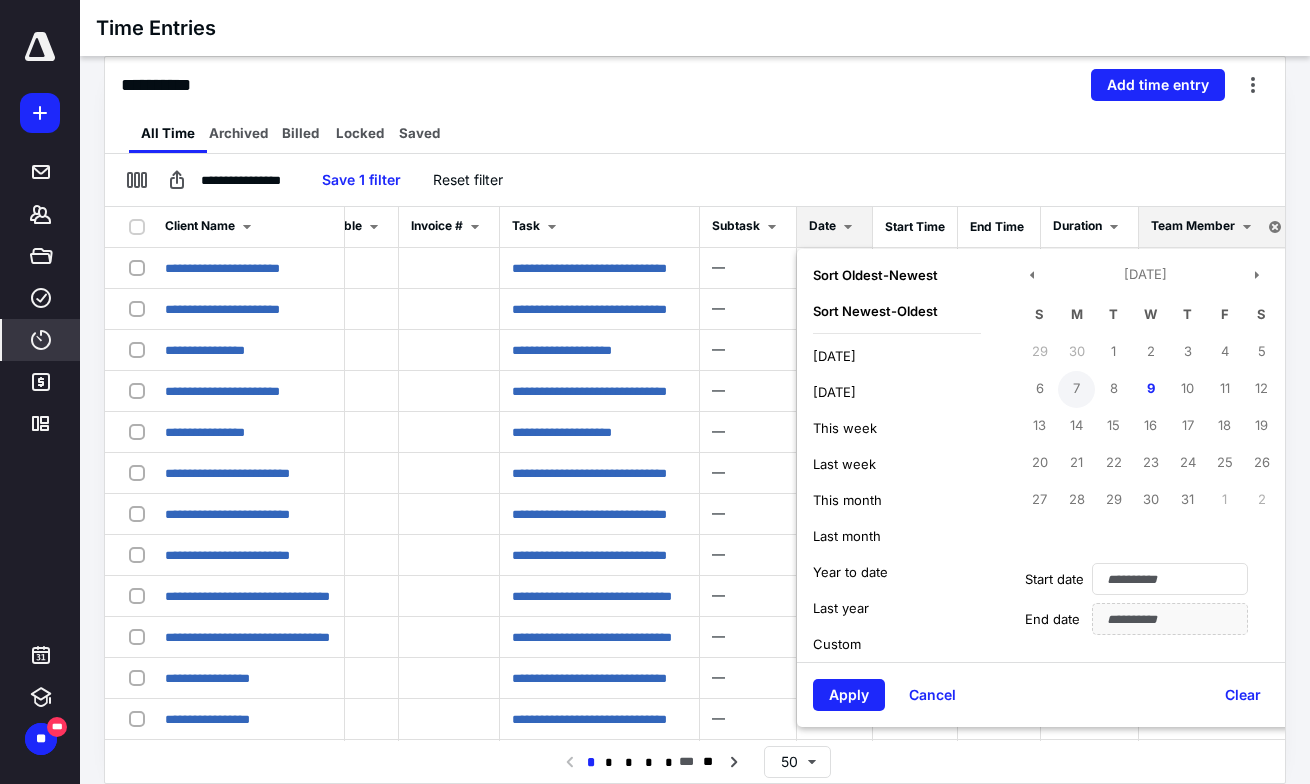 type on "**********" 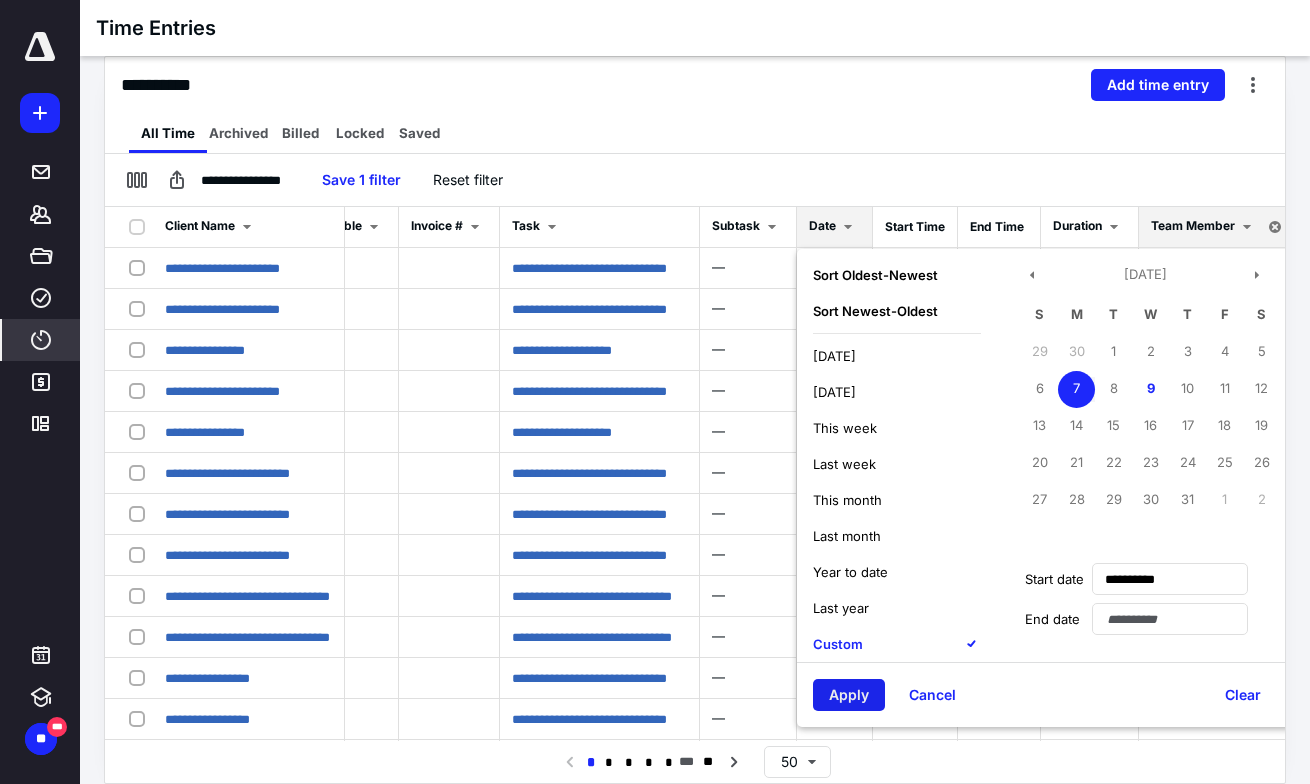 click on "Apply" at bounding box center [849, 695] 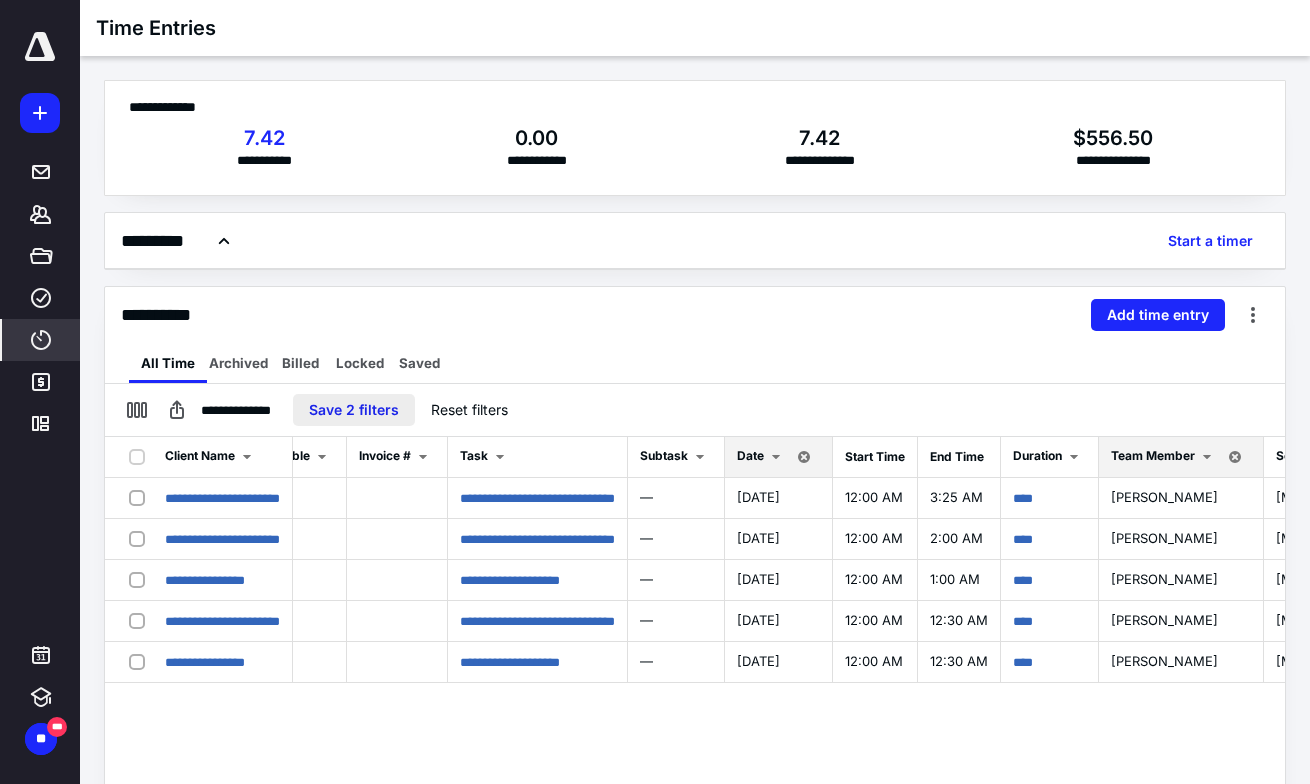 scroll, scrollTop: 0, scrollLeft: 0, axis: both 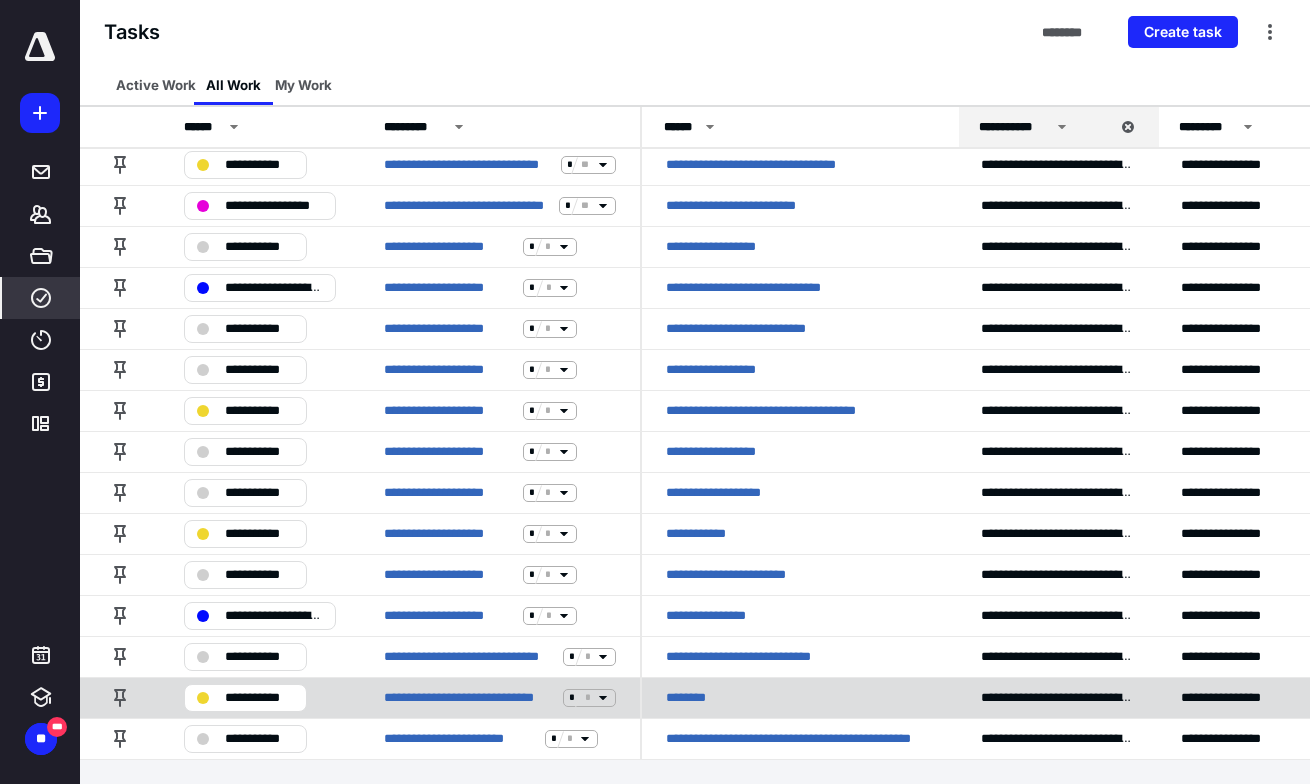 click on "**********" at bounding box center [259, 697] 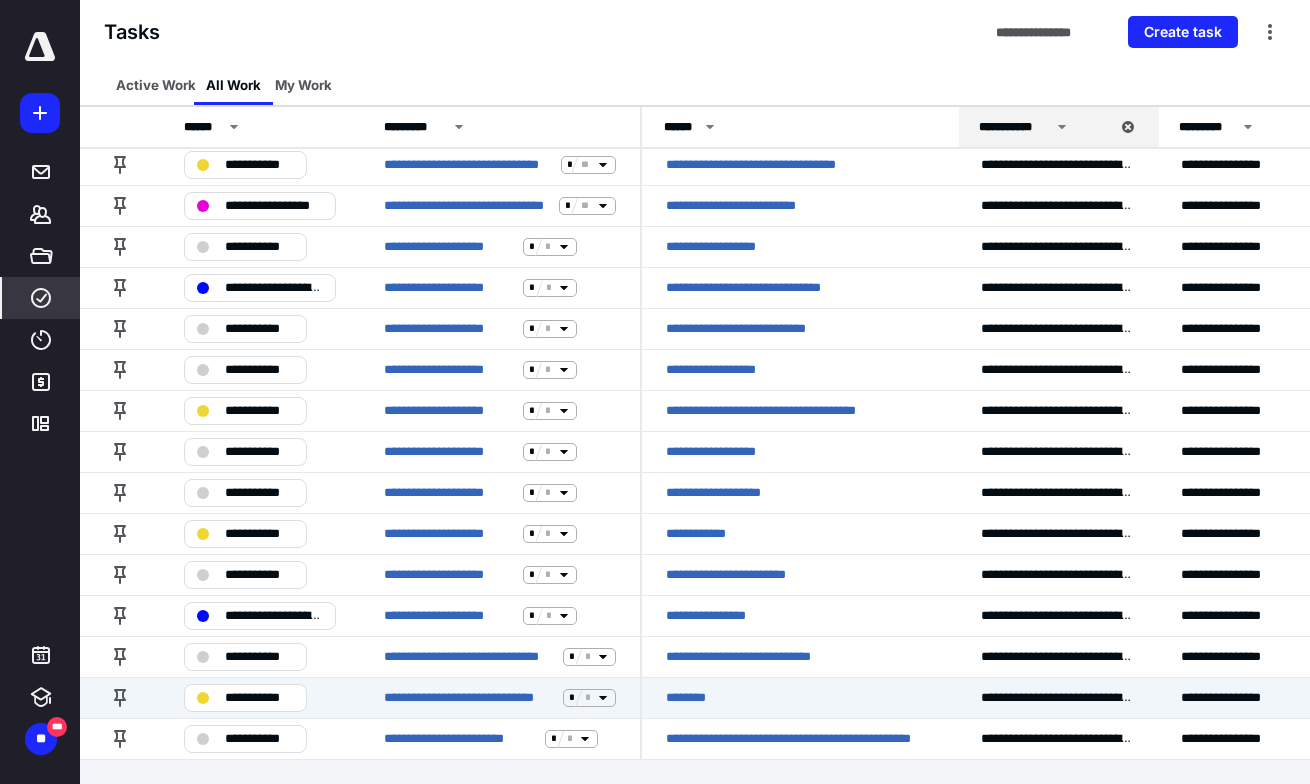 click on "**********" at bounding box center [308, -776] 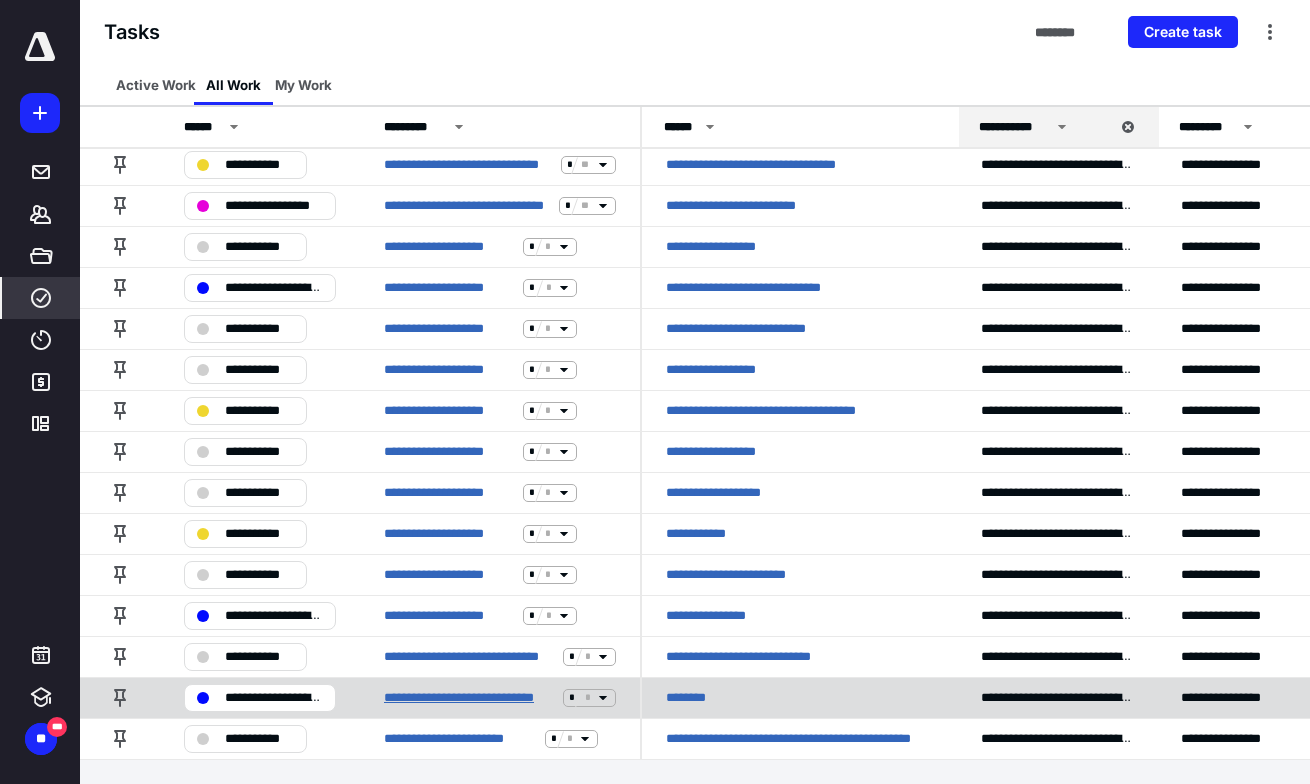 click on "**********" at bounding box center (469, 697) 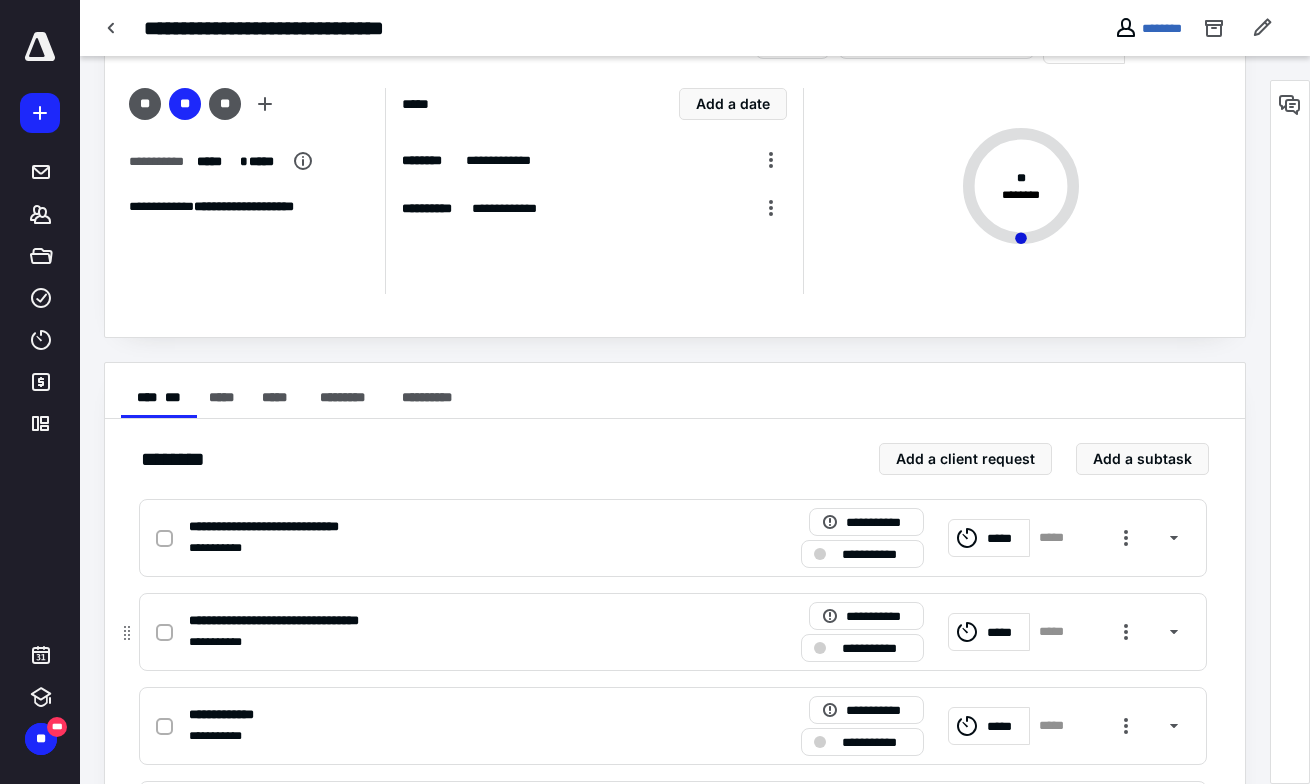 scroll, scrollTop: 105, scrollLeft: 0, axis: vertical 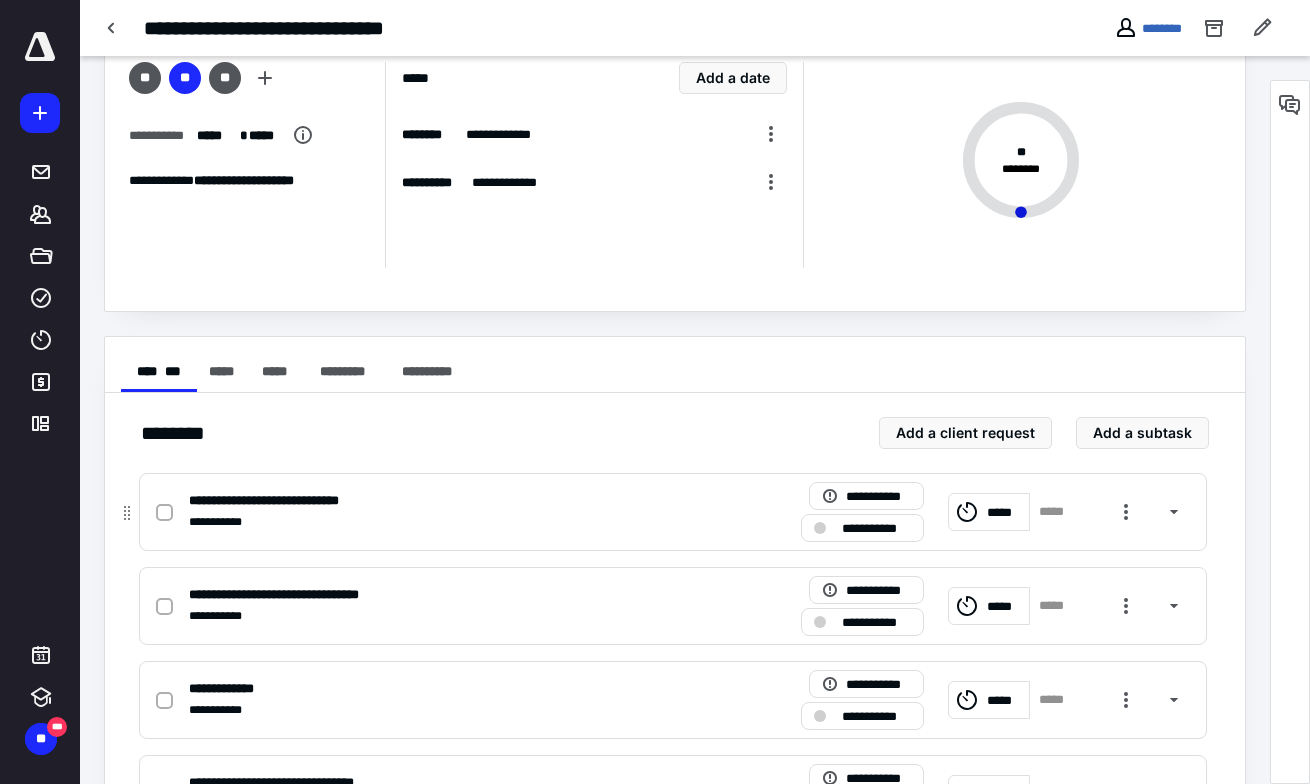 click 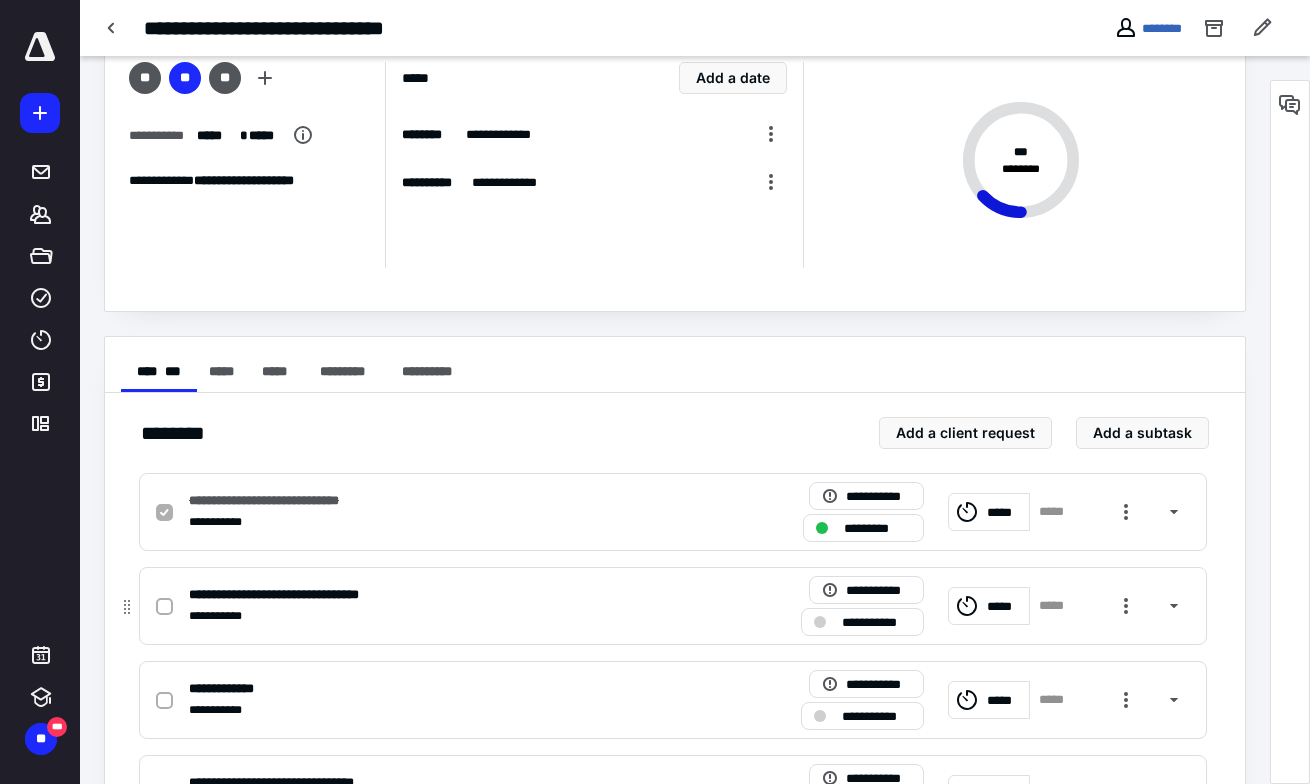 click at bounding box center (164, 607) 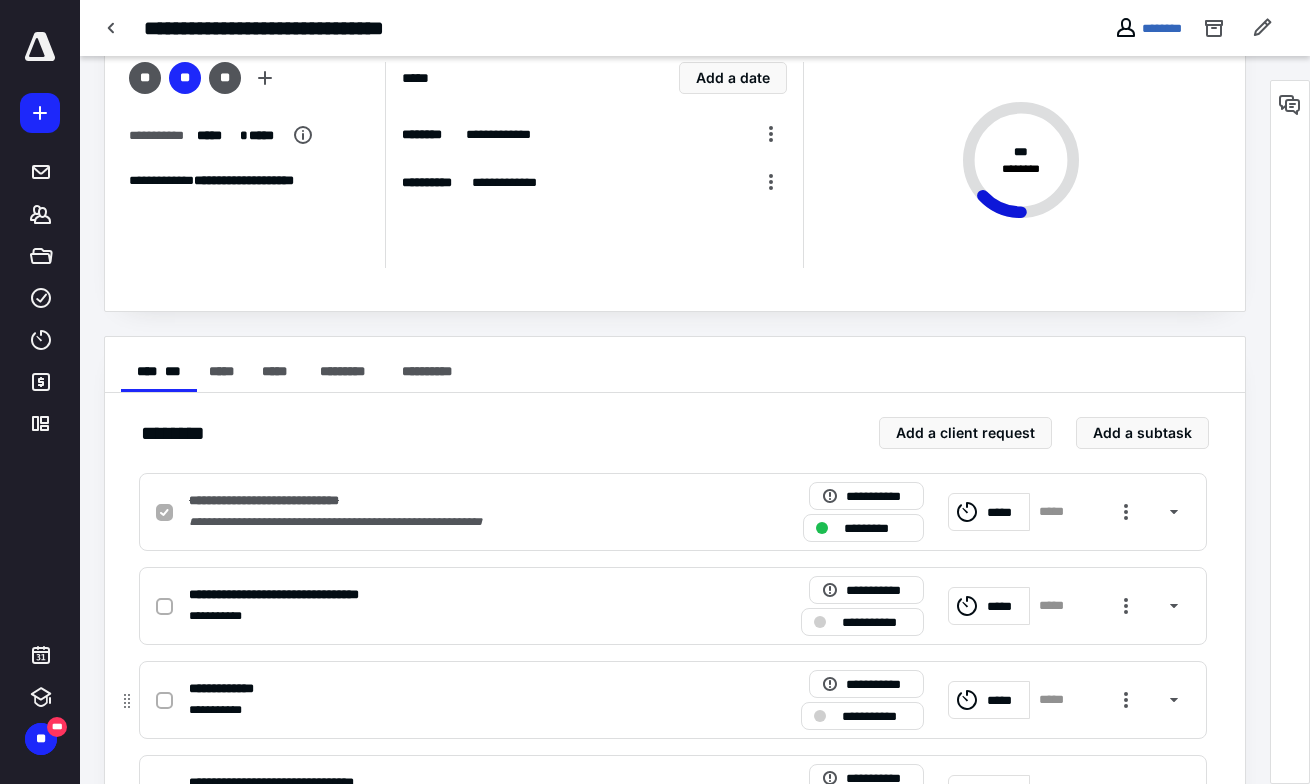 checkbox on "true" 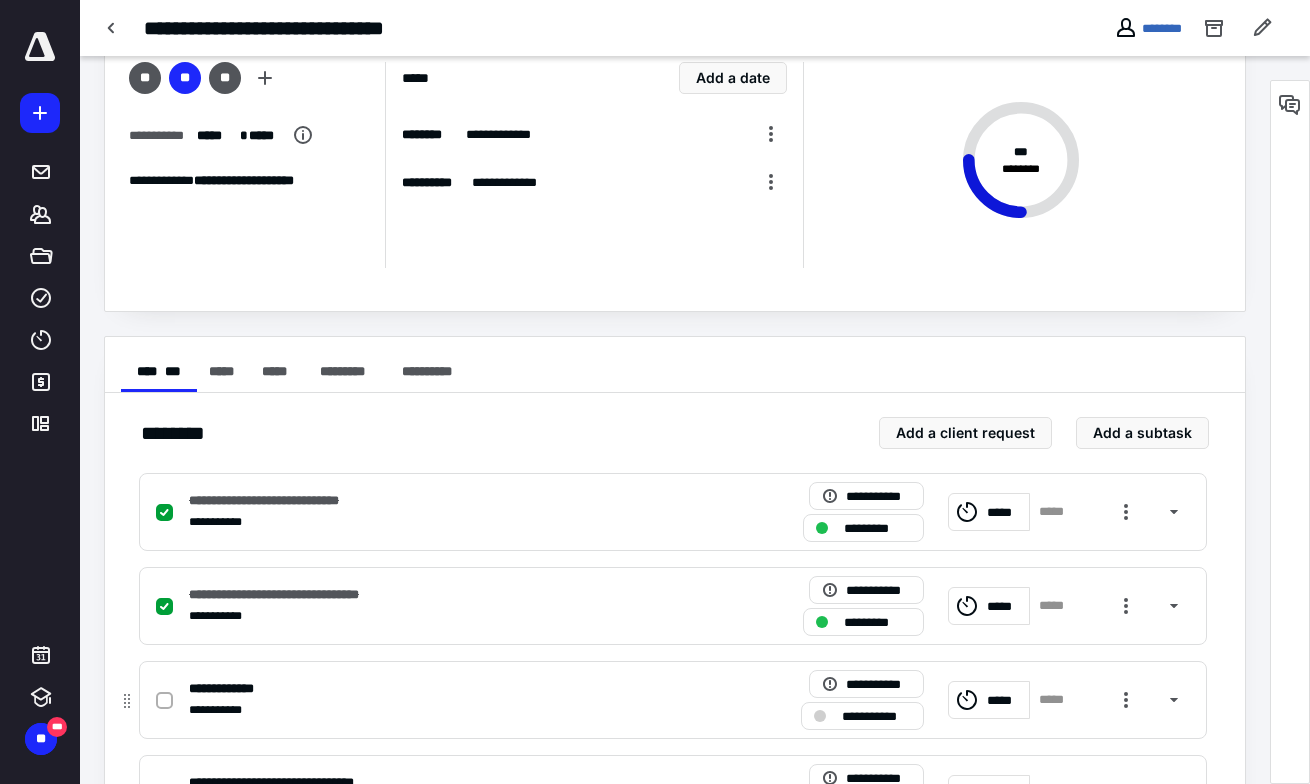 click at bounding box center [168, 700] 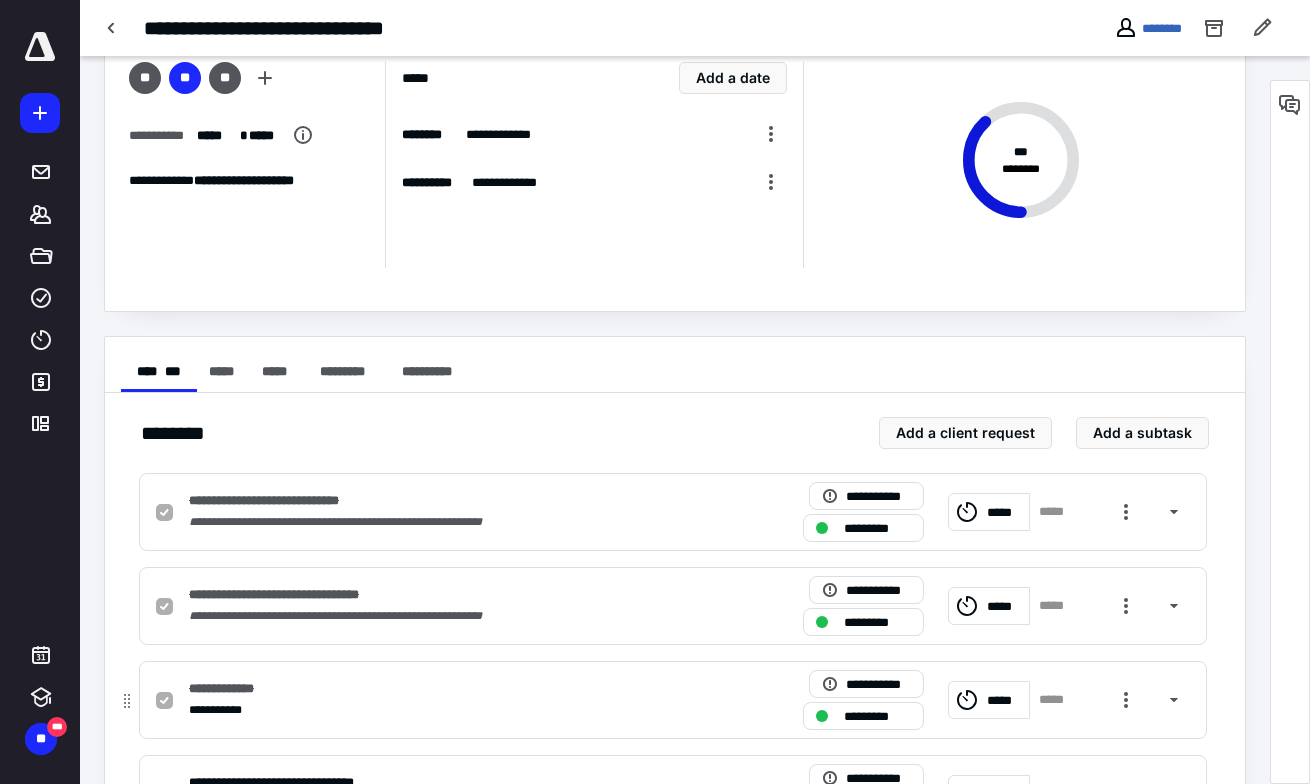 scroll, scrollTop: 203, scrollLeft: 0, axis: vertical 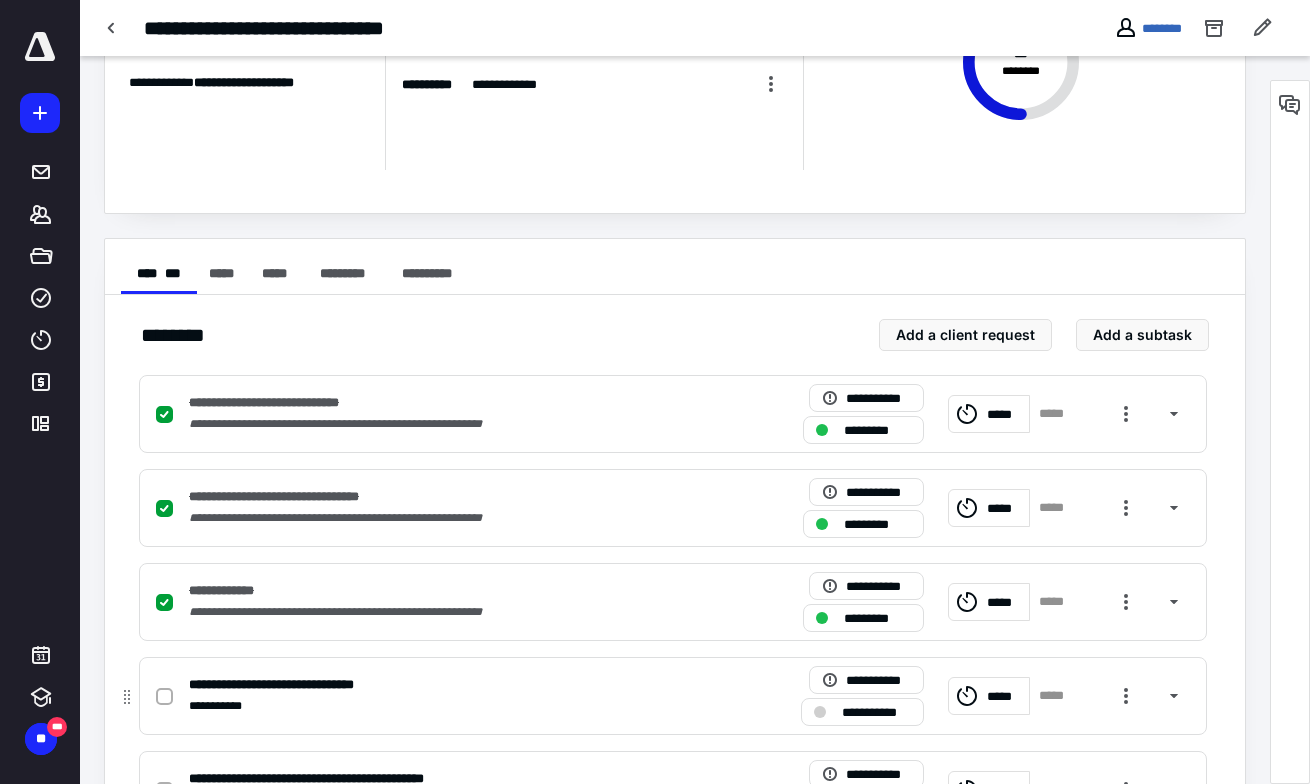 click at bounding box center (164, 697) 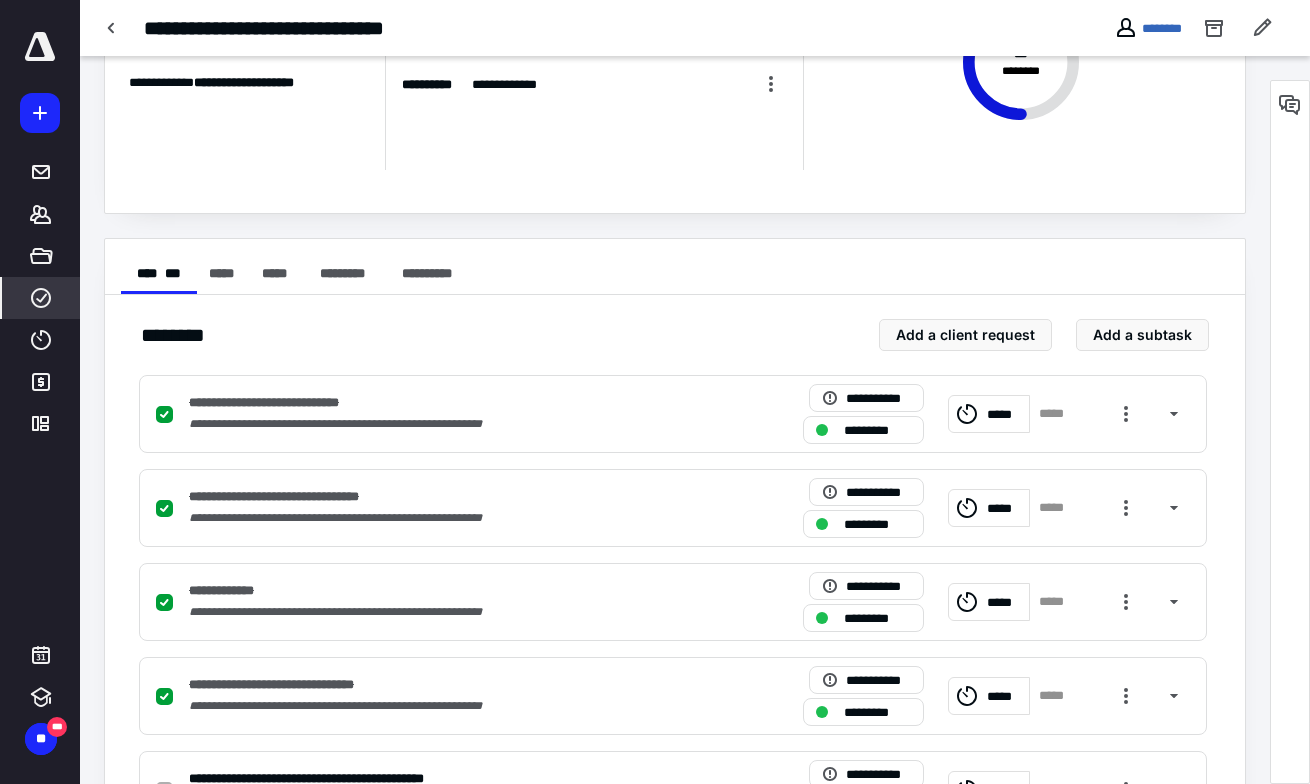 click 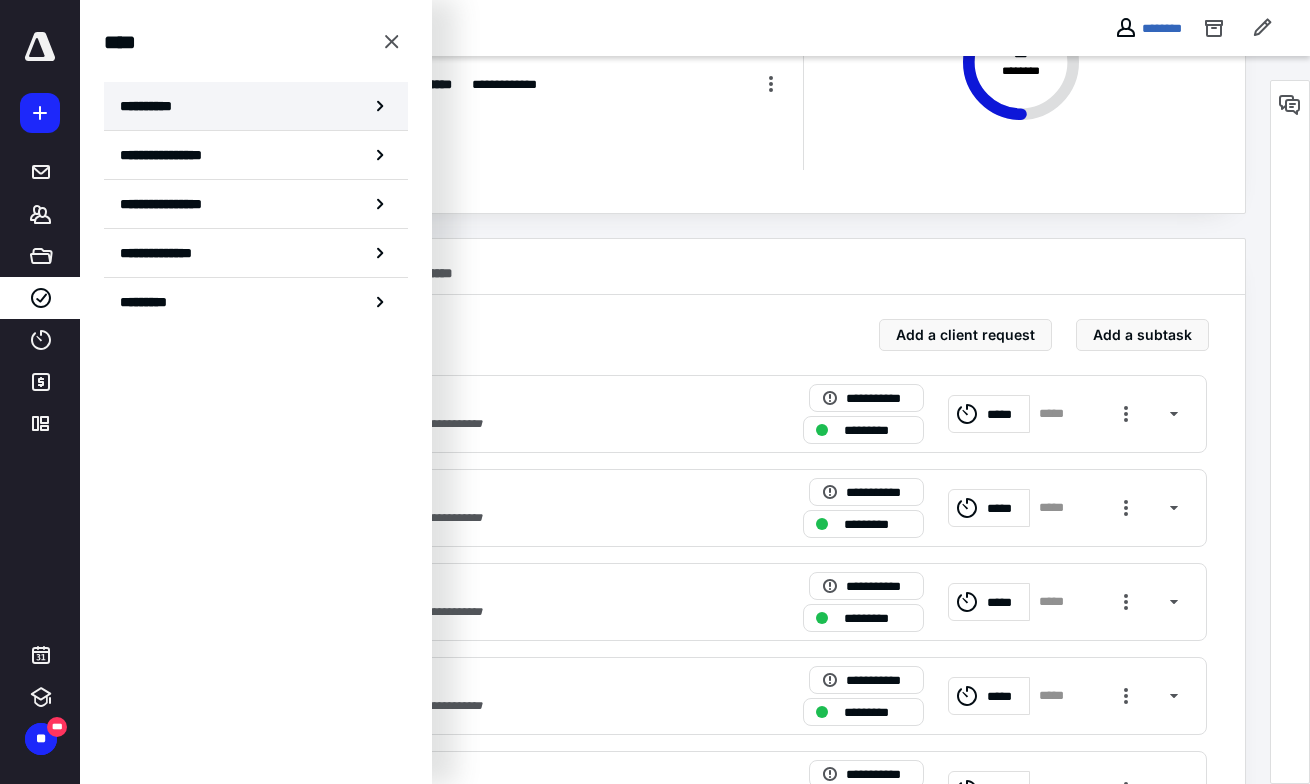 click on "**********" at bounding box center [256, 106] 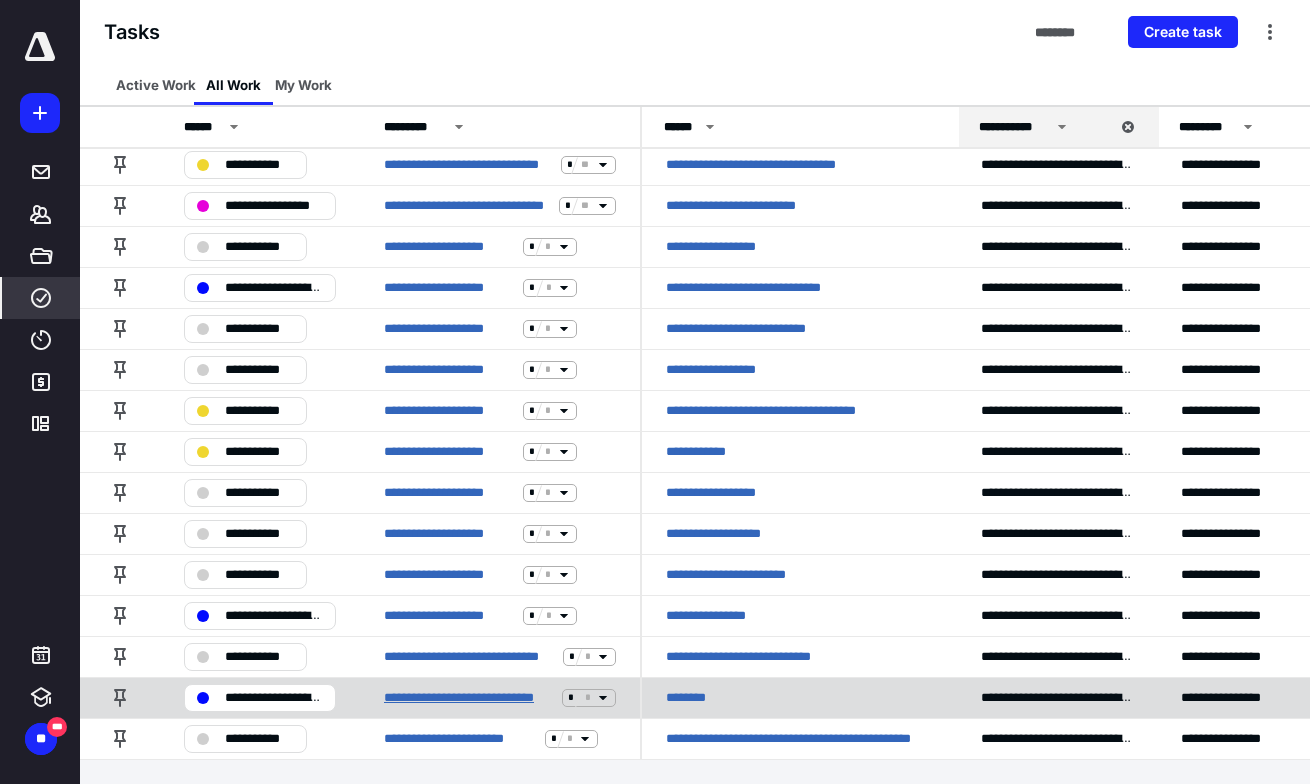 scroll, scrollTop: 630, scrollLeft: 0, axis: vertical 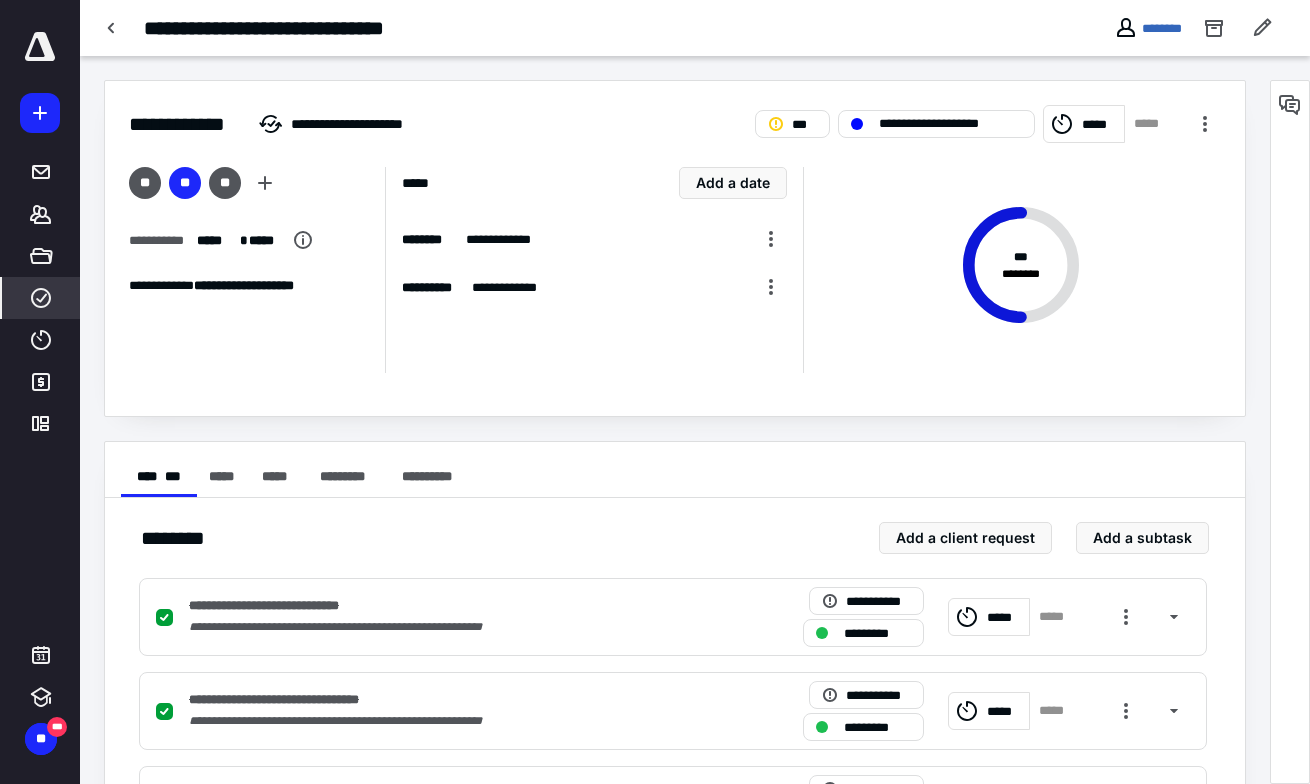 click 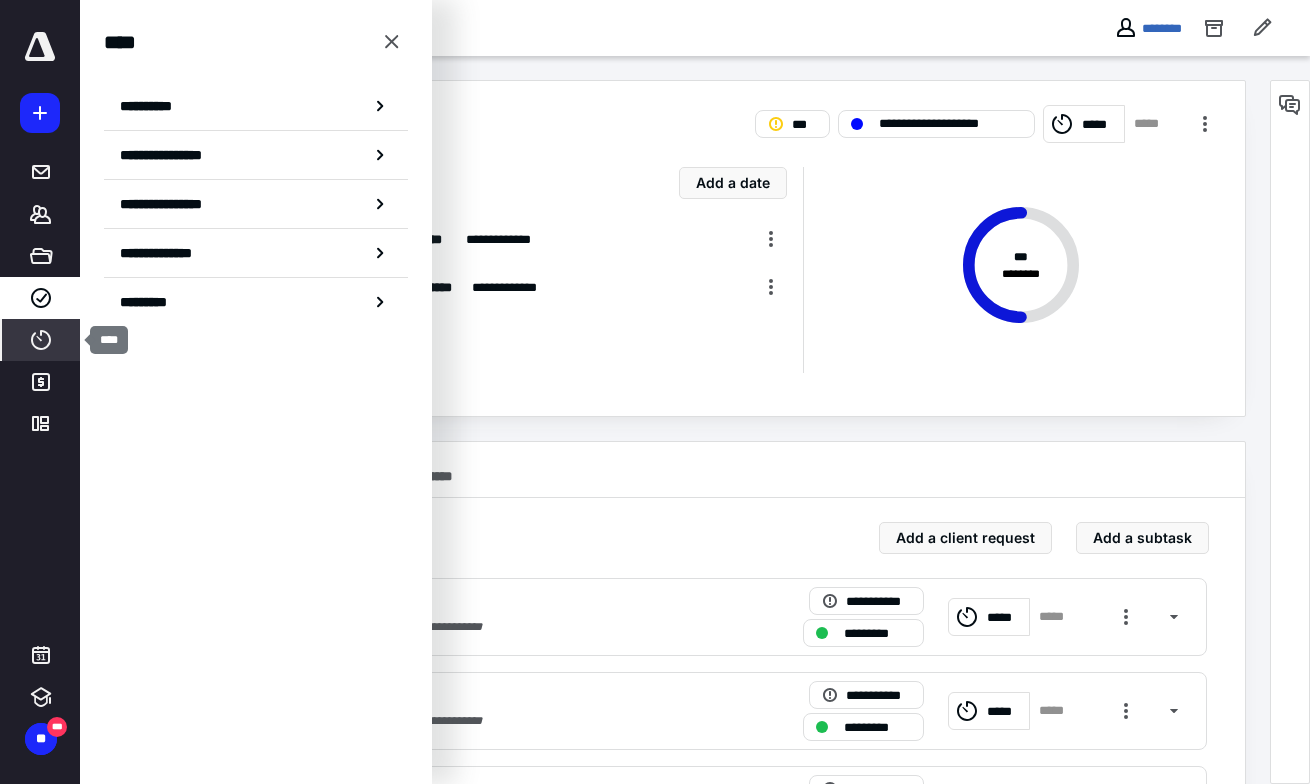 click 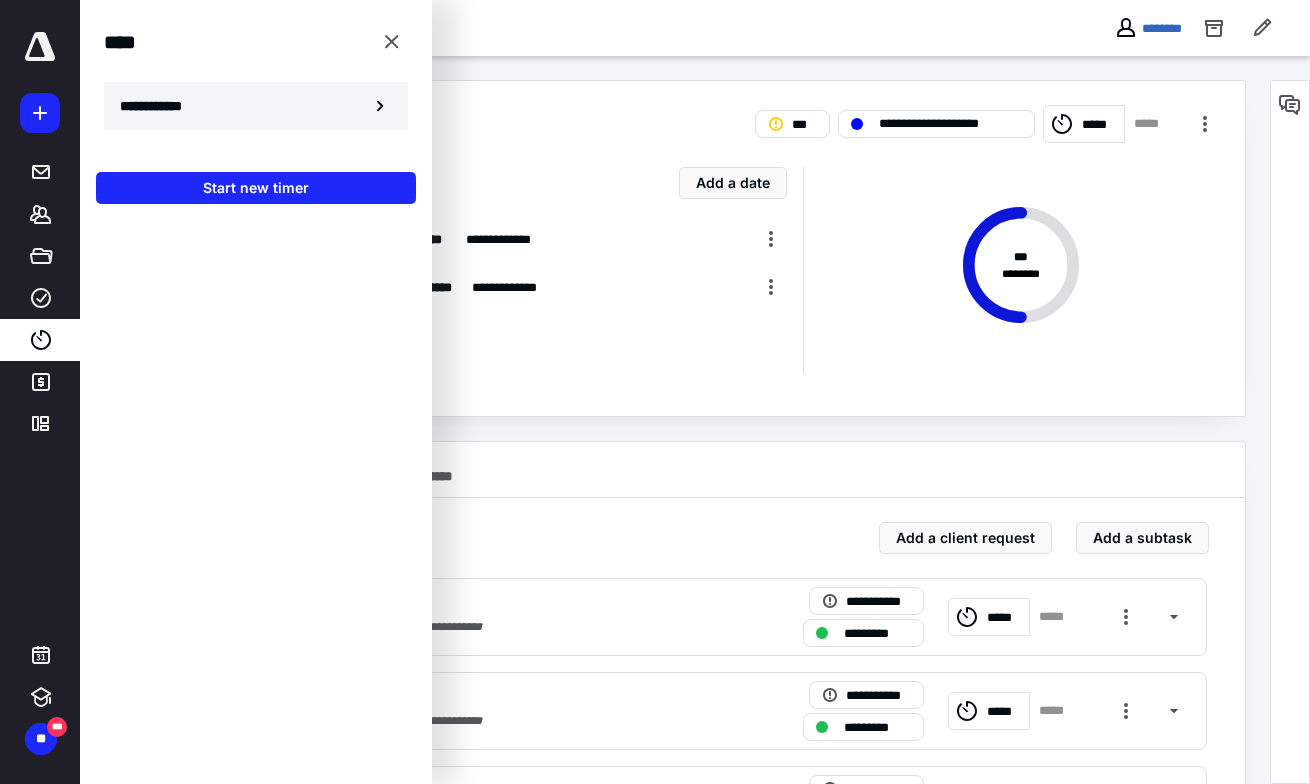 click on "**********" at bounding box center [256, 106] 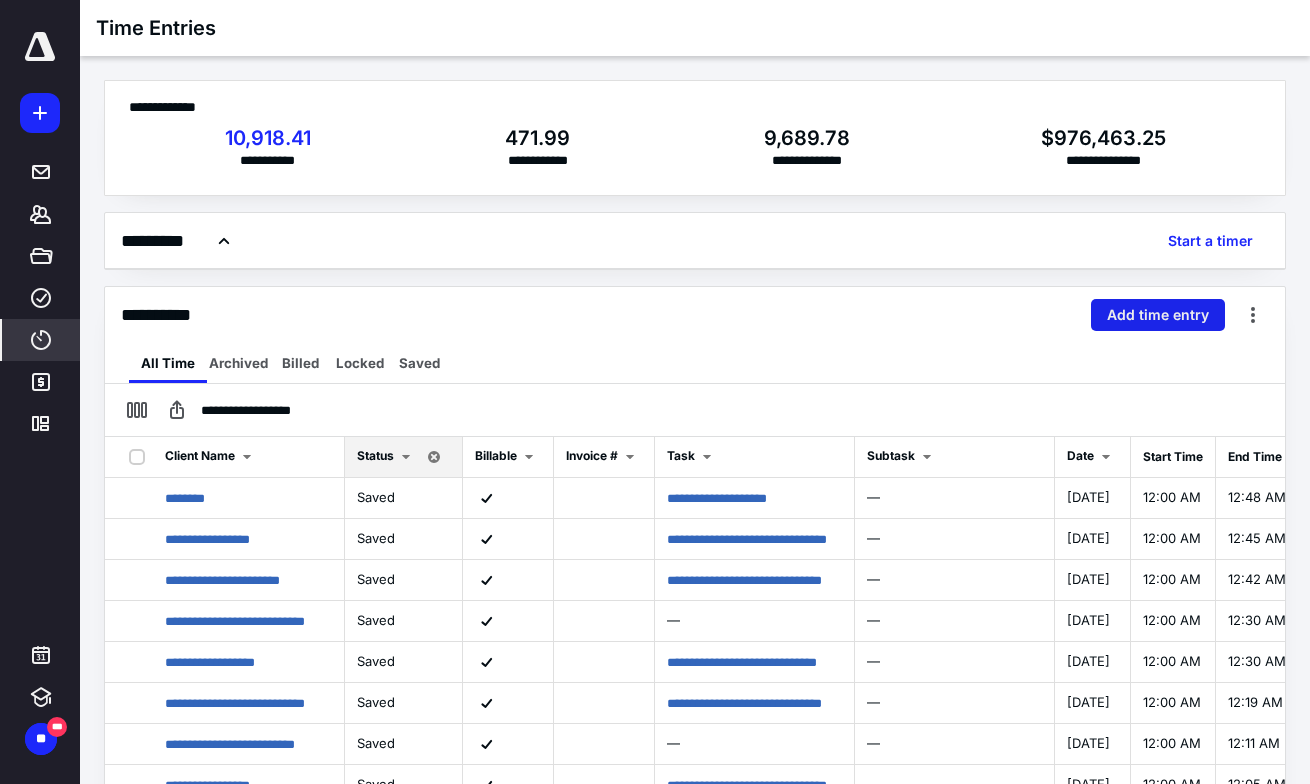 click on "Add time entry" at bounding box center (1158, 315) 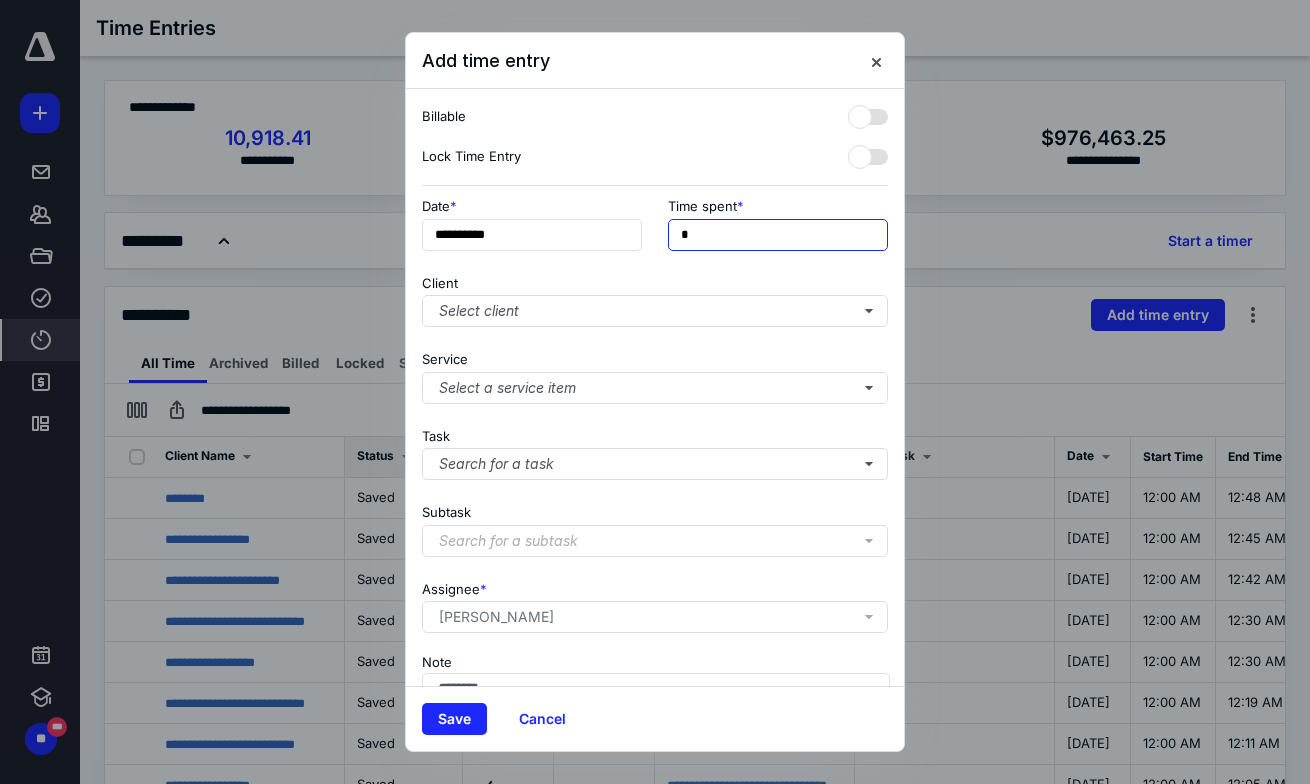 drag, startPoint x: 726, startPoint y: 230, endPoint x: 562, endPoint y: 211, distance: 165.09694 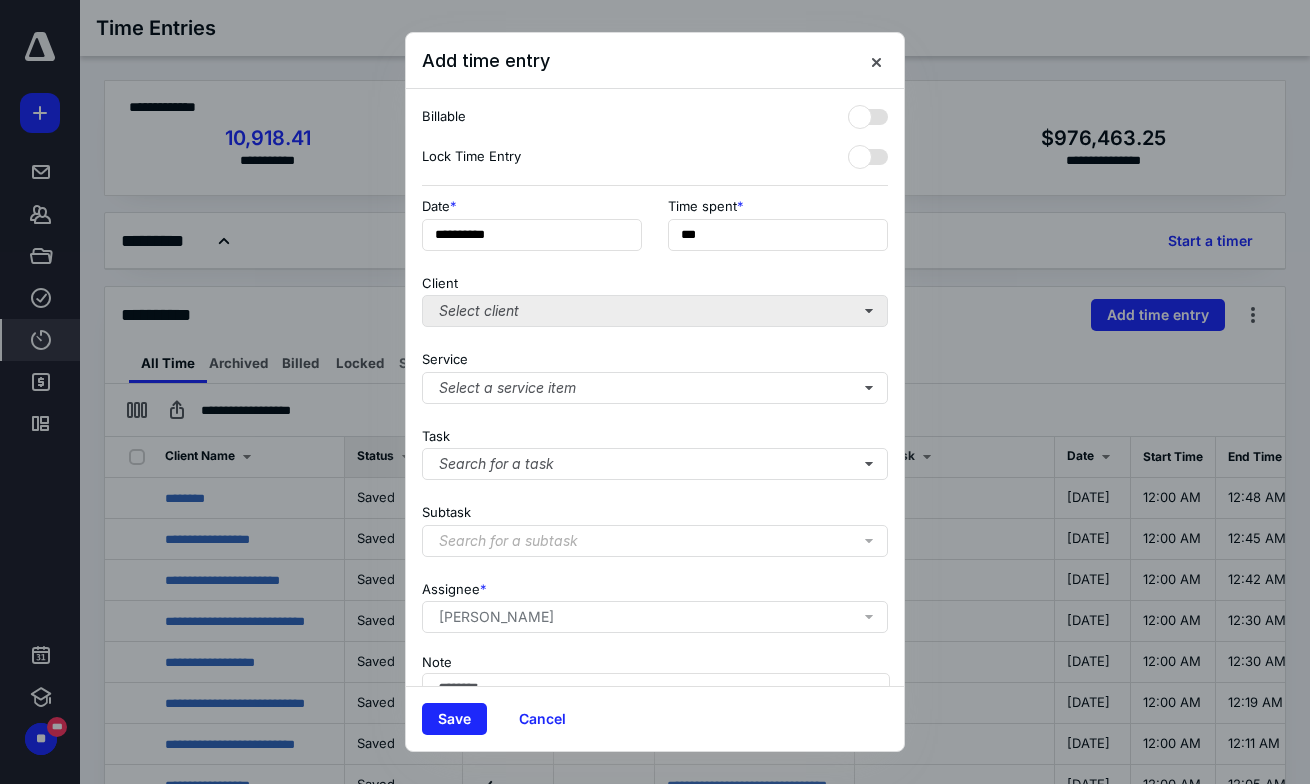 type on "**" 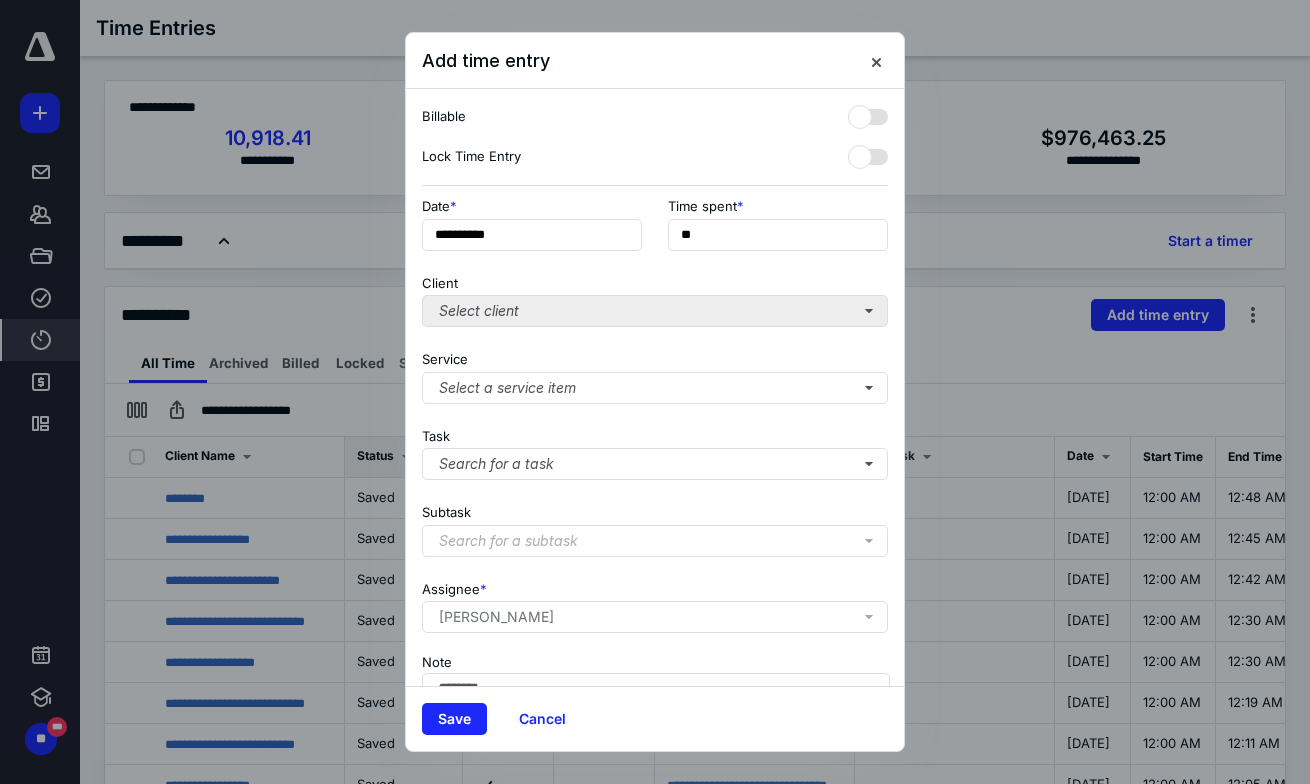 click on "Select client" at bounding box center [655, 311] 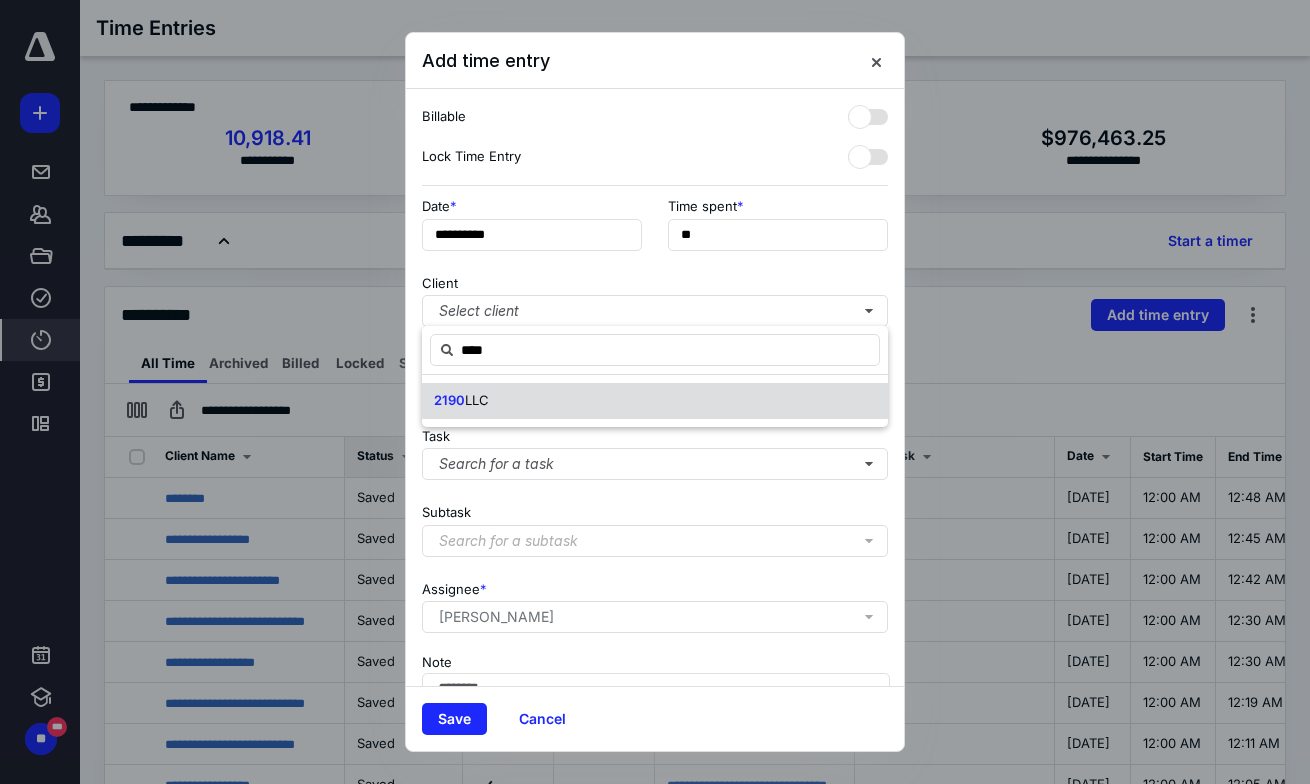 click on "2190  LLC" at bounding box center (655, 401) 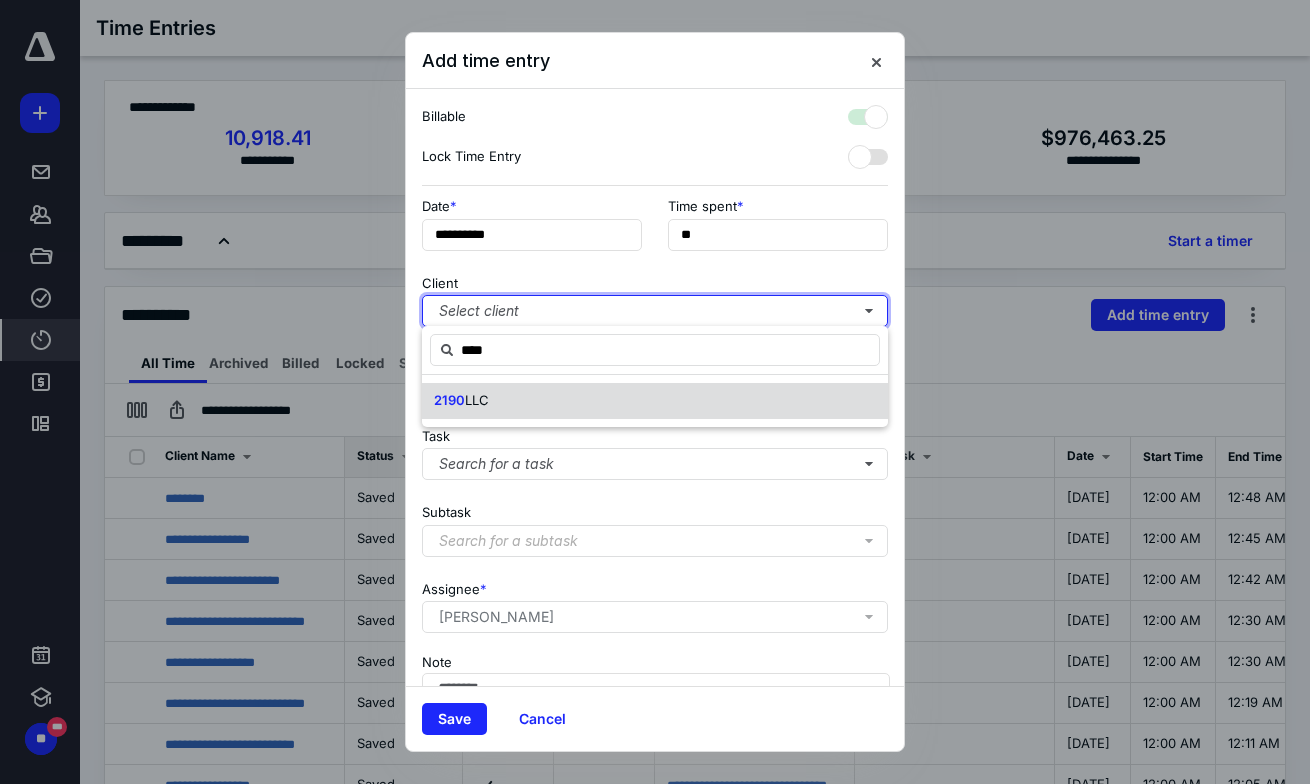 checkbox on "true" 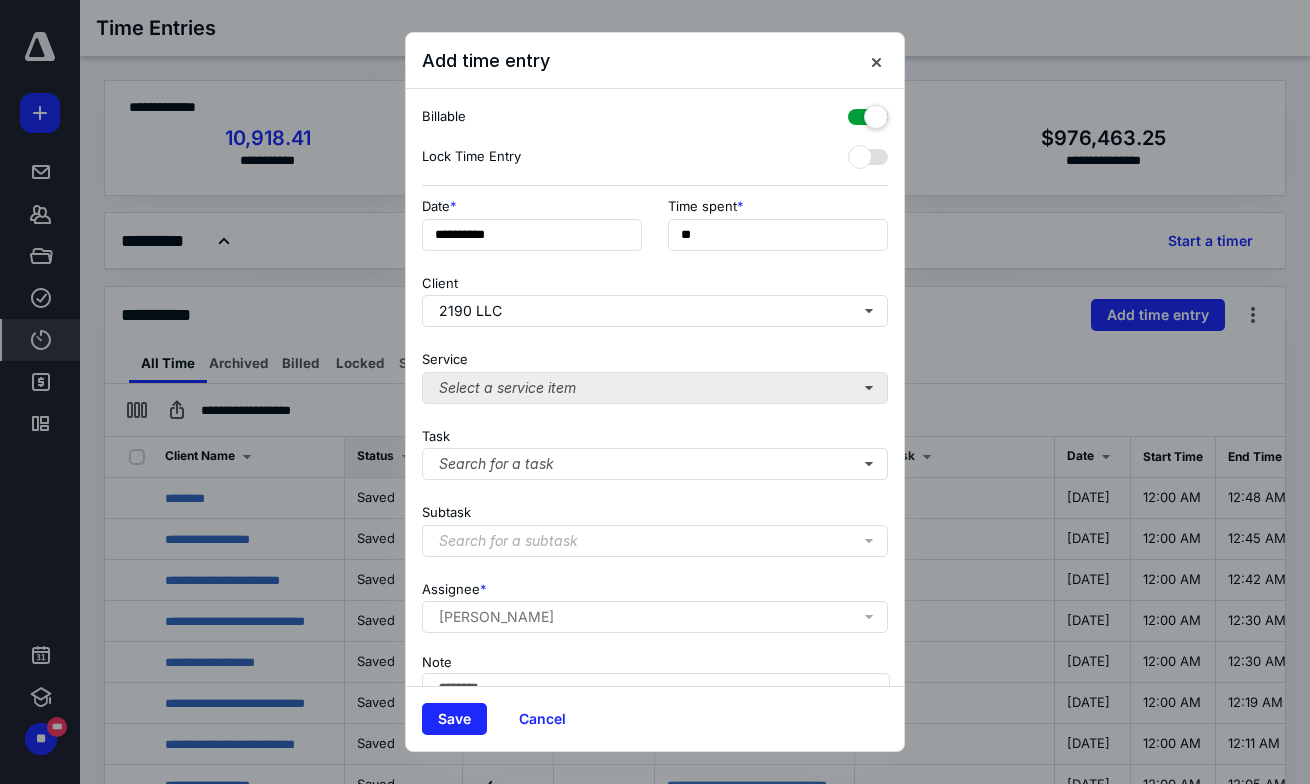 click on "Select a service item" at bounding box center (655, 388) 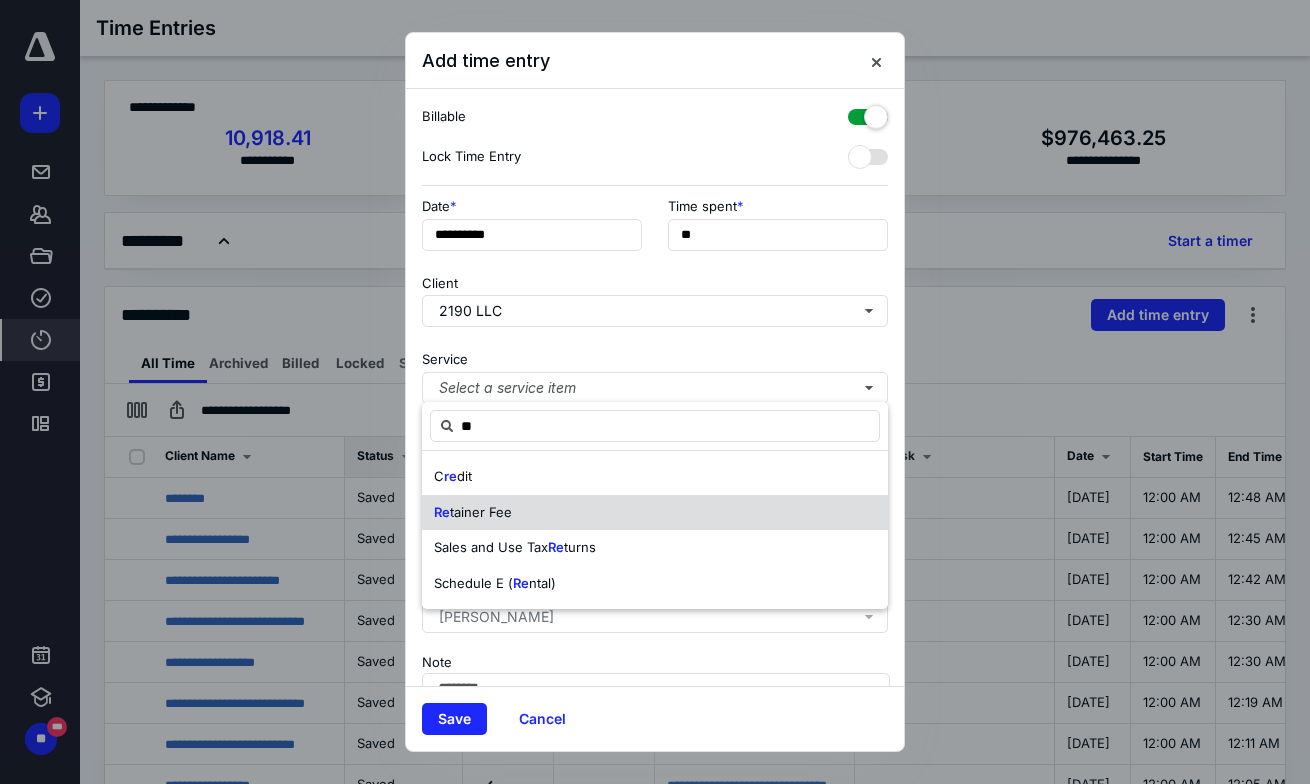 click on "Re tainer Fee" at bounding box center [655, 513] 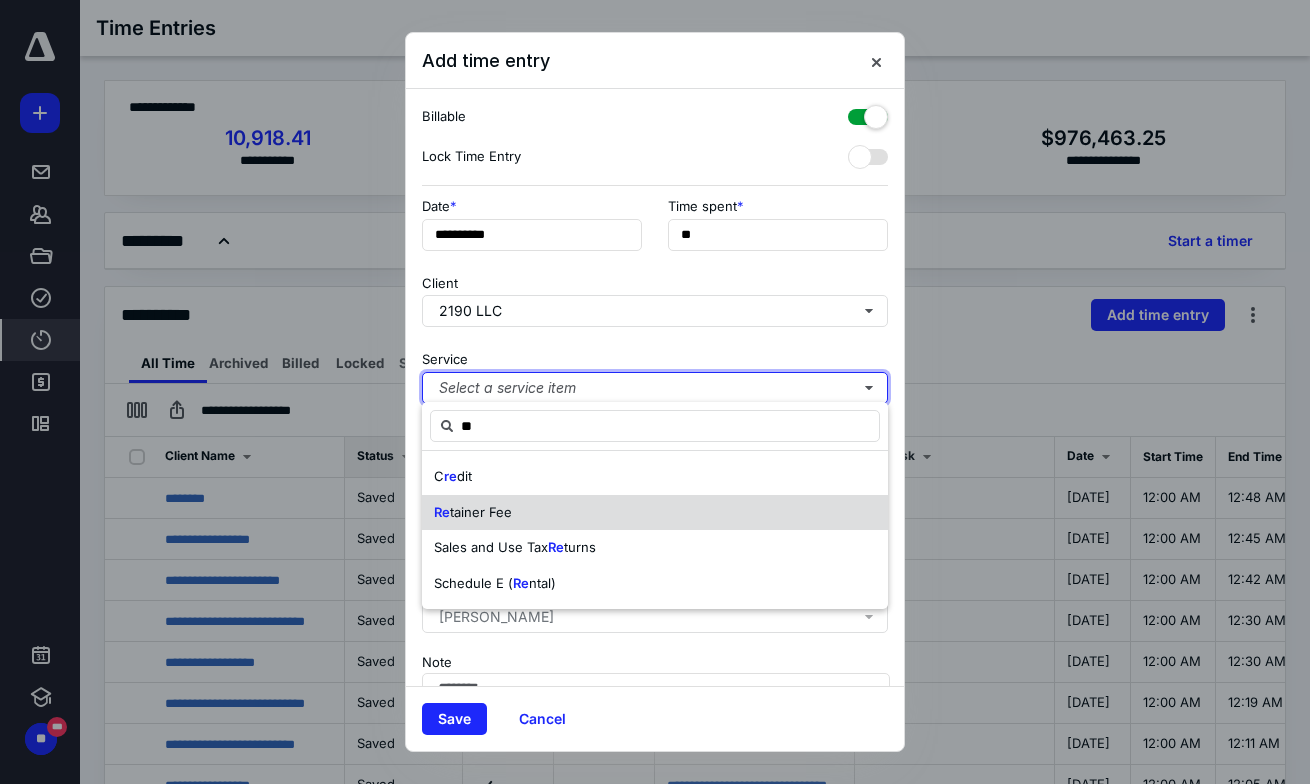 type 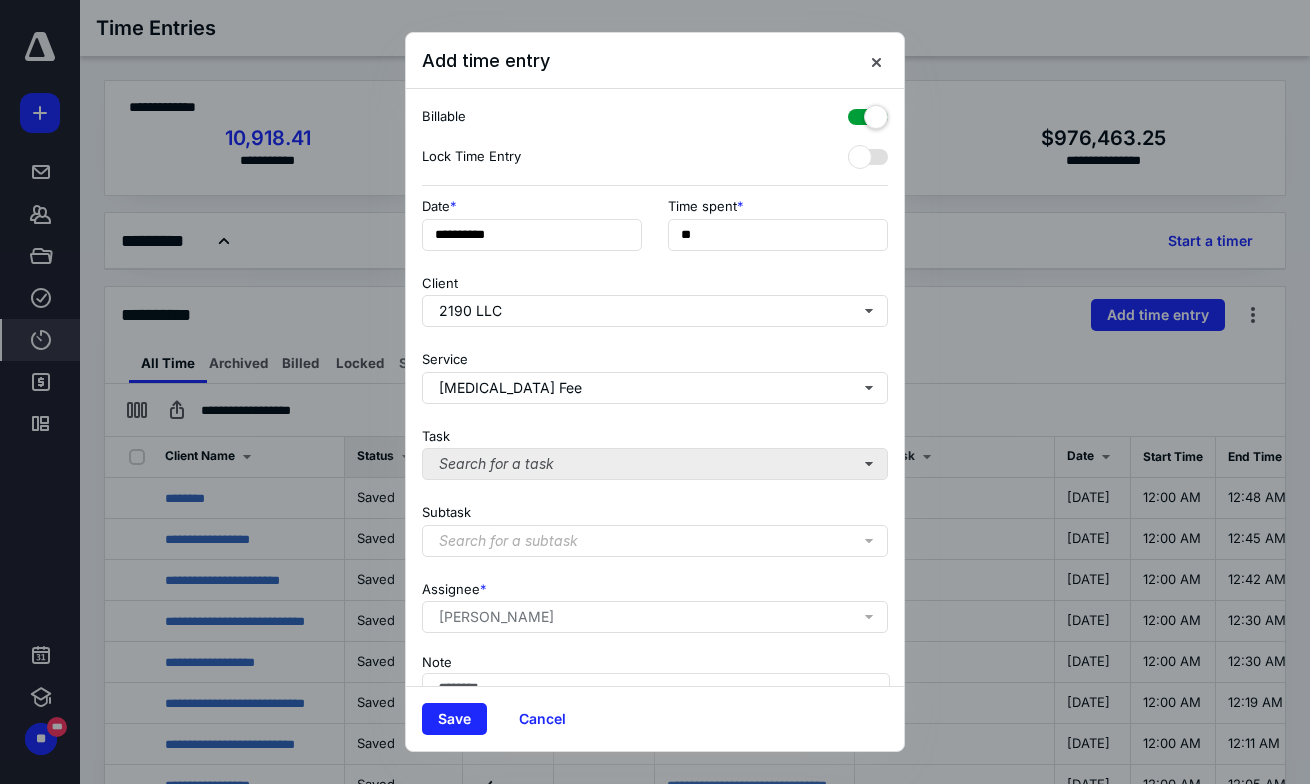click on "Search for a task" at bounding box center [655, 464] 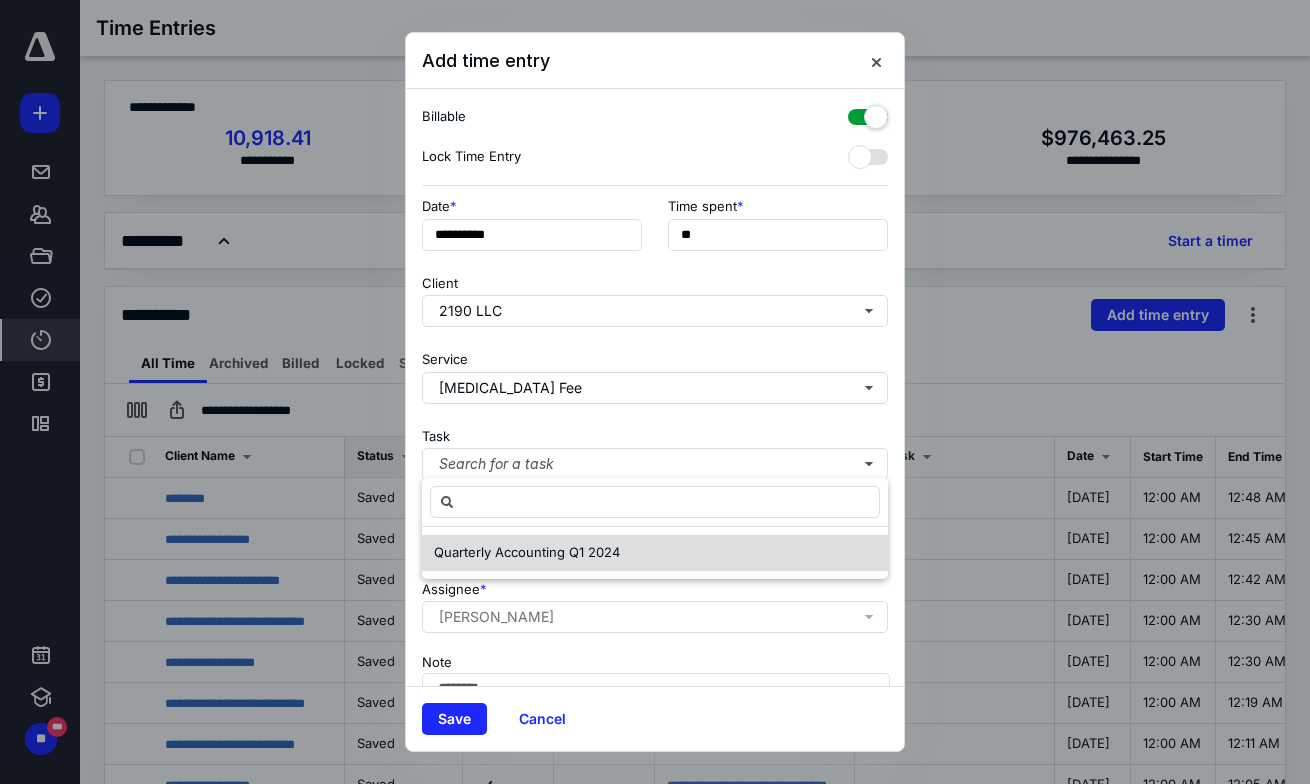click on "Quarterly Accounting  Q1  2024" at bounding box center (527, 552) 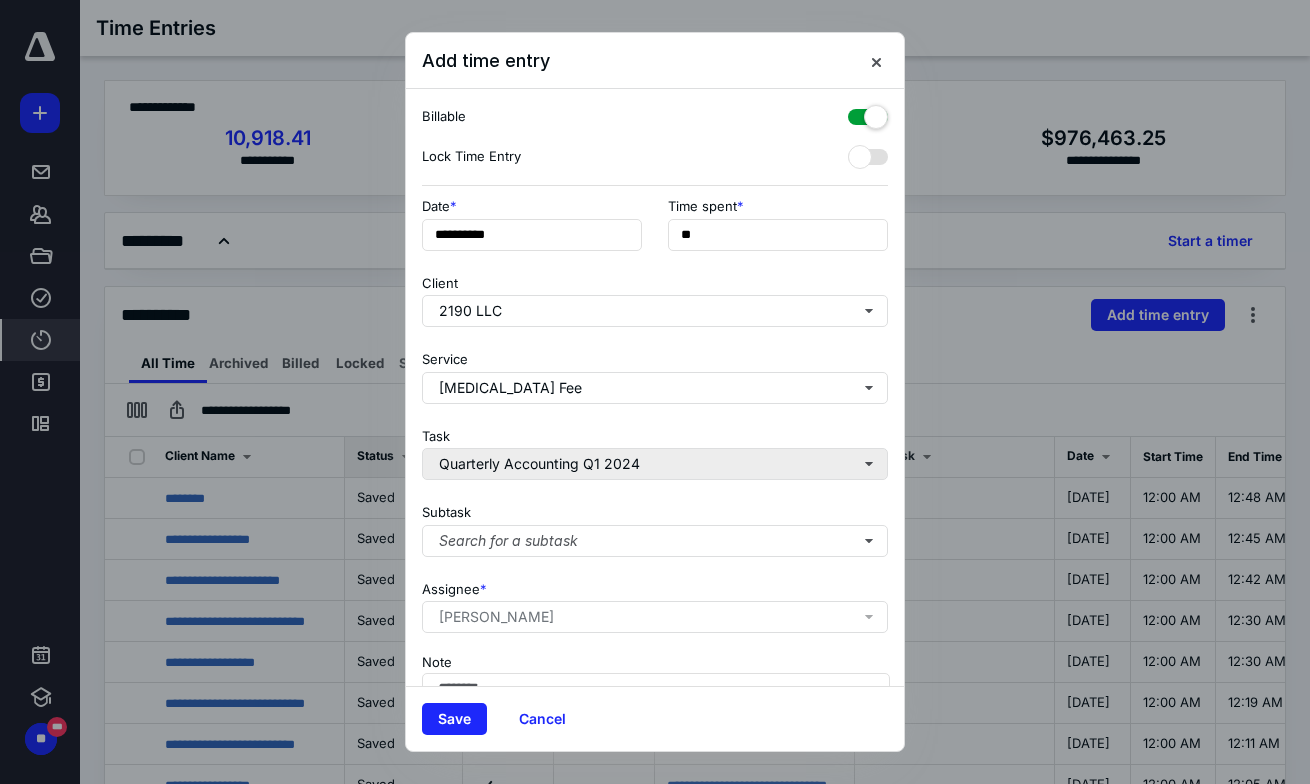 click on "Quarterly Accounting  Q1  2024" at bounding box center (655, 464) 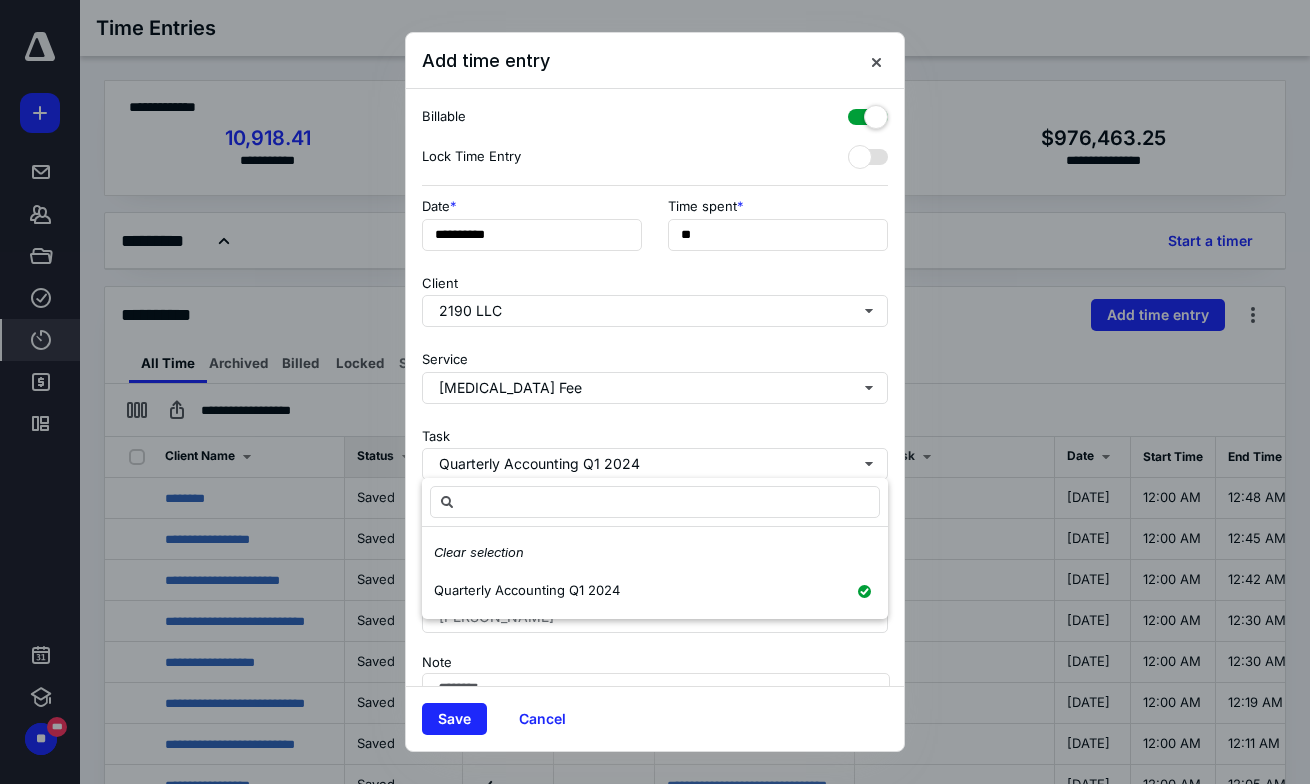 click on "**********" at bounding box center (655, 387) 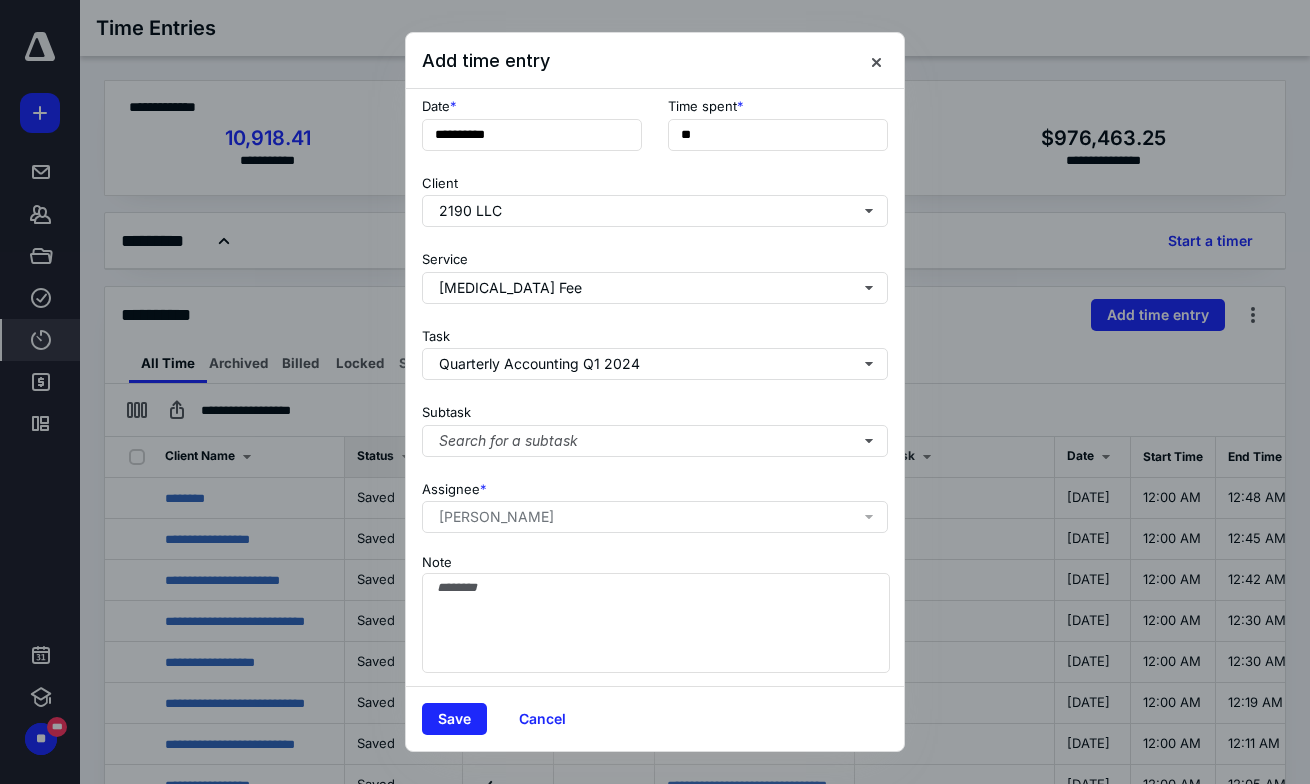scroll, scrollTop: 99, scrollLeft: 0, axis: vertical 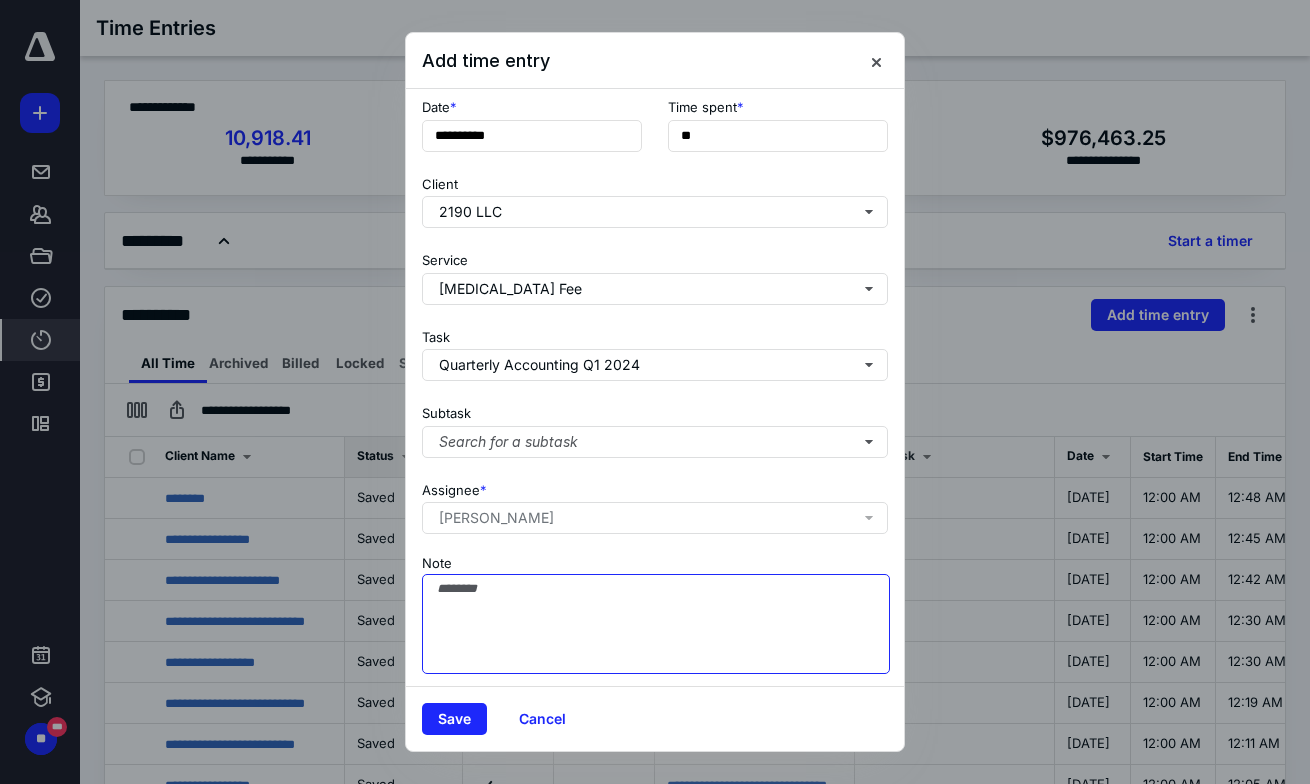 click on "Note" at bounding box center [656, 624] 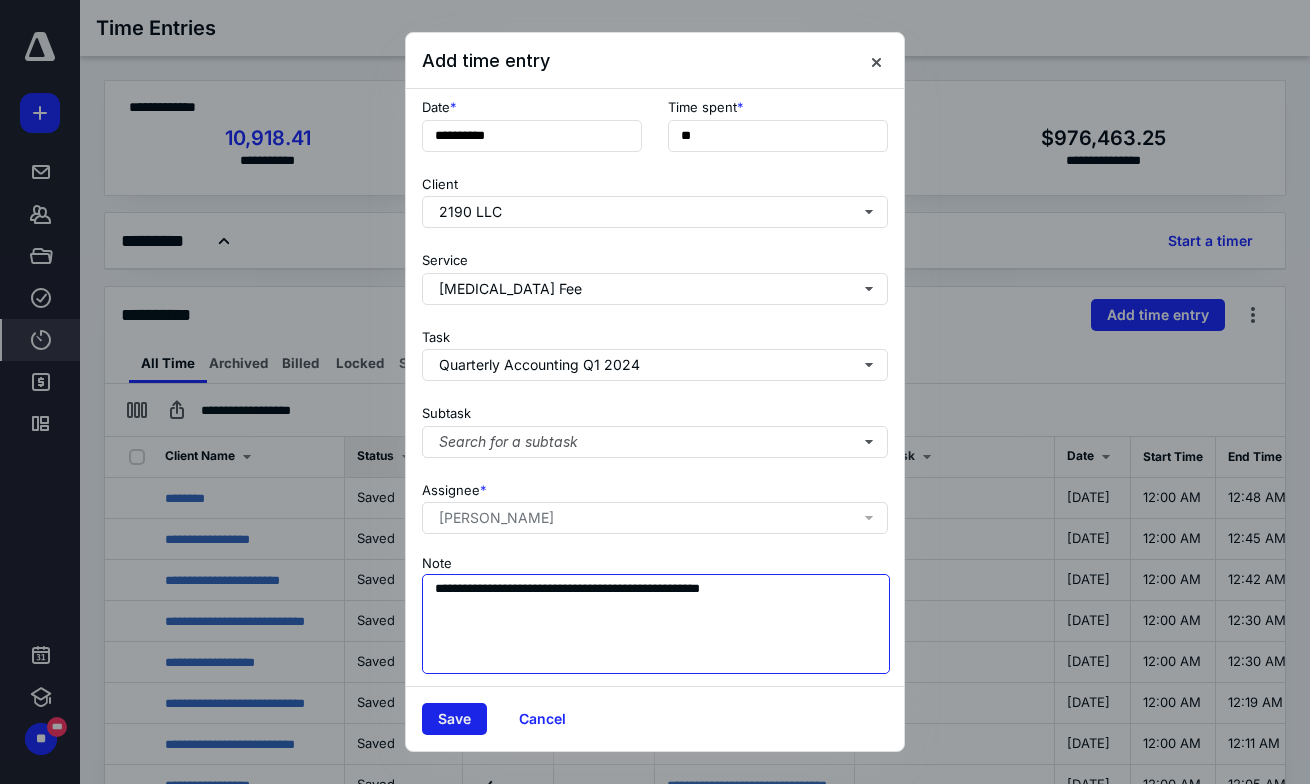 type on "**********" 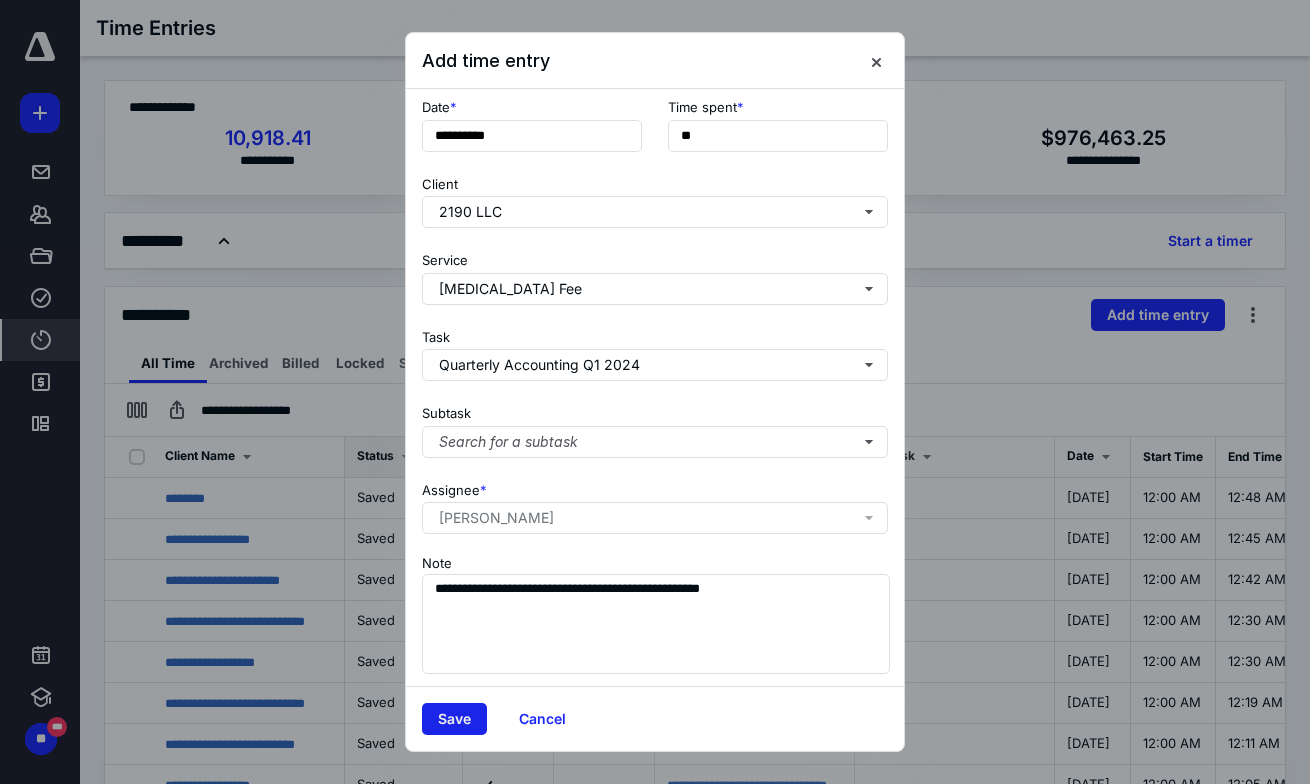 click on "Save" at bounding box center [454, 719] 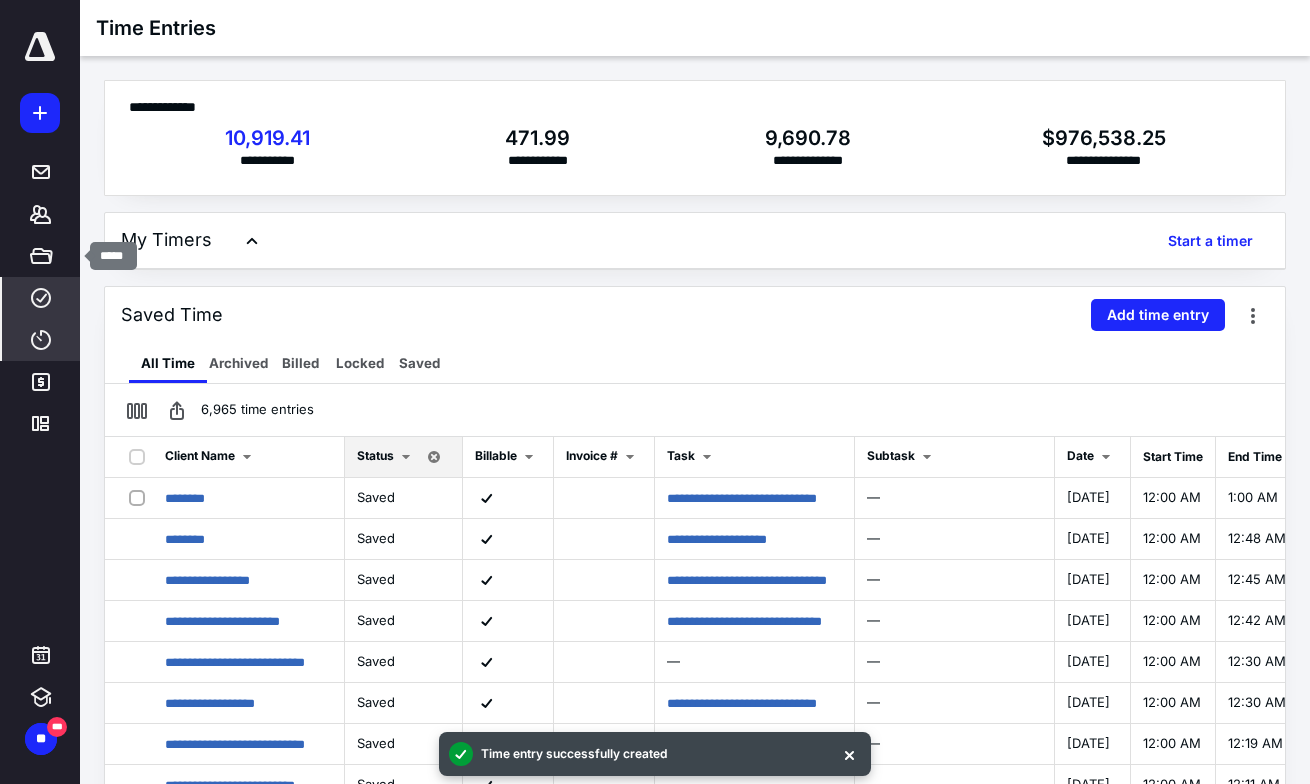 click 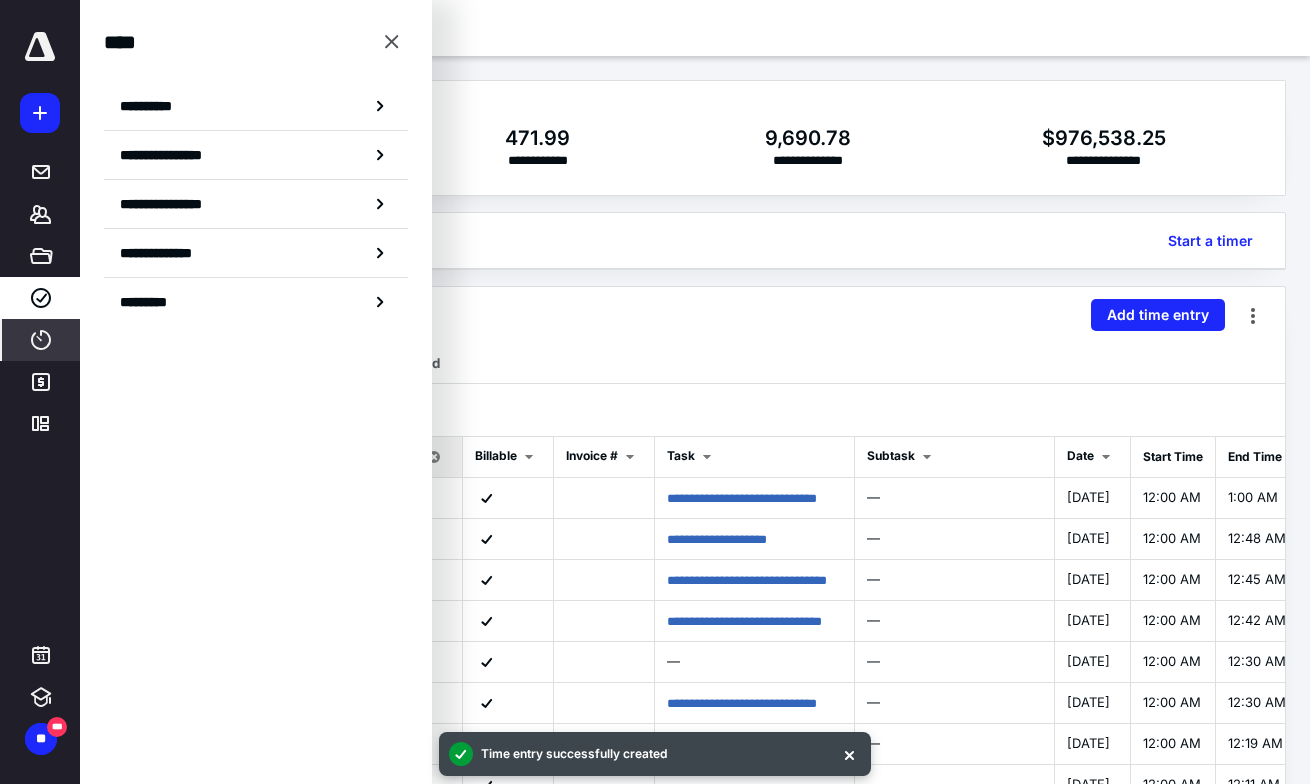 click on "**********" at bounding box center (256, 176) 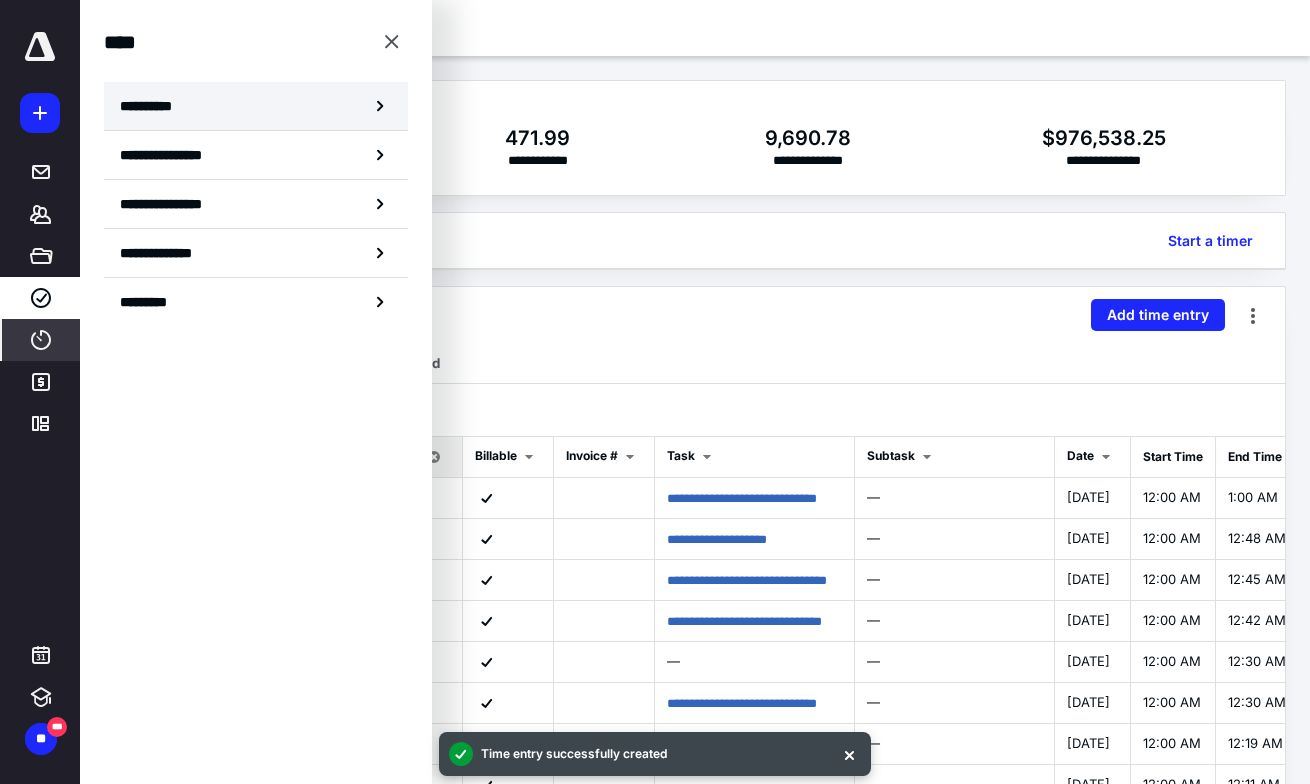 click on "**********" at bounding box center (153, 106) 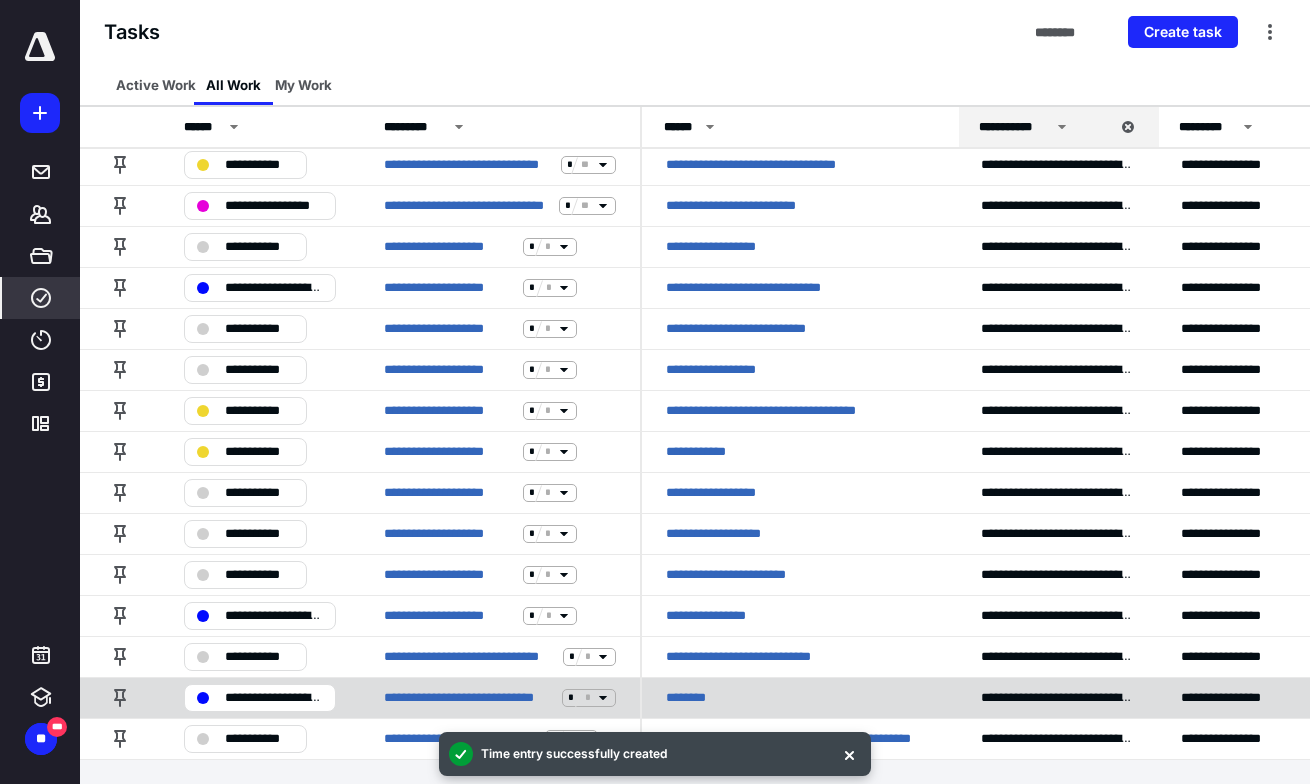 scroll, scrollTop: 630, scrollLeft: 0, axis: vertical 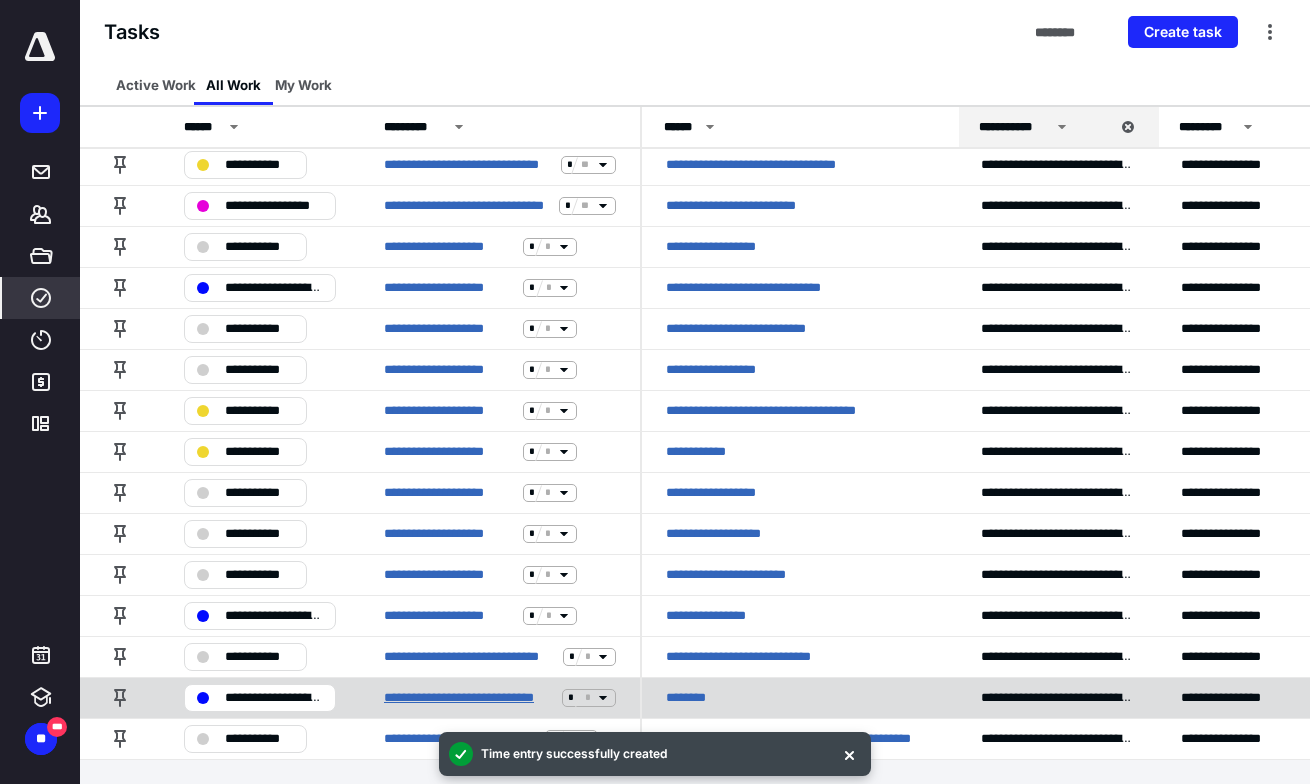 click on "**********" at bounding box center (469, 697) 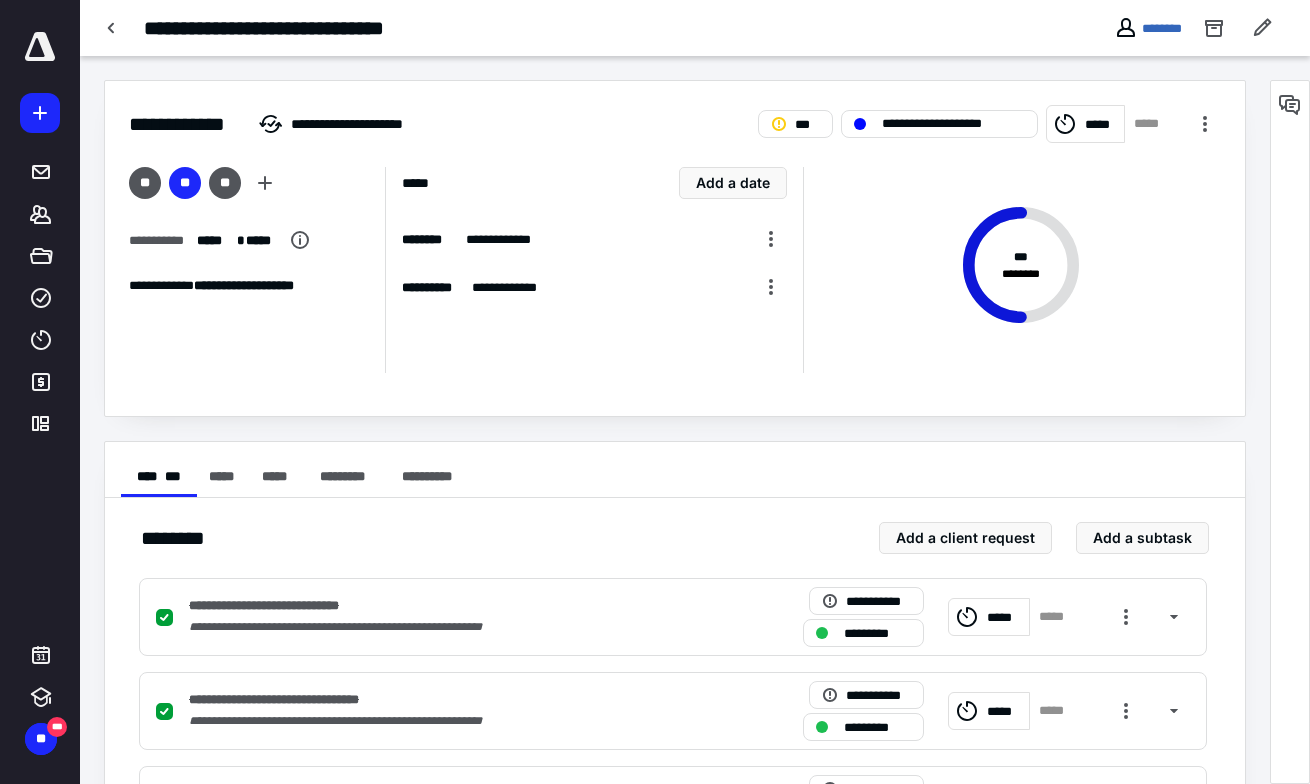 scroll, scrollTop: 0, scrollLeft: 0, axis: both 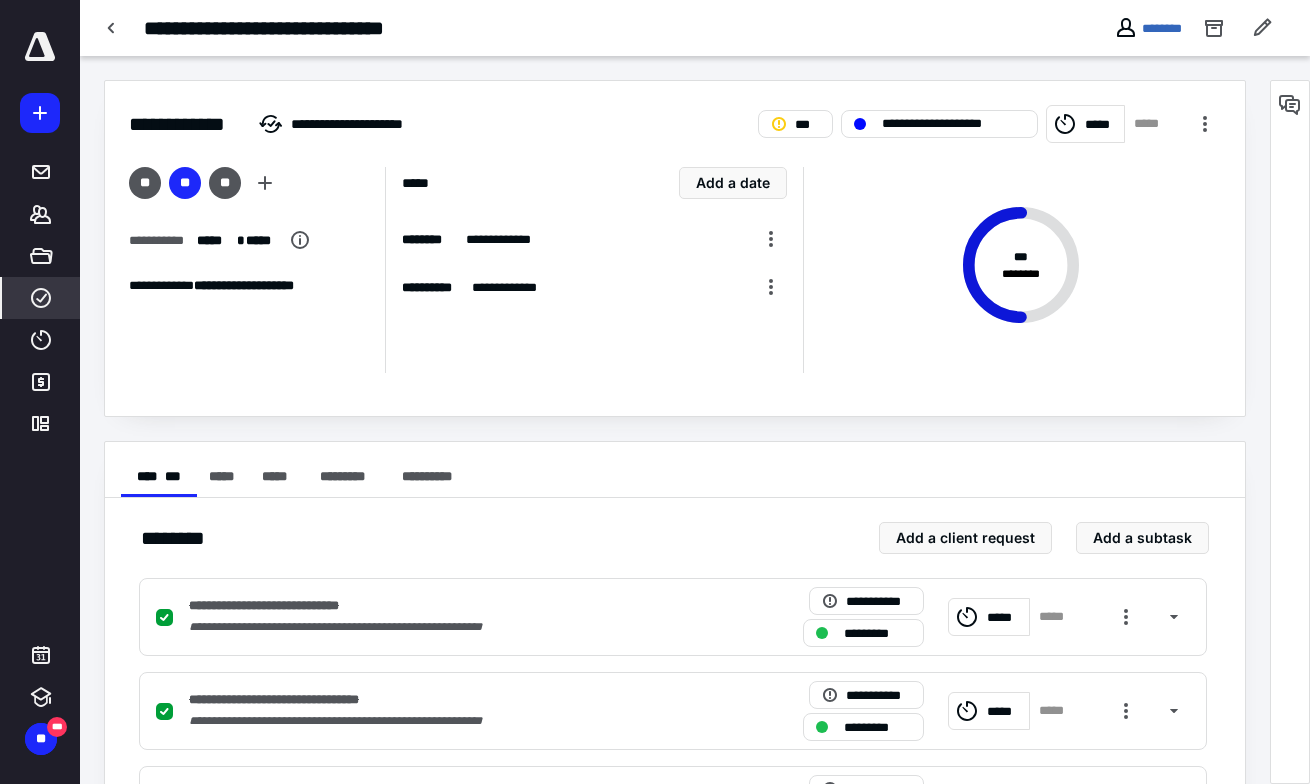 click 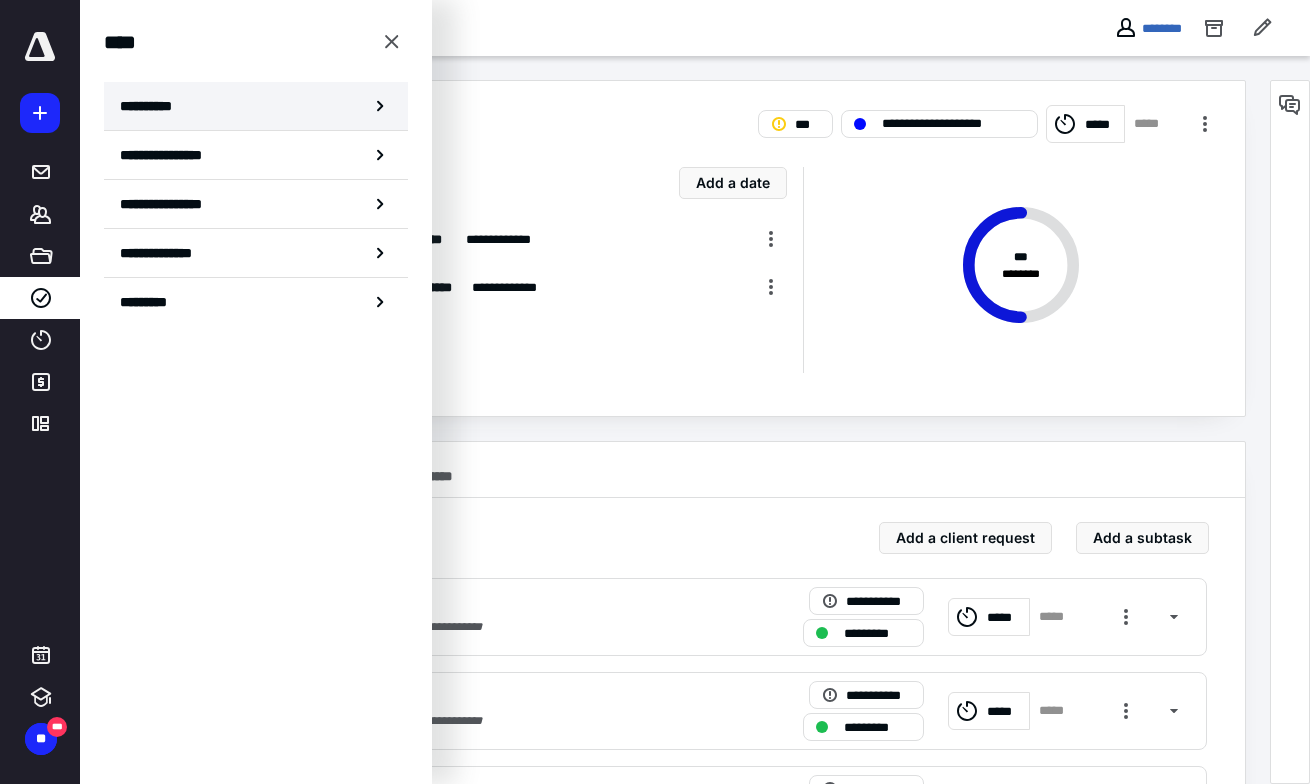 click on "**********" at bounding box center (256, 106) 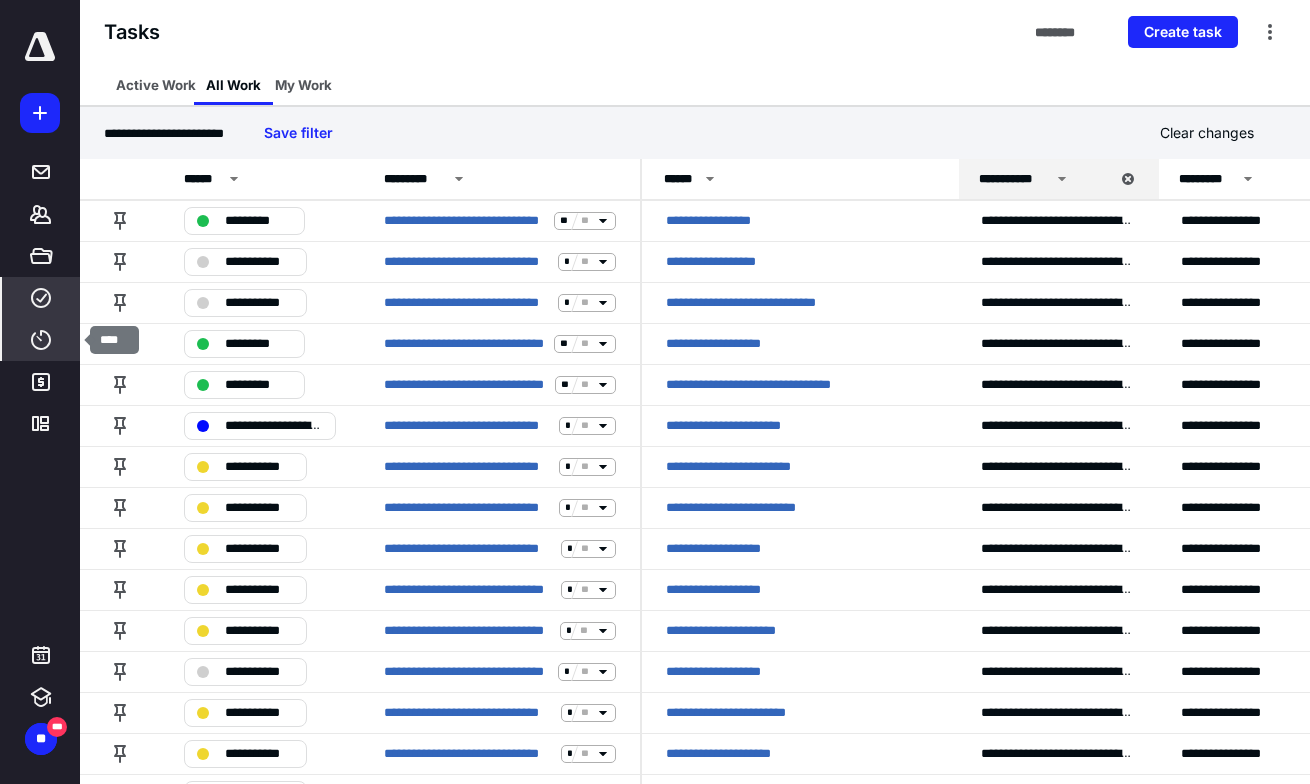 click on "****" at bounding box center [41, 340] 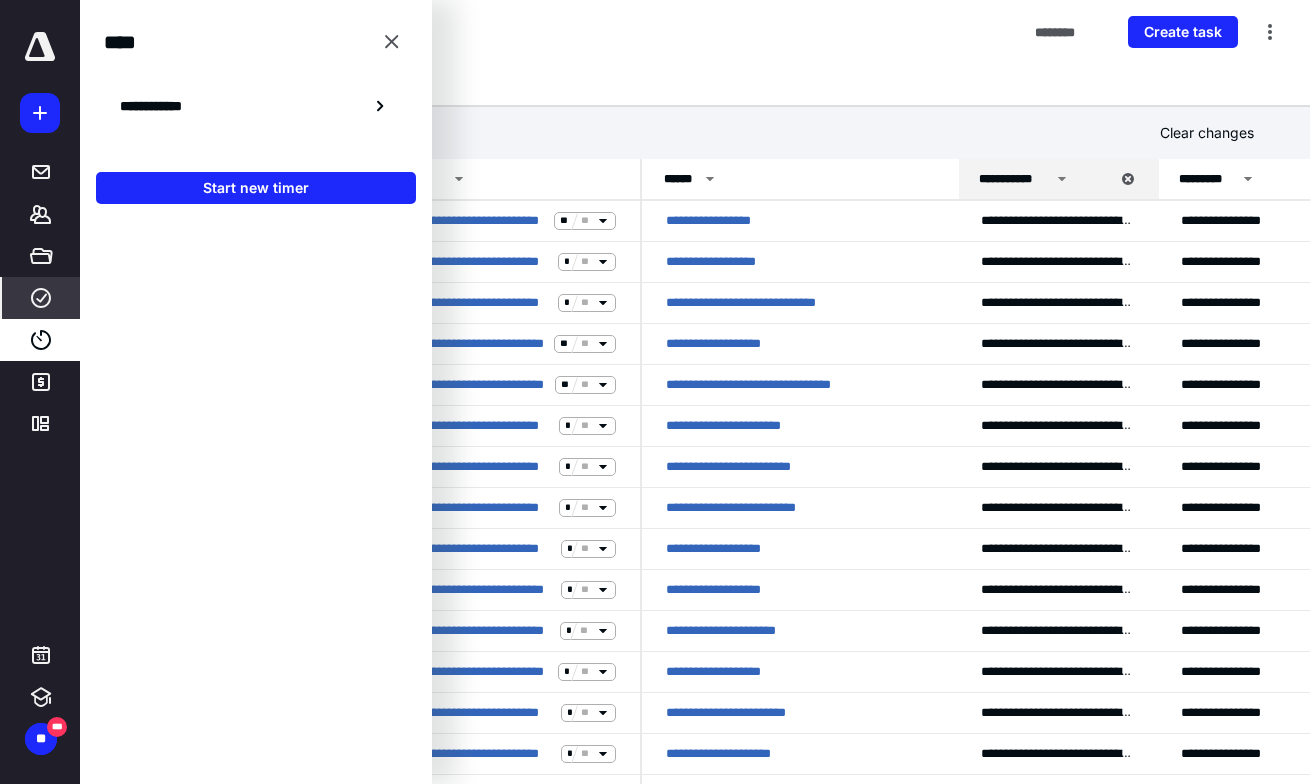 click on "**********" at bounding box center [695, 133] 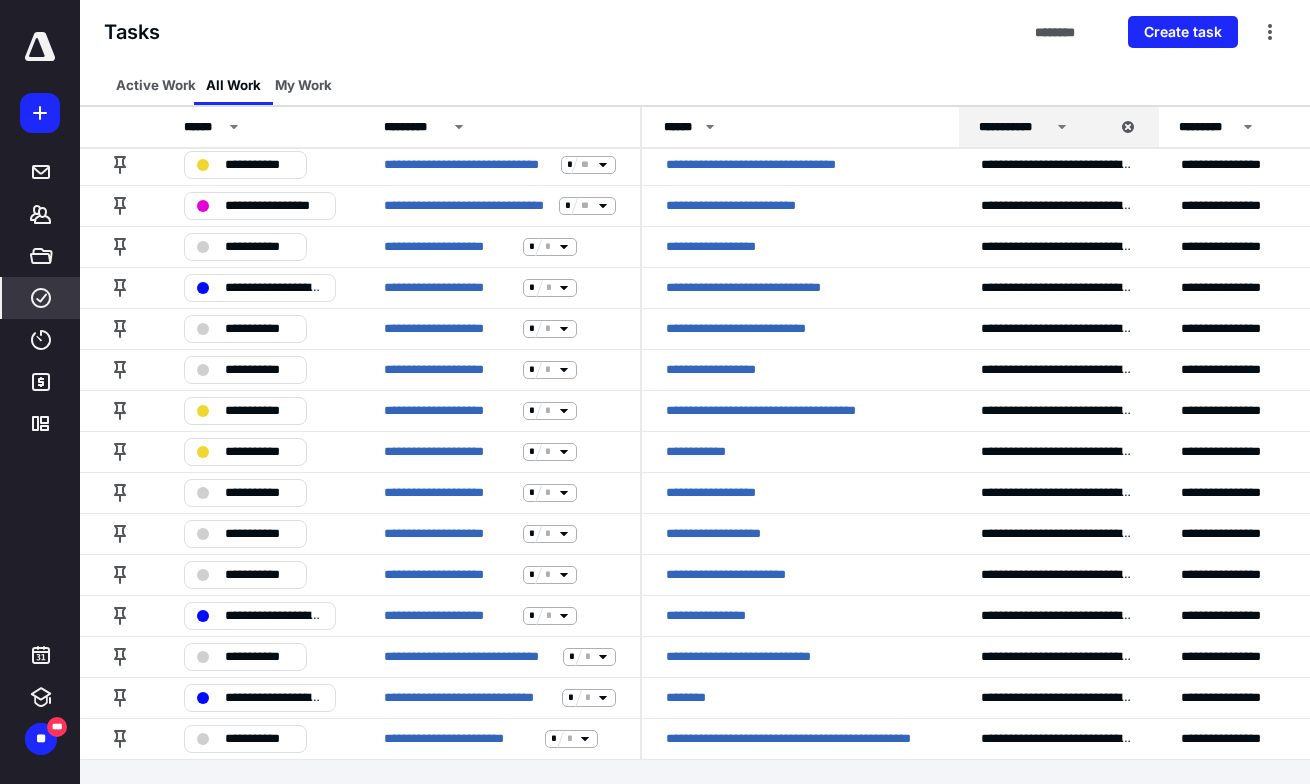 scroll, scrollTop: 630, scrollLeft: 0, axis: vertical 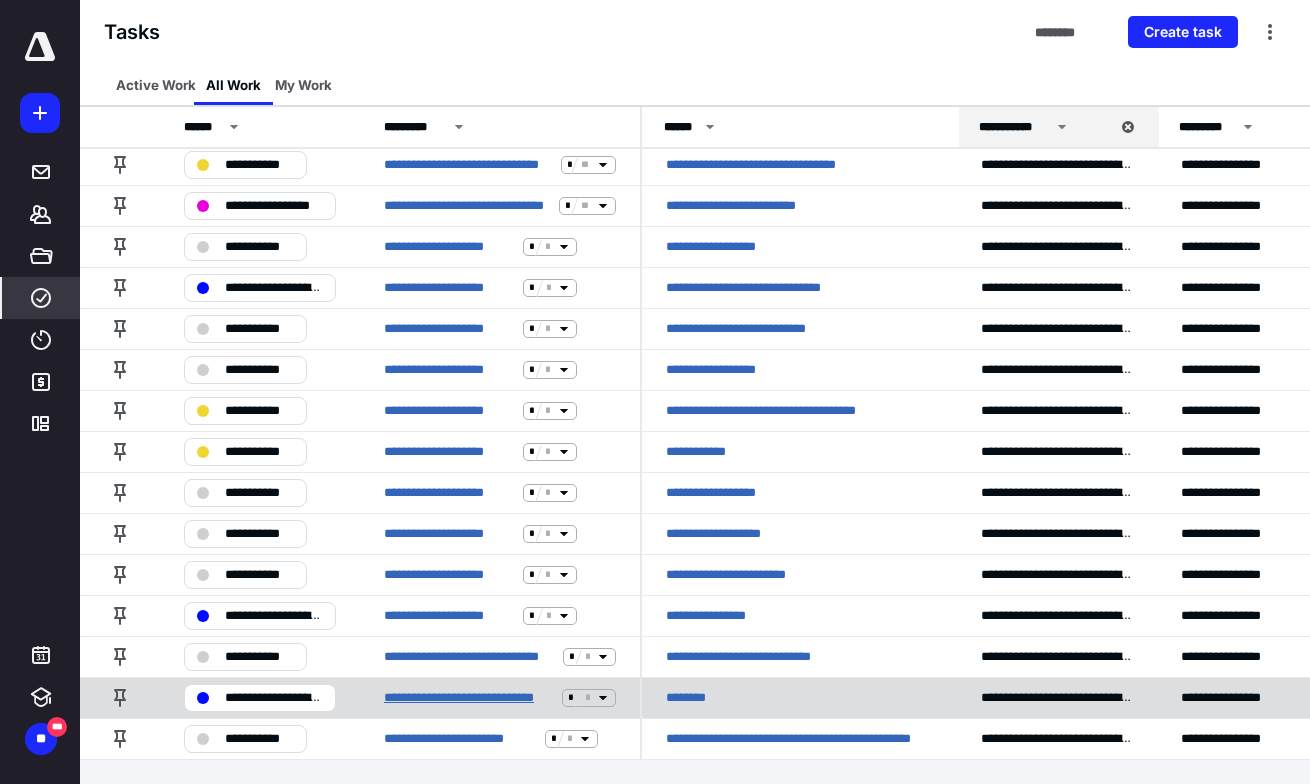 click on "**********" at bounding box center (469, 697) 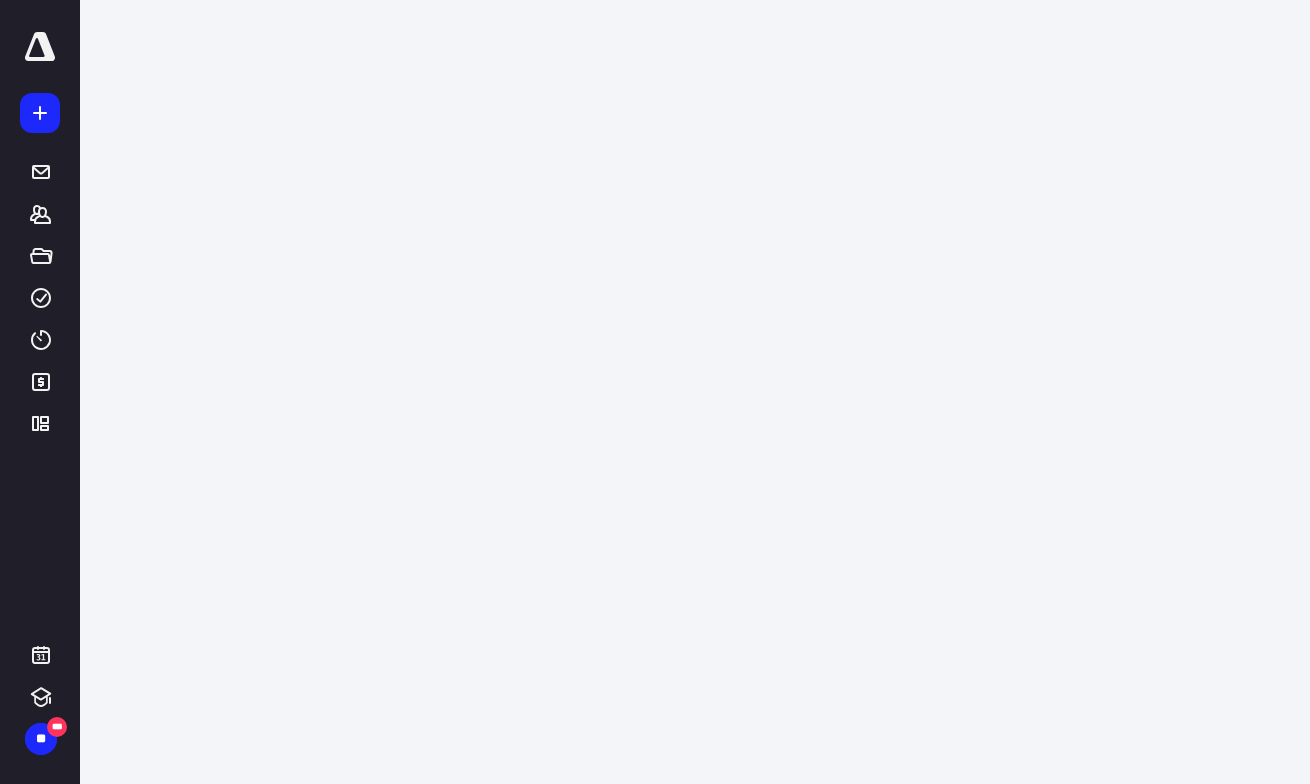 scroll, scrollTop: 0, scrollLeft: 0, axis: both 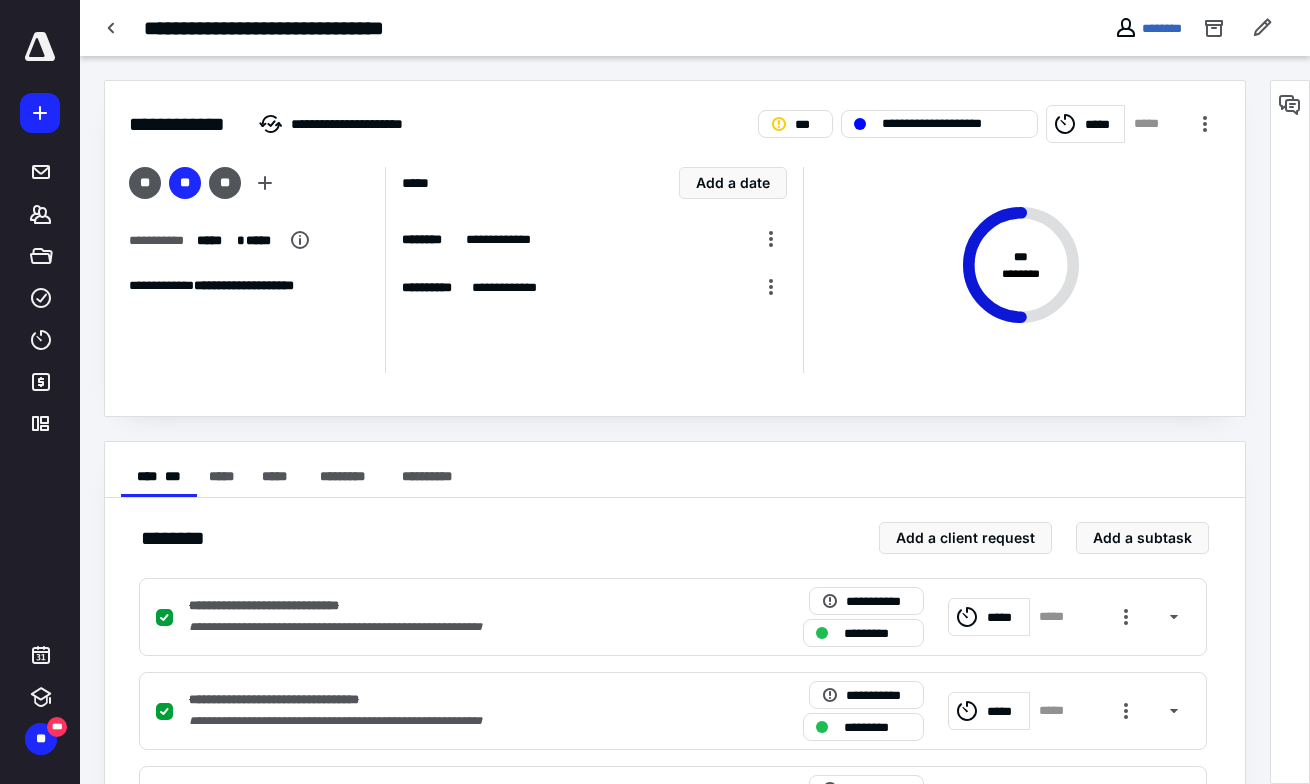 click on "*****" at bounding box center [1153, 124] 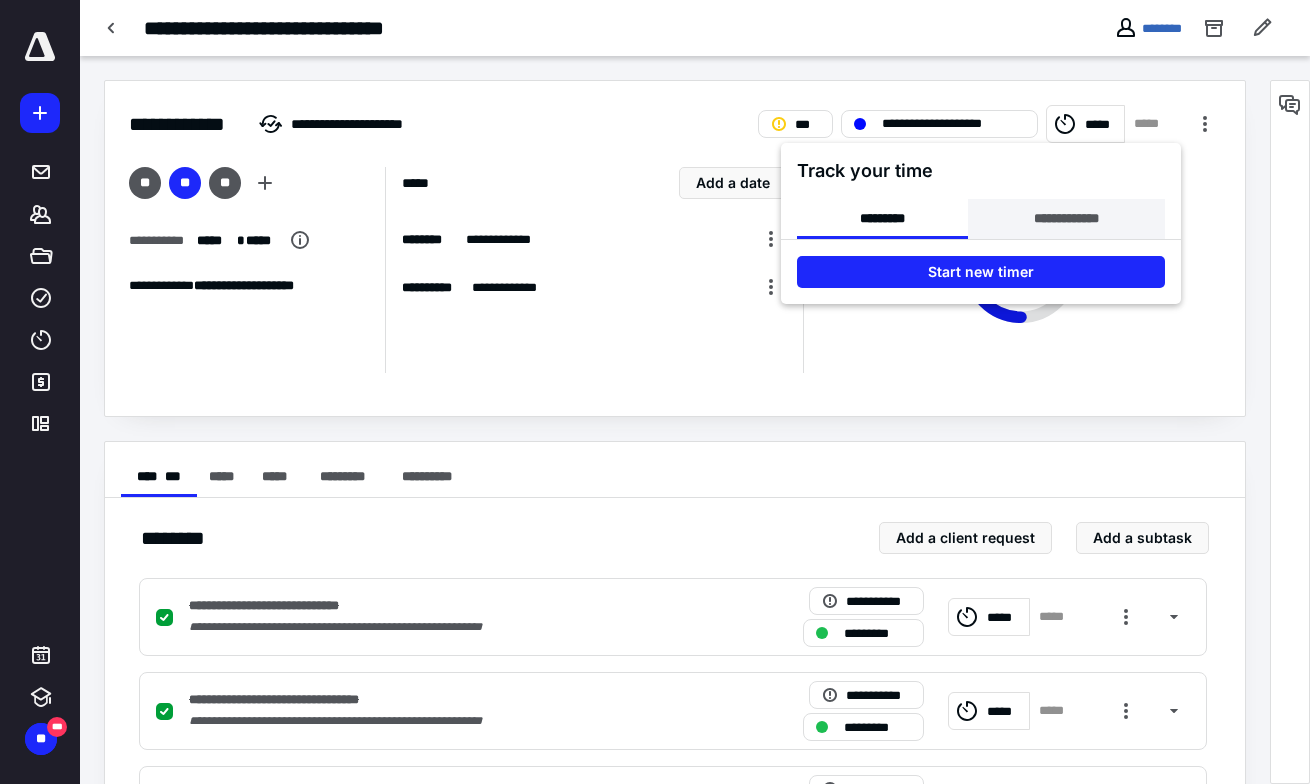 click on "**********" at bounding box center [1066, 219] 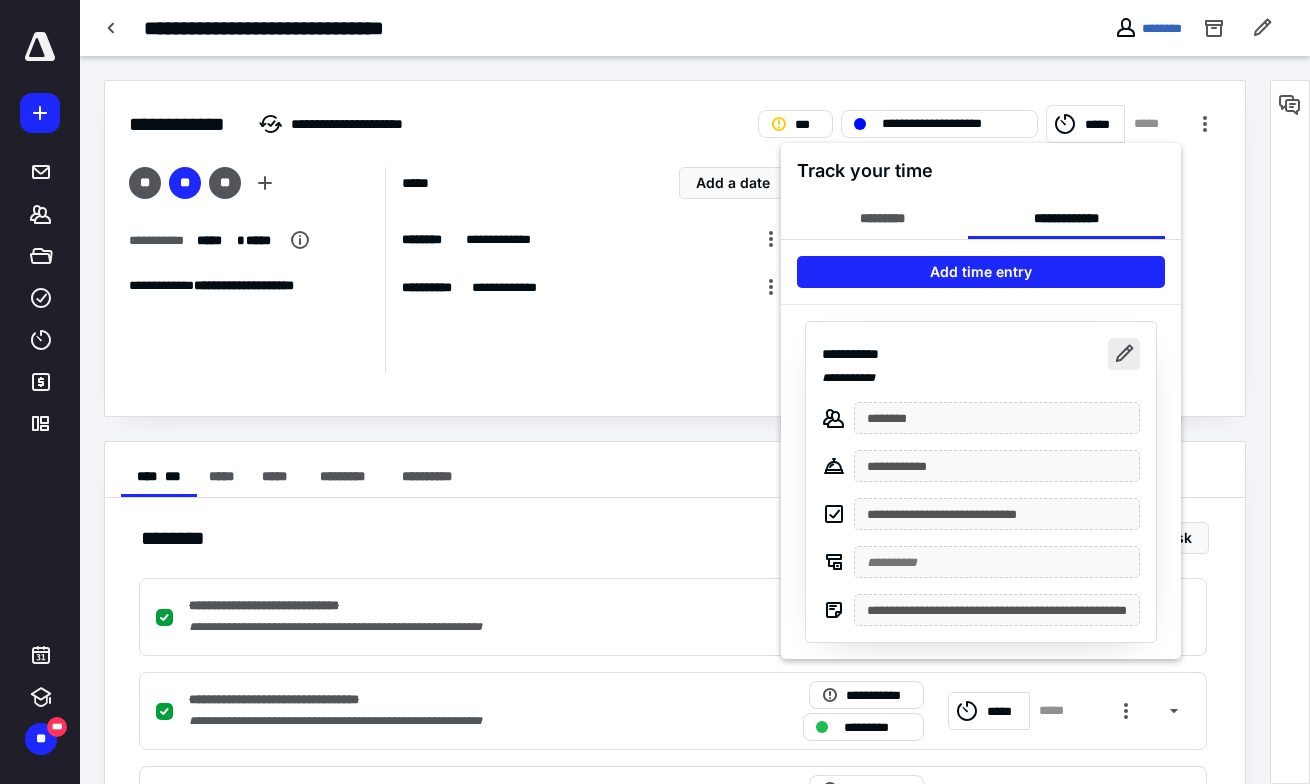 click at bounding box center (1124, 354) 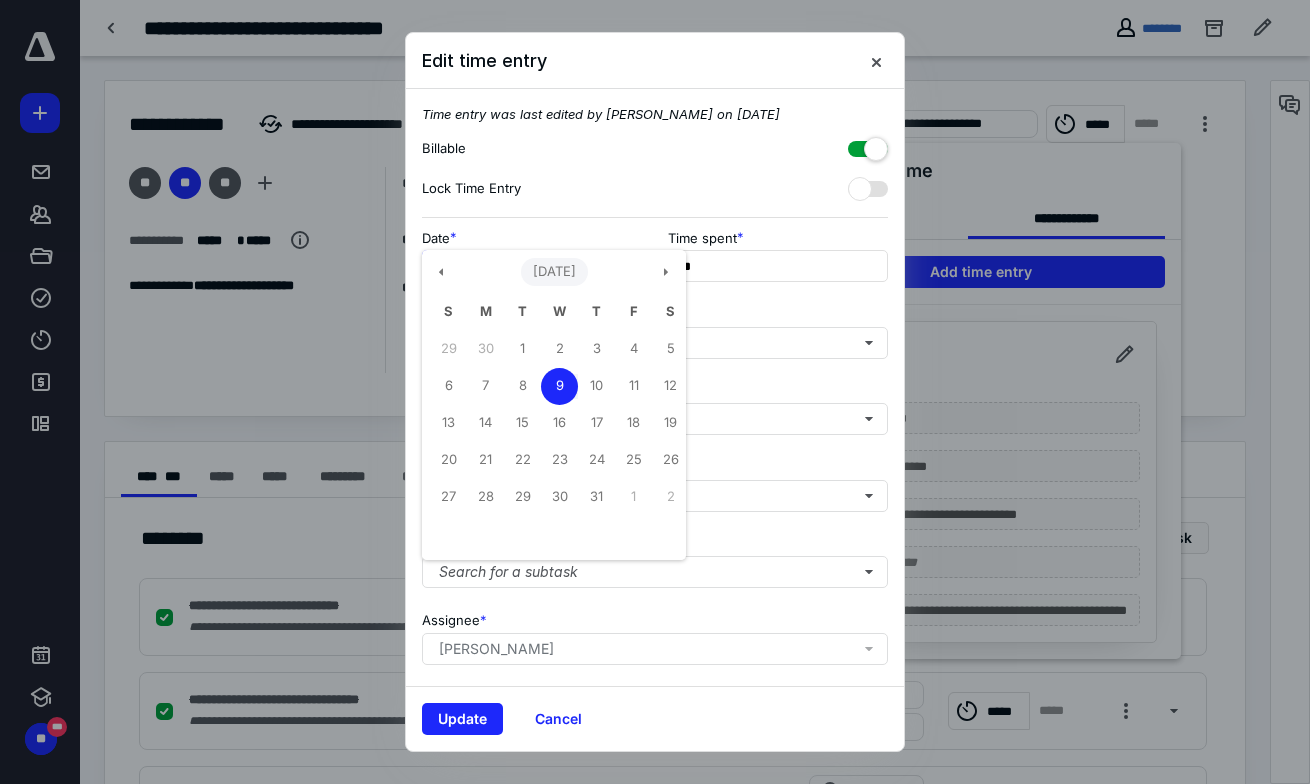 click on "**********" at bounding box center (532, 266) 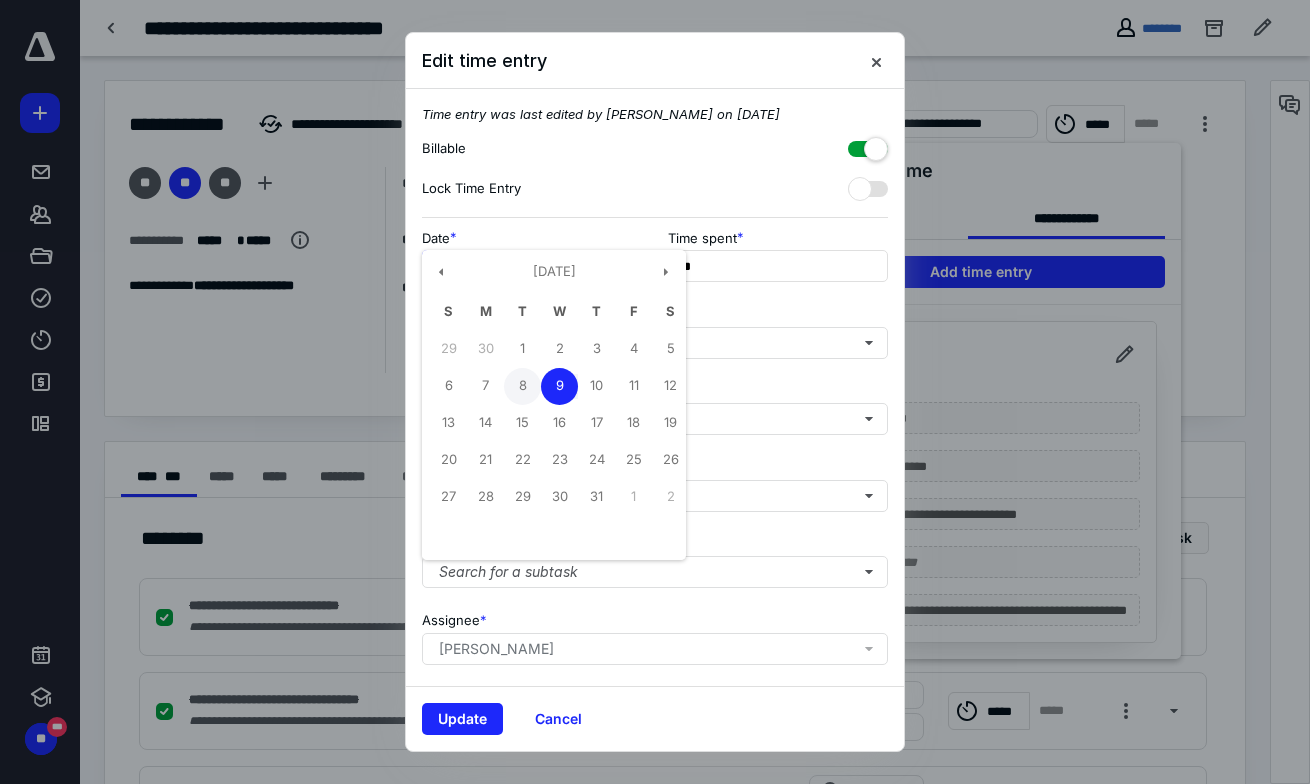 click on "8" at bounding box center (522, 386) 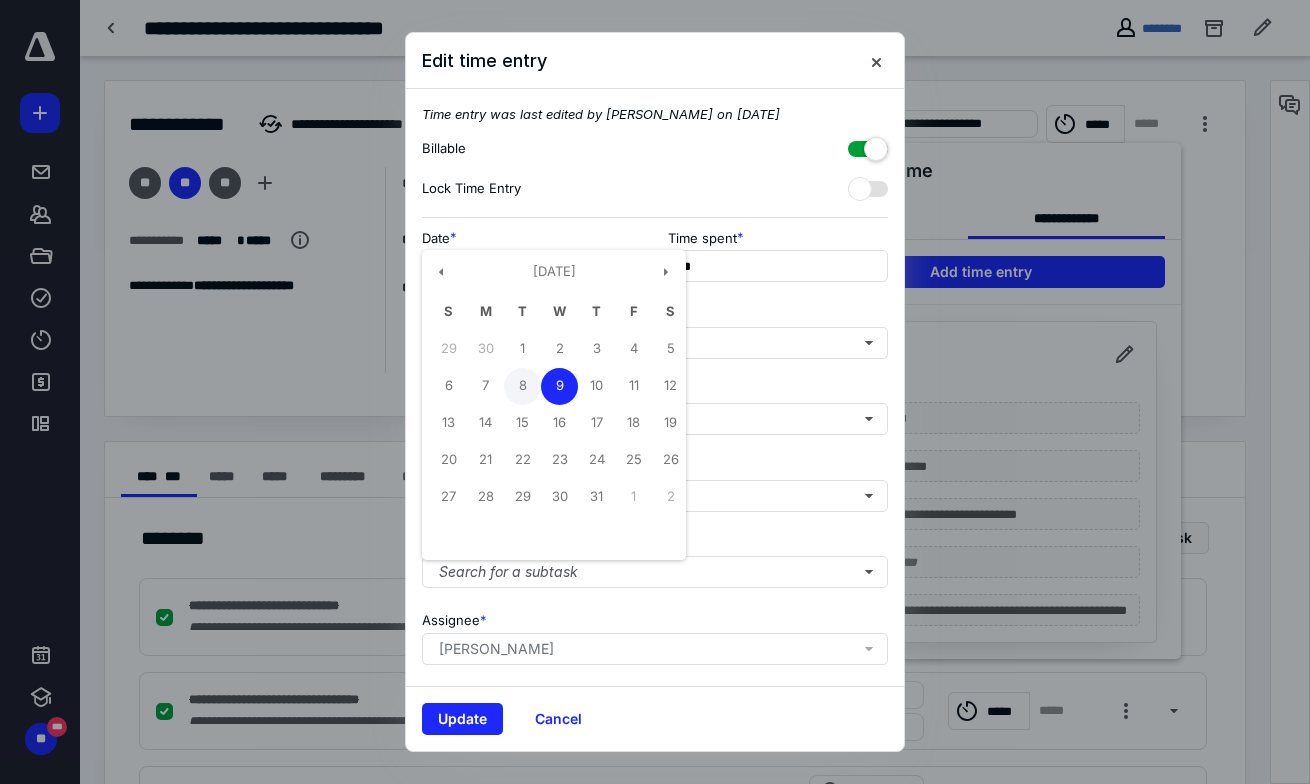 type on "**********" 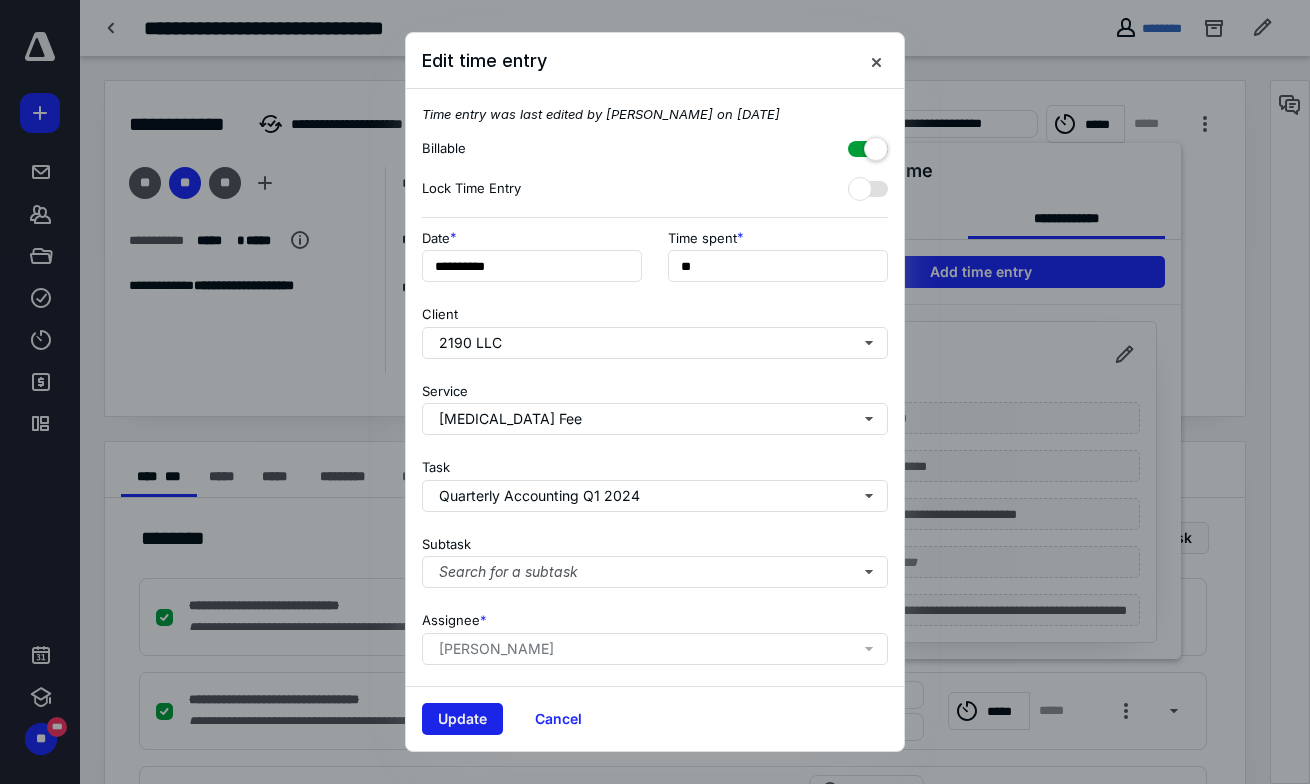 click on "Update" at bounding box center [462, 719] 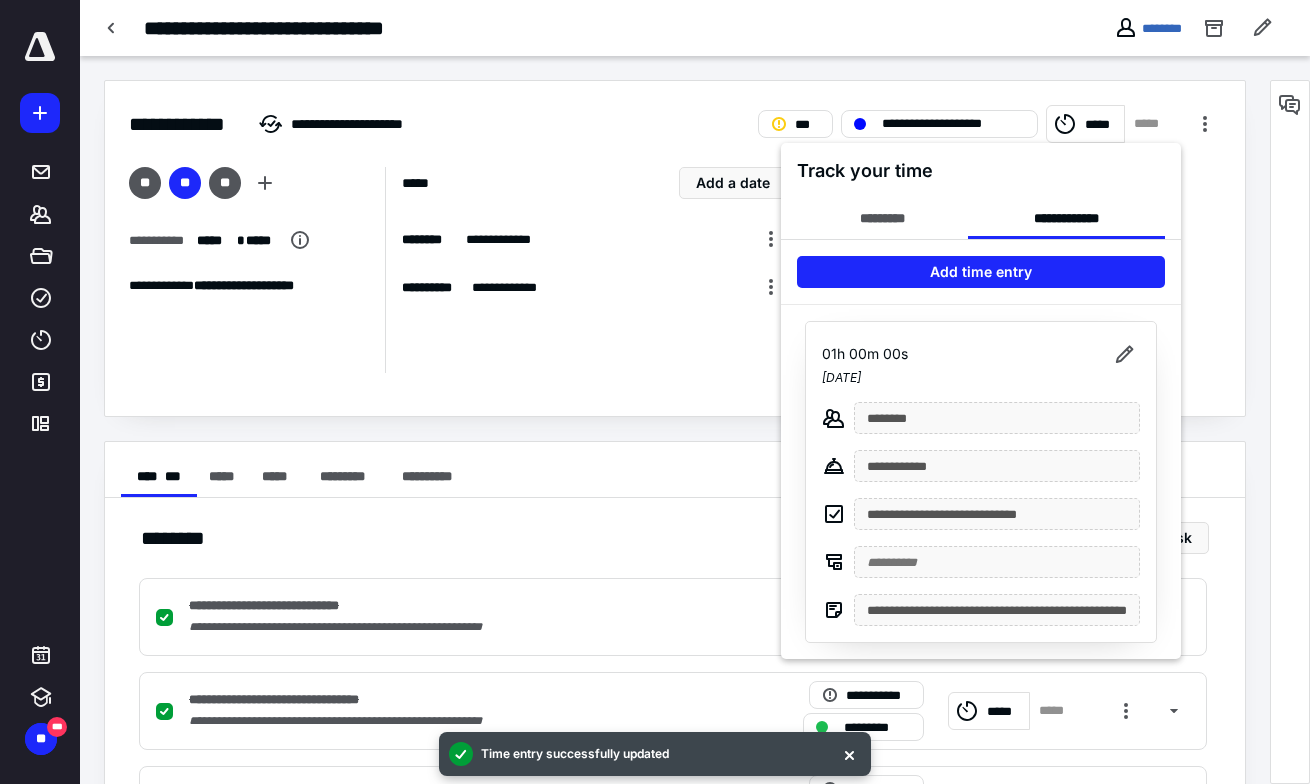 click at bounding box center (655, 392) 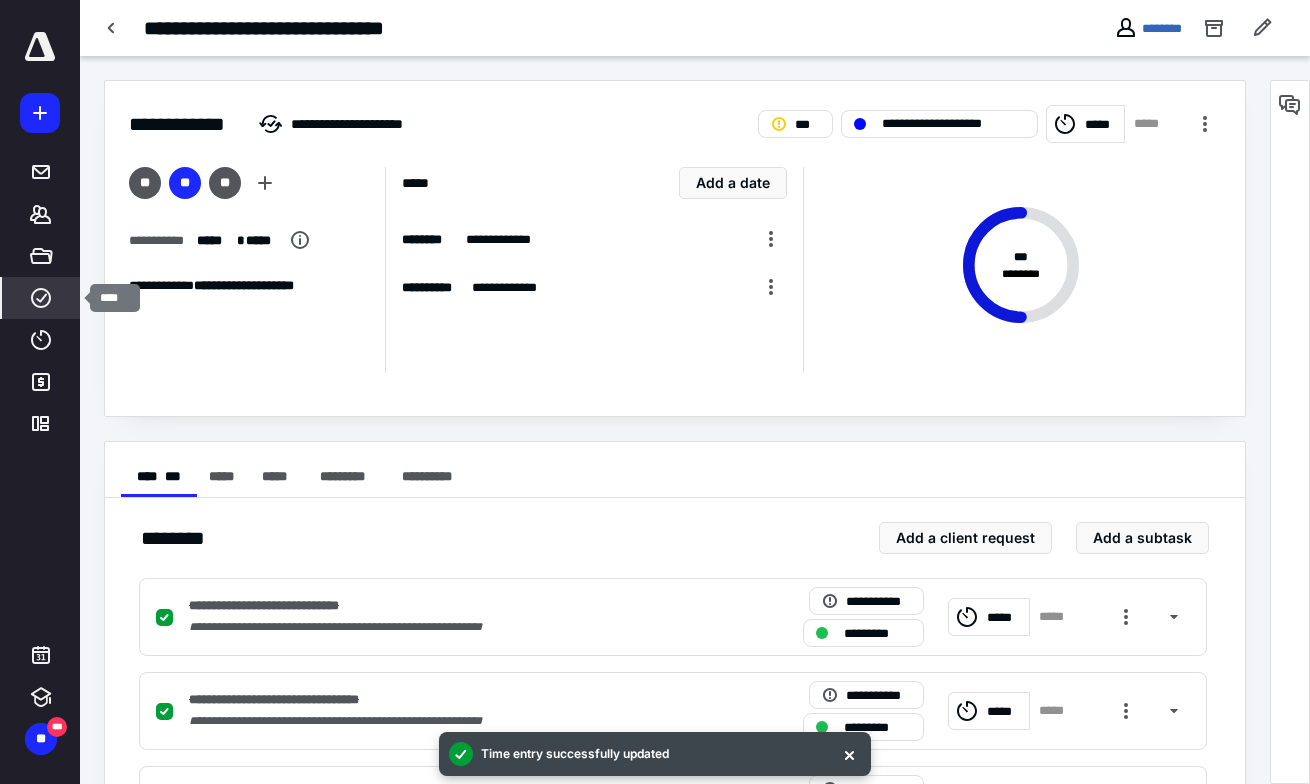 click 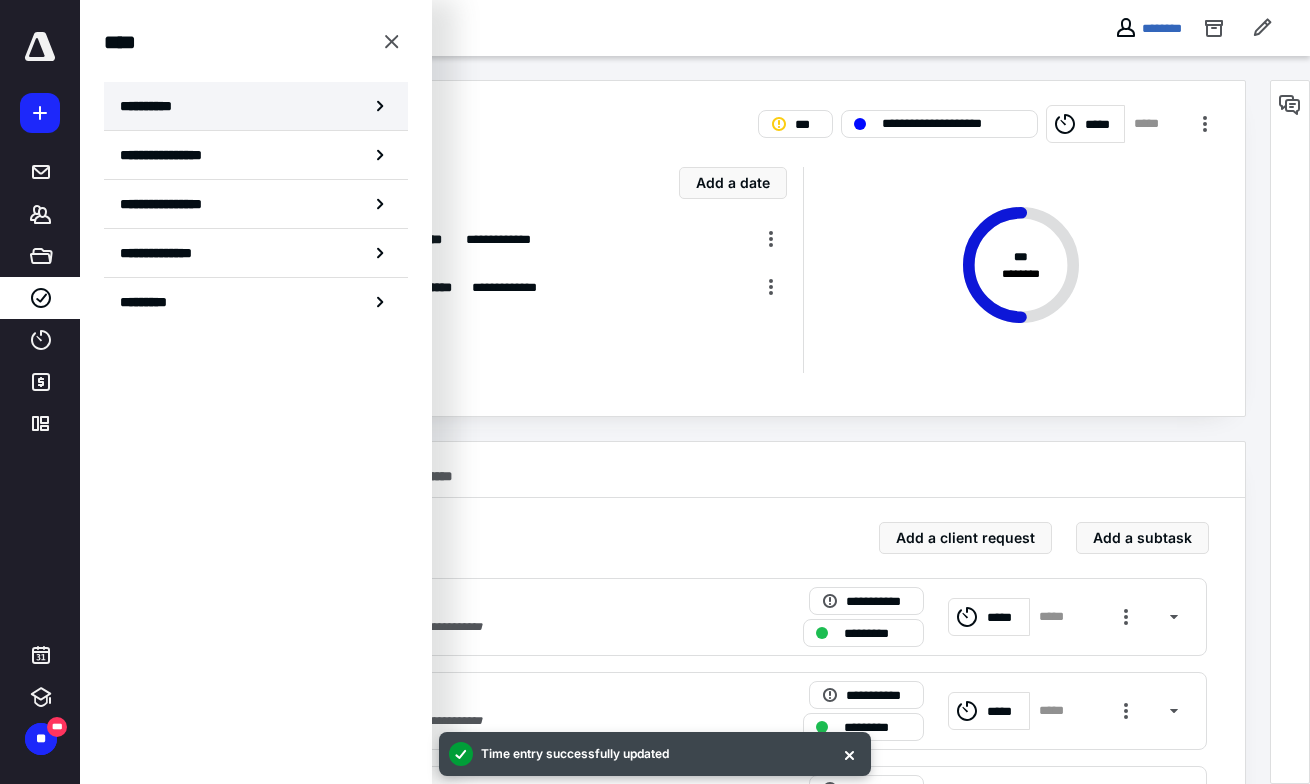 click on "**********" at bounding box center (256, 106) 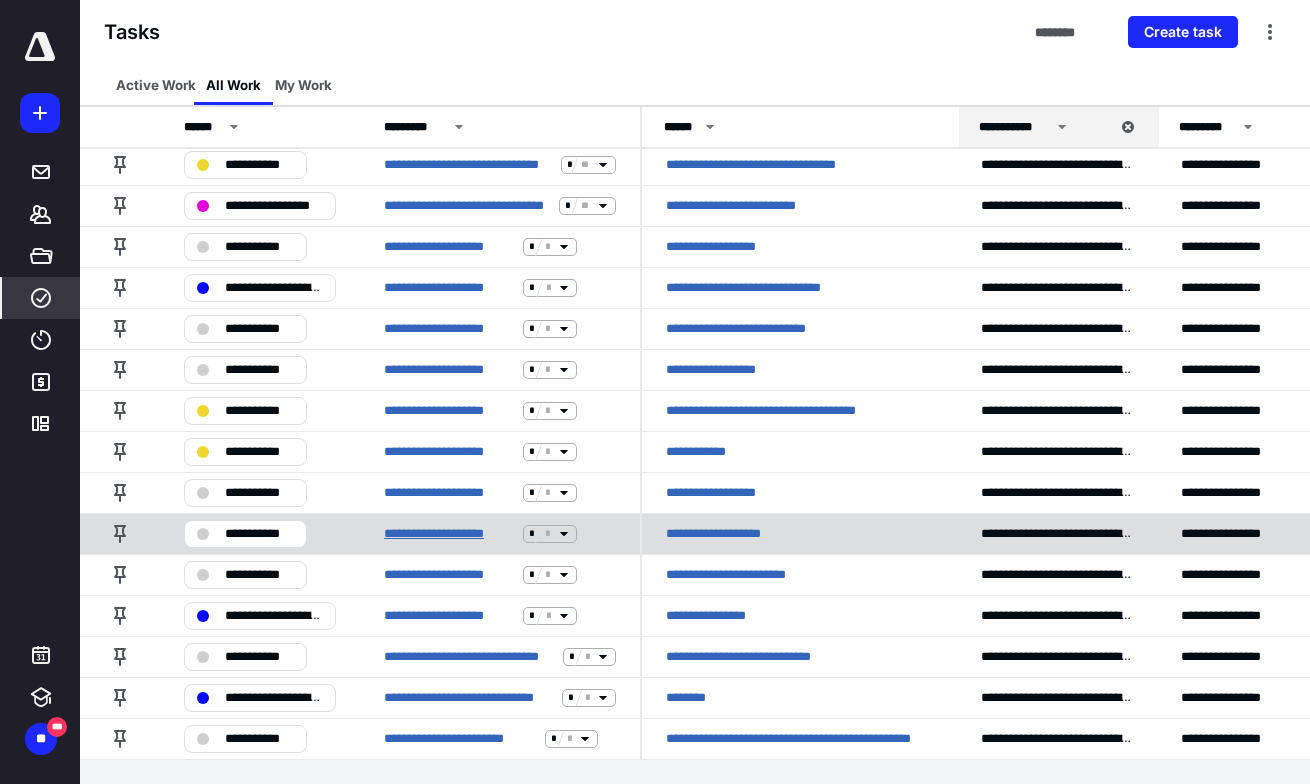 scroll, scrollTop: 630, scrollLeft: 0, axis: vertical 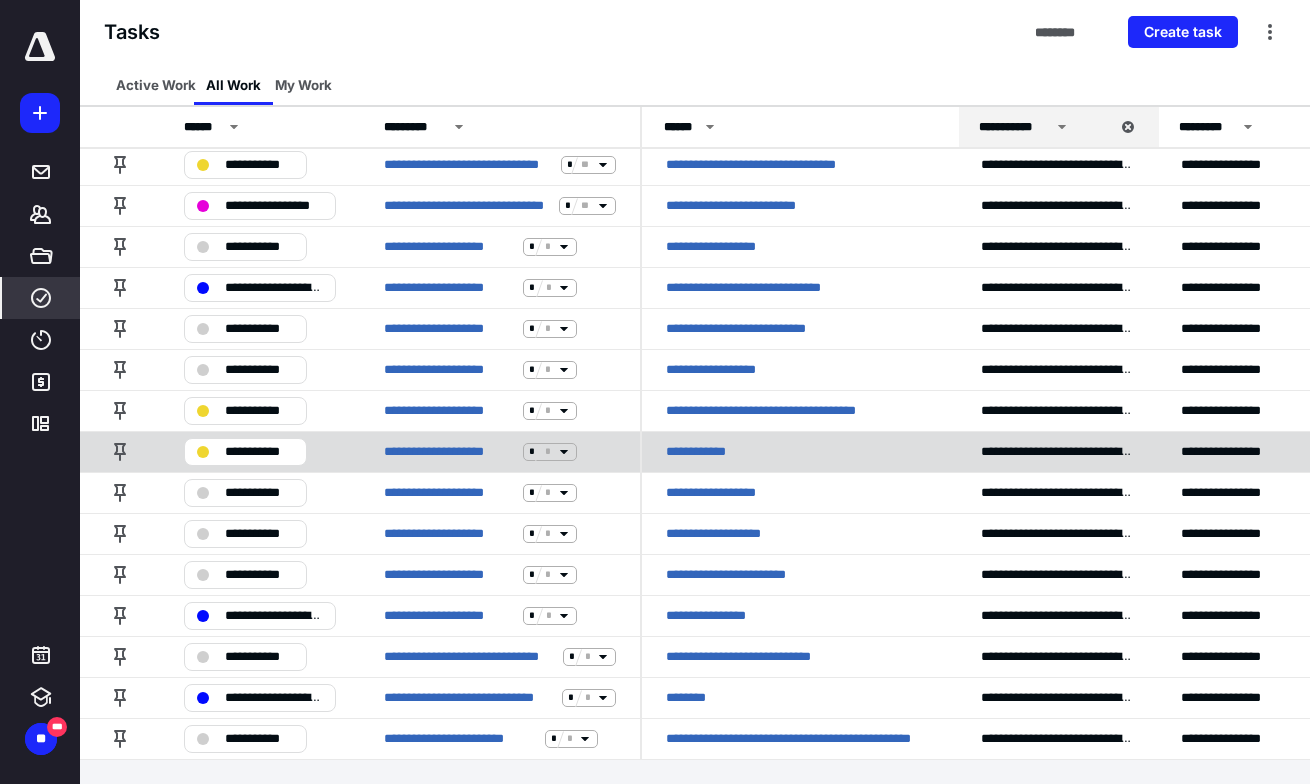 click on "**********" at bounding box center [259, 451] 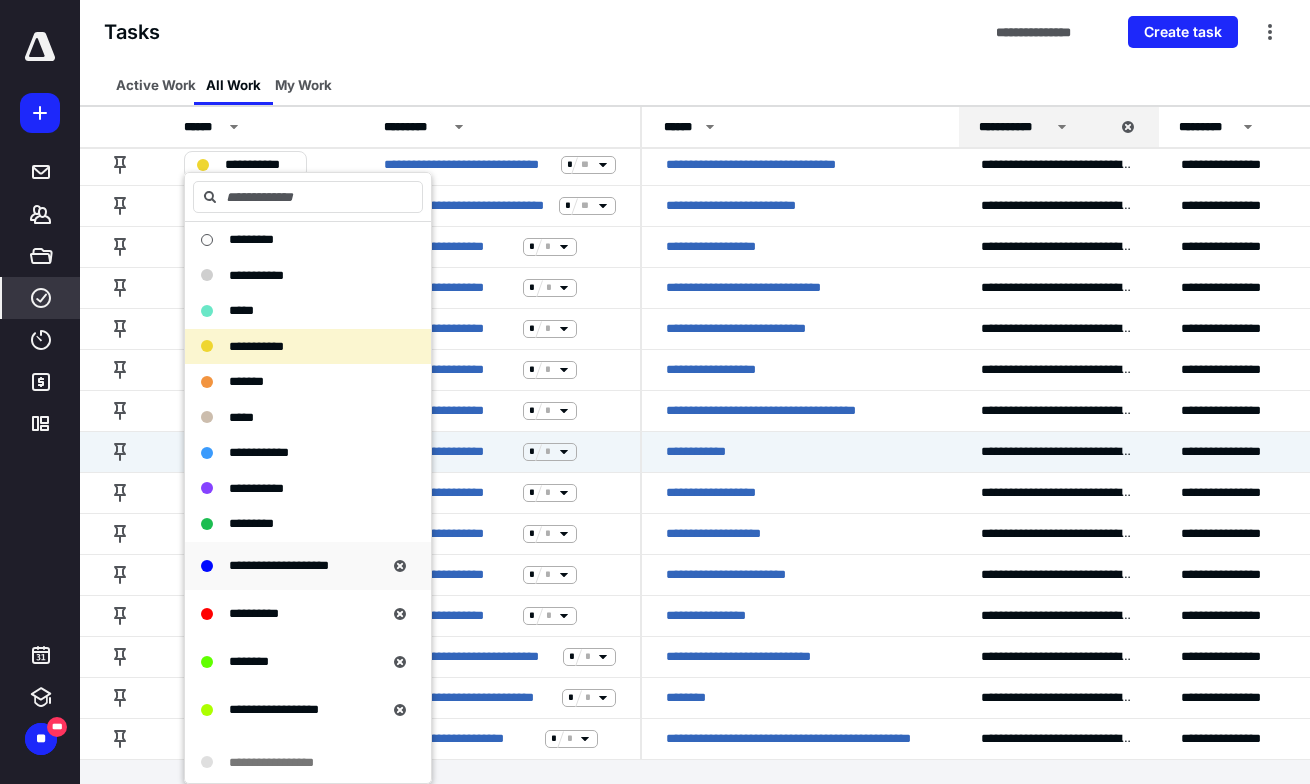 click on "**********" at bounding box center [279, 565] 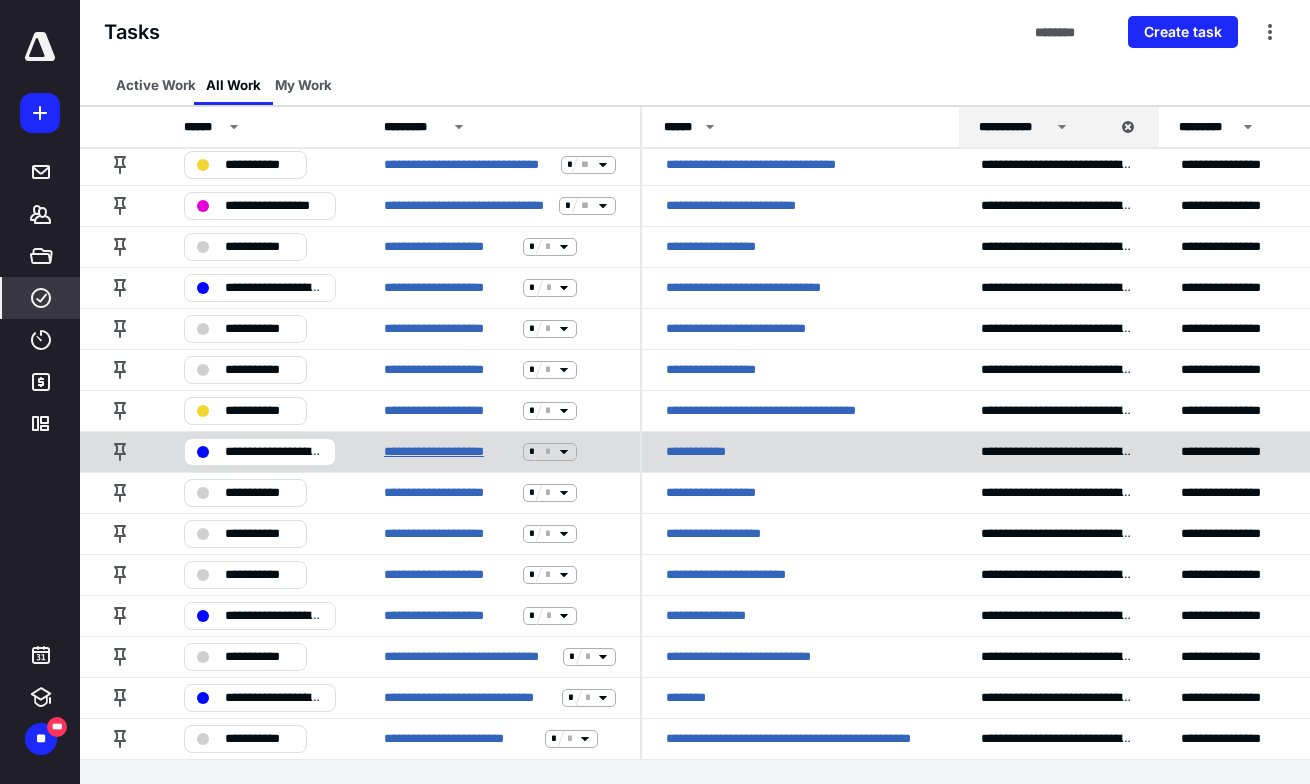 click on "**********" at bounding box center (449, 451) 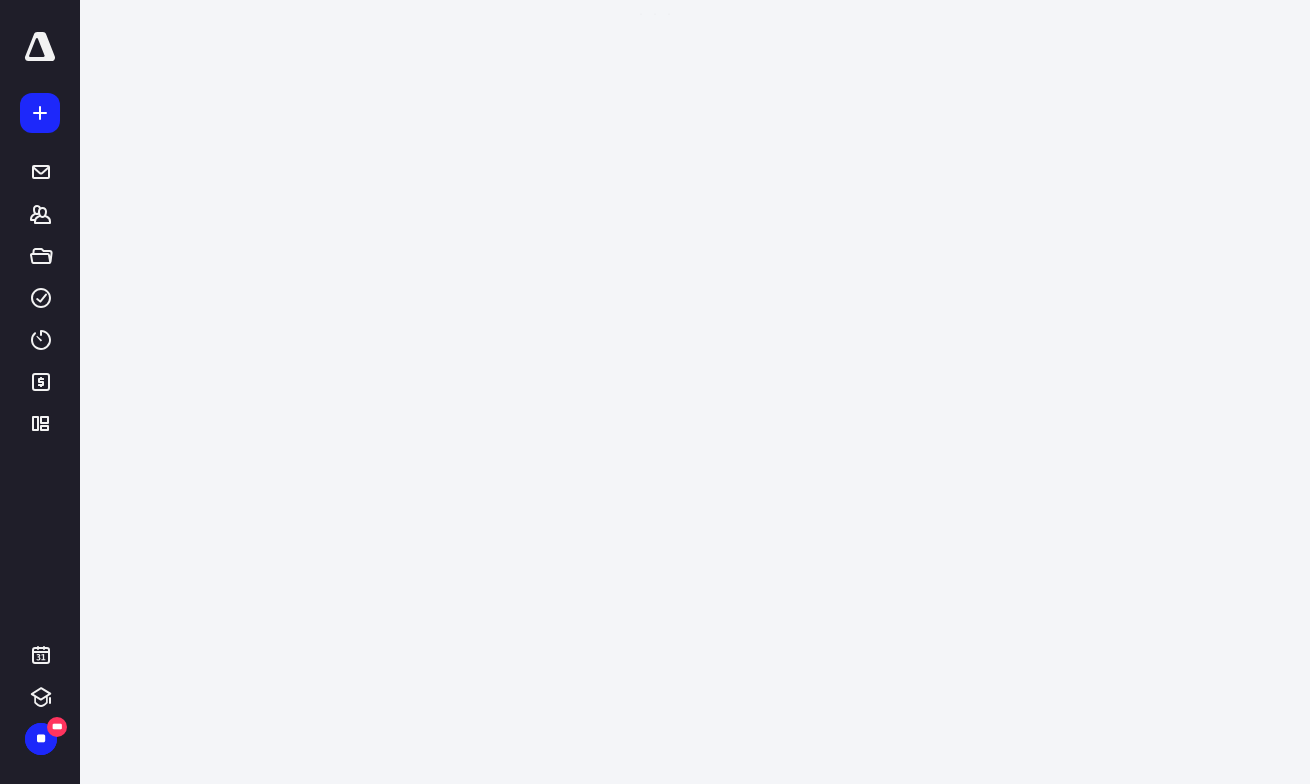 scroll, scrollTop: 0, scrollLeft: 0, axis: both 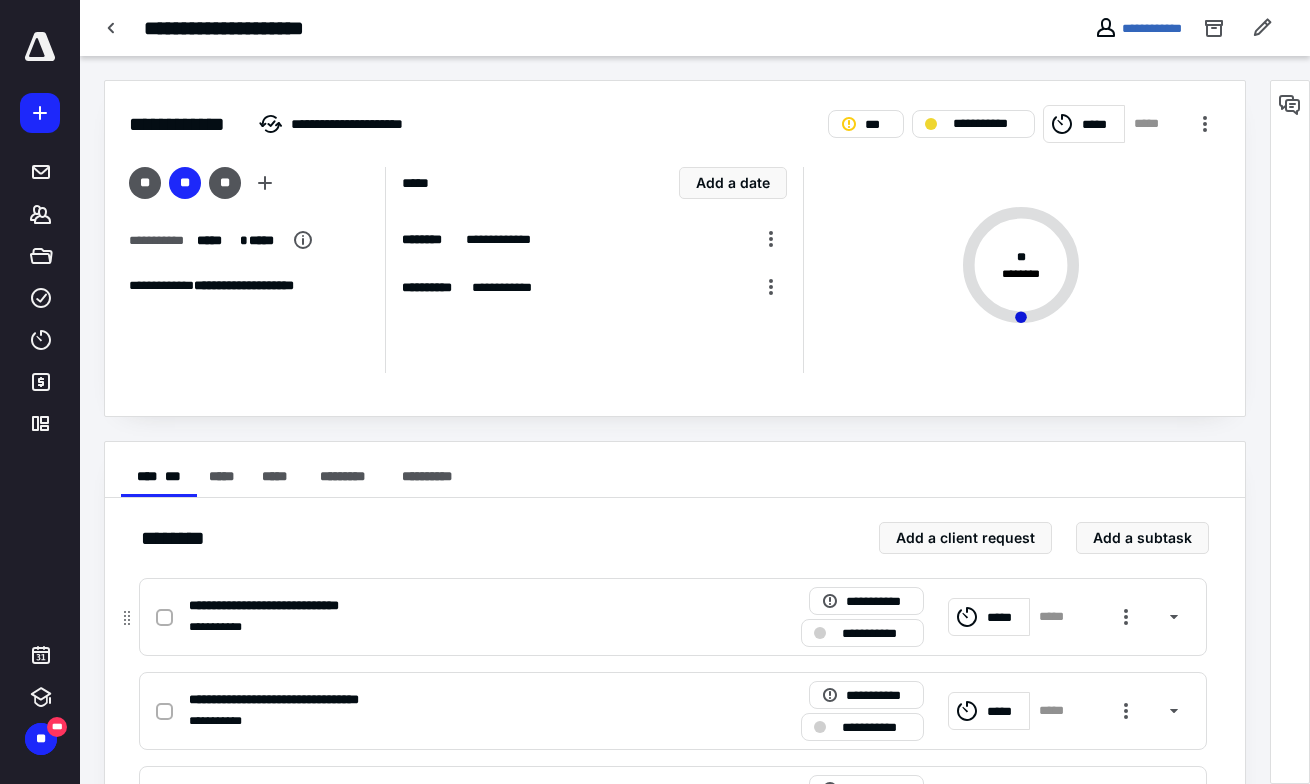 click 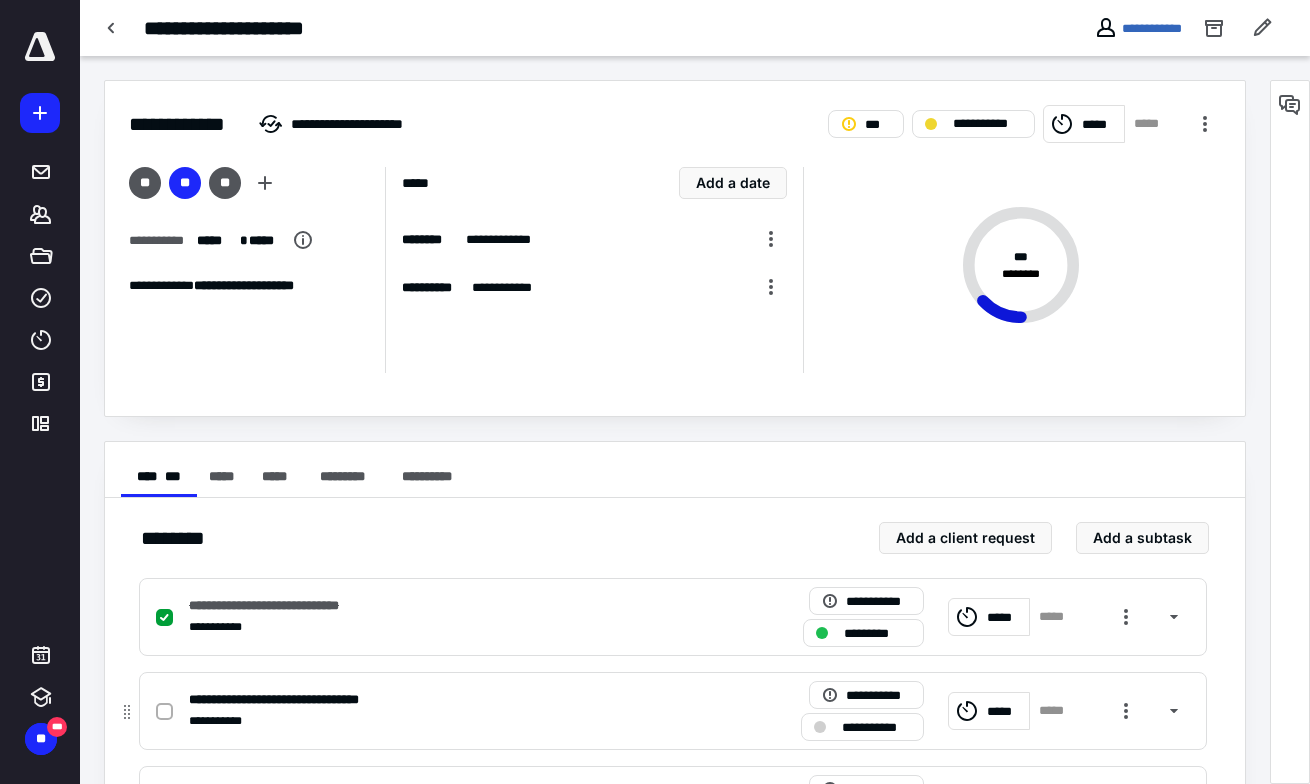 click at bounding box center (164, 712) 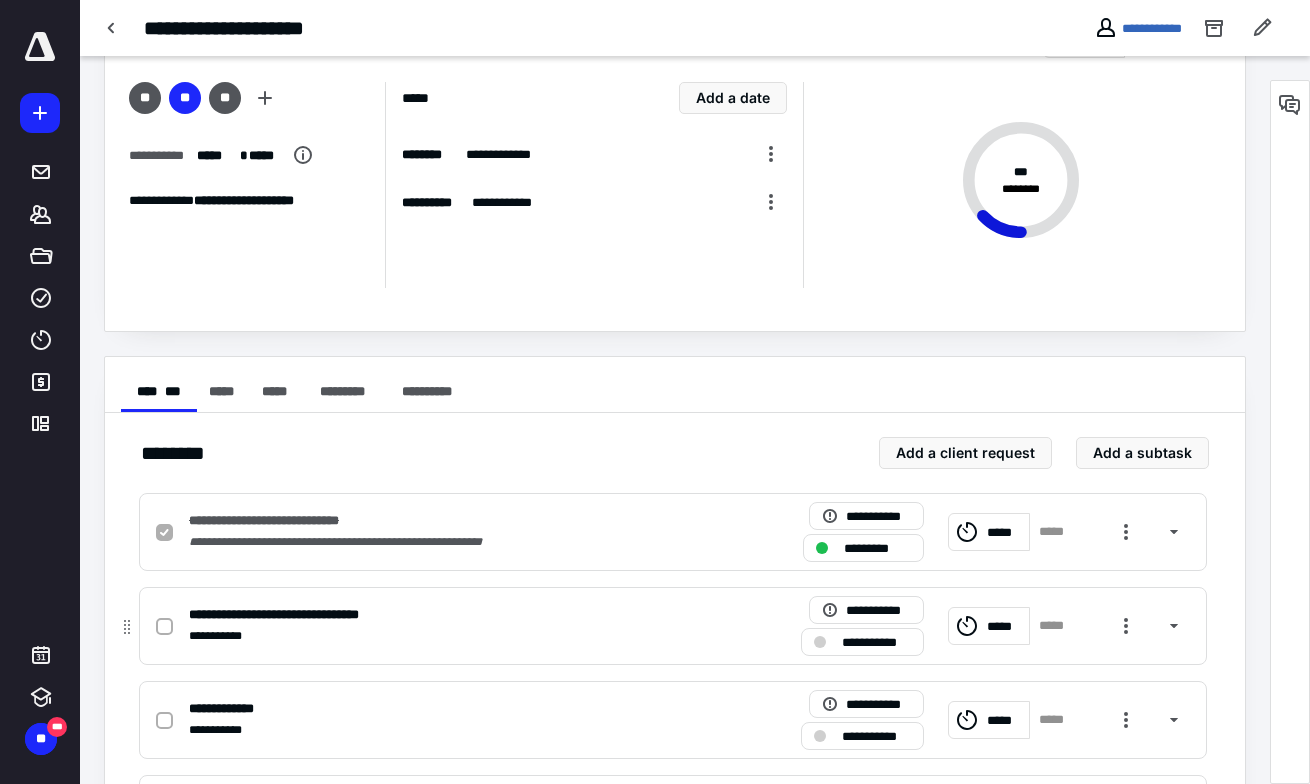 checkbox on "true" 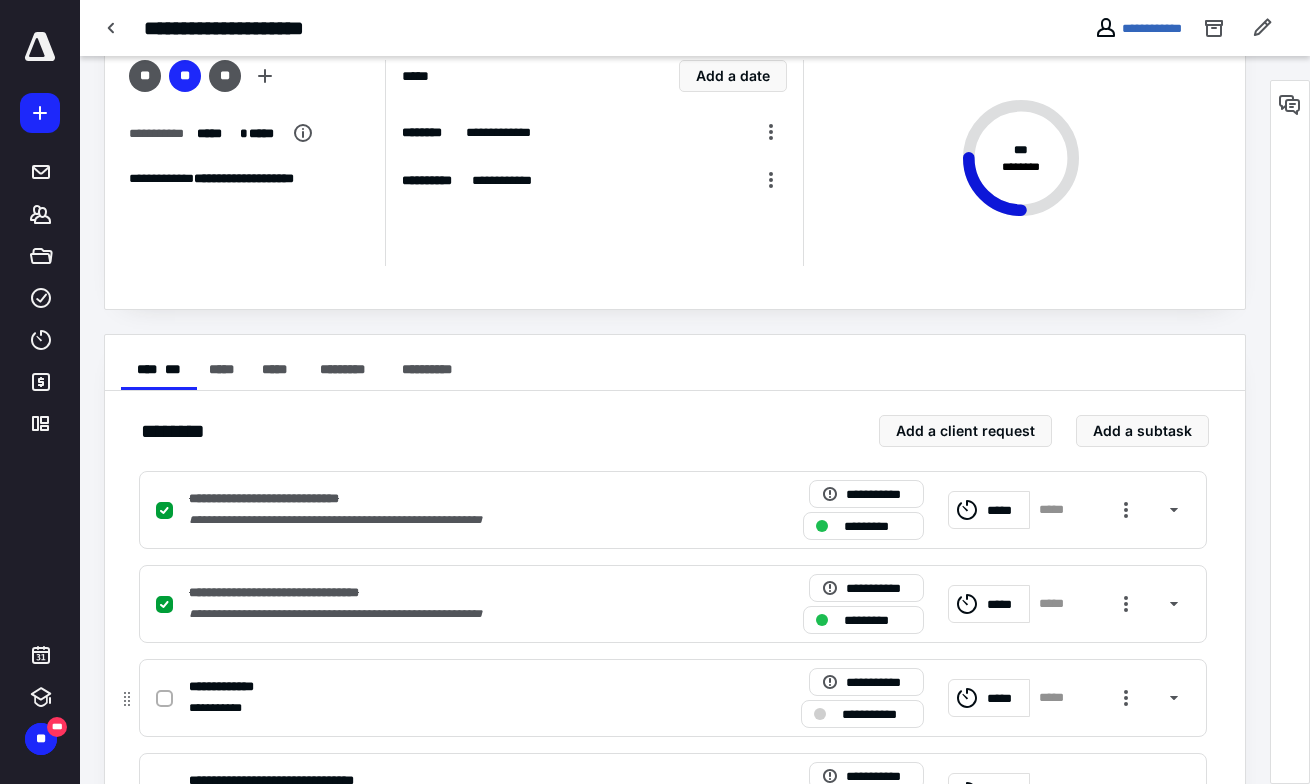 click 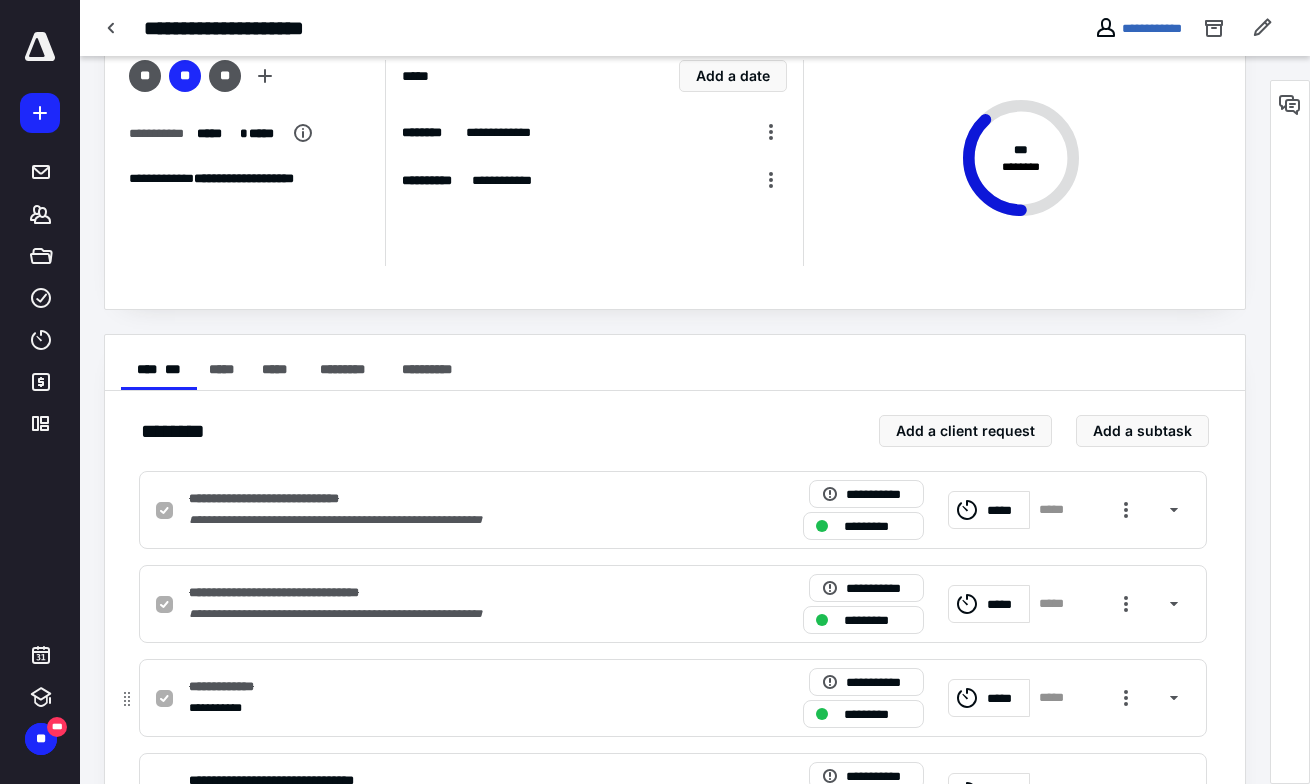 scroll, scrollTop: 177, scrollLeft: 0, axis: vertical 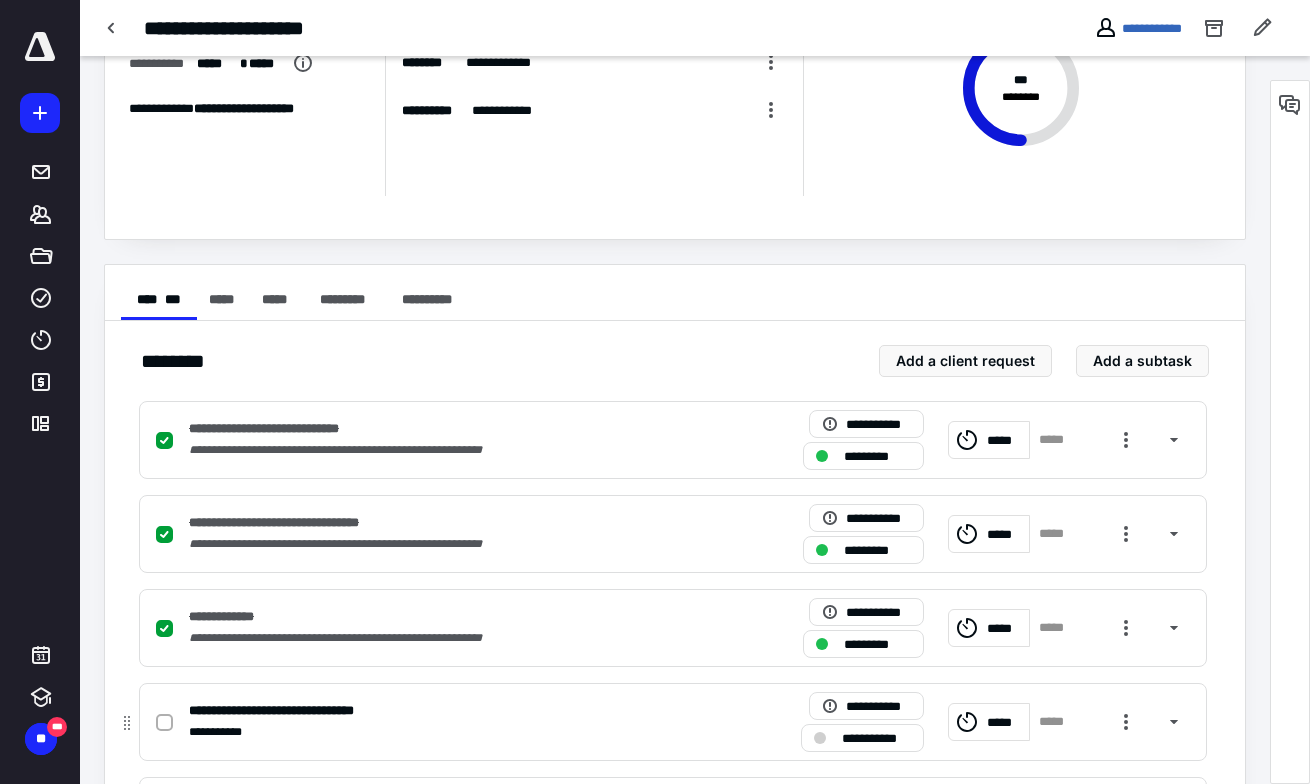click 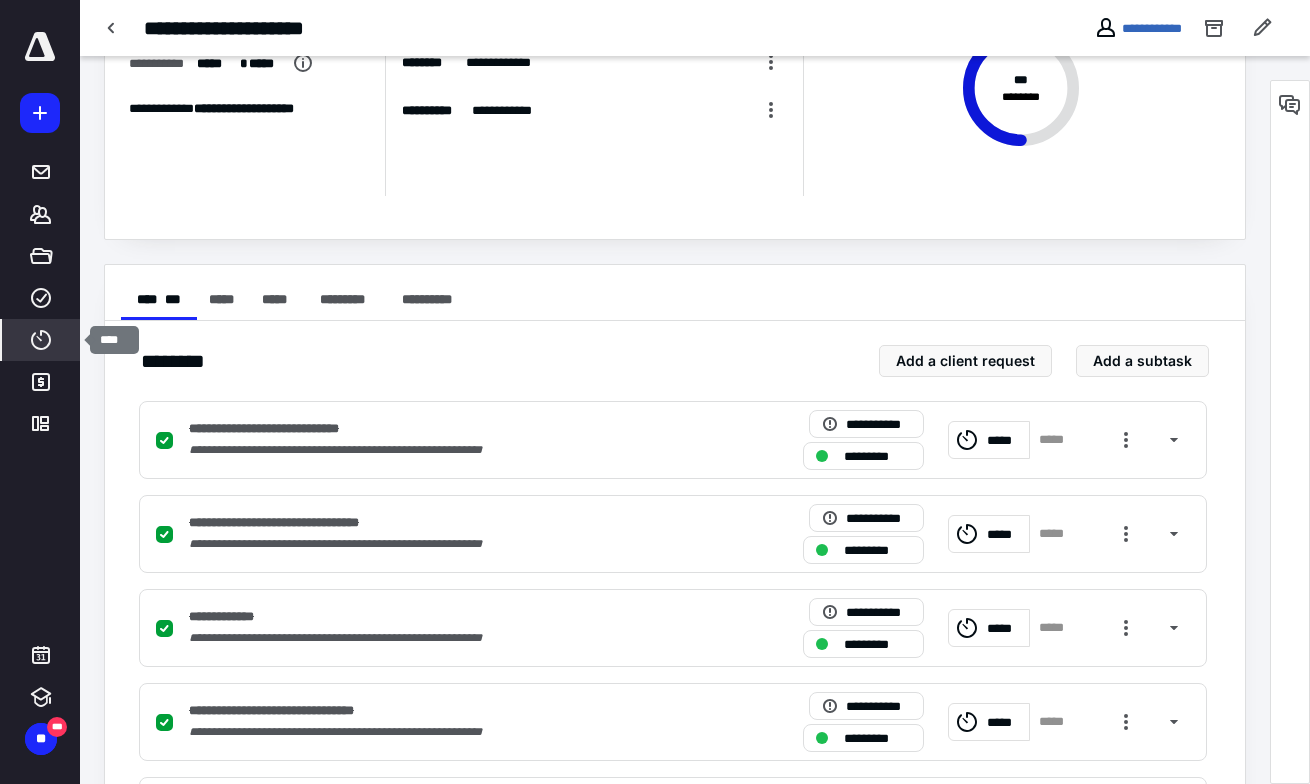 click 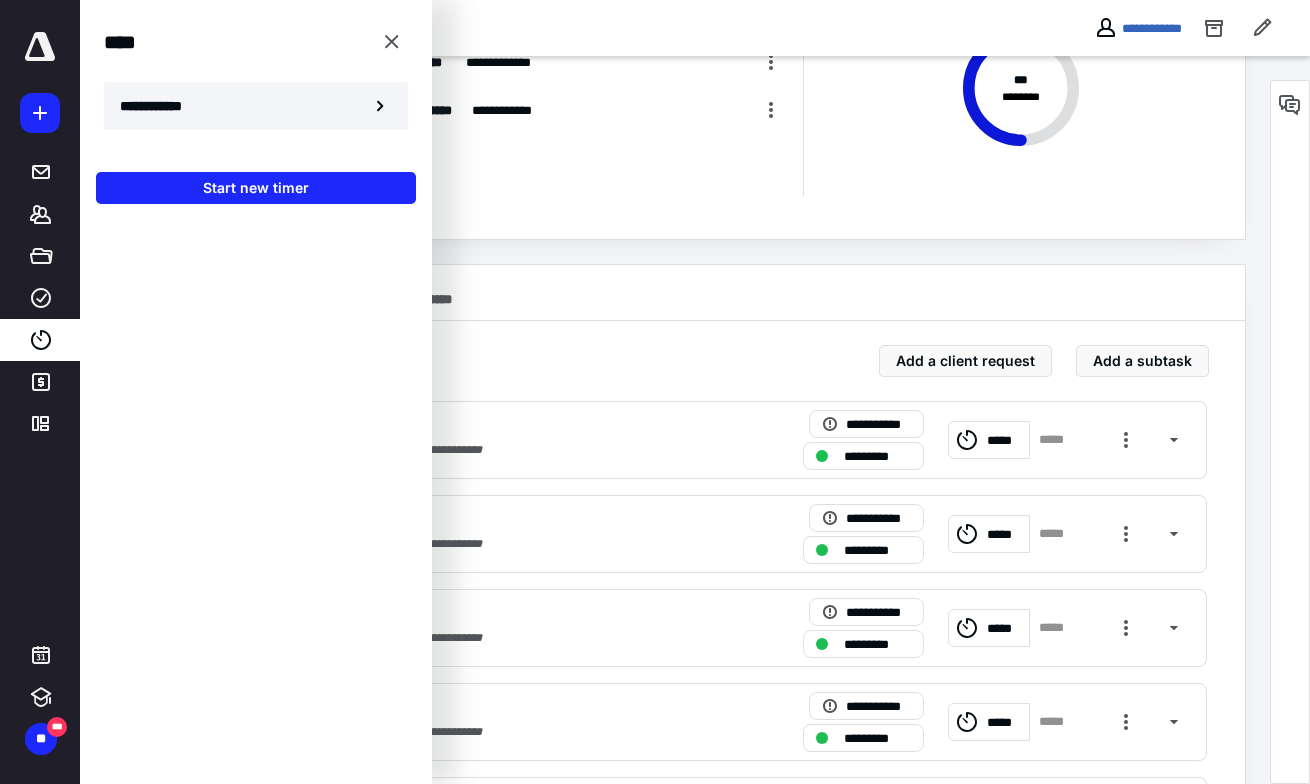 click on "**********" at bounding box center [256, 106] 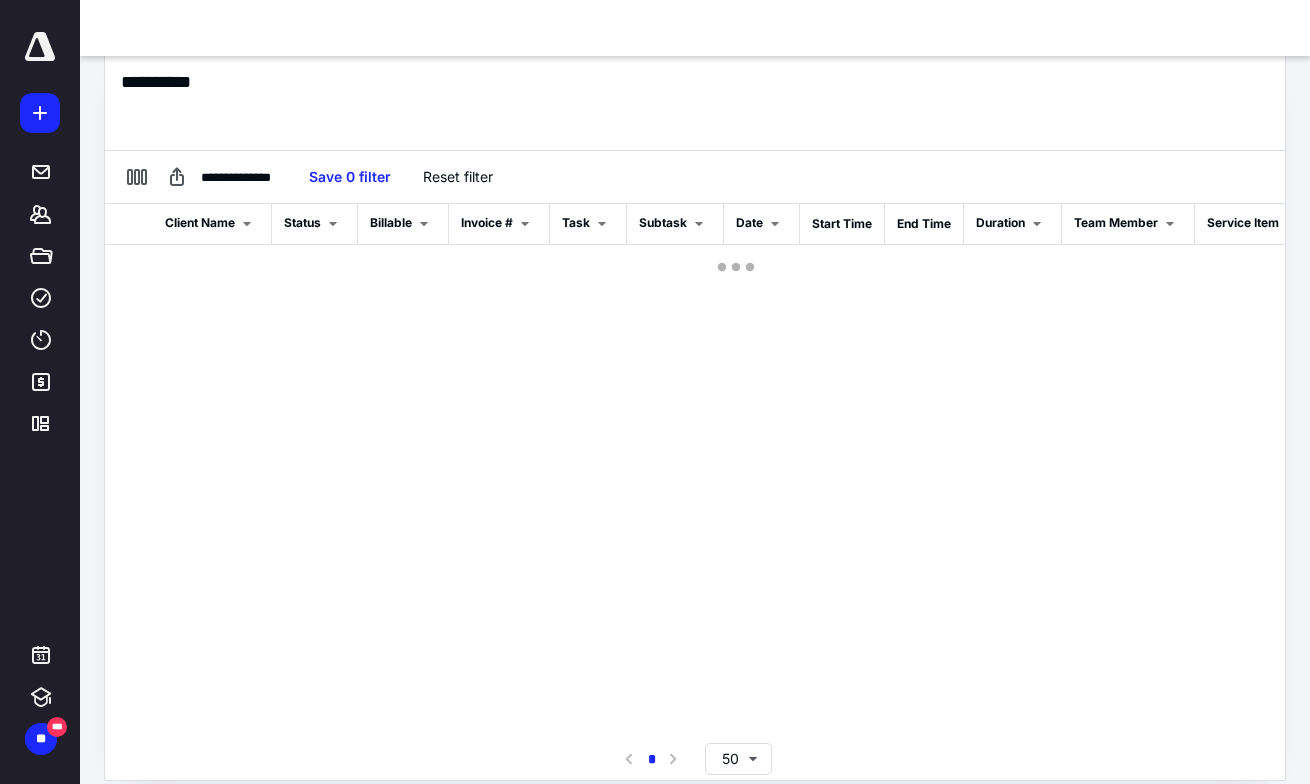 scroll, scrollTop: 0, scrollLeft: 0, axis: both 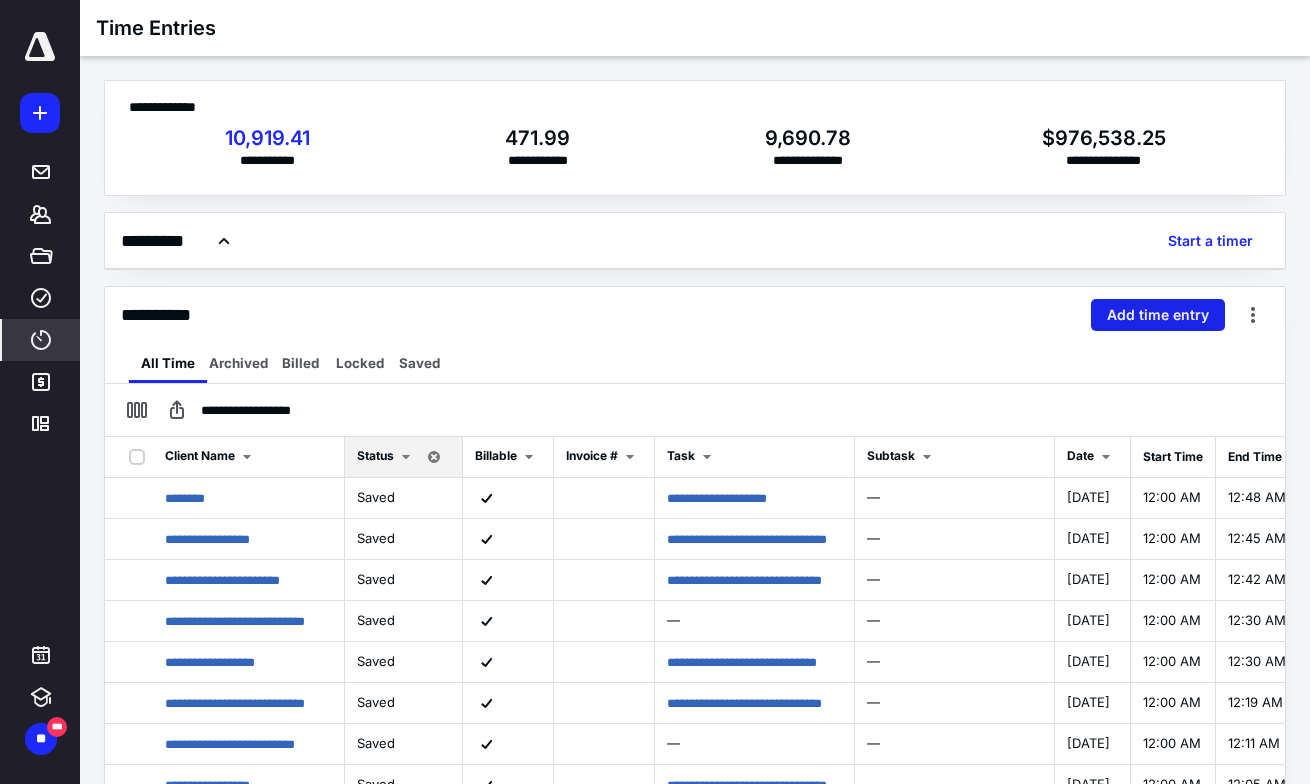 click on "Add time entry" at bounding box center (1158, 315) 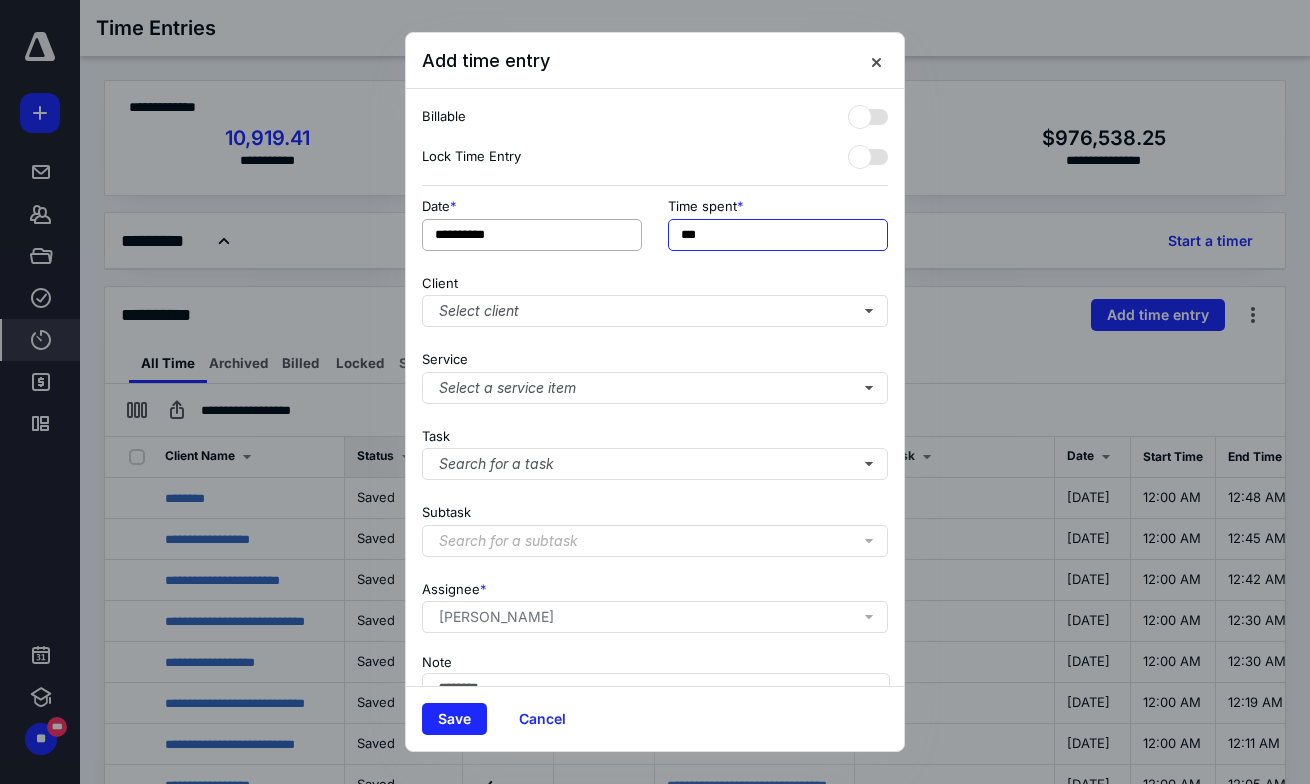 drag, startPoint x: 718, startPoint y: 237, endPoint x: 589, endPoint y: 234, distance: 129.03488 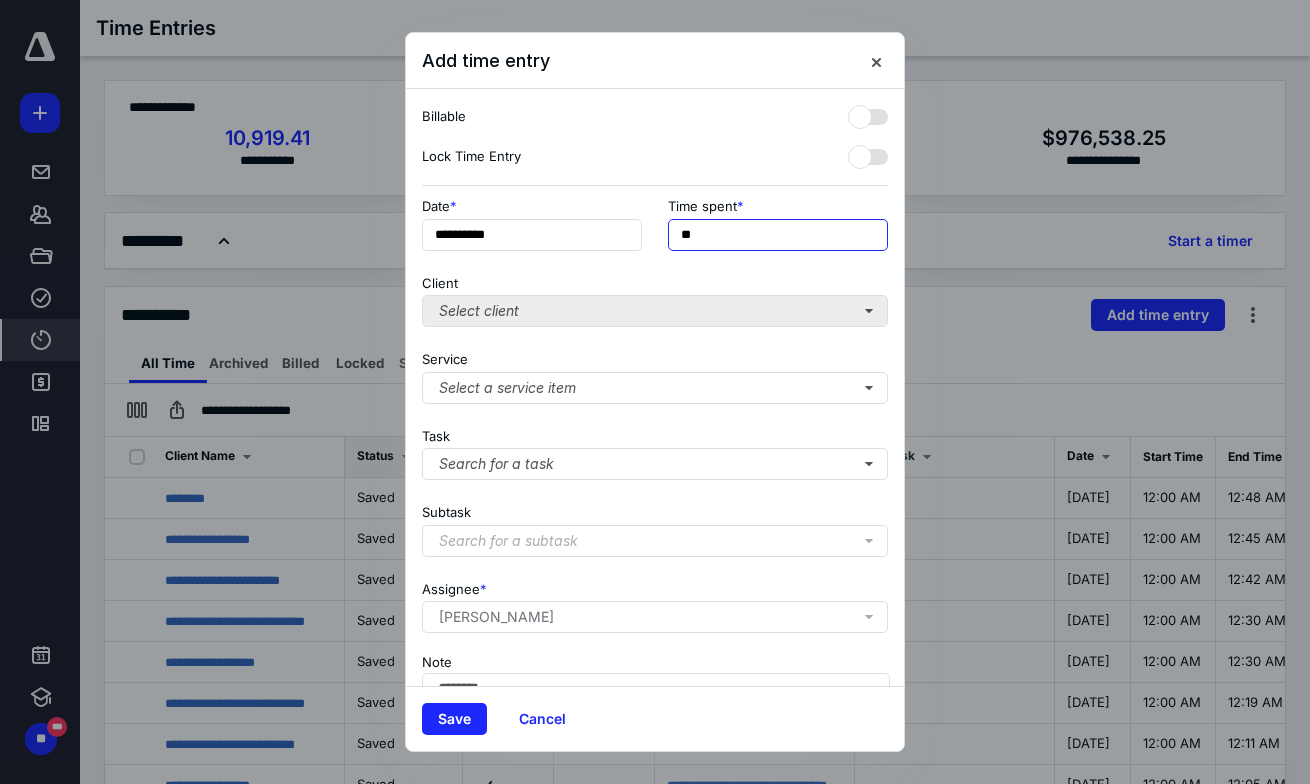 type on "**" 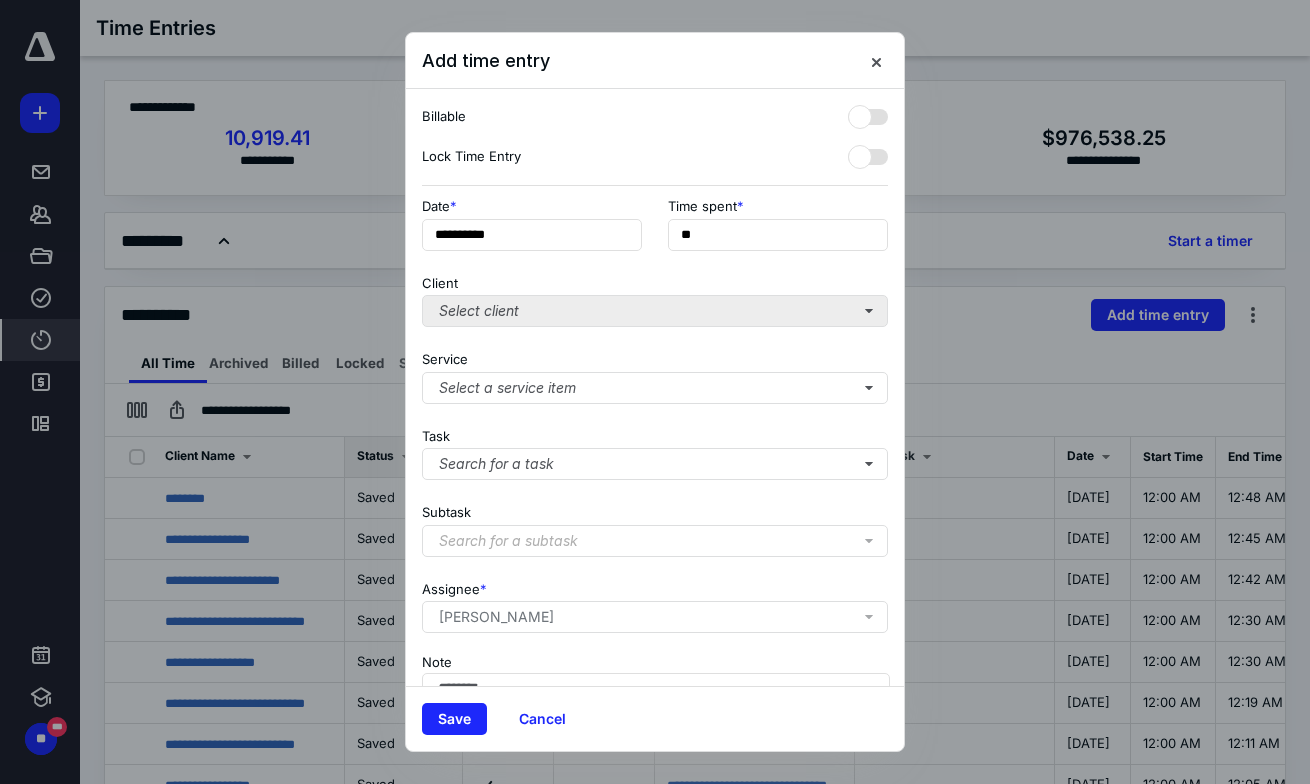 click on "Select client" at bounding box center (655, 311) 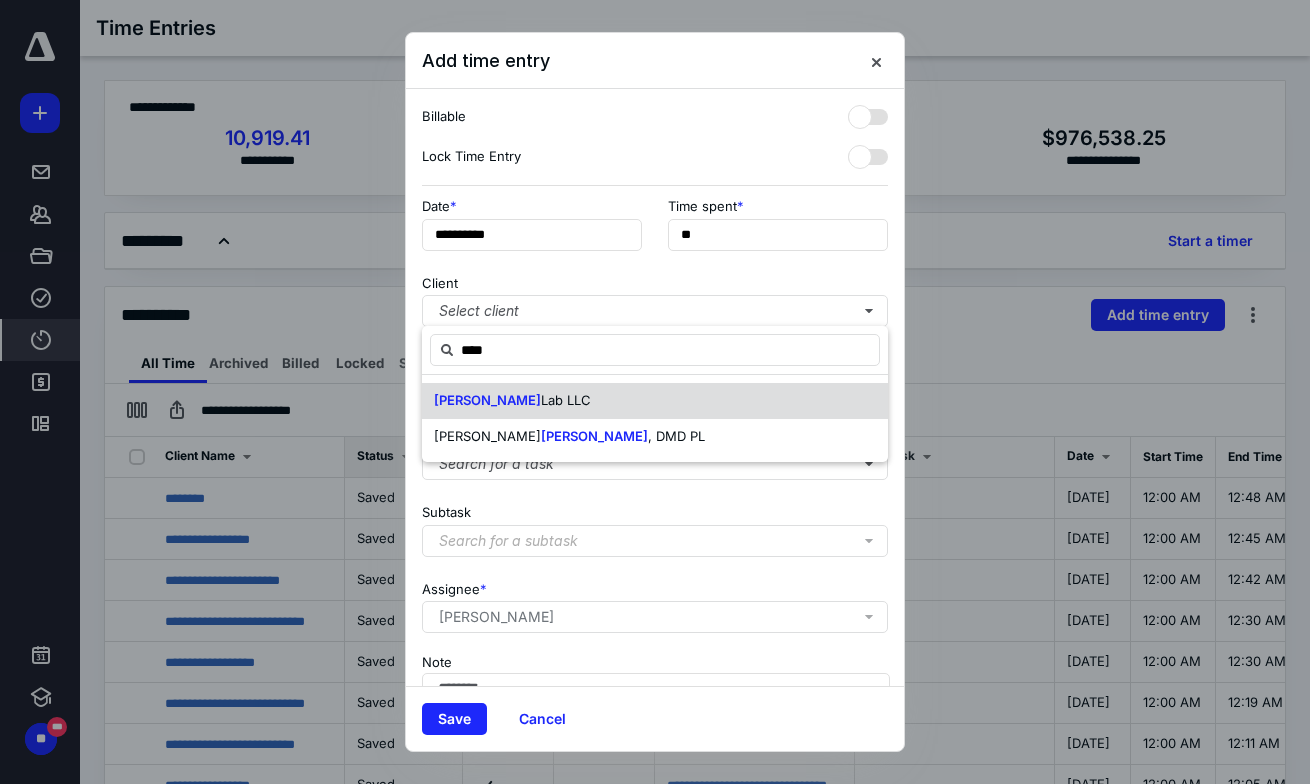 click on "Chen  Lab LLC" at bounding box center (655, 401) 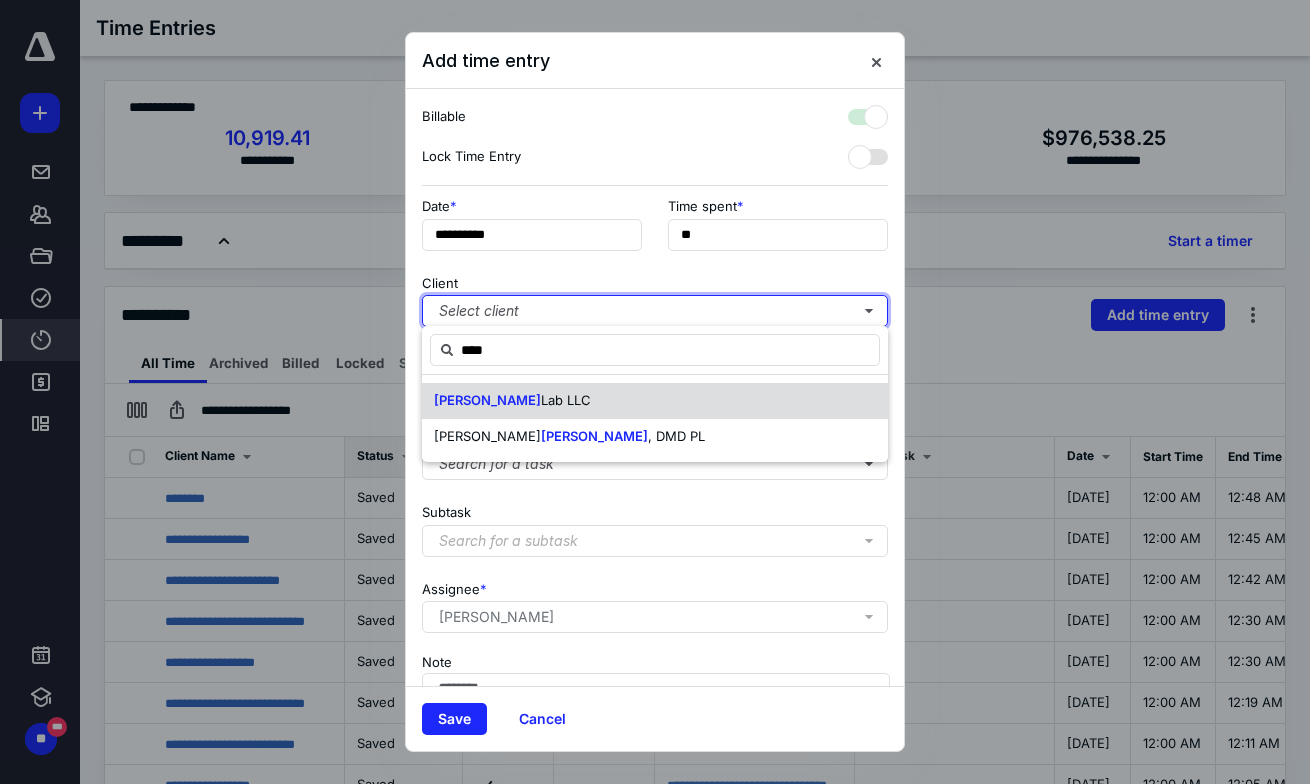 checkbox on "true" 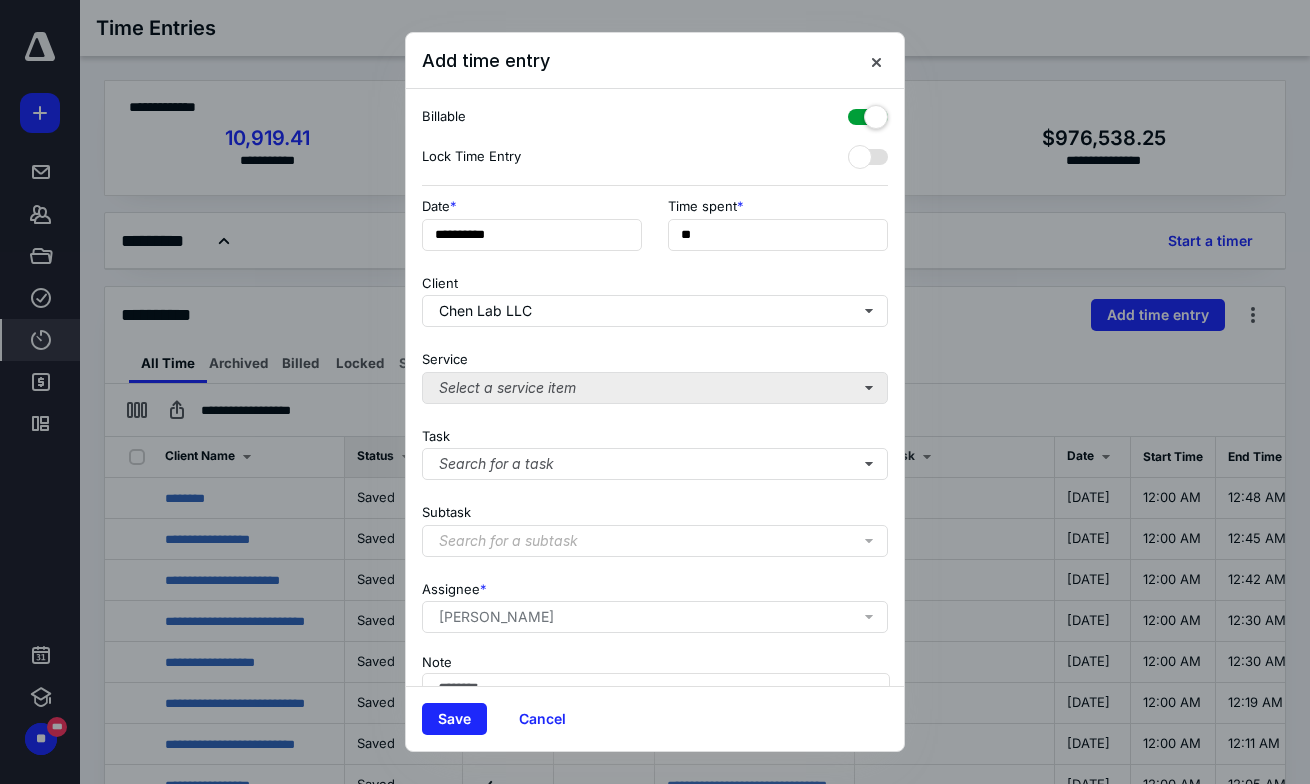click on "Select a service item" at bounding box center [655, 388] 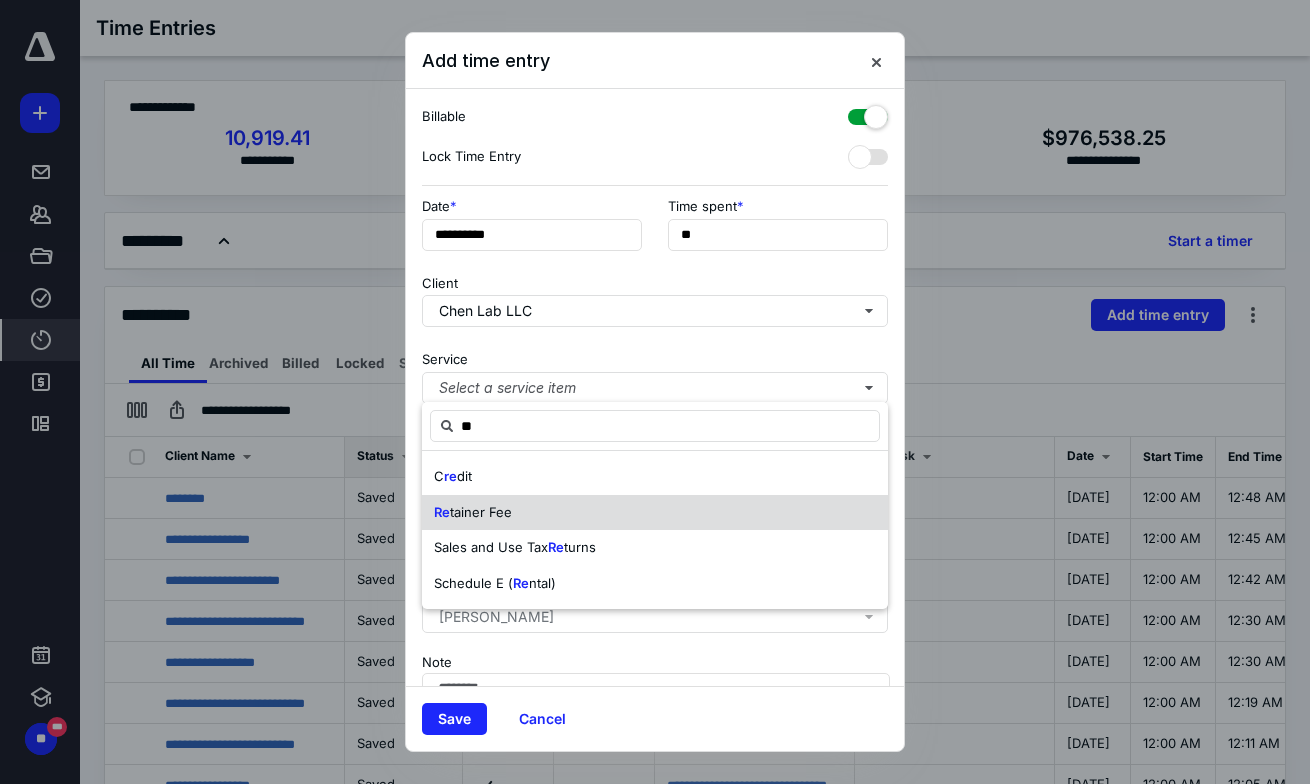 click on "Re tainer Fee" at bounding box center [655, 513] 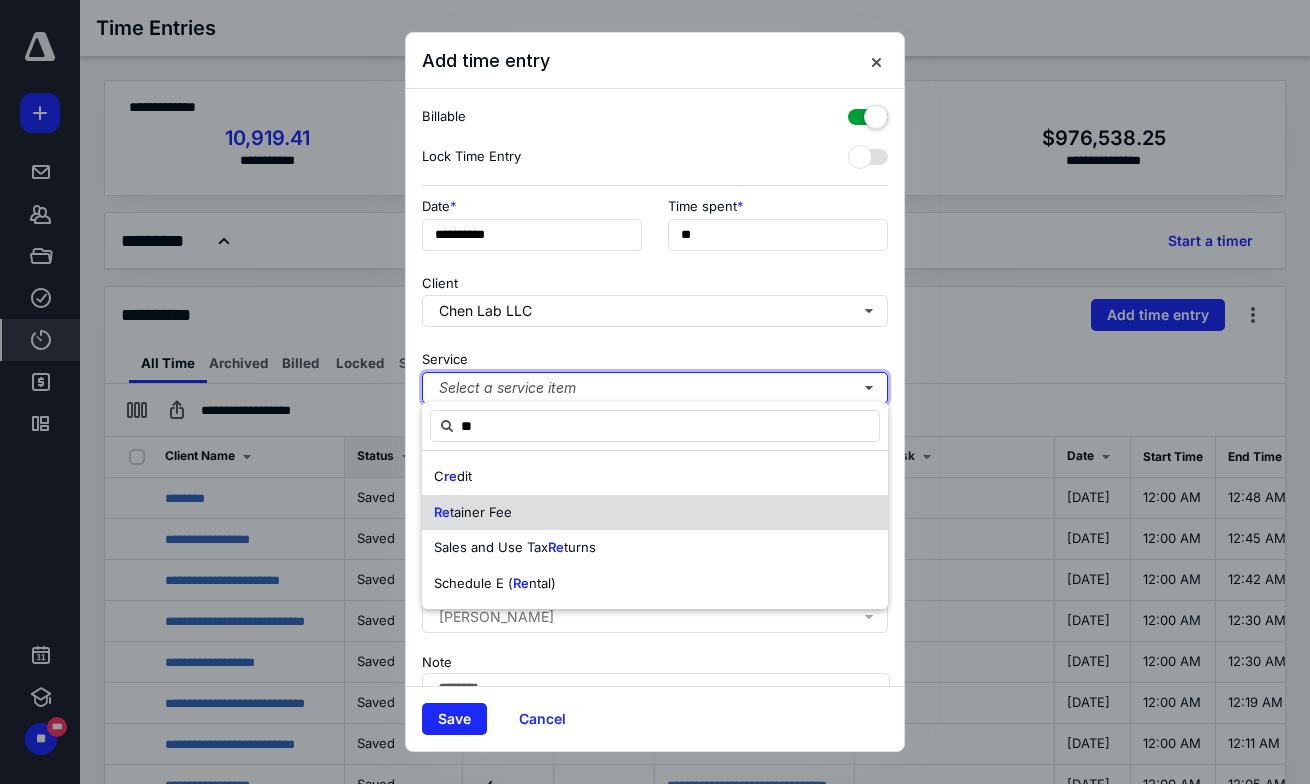 type 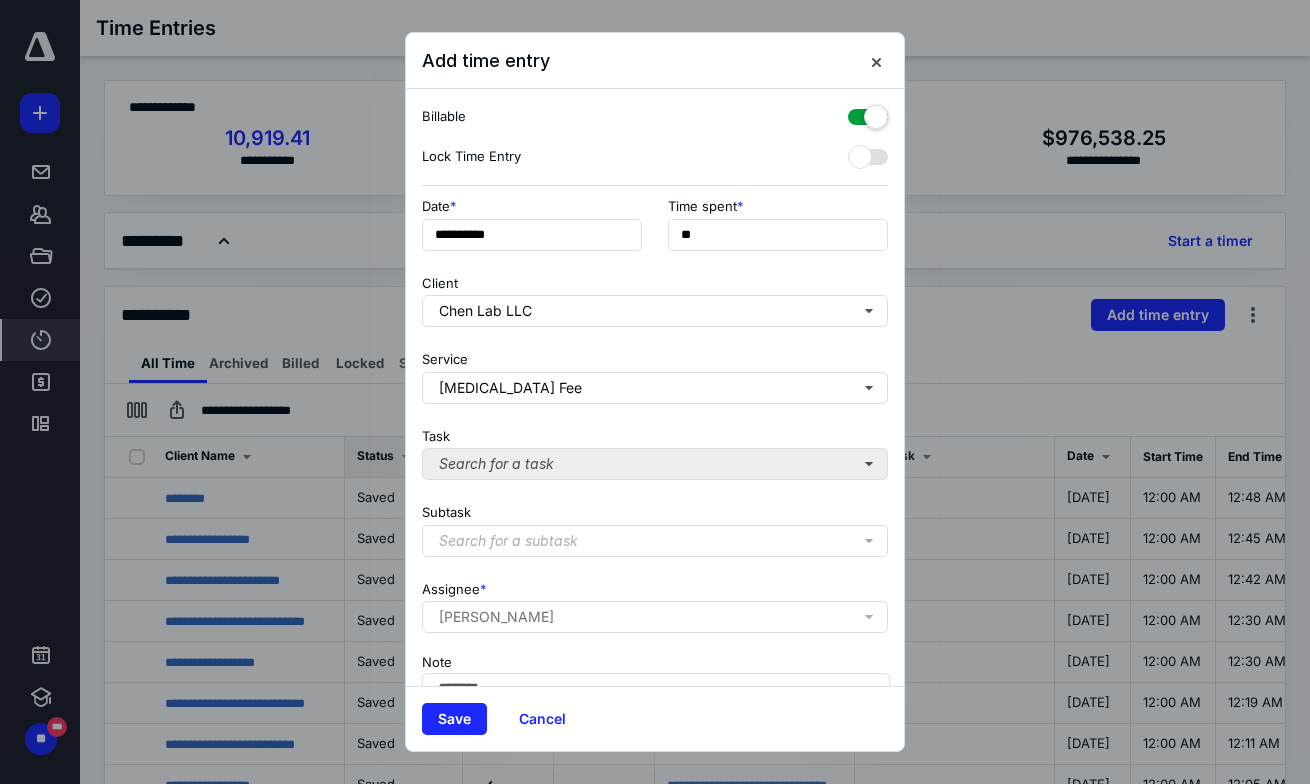 click on "Search for a task" at bounding box center [655, 464] 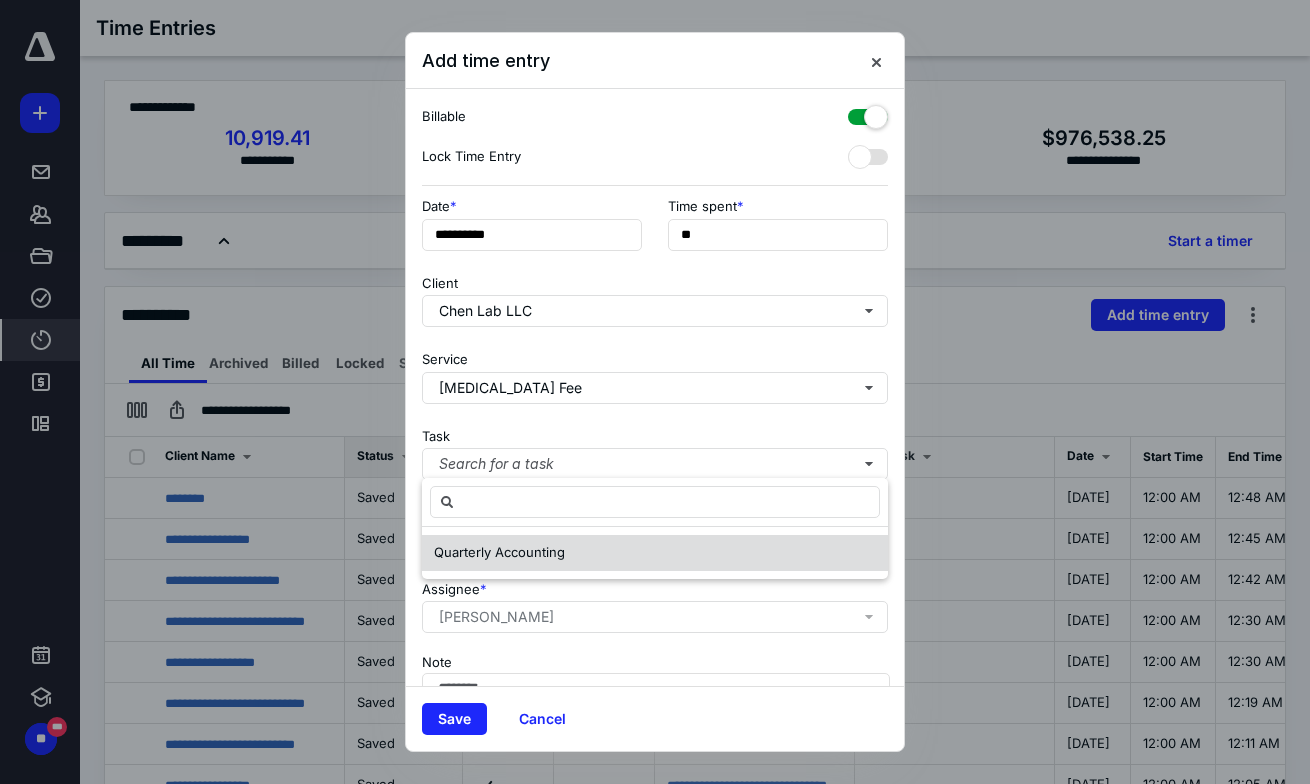 click on "Quarterly Accounting" at bounding box center [655, 553] 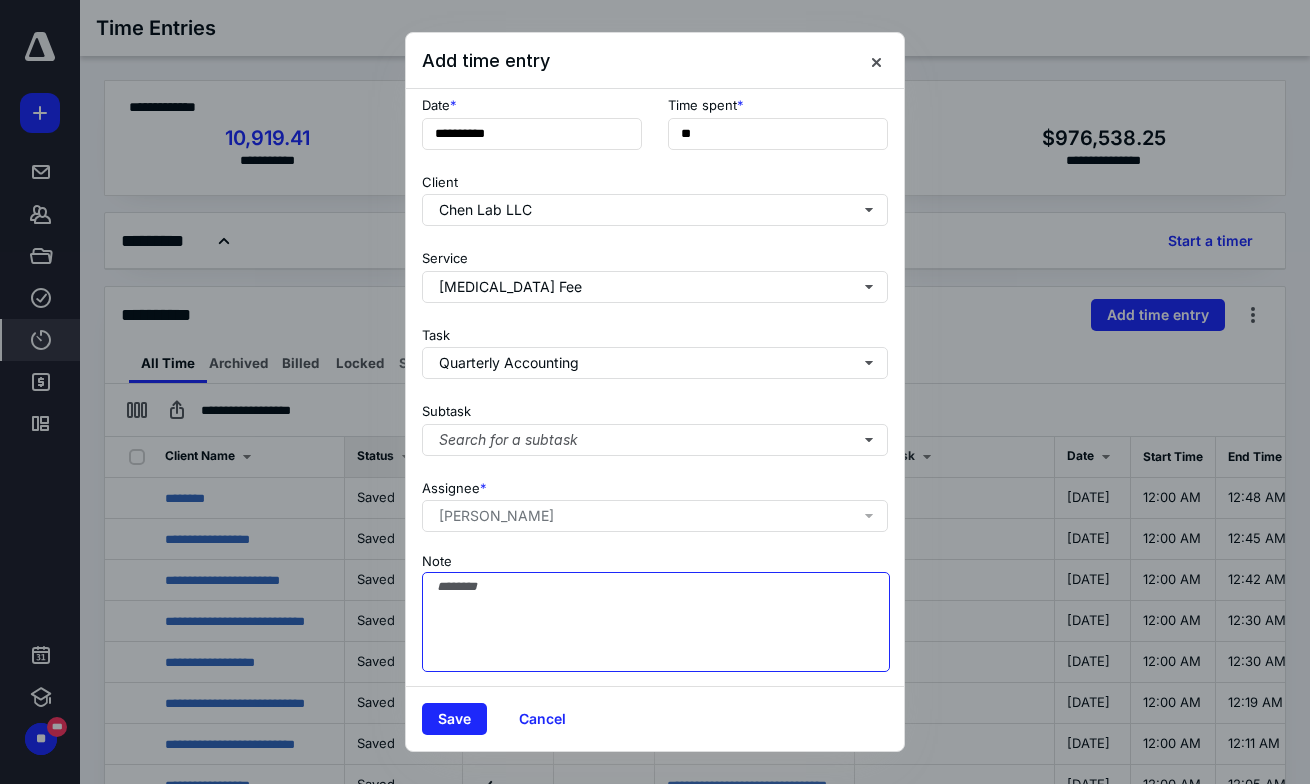 click on "Note" at bounding box center (656, 622) 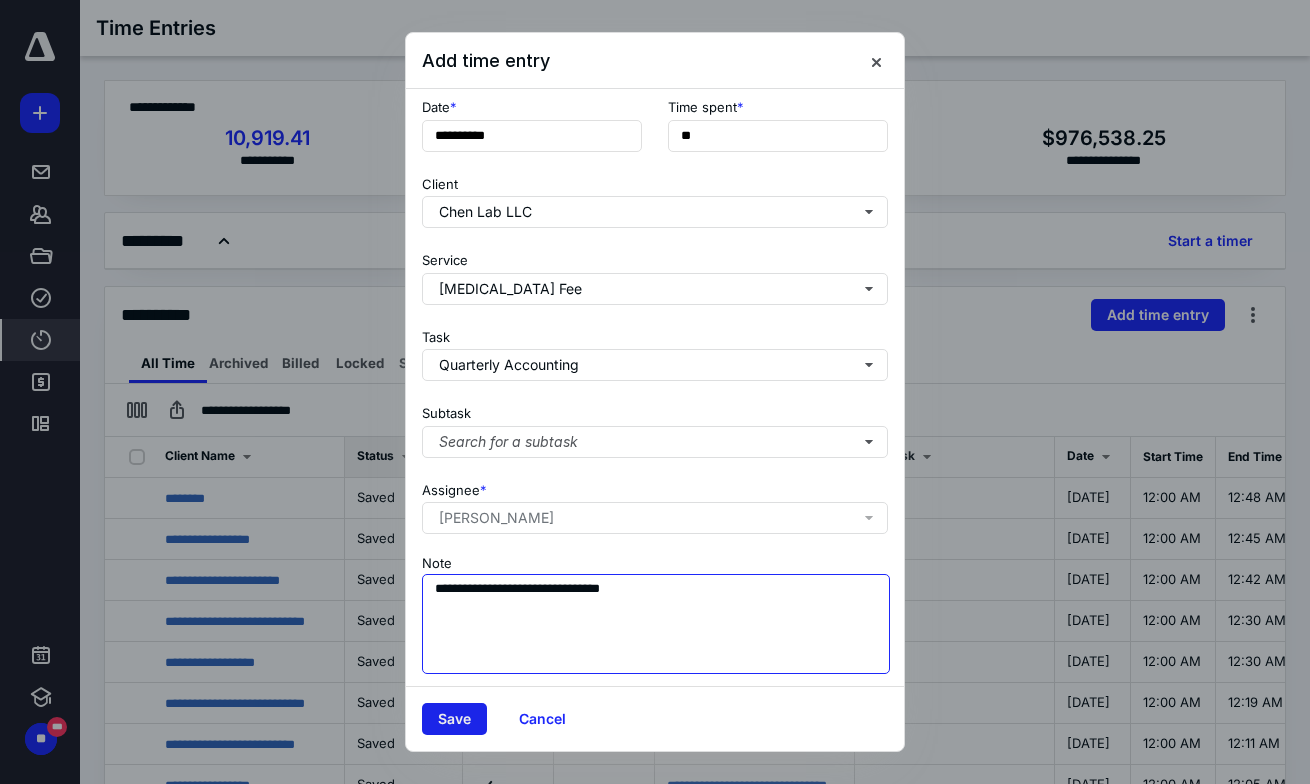 type on "**********" 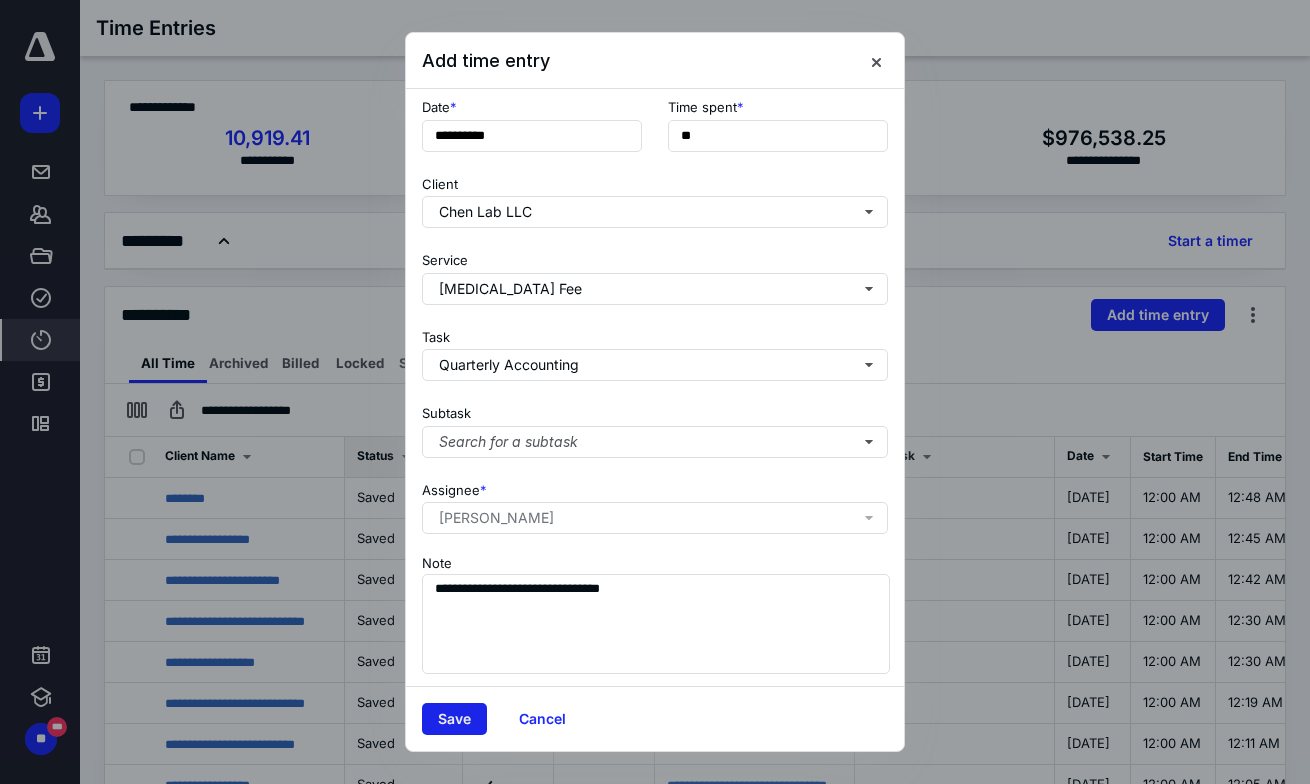 click on "Save" at bounding box center [454, 719] 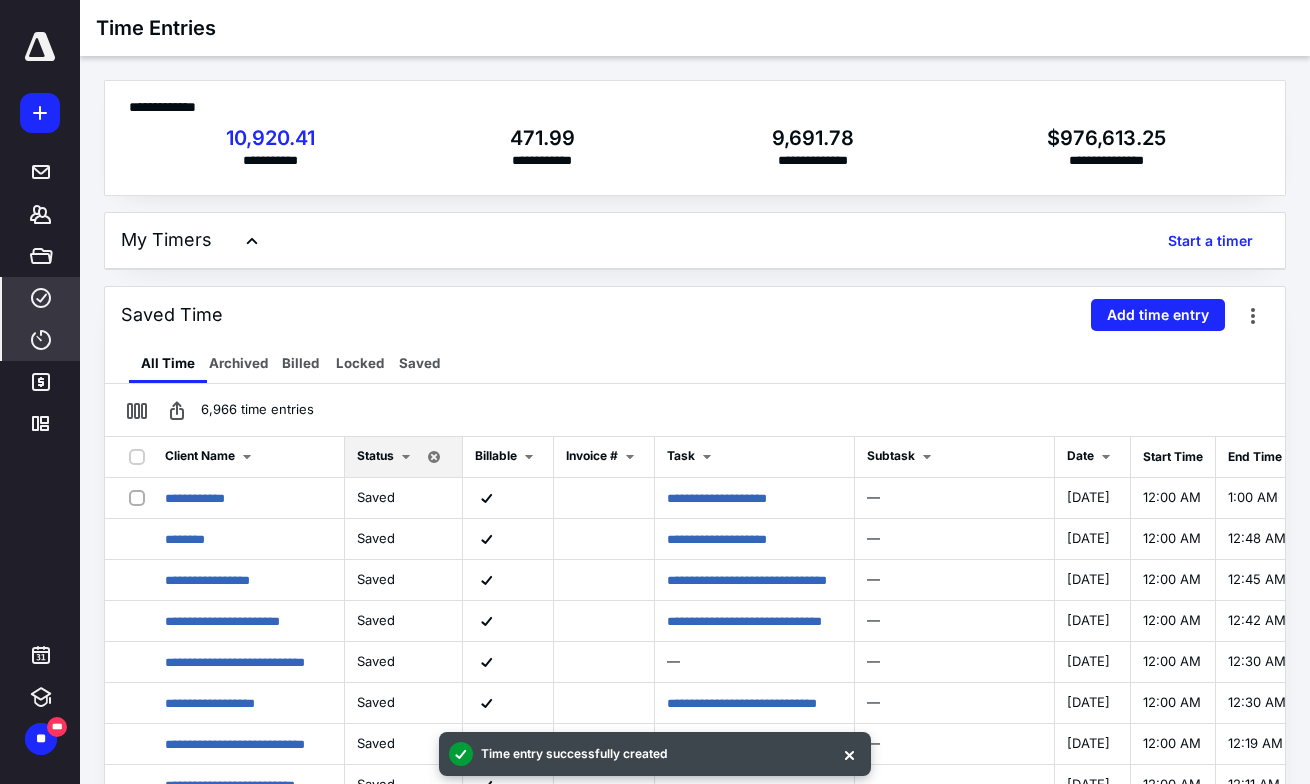 click on "****" at bounding box center [41, 298] 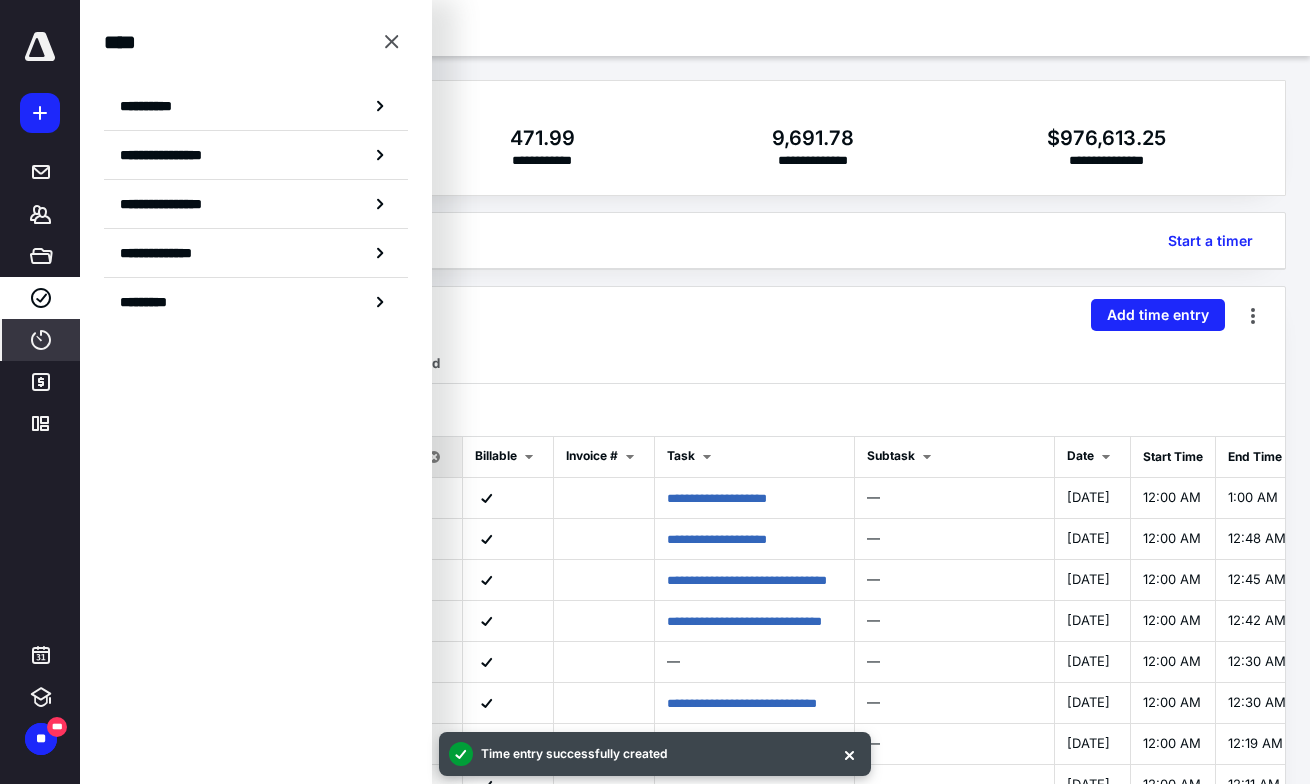click on "**********" at bounding box center [695, 535] 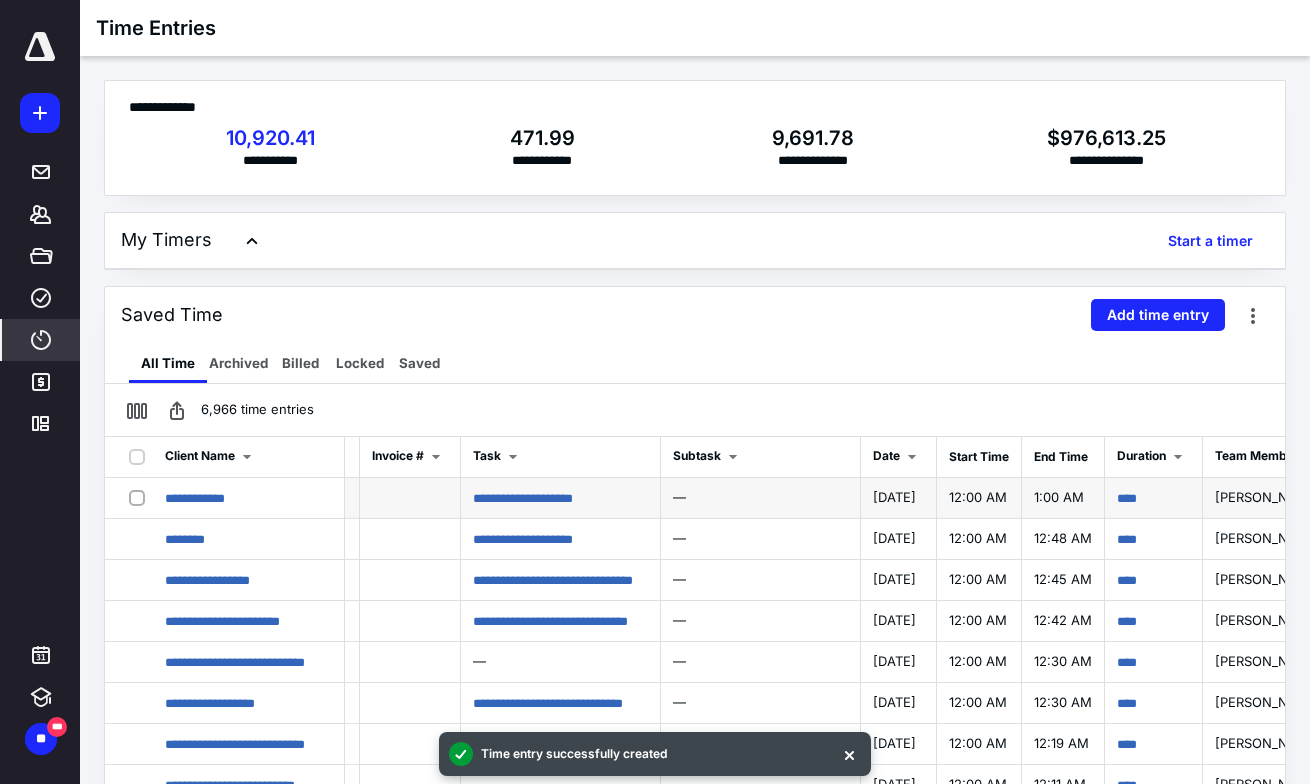 scroll, scrollTop: 0, scrollLeft: 278, axis: horizontal 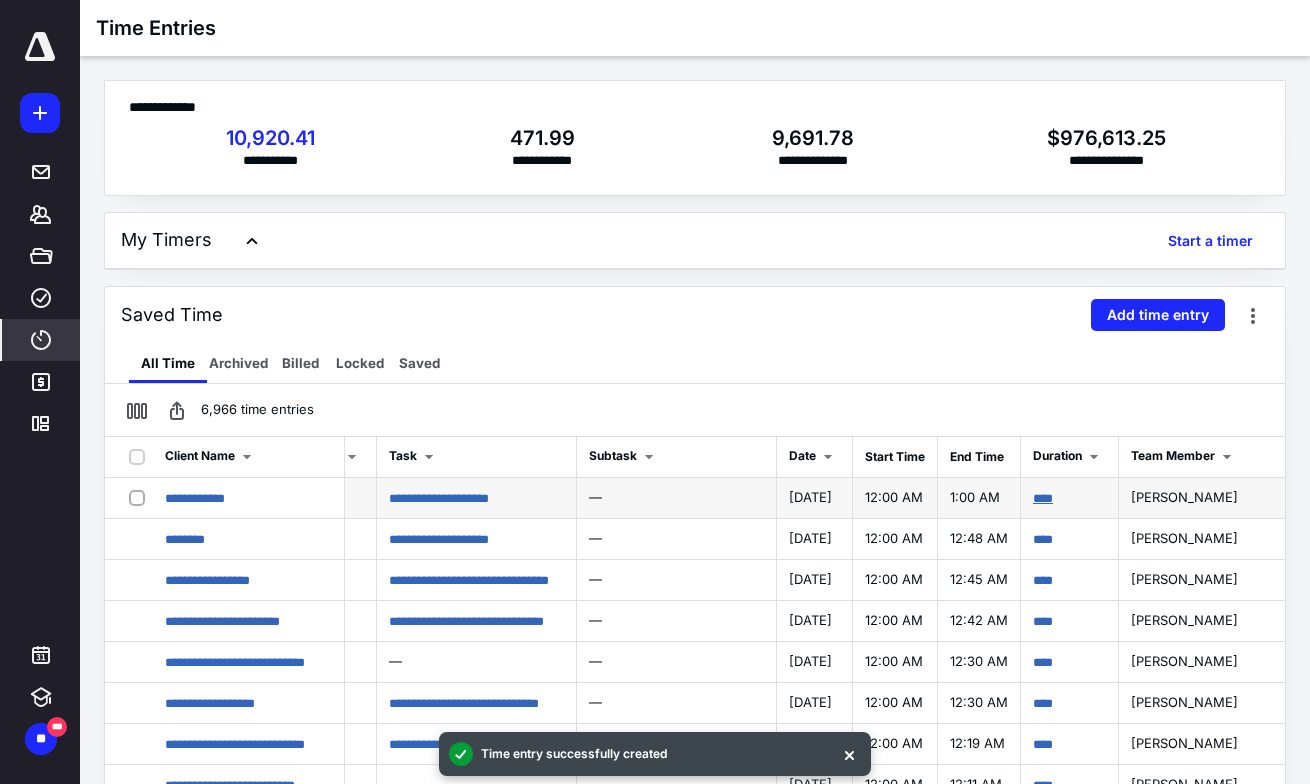 click on "****" at bounding box center [1043, 498] 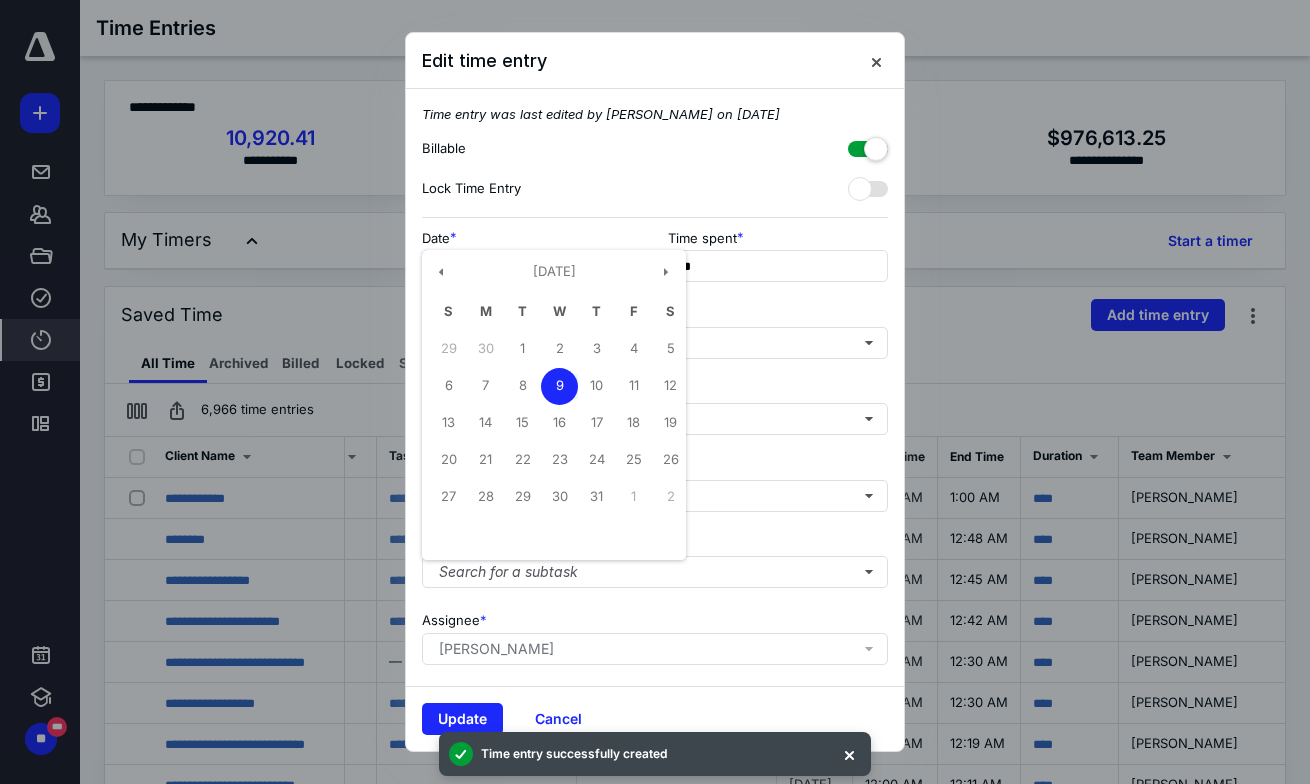 click on "**********" at bounding box center [532, 266] 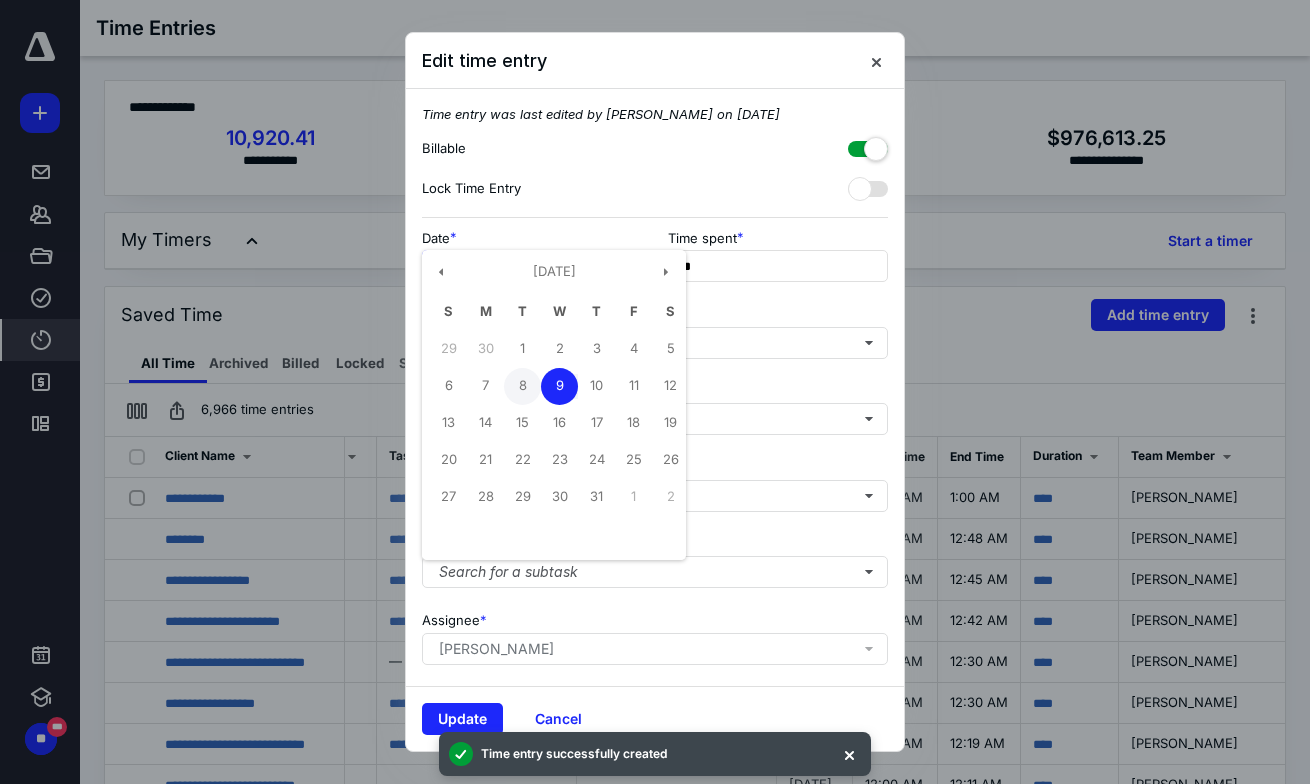 click on "8" at bounding box center (522, 386) 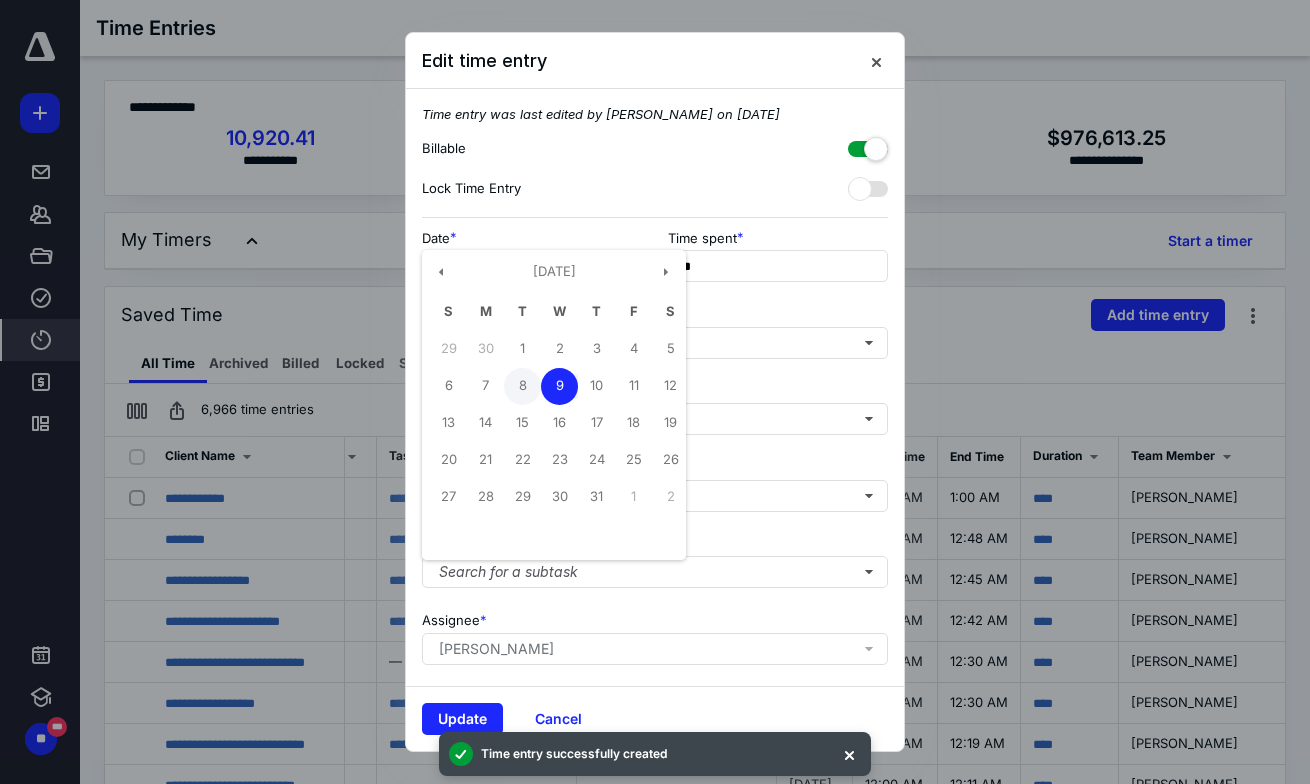 type on "**********" 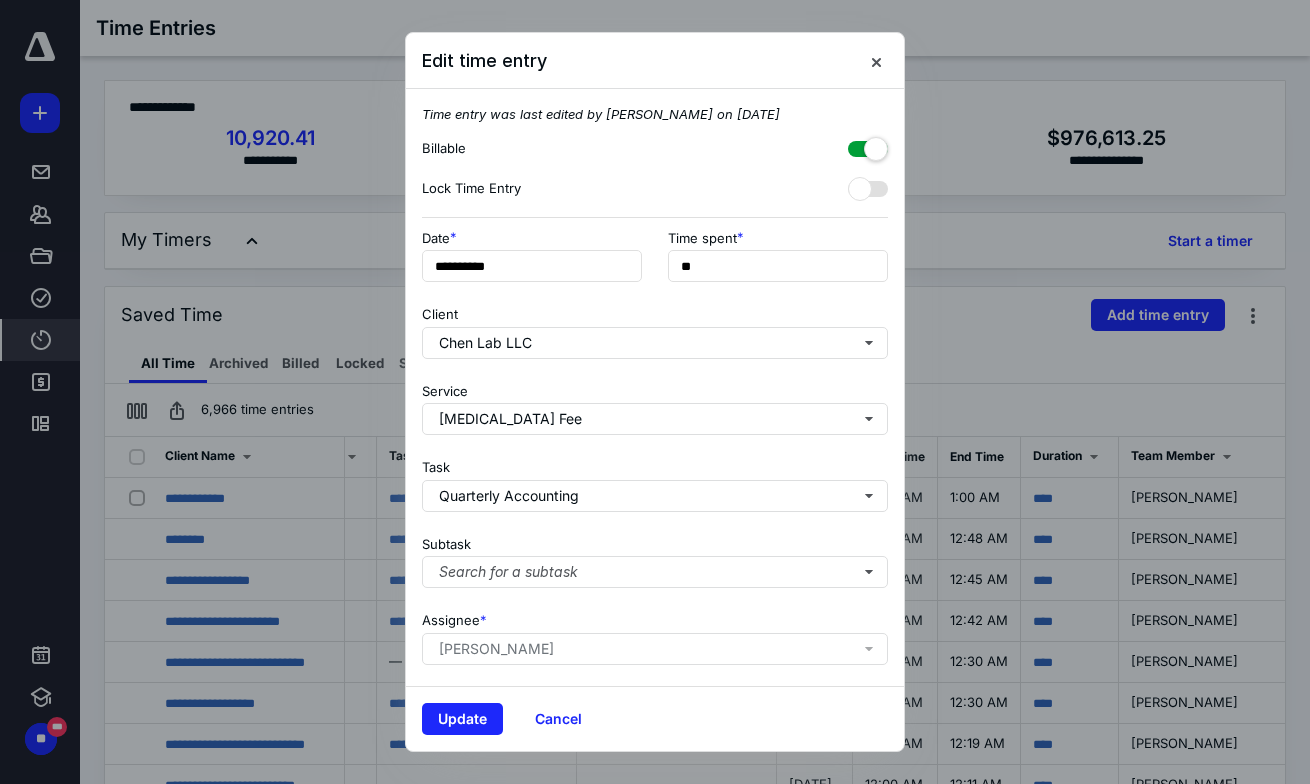 click on "Update Cancel" at bounding box center [655, 718] 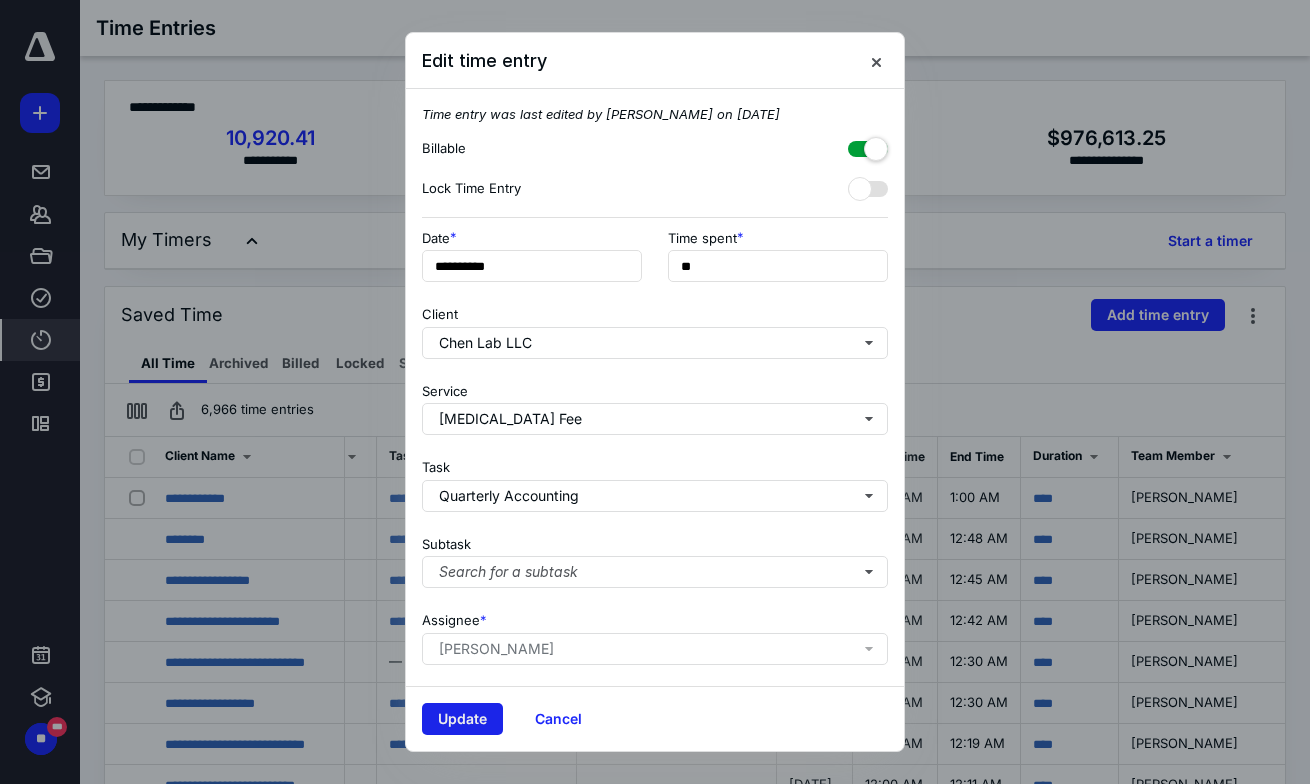 click on "Update" at bounding box center (462, 719) 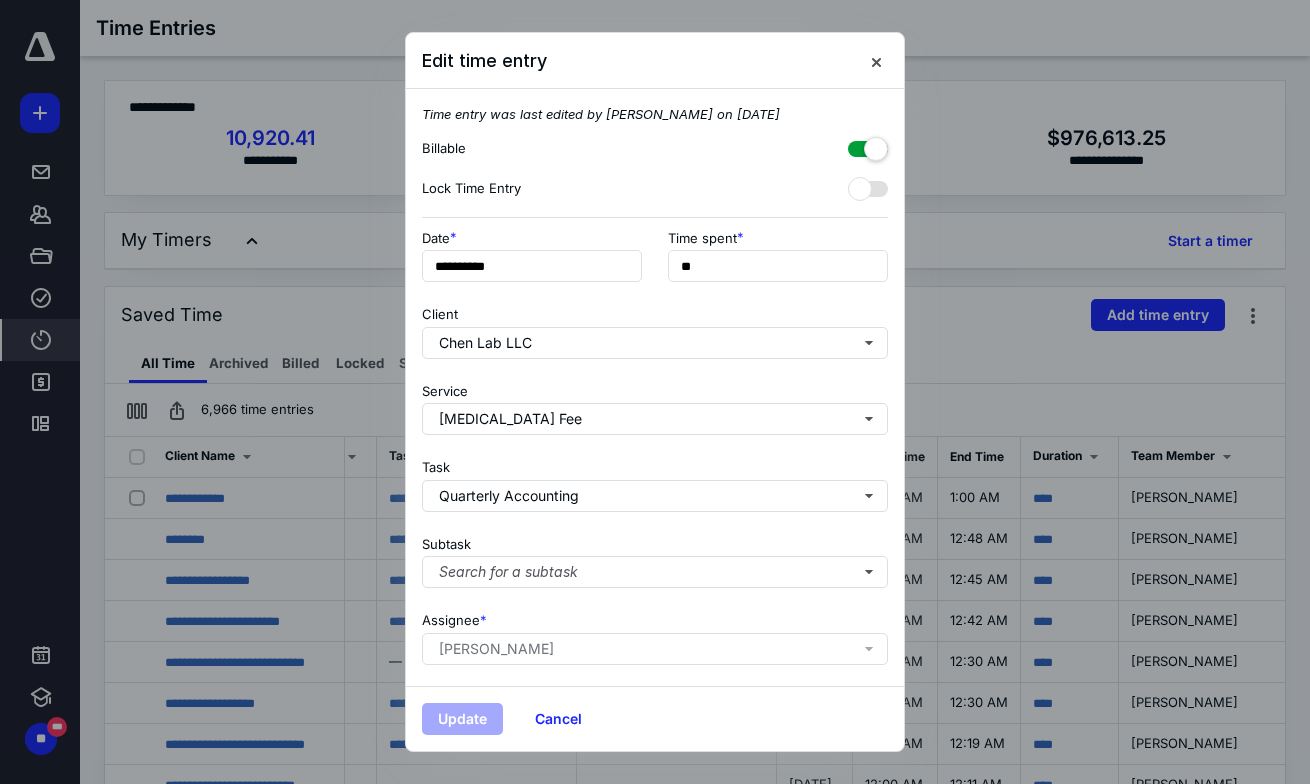 scroll, scrollTop: 0, scrollLeft: 123, axis: horizontal 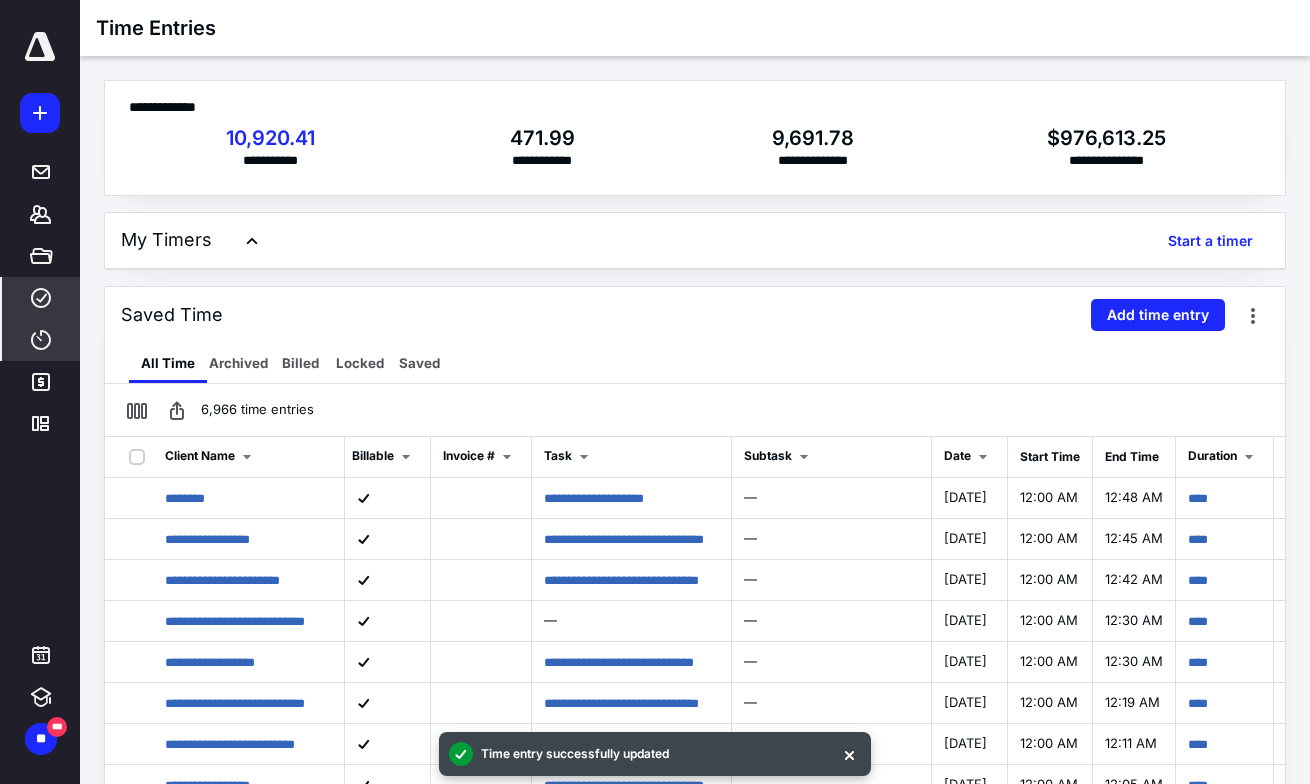 click 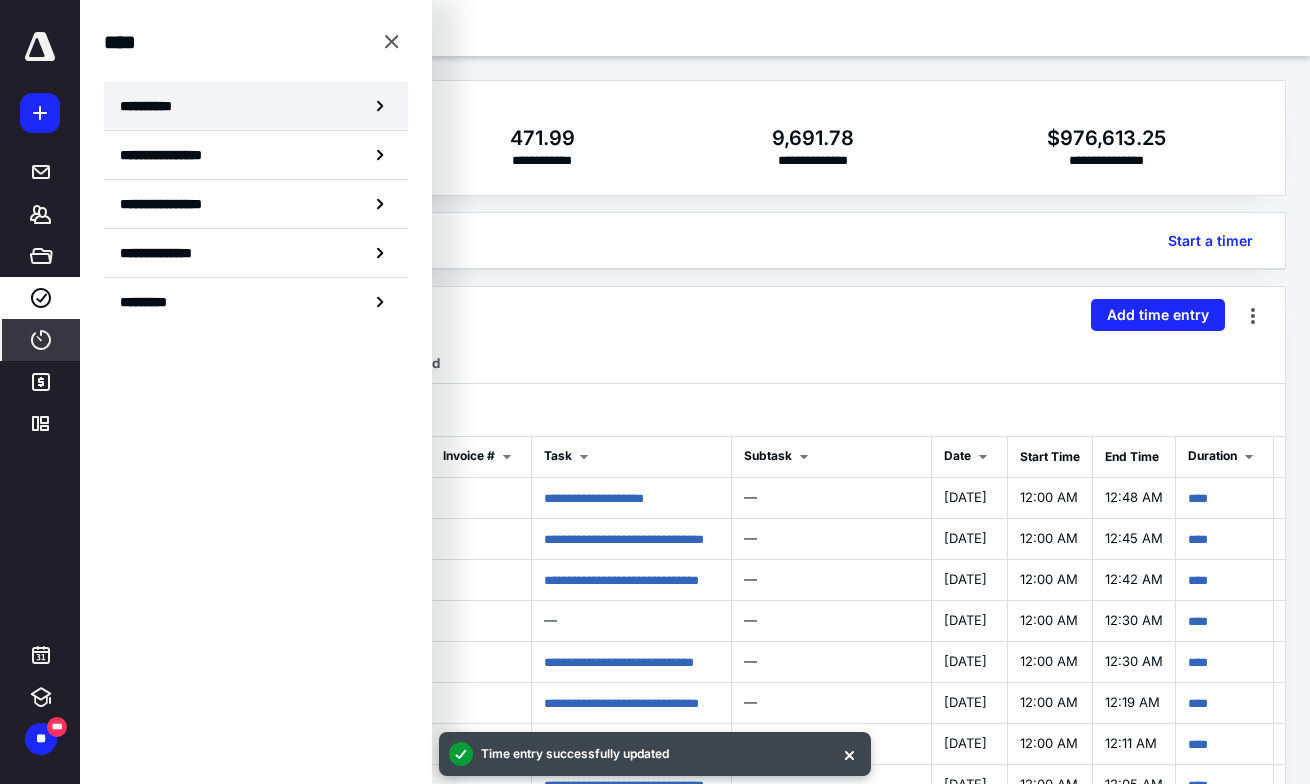 click on "**********" at bounding box center [256, 106] 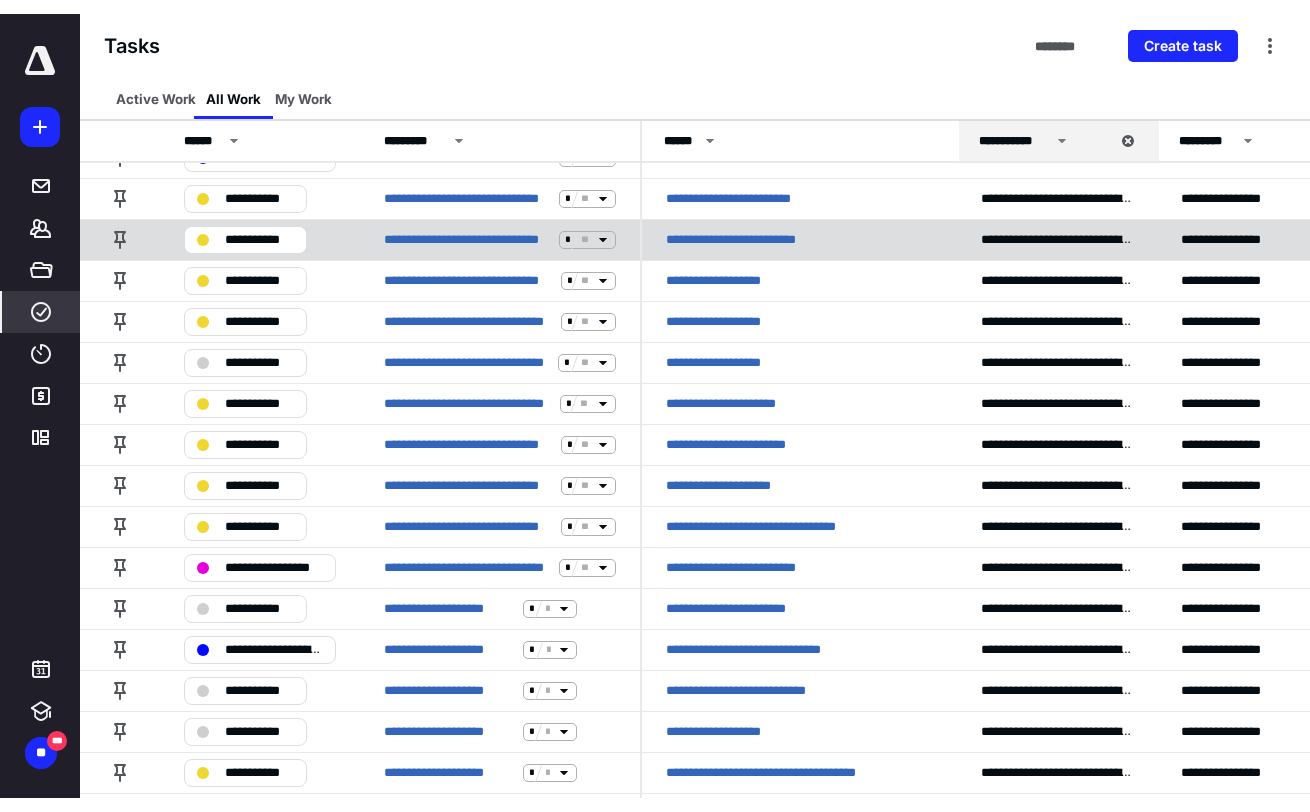 scroll, scrollTop: 382, scrollLeft: 0, axis: vertical 